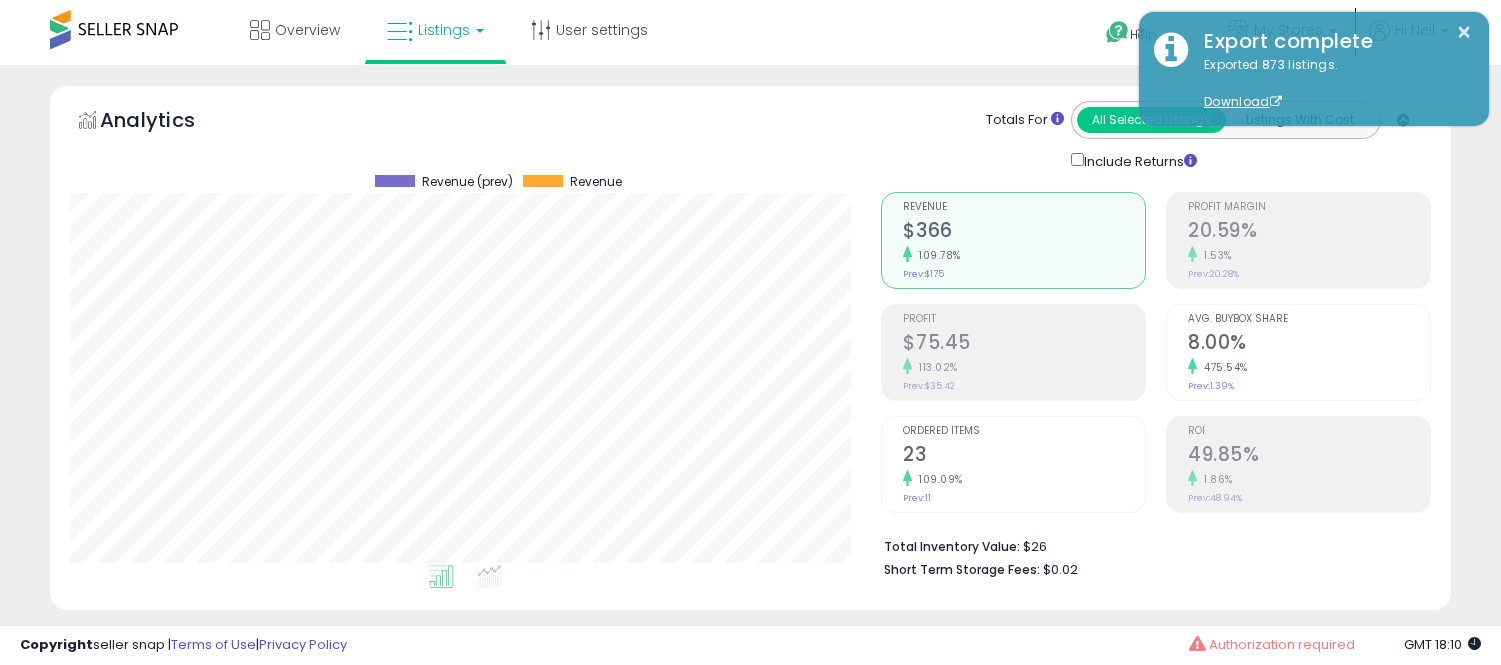 select on "**" 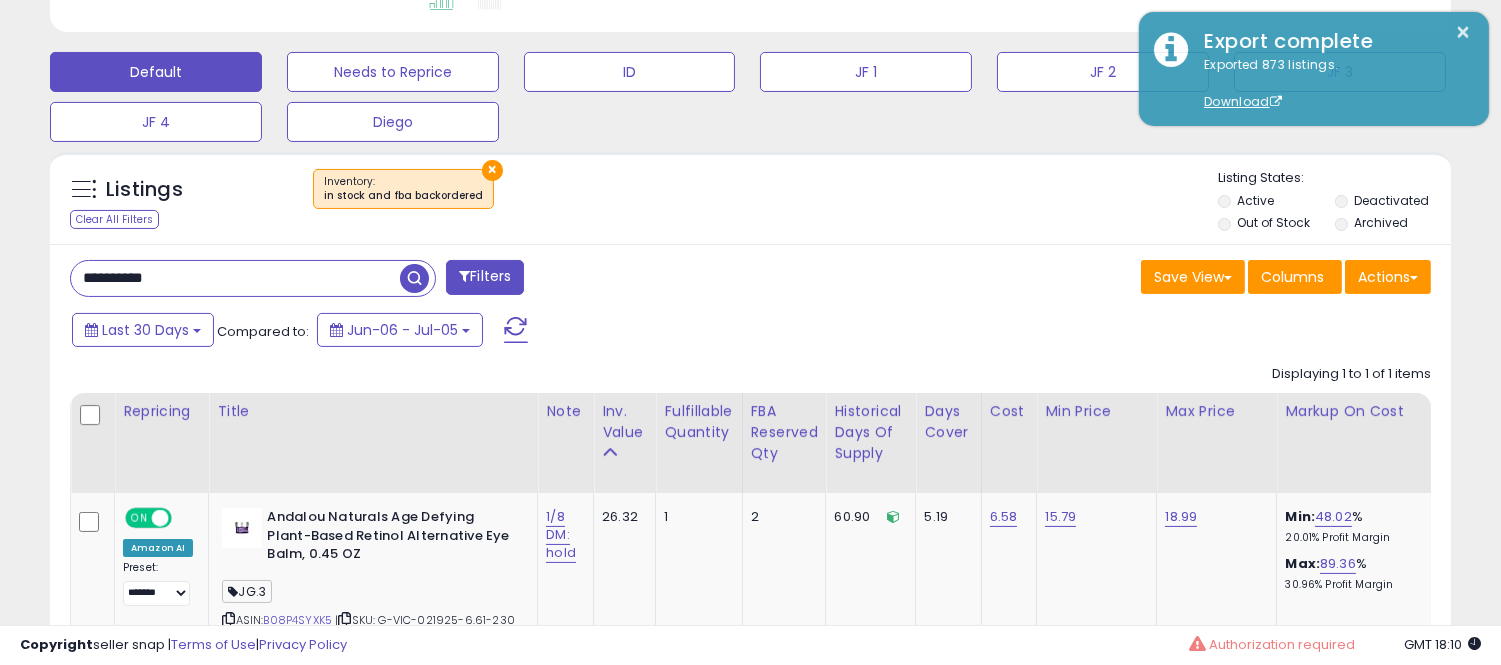 scroll, scrollTop: 999590, scrollLeft: 999188, axis: both 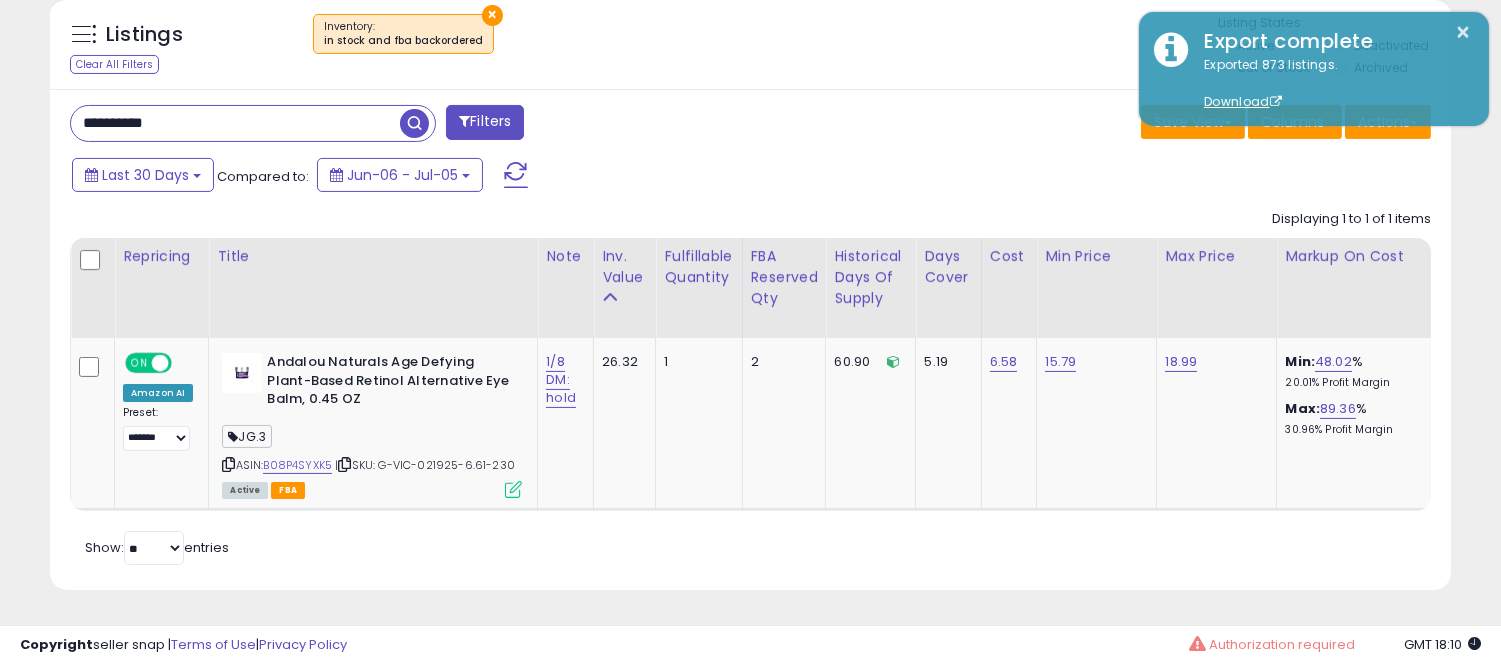 click at bounding box center [414, 123] 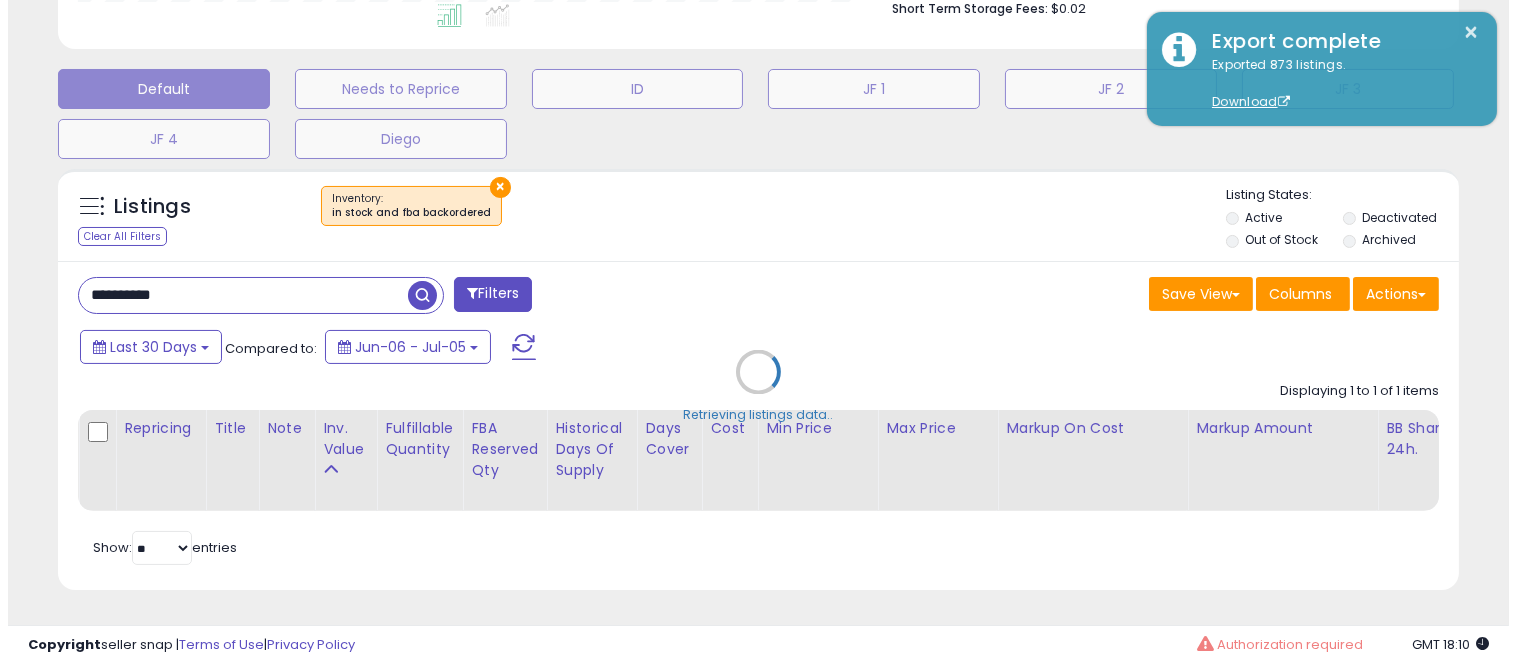 scroll, scrollTop: 578, scrollLeft: 0, axis: vertical 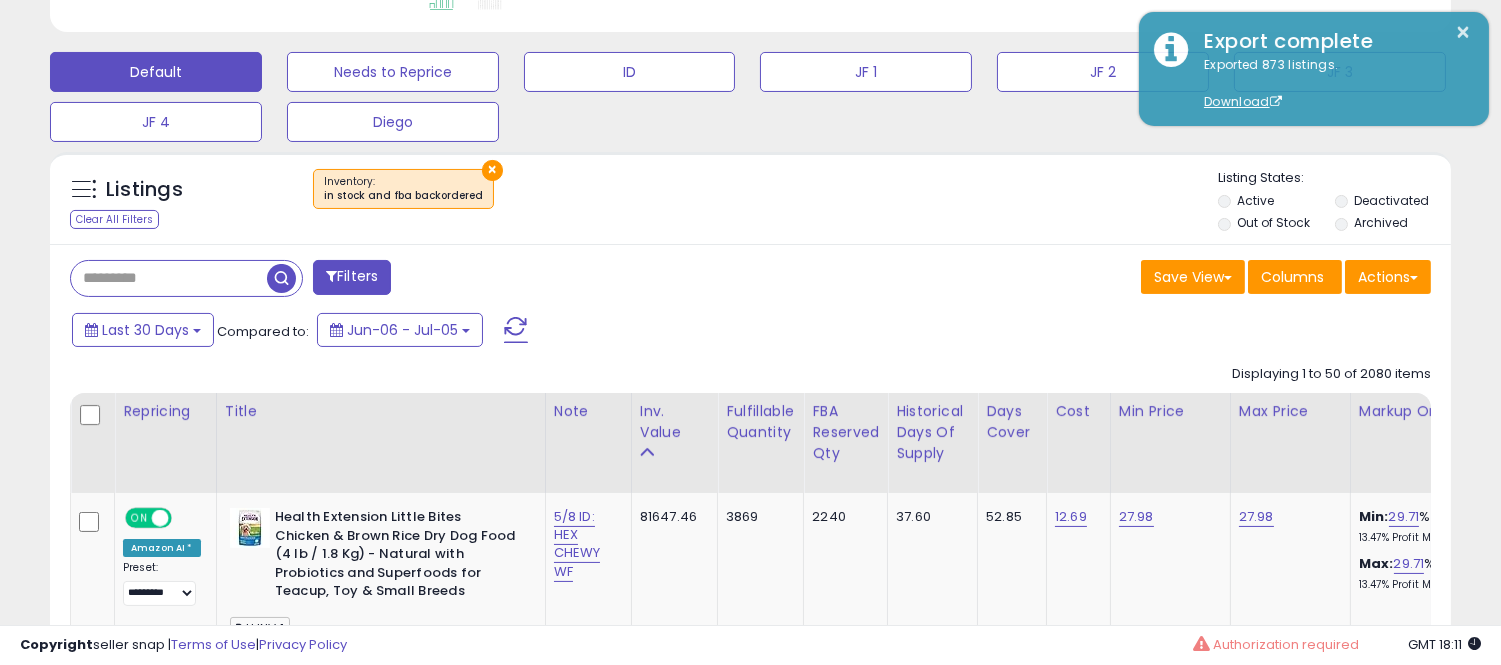 click at bounding box center [169, 278] 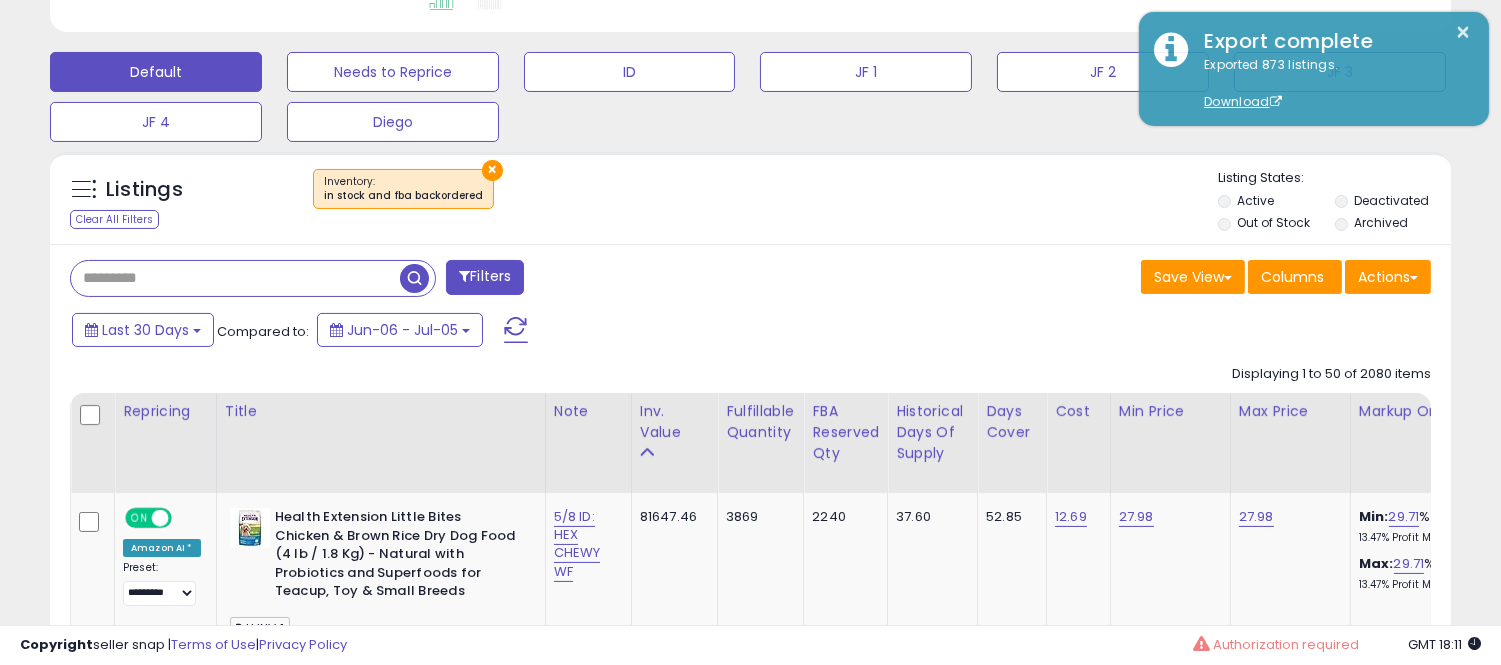 paste on "**********" 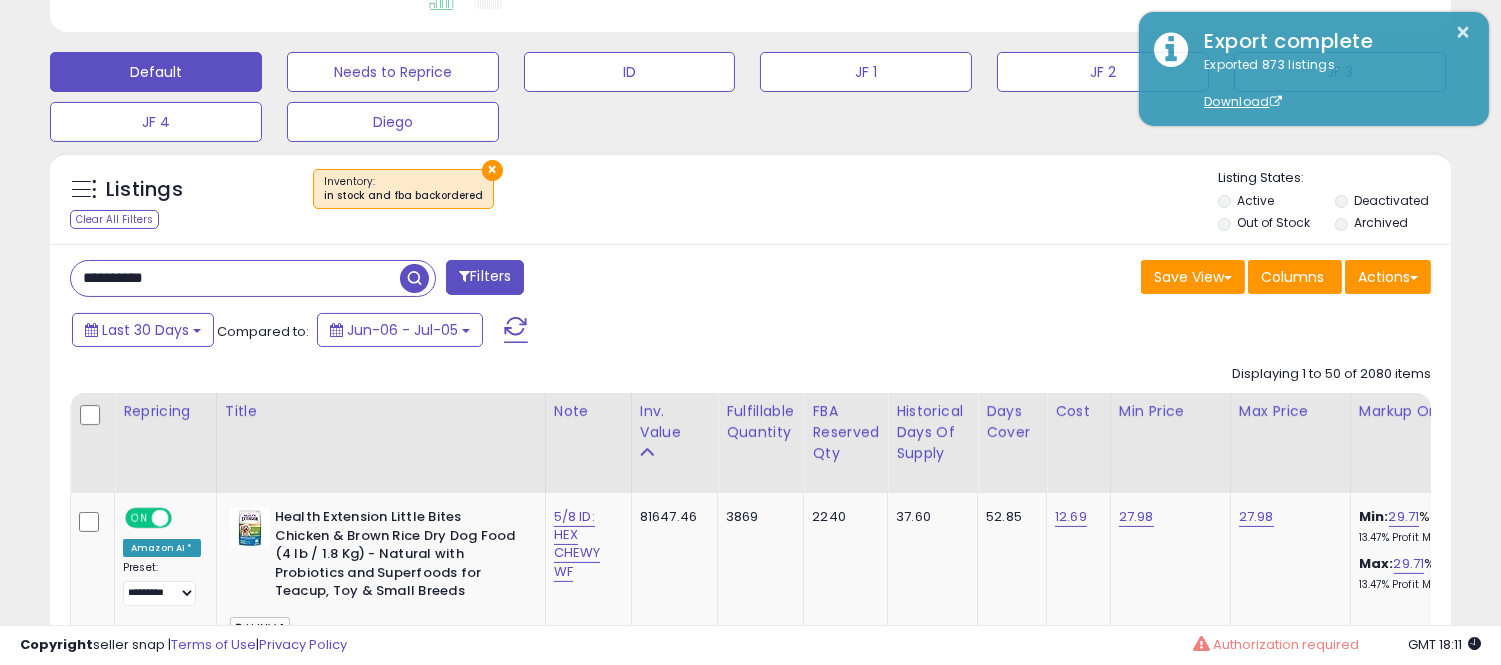 type on "**********" 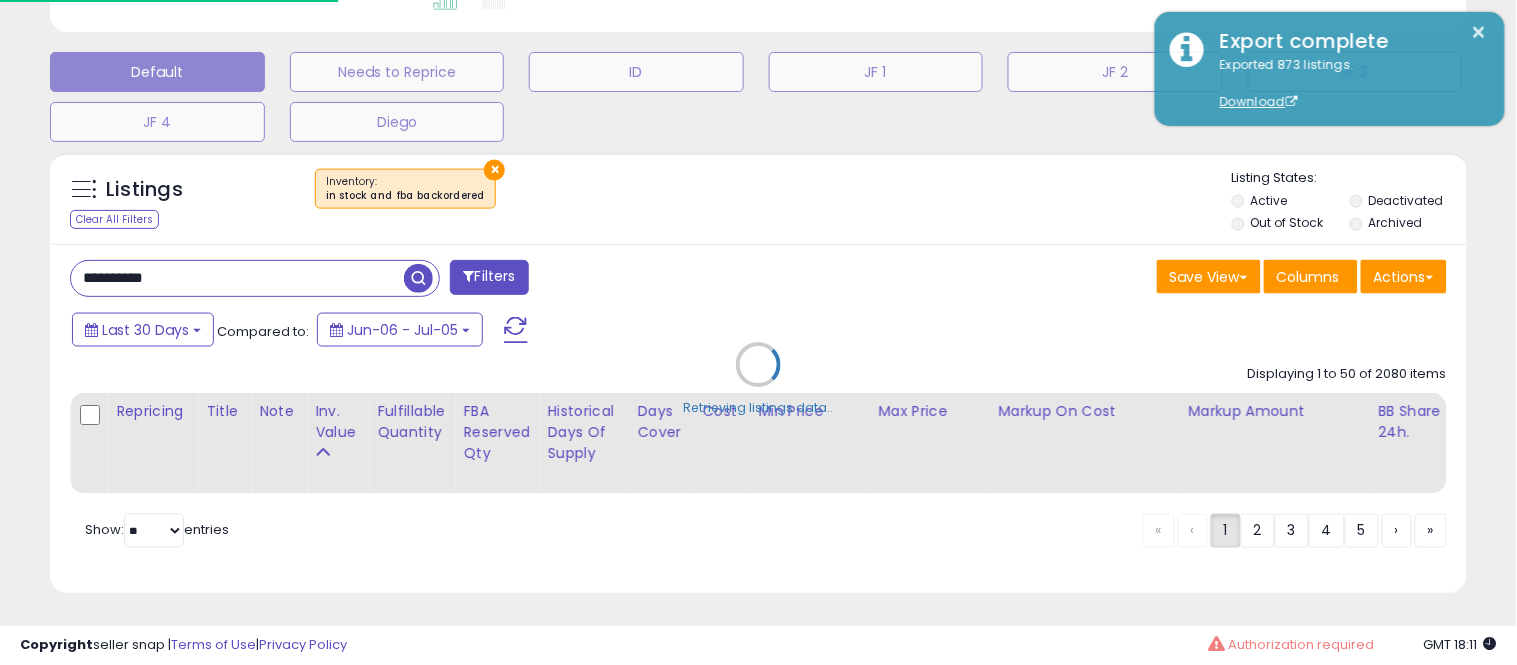scroll, scrollTop: 999590, scrollLeft: 999178, axis: both 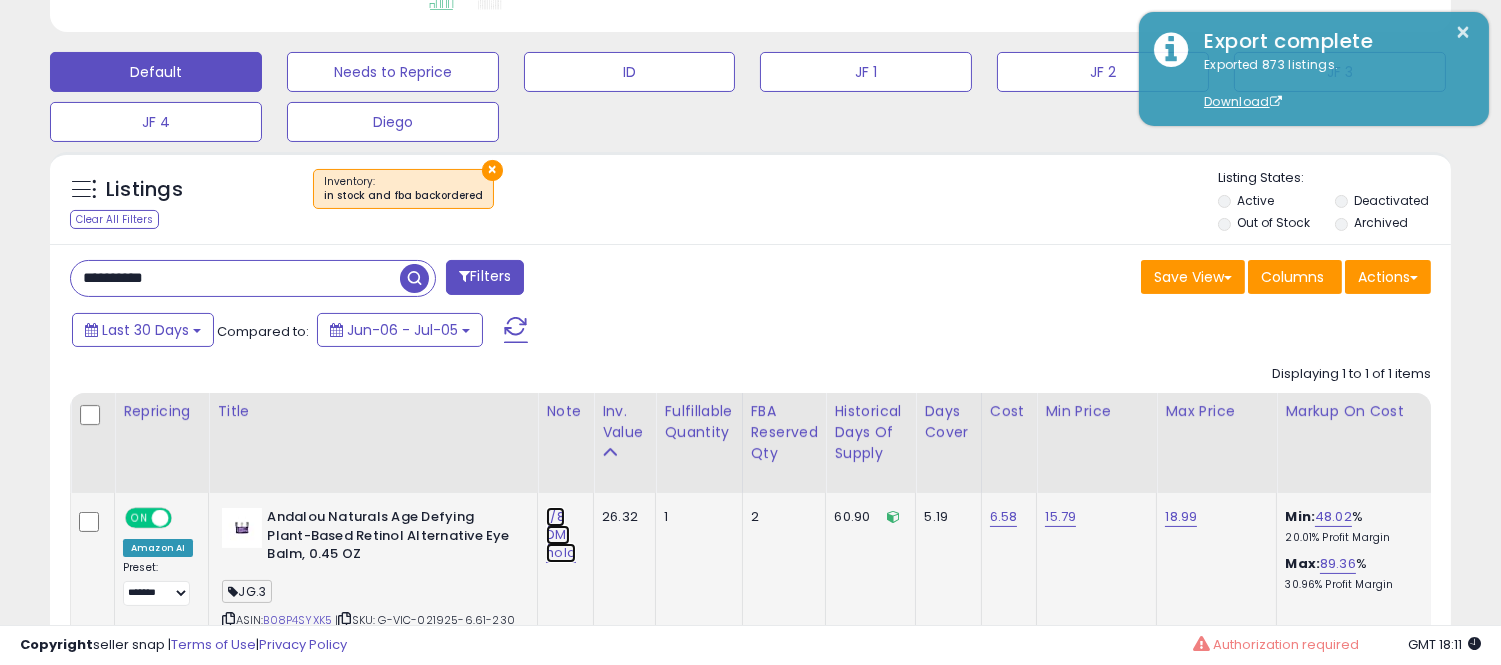 click on "1/8 DM: hold" at bounding box center [561, 535] 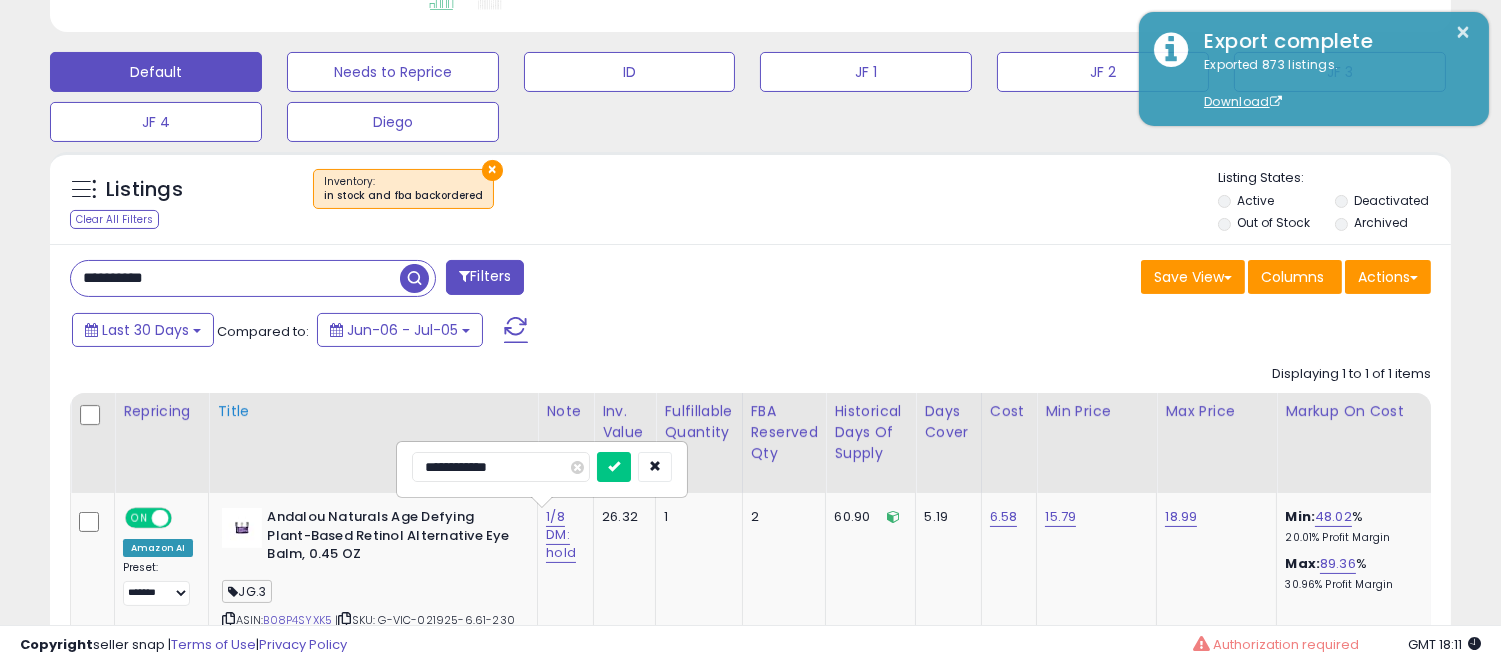 drag, startPoint x: 468, startPoint y: 463, endPoint x: 384, endPoint y: 468, distance: 84.14868 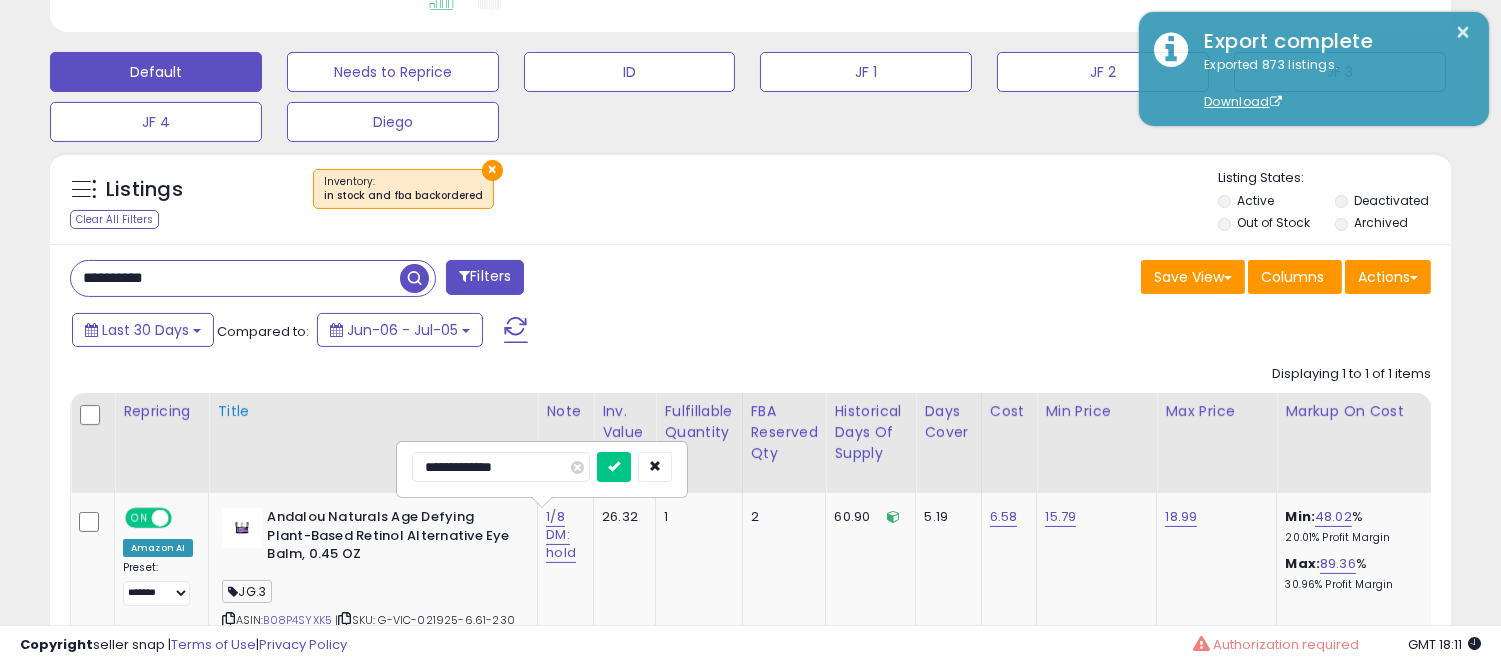 click at bounding box center [614, 467] 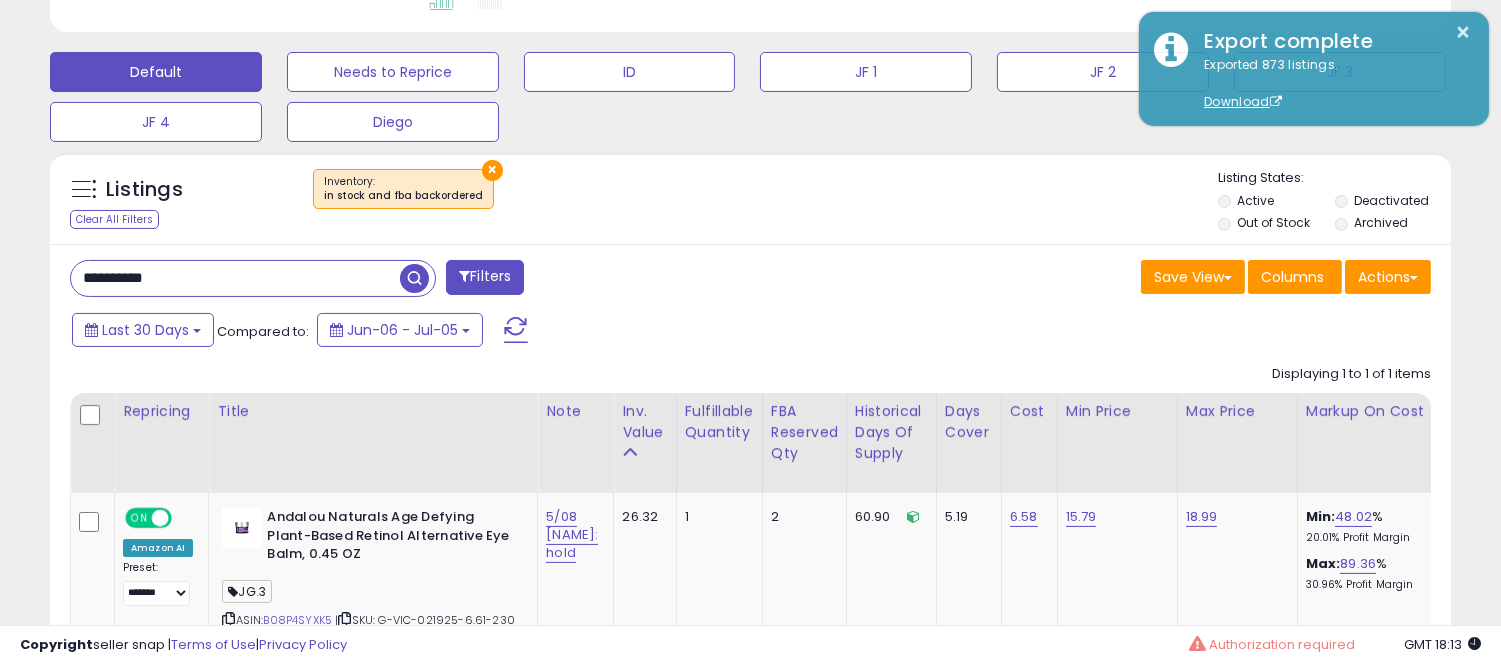 click on "**********" at bounding box center [235, 278] 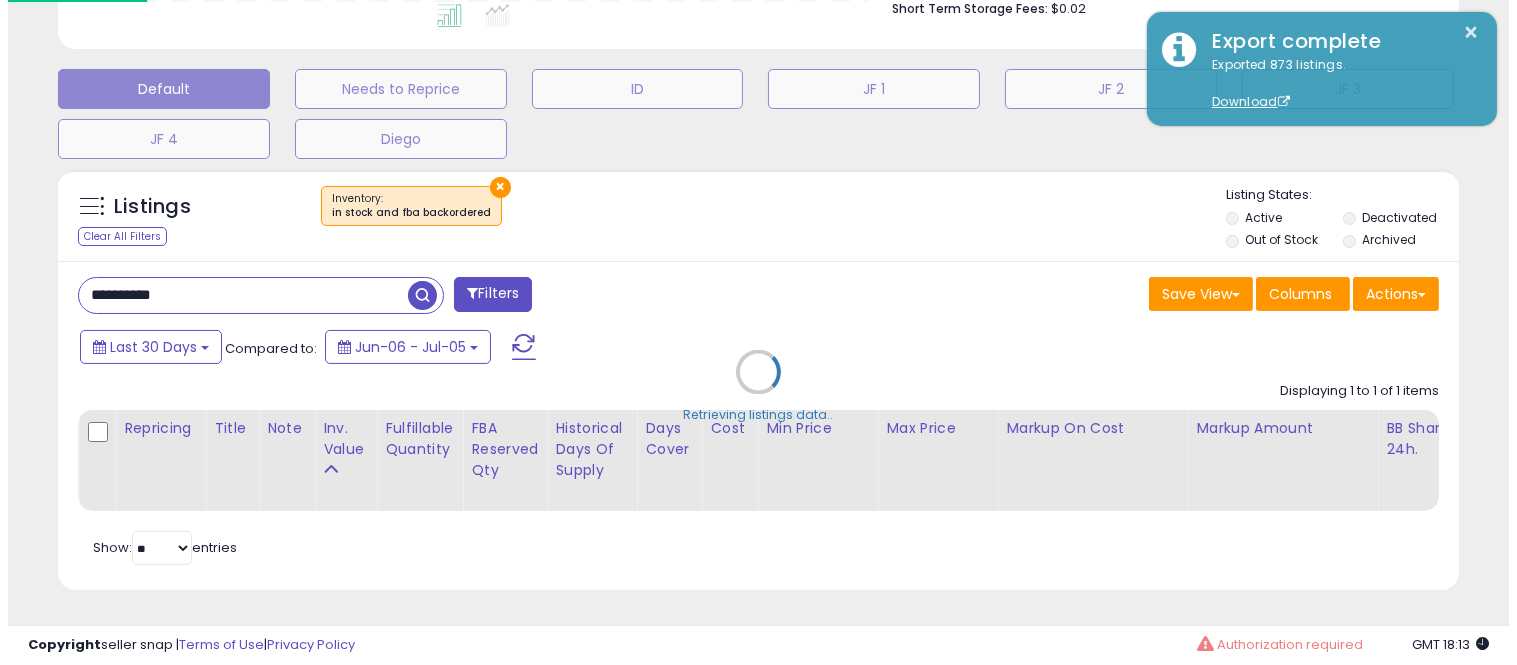 scroll, scrollTop: 999590, scrollLeft: 999178, axis: both 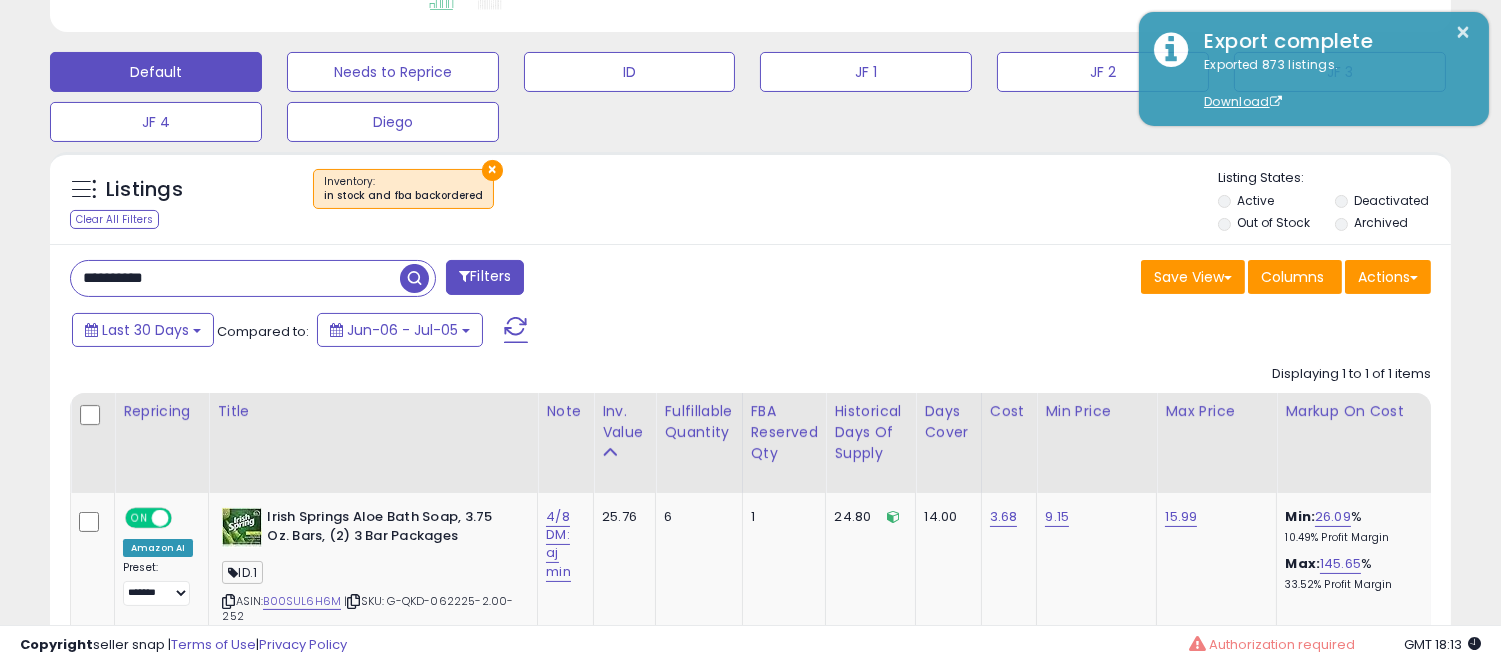 click on "**********" at bounding box center (235, 278) 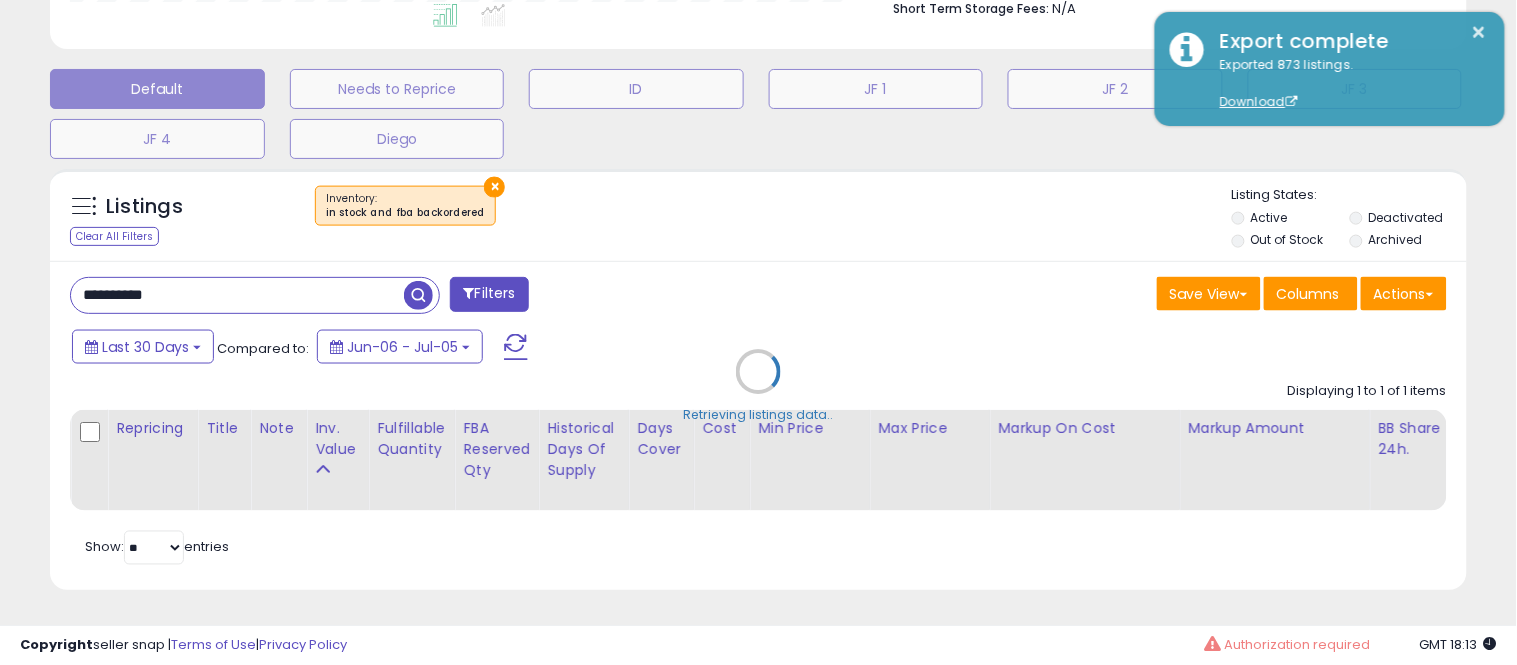 scroll, scrollTop: 999590, scrollLeft: 999178, axis: both 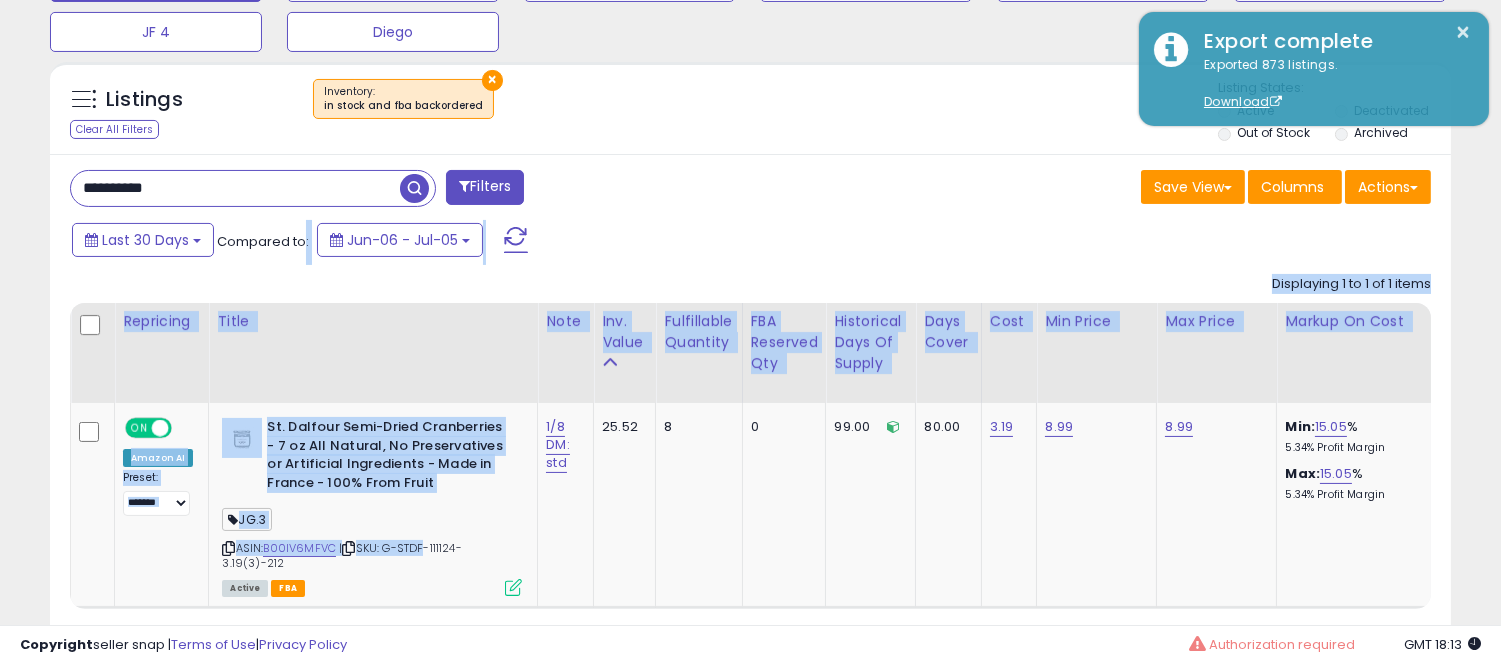 drag, startPoint x: 422, startPoint y: 500, endPoint x: 291, endPoint y: 247, distance: 284.9035 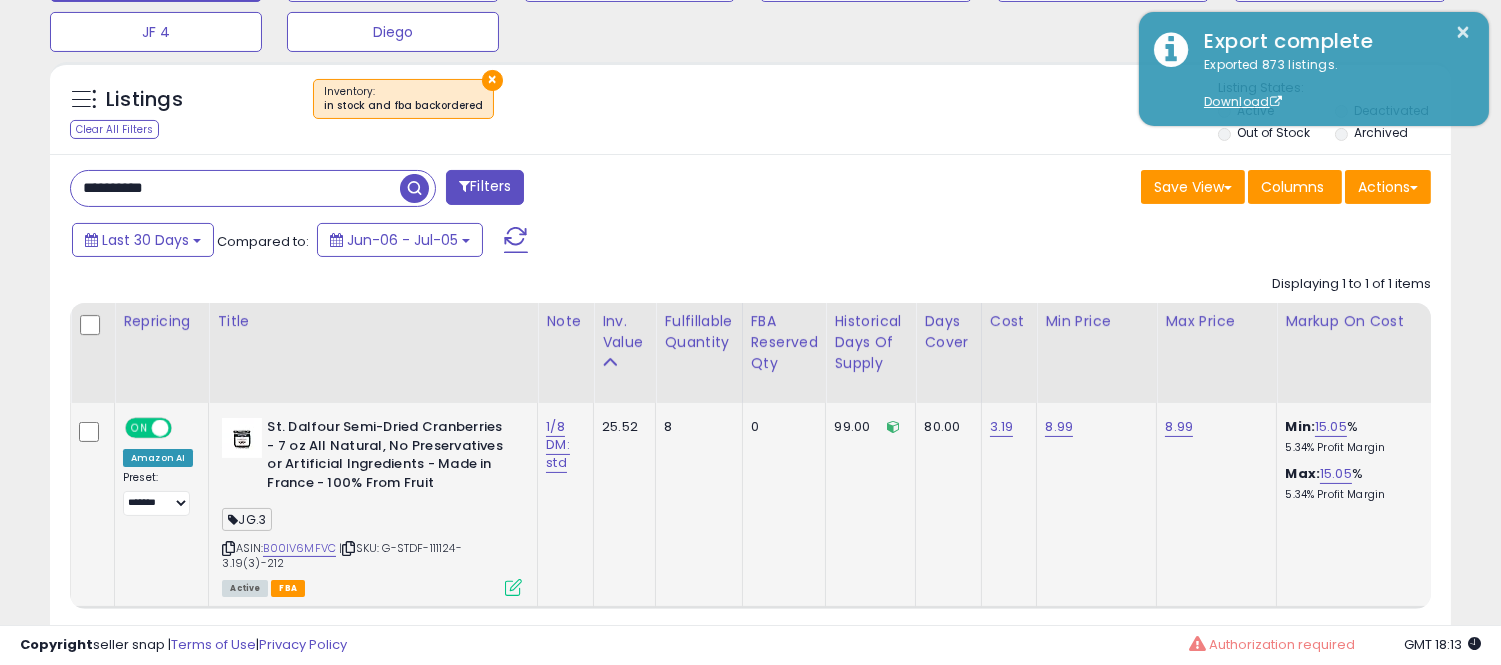 click on "0" 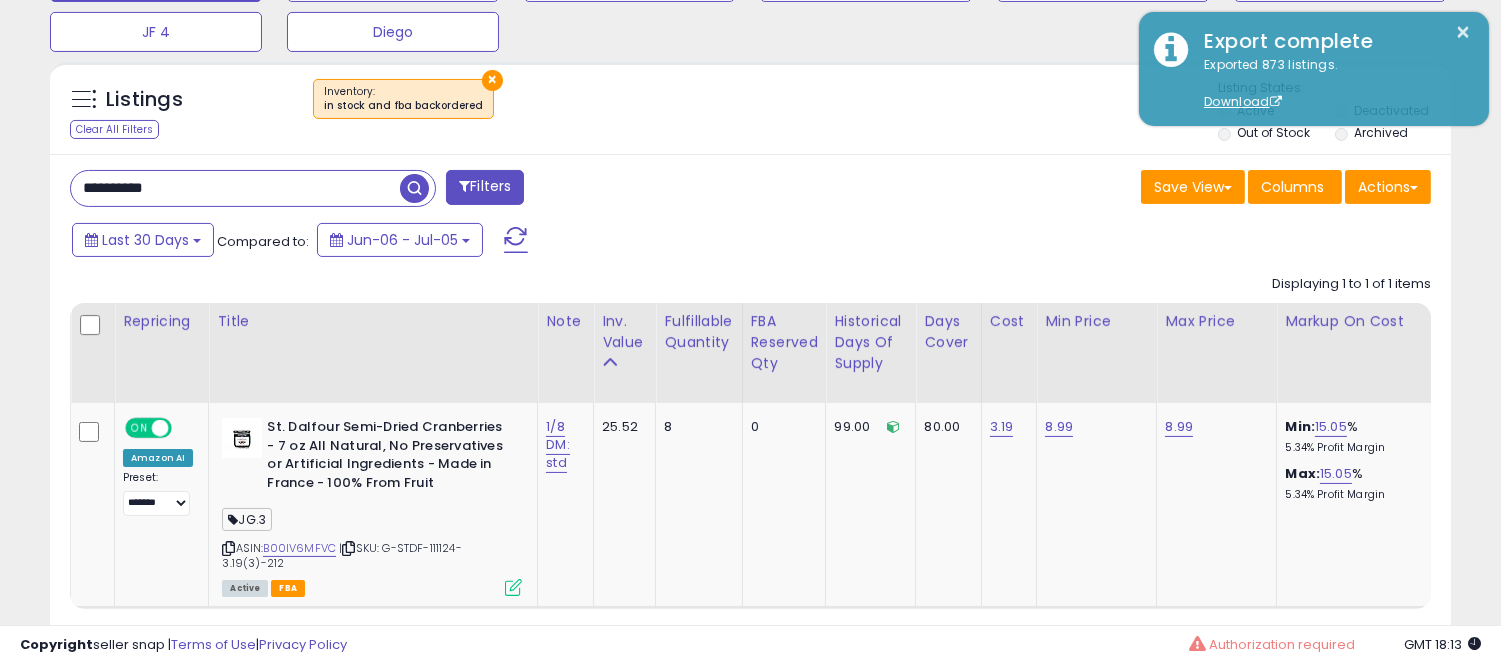 click on "**********" at bounding box center (235, 188) 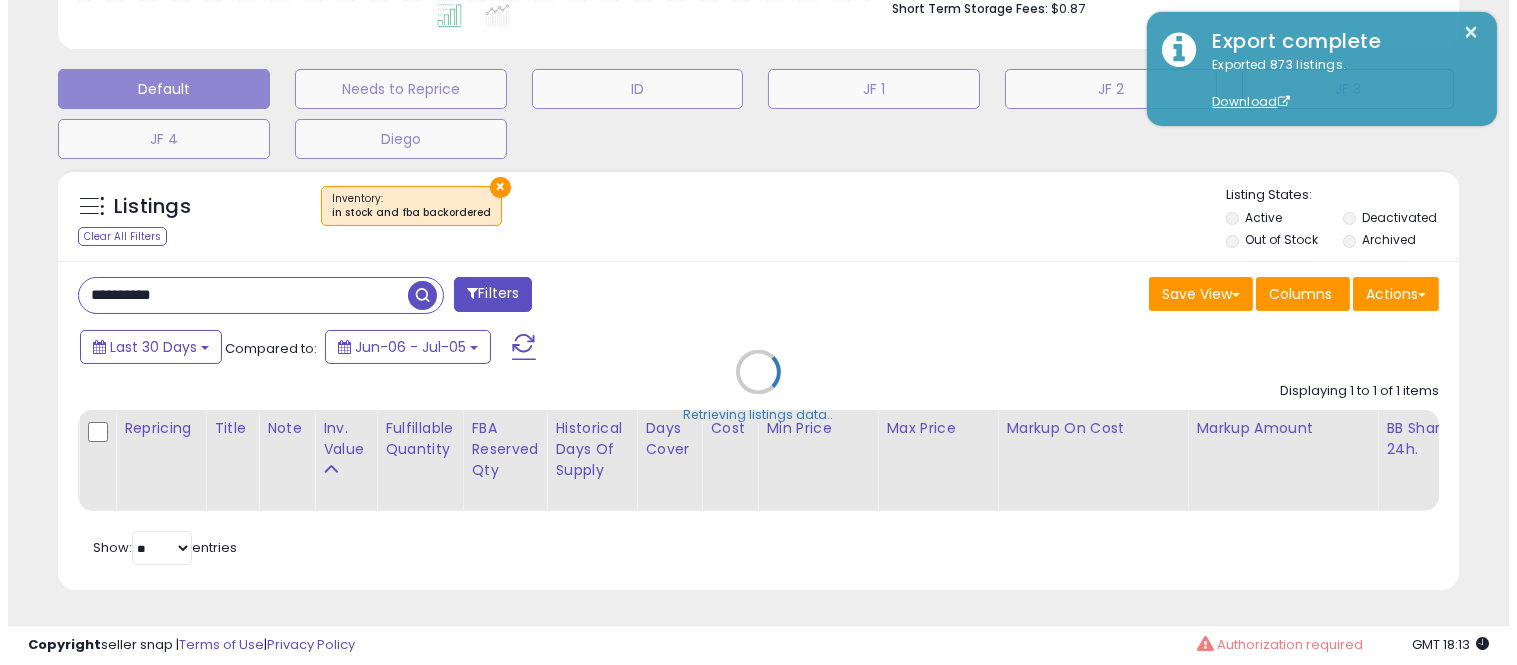 scroll, scrollTop: 578, scrollLeft: 0, axis: vertical 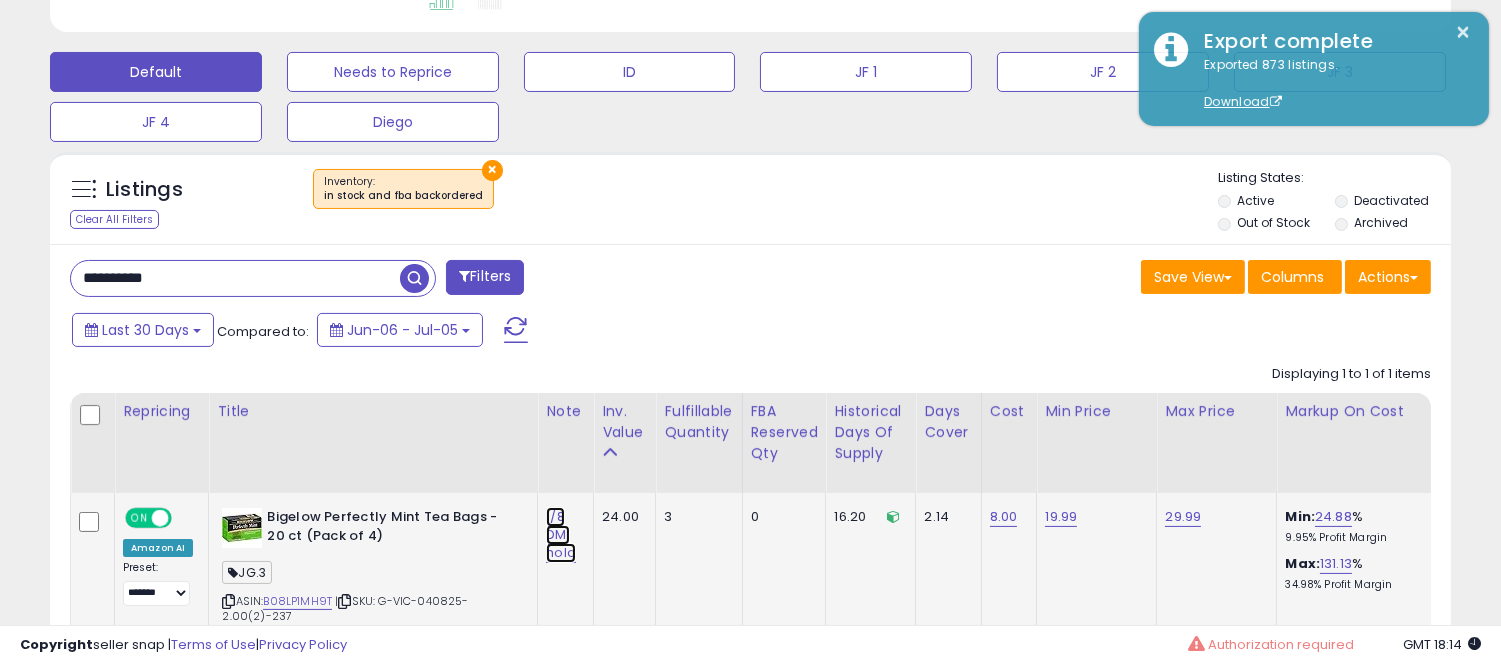 click on "1/8 DM: hold" at bounding box center (561, 535) 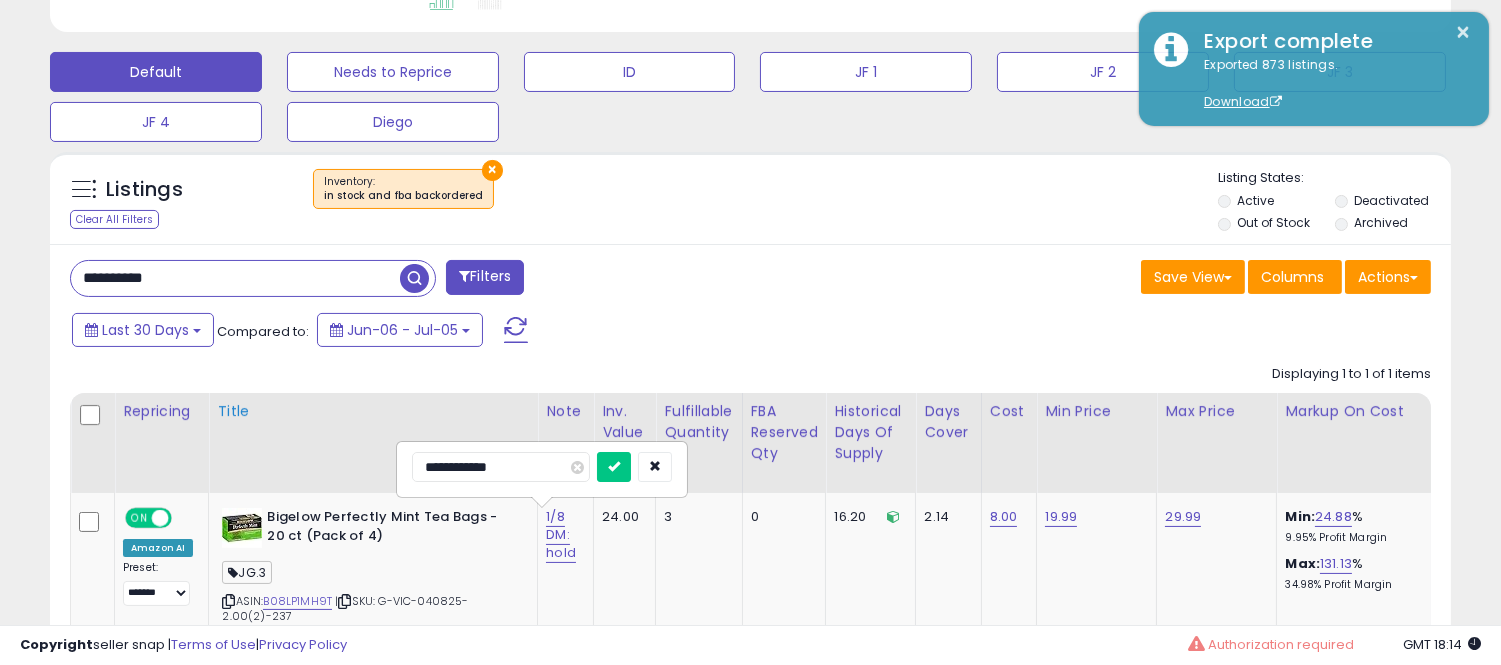 drag, startPoint x: 471, startPoint y: 470, endPoint x: 331, endPoint y: 466, distance: 140.05713 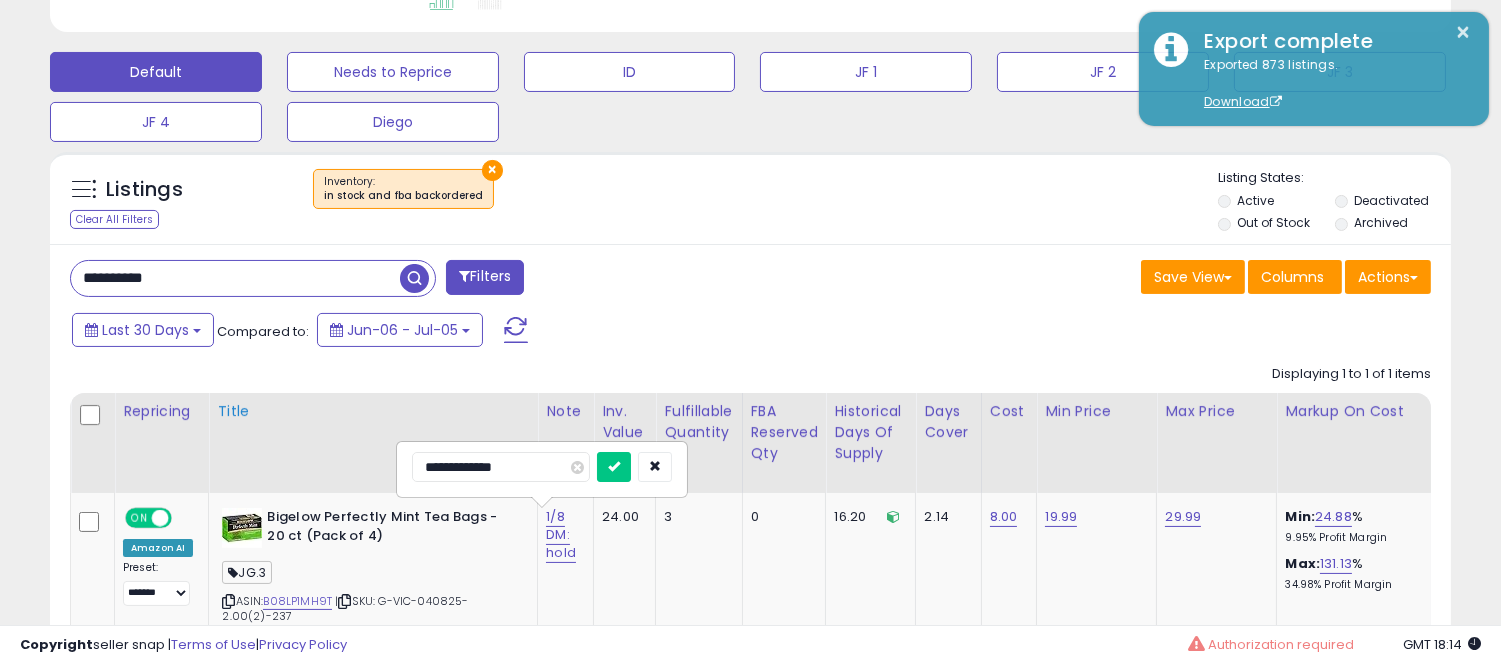 click at bounding box center (614, 467) 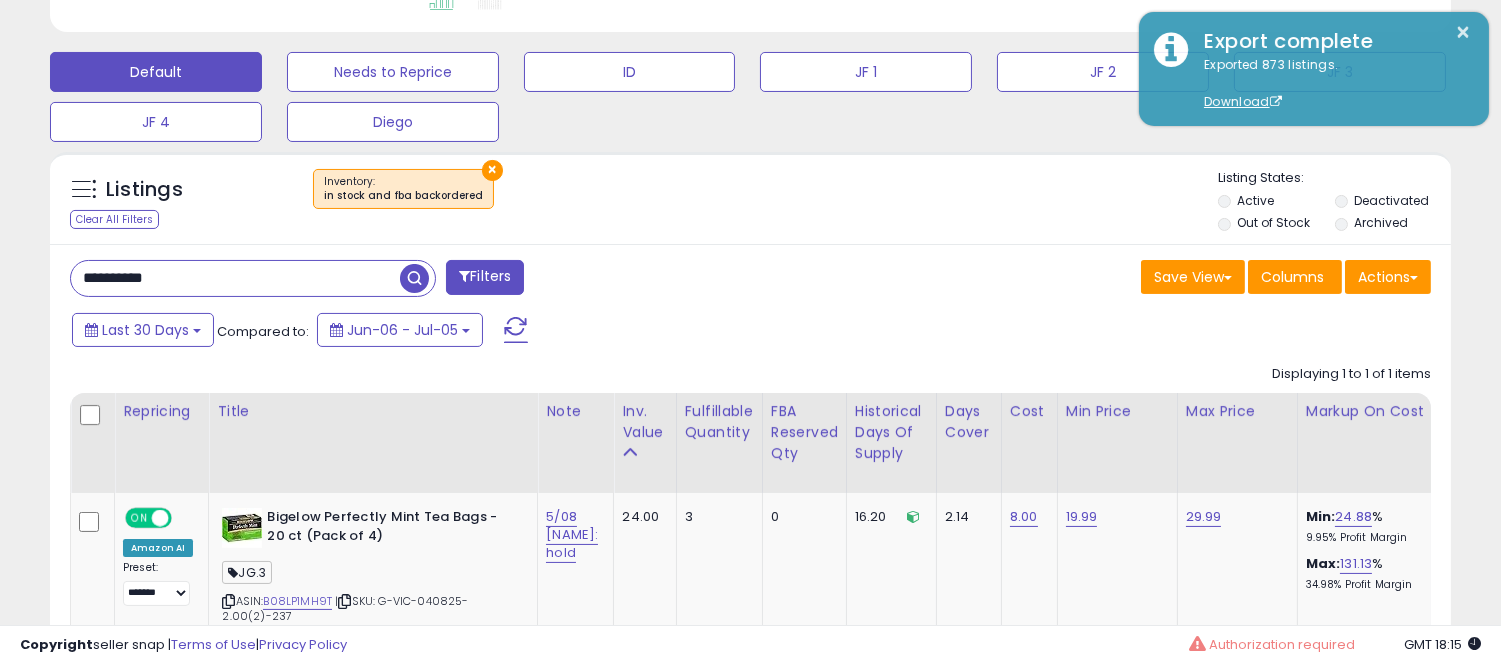 click on "**********" at bounding box center (235, 278) 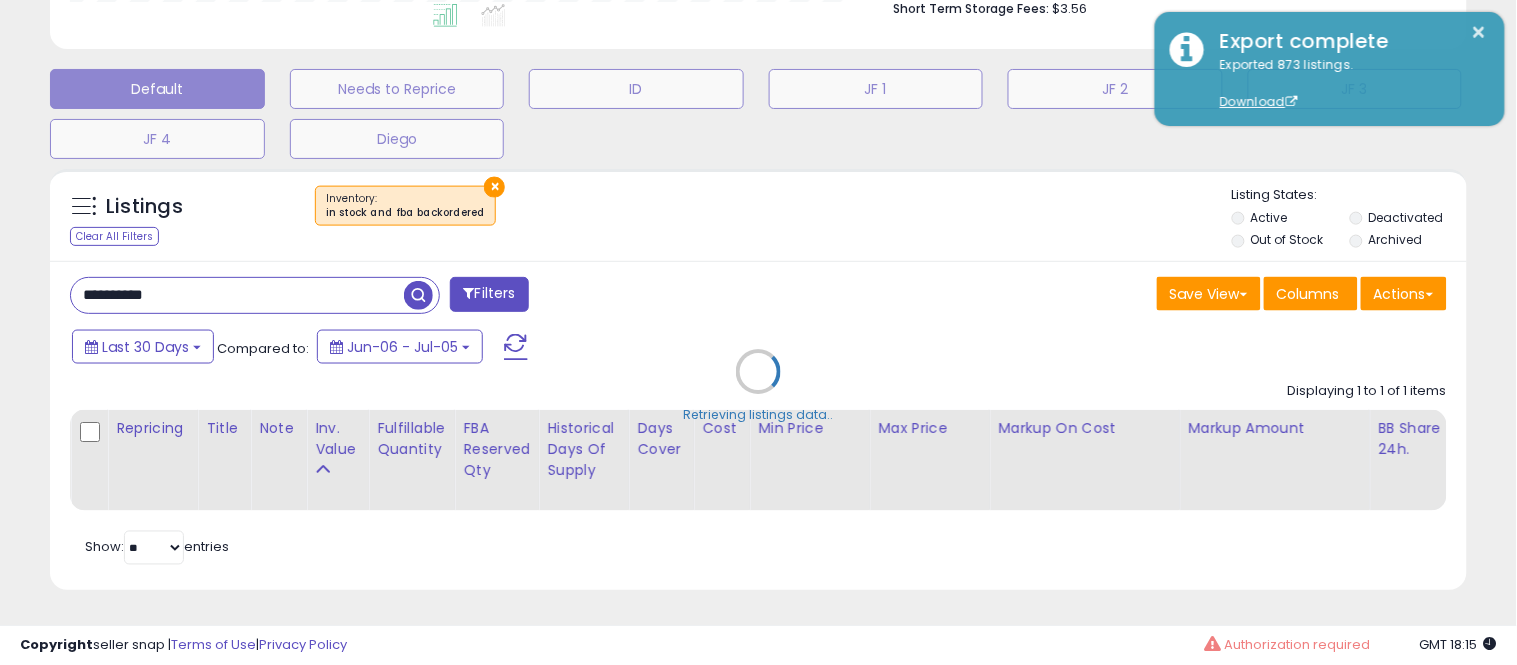 scroll, scrollTop: 999590, scrollLeft: 999178, axis: both 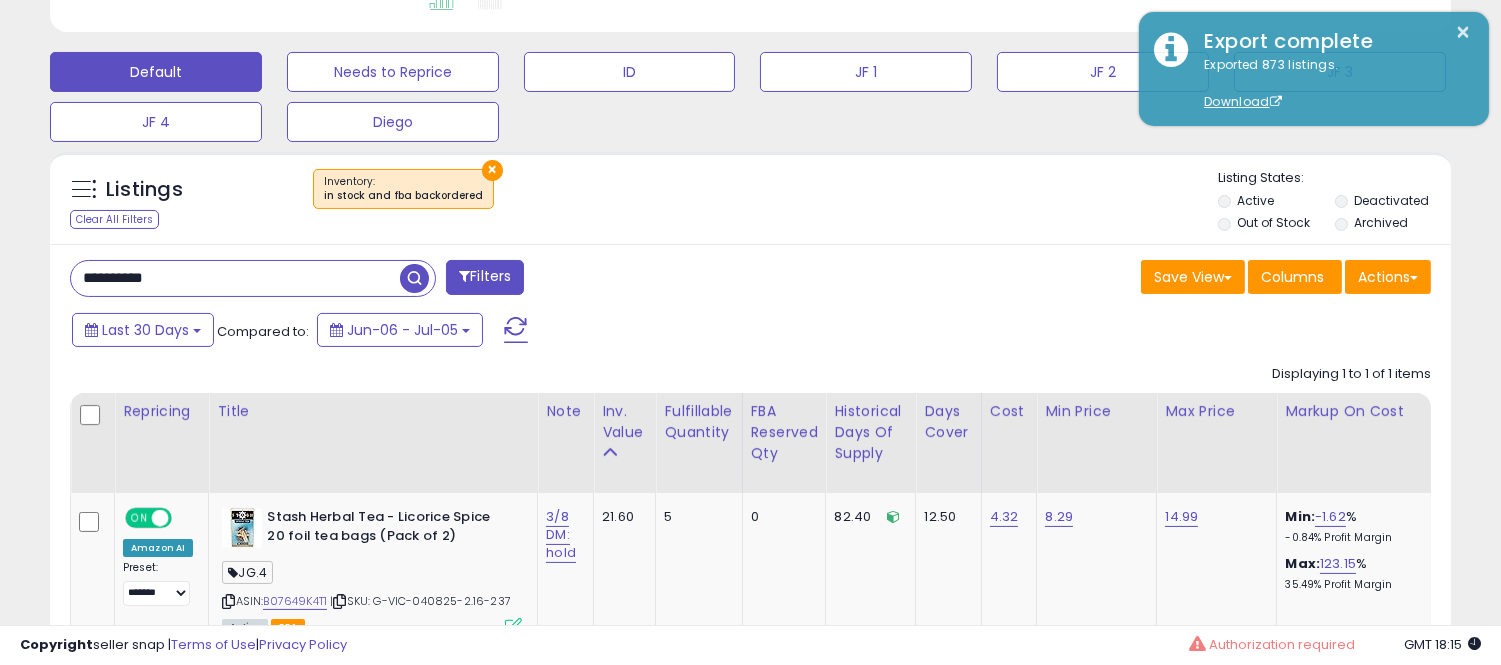 click on "**********" at bounding box center [235, 278] 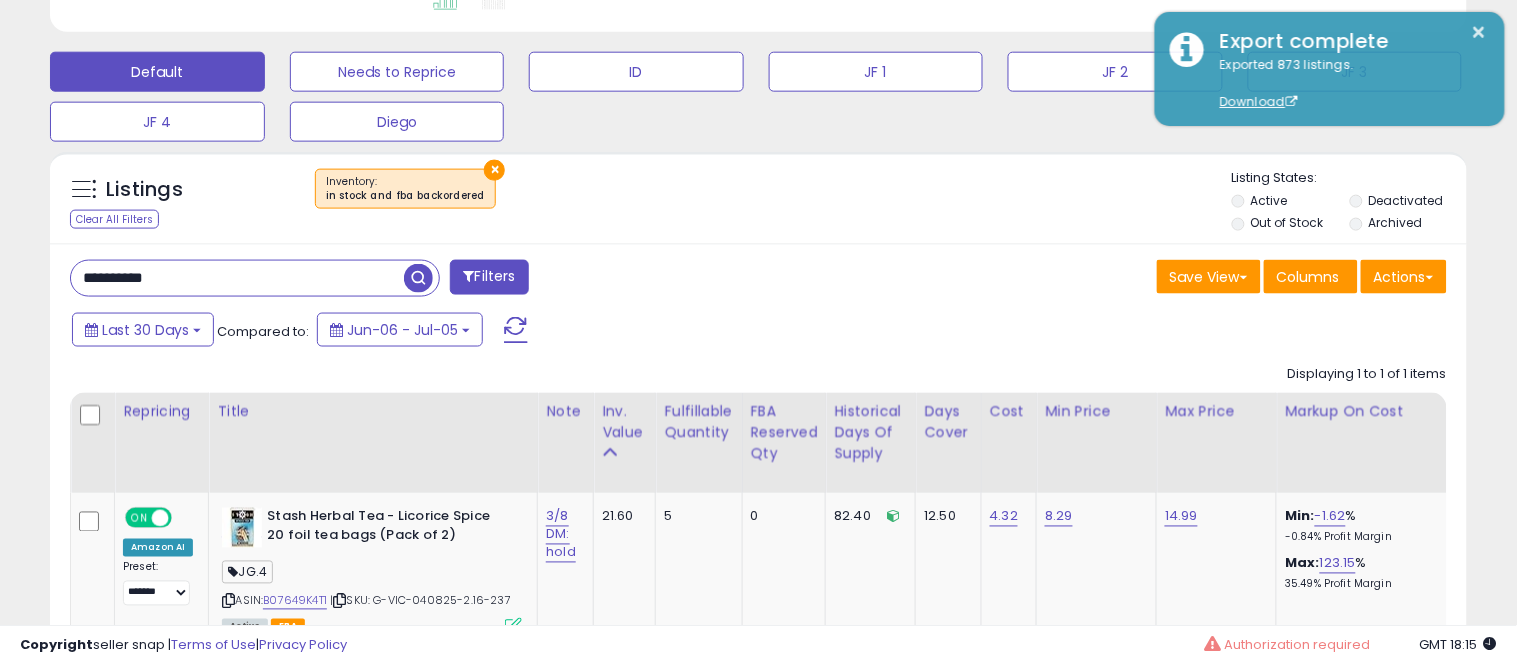 scroll, scrollTop: 999590, scrollLeft: 999178, axis: both 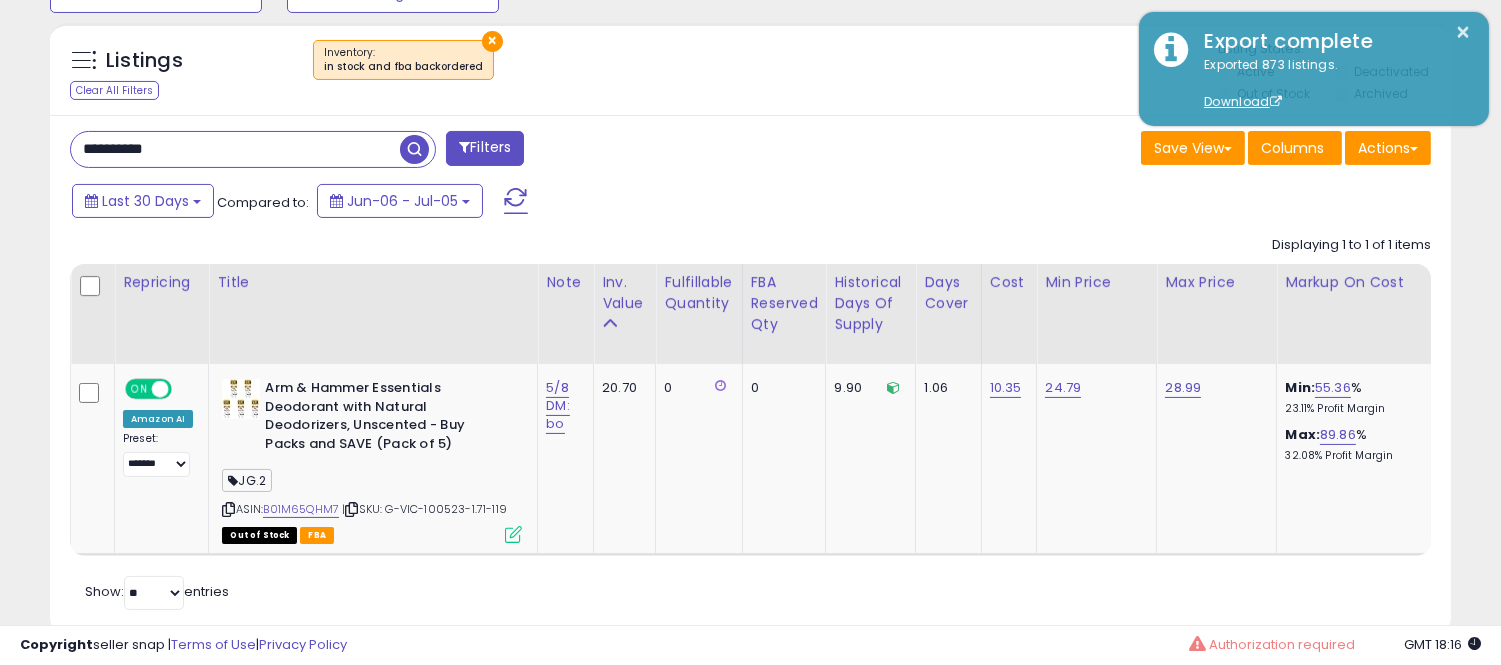 click on "**********" at bounding box center [235, 149] 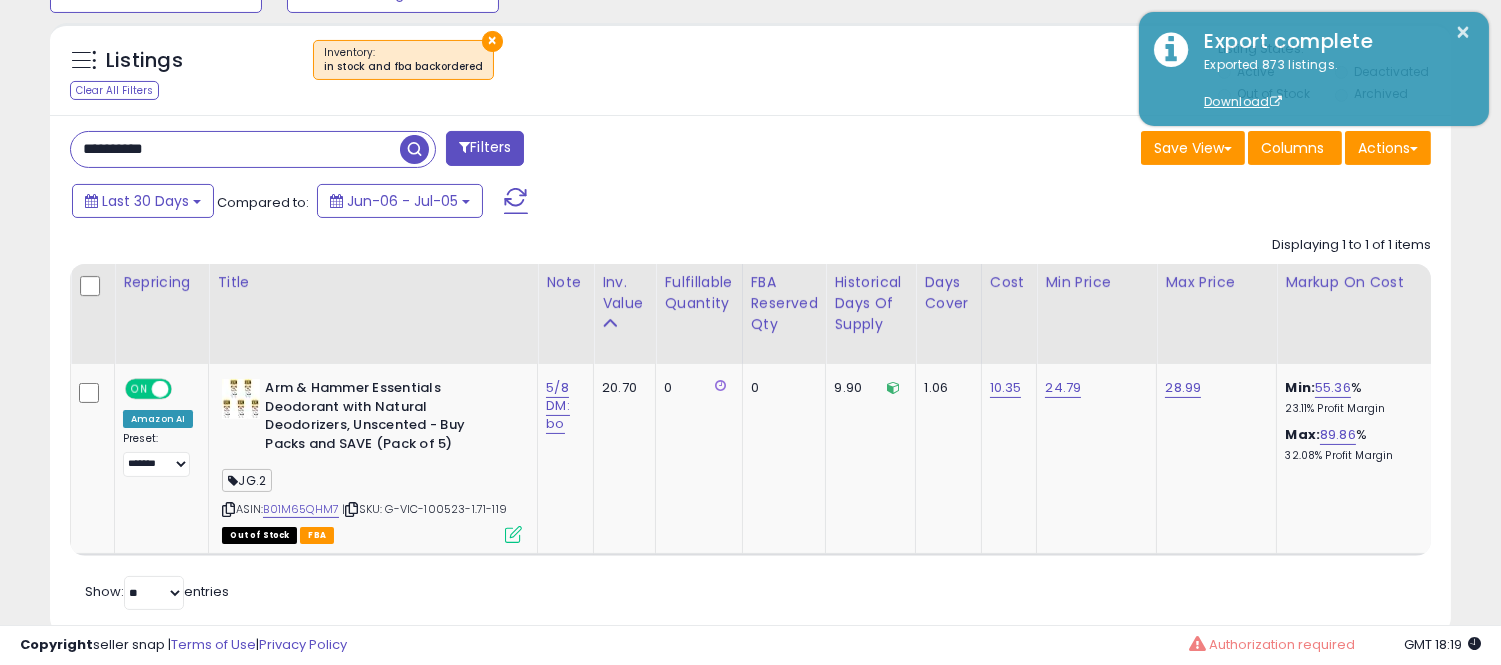 click on "**********" at bounding box center (235, 149) 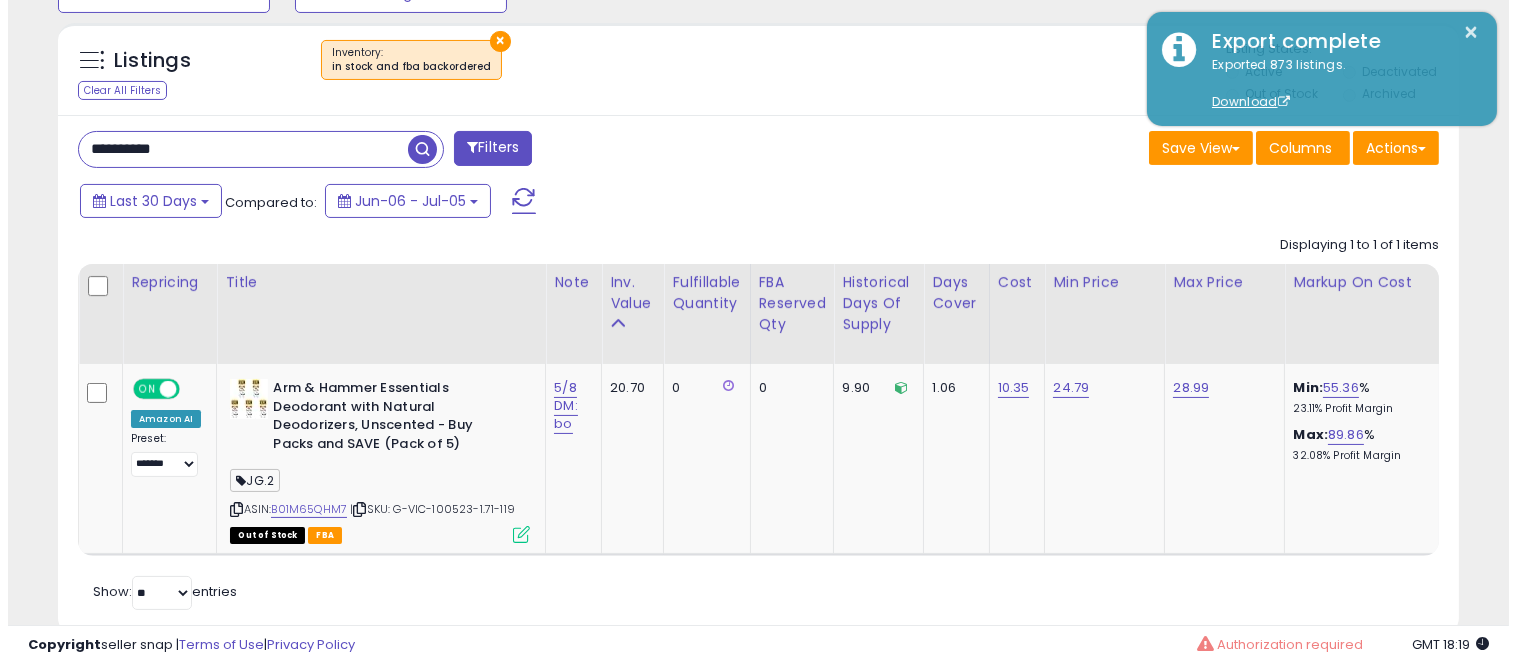 scroll, scrollTop: 578, scrollLeft: 0, axis: vertical 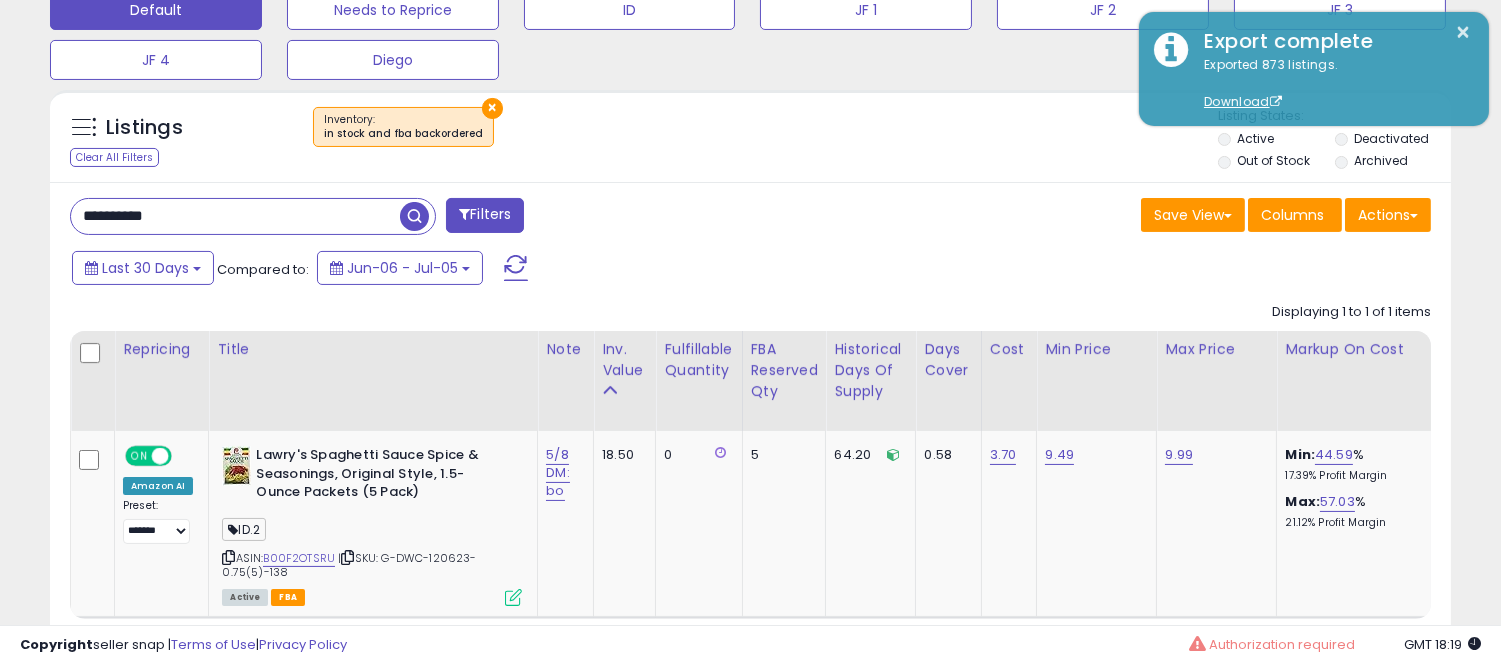 click on "**********" at bounding box center [235, 216] 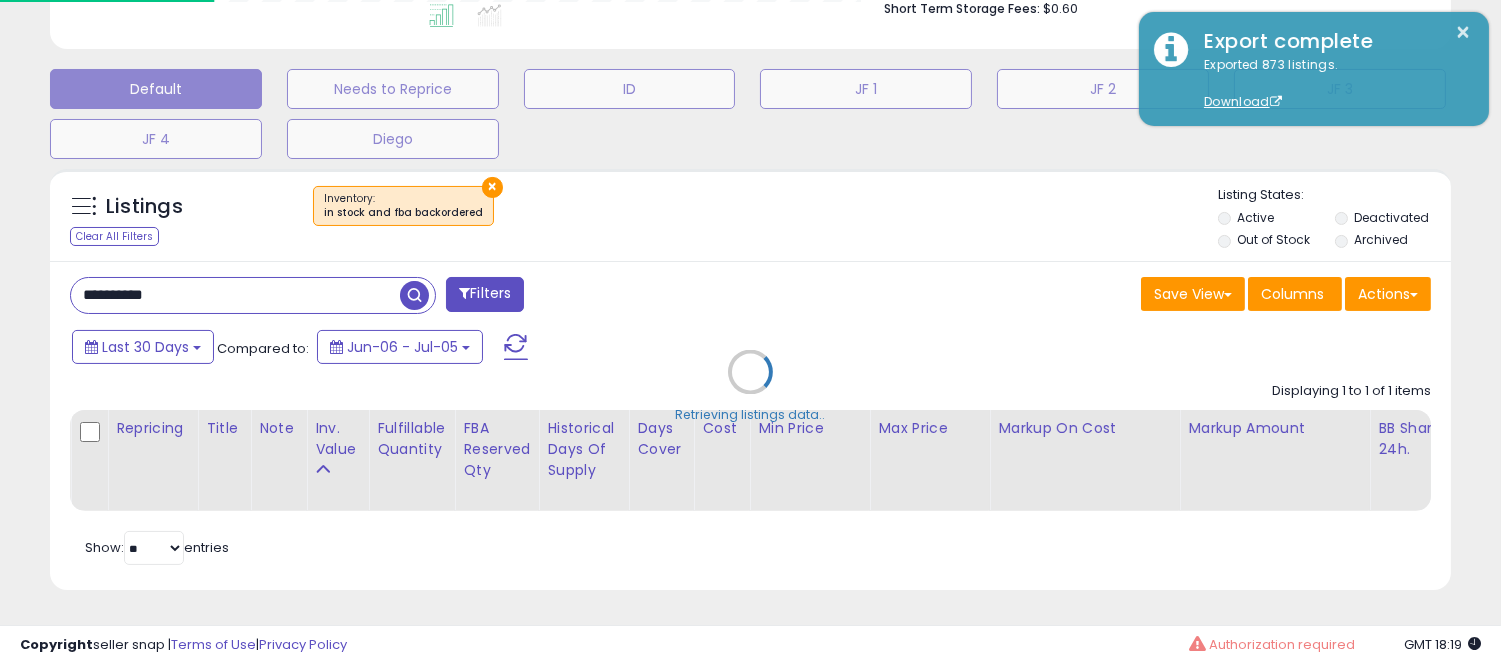scroll, scrollTop: 999590, scrollLeft: 999178, axis: both 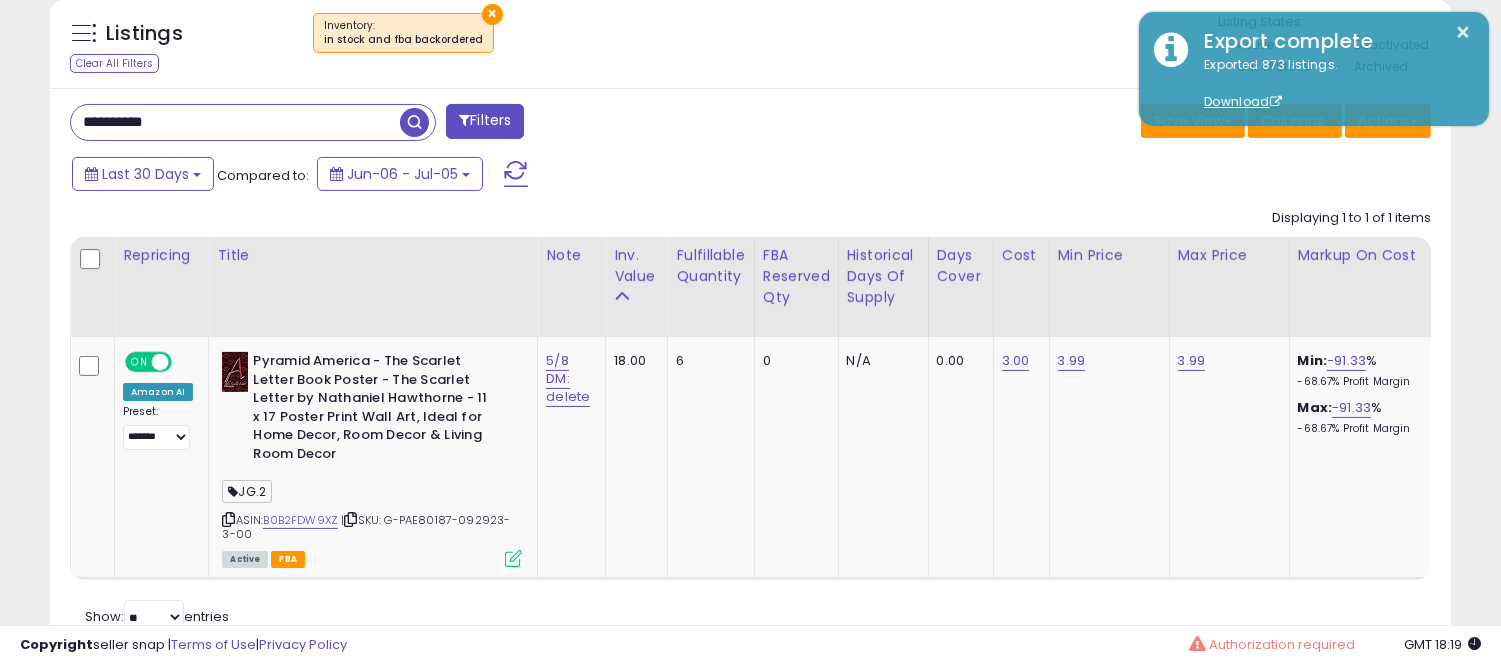 click on "**********" at bounding box center (235, 122) 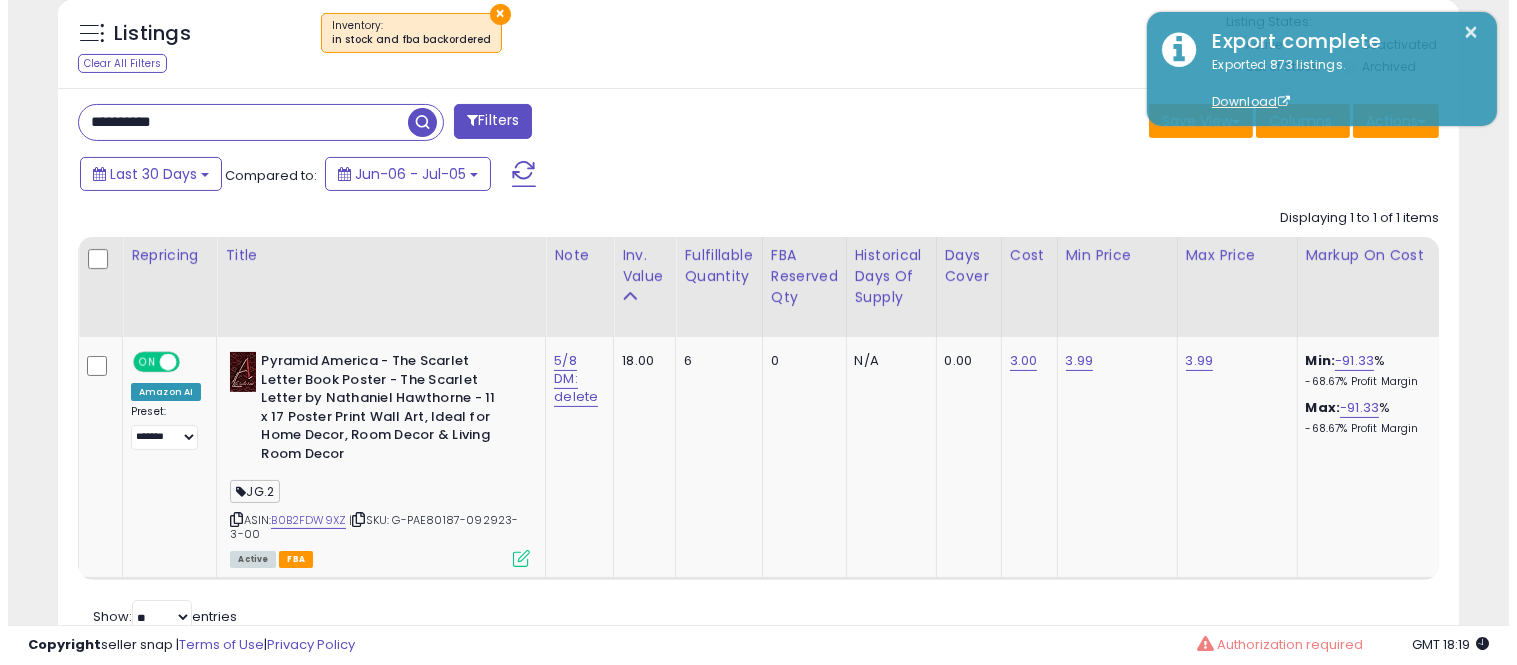 scroll, scrollTop: 578, scrollLeft: 0, axis: vertical 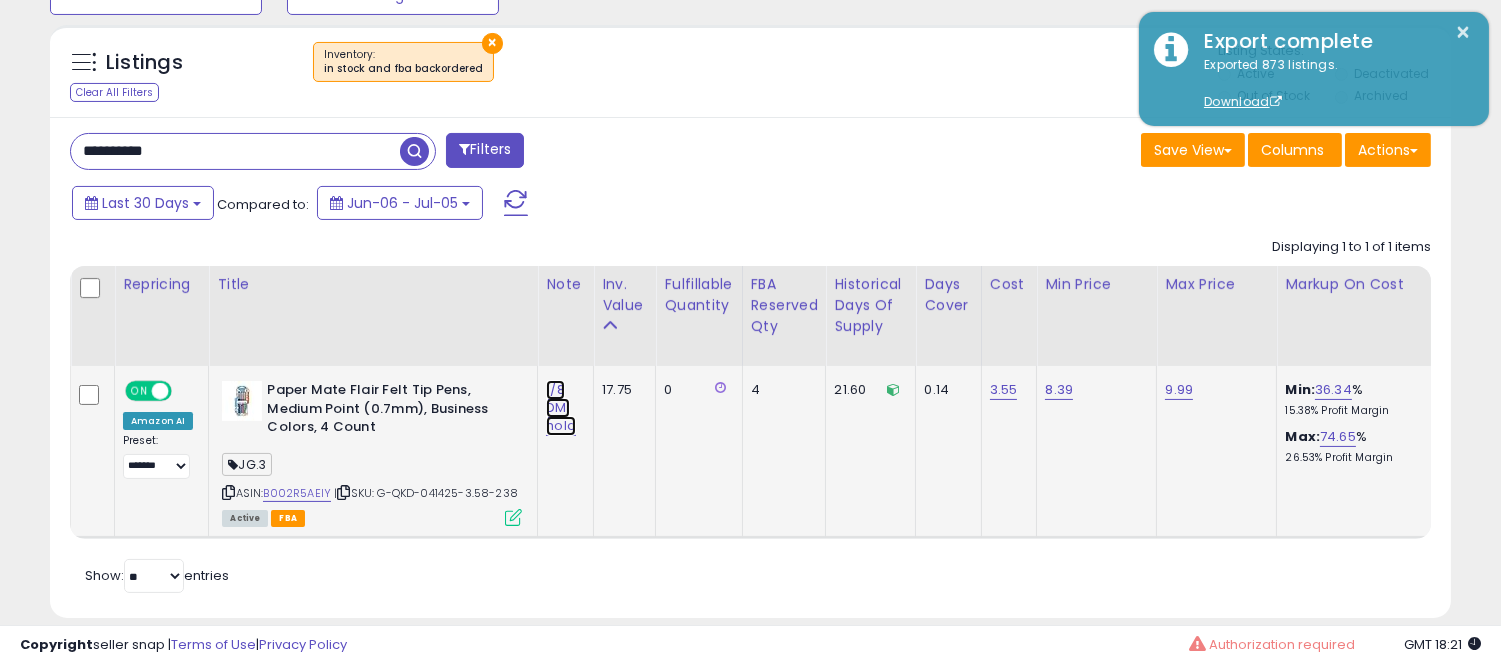 click on "1/8 DM: hold" at bounding box center (561, 408) 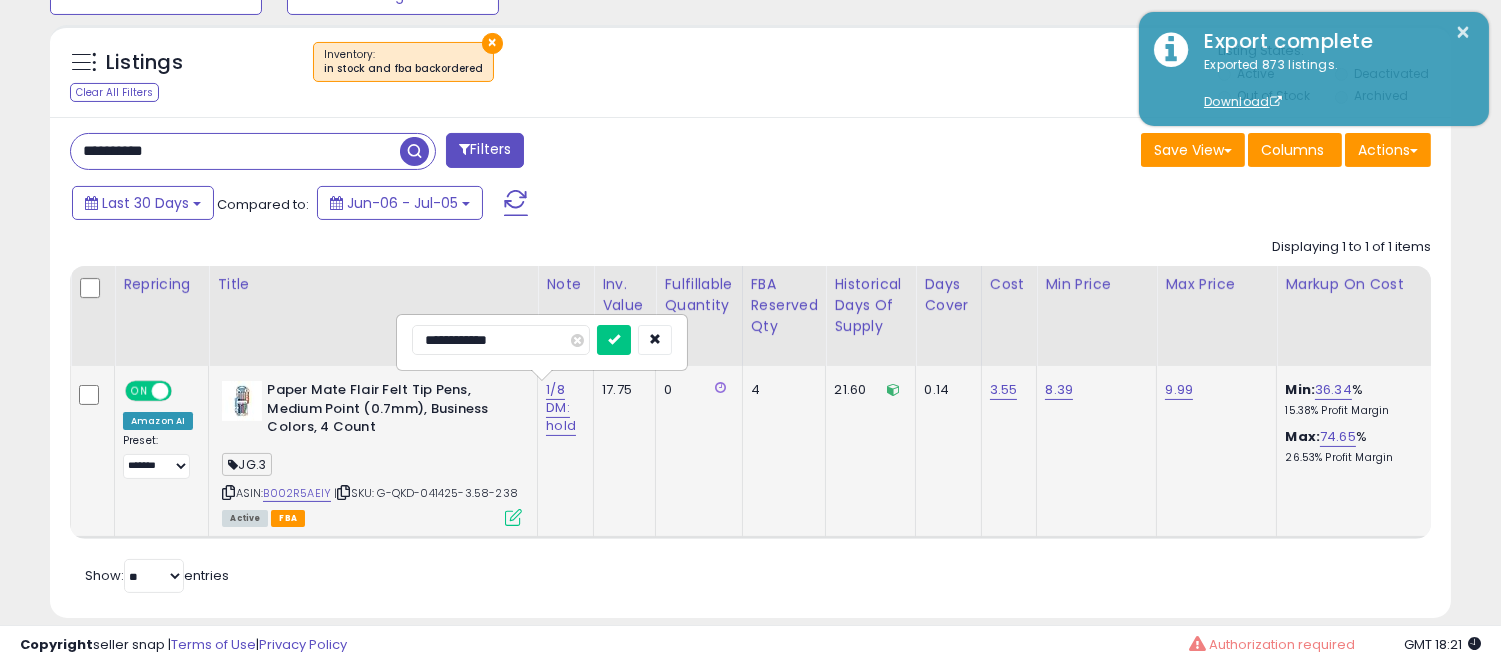 click on "**********" at bounding box center [501, 340] 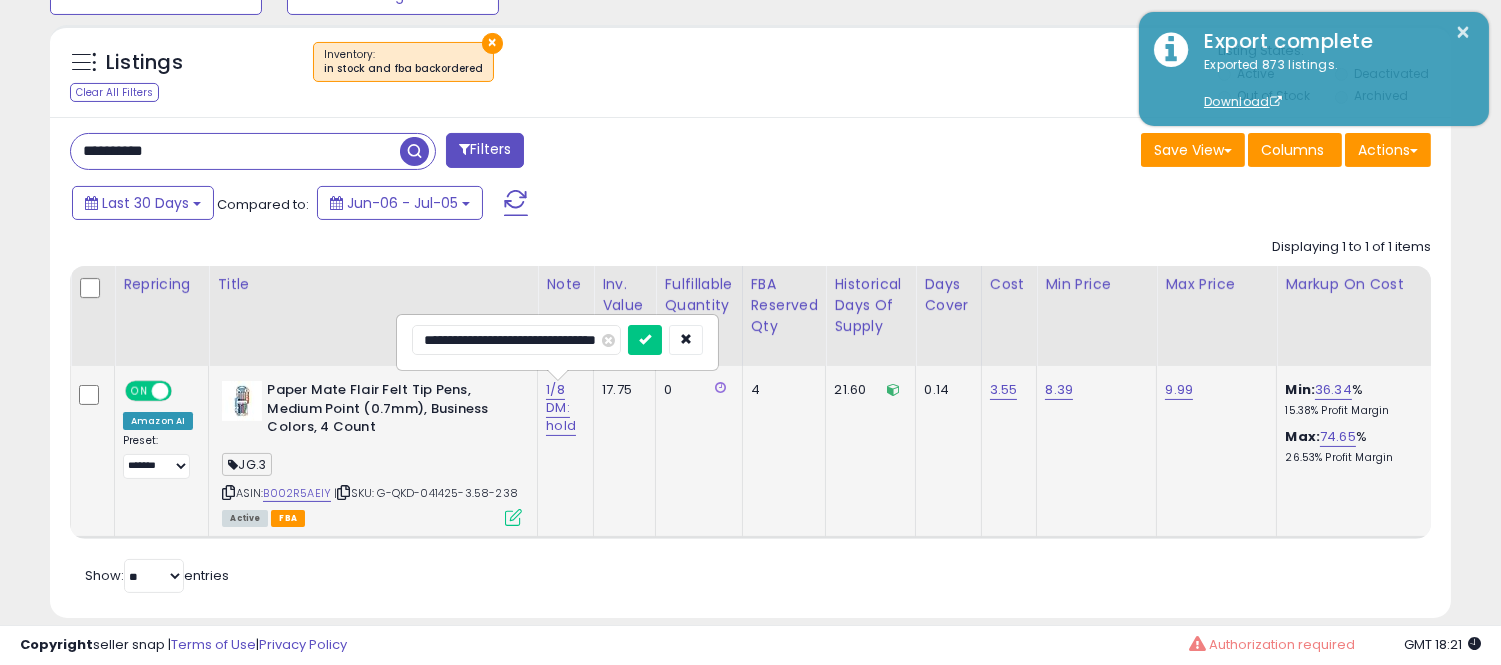 type on "**********" 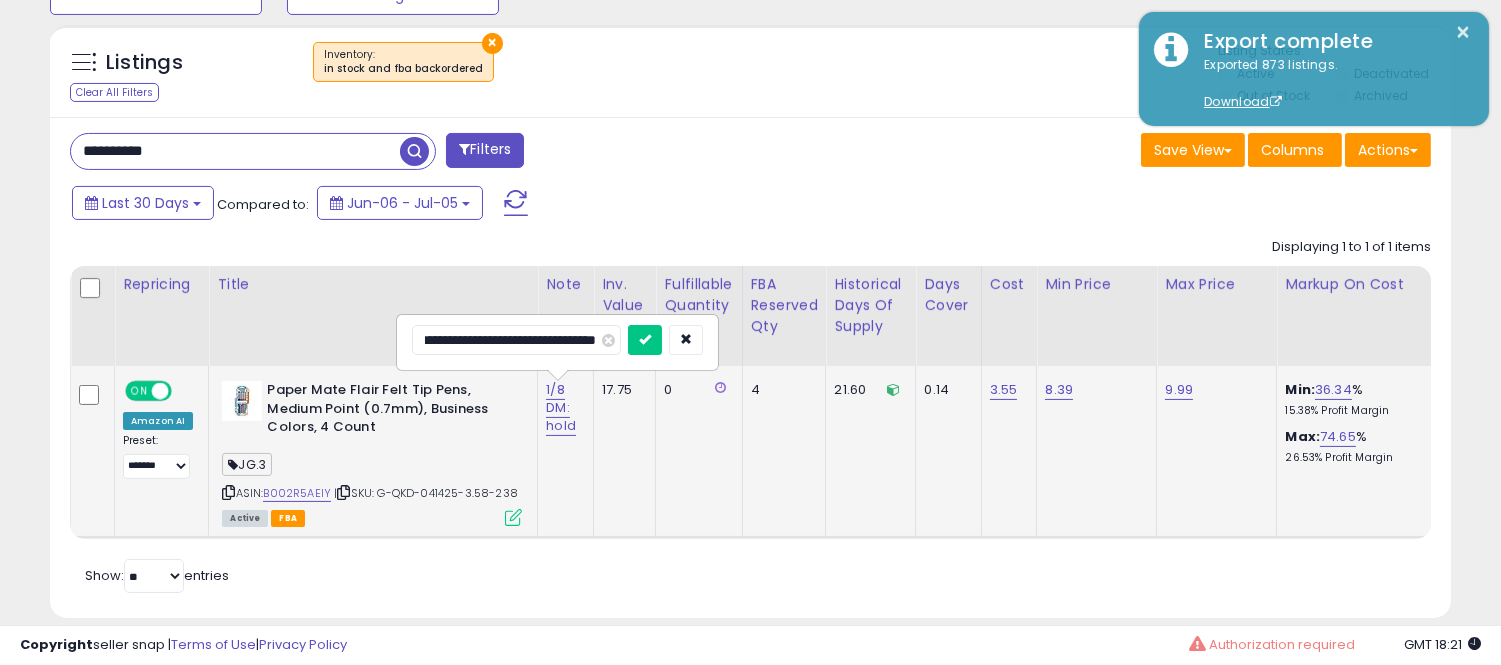 scroll, scrollTop: 0, scrollLeft: 57, axis: horizontal 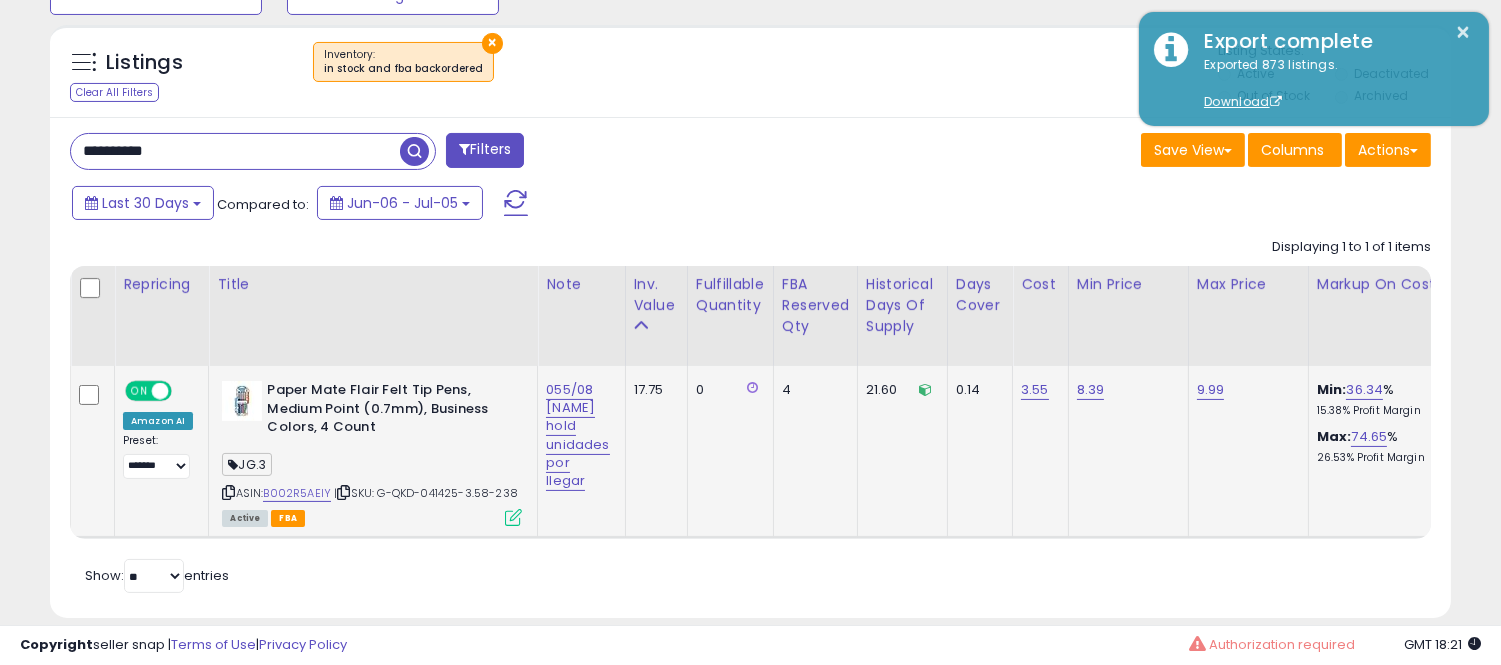 click on "**********" at bounding box center (235, 151) 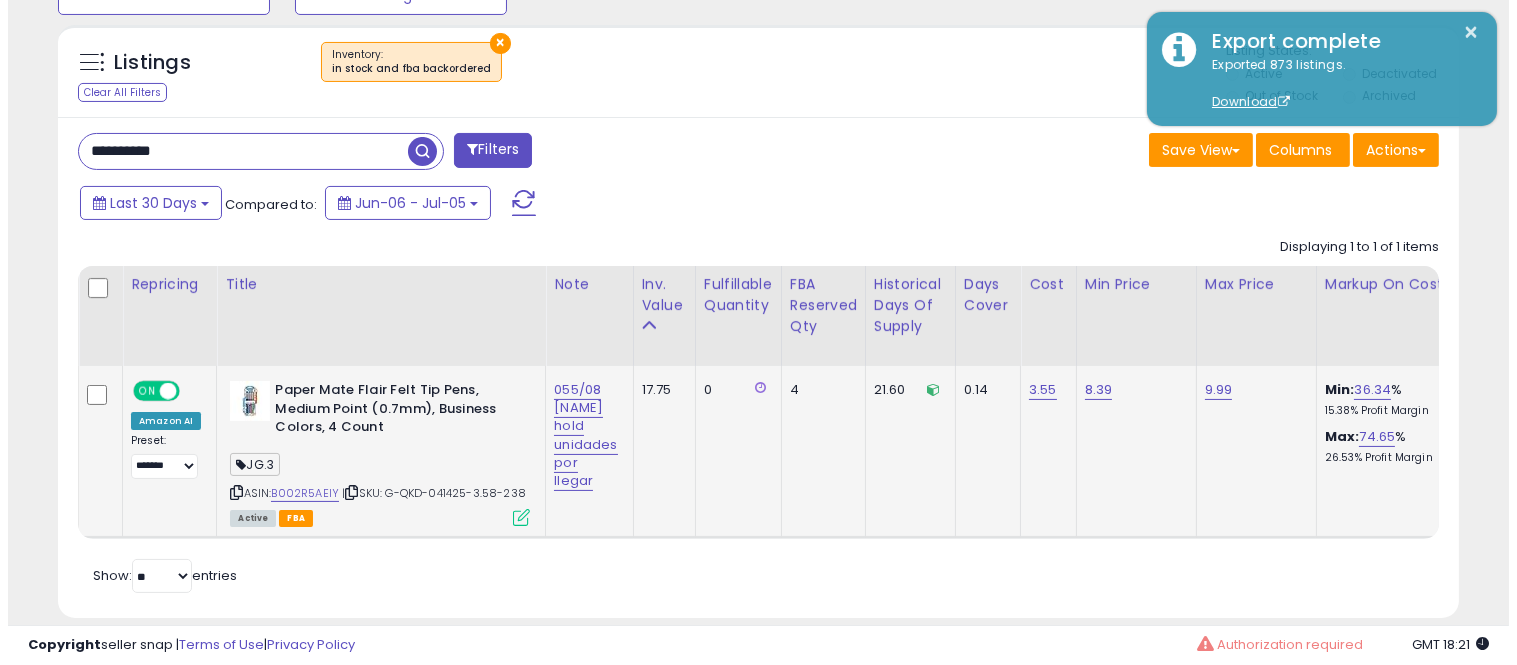 scroll, scrollTop: 578, scrollLeft: 0, axis: vertical 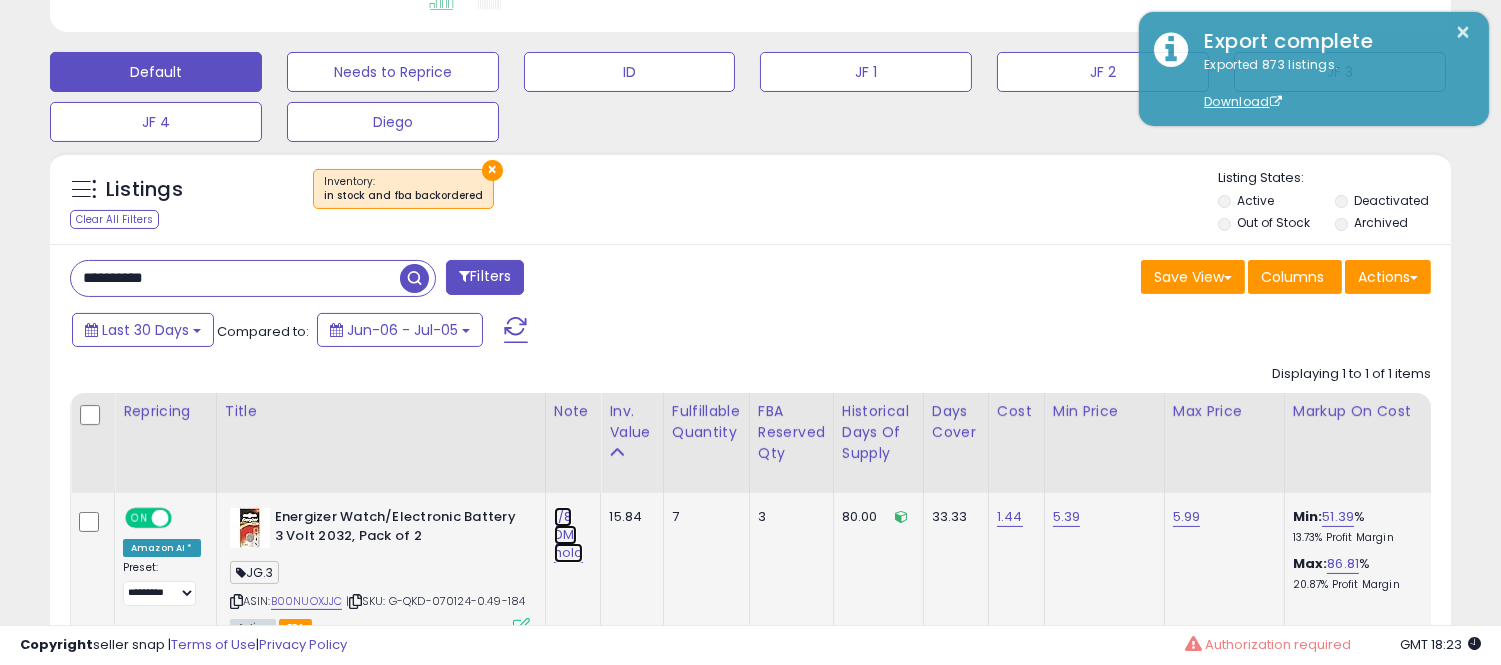 click on "1/8 DM: hold" at bounding box center (569, 535) 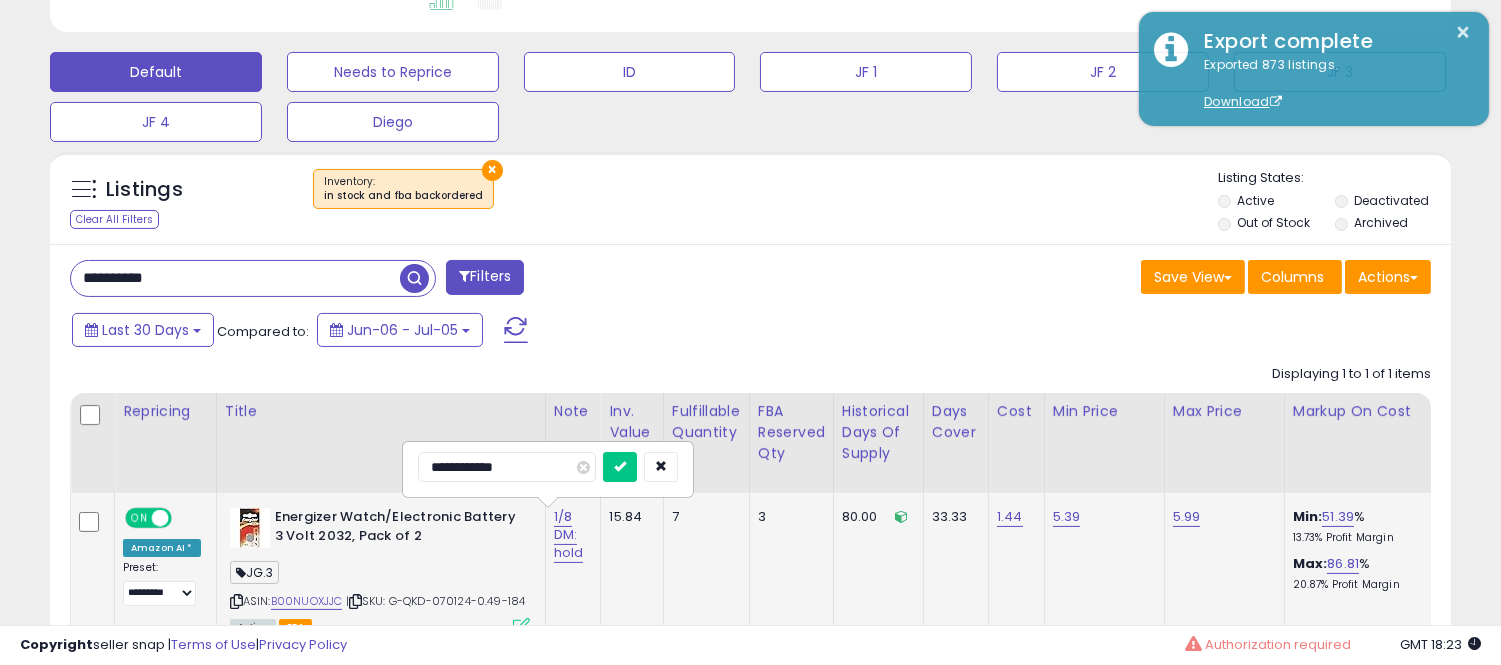 drag, startPoint x: 472, startPoint y: 461, endPoint x: 403, endPoint y: 464, distance: 69.065186 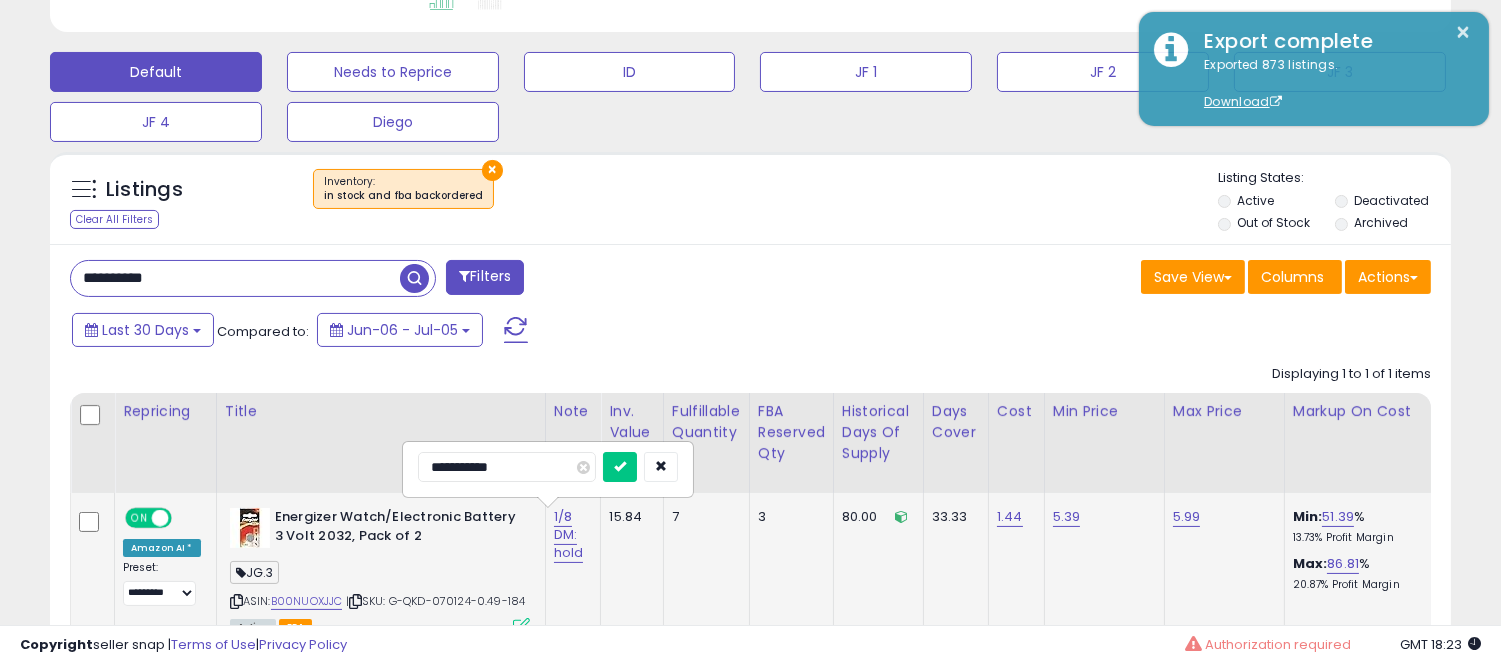 type on "**********" 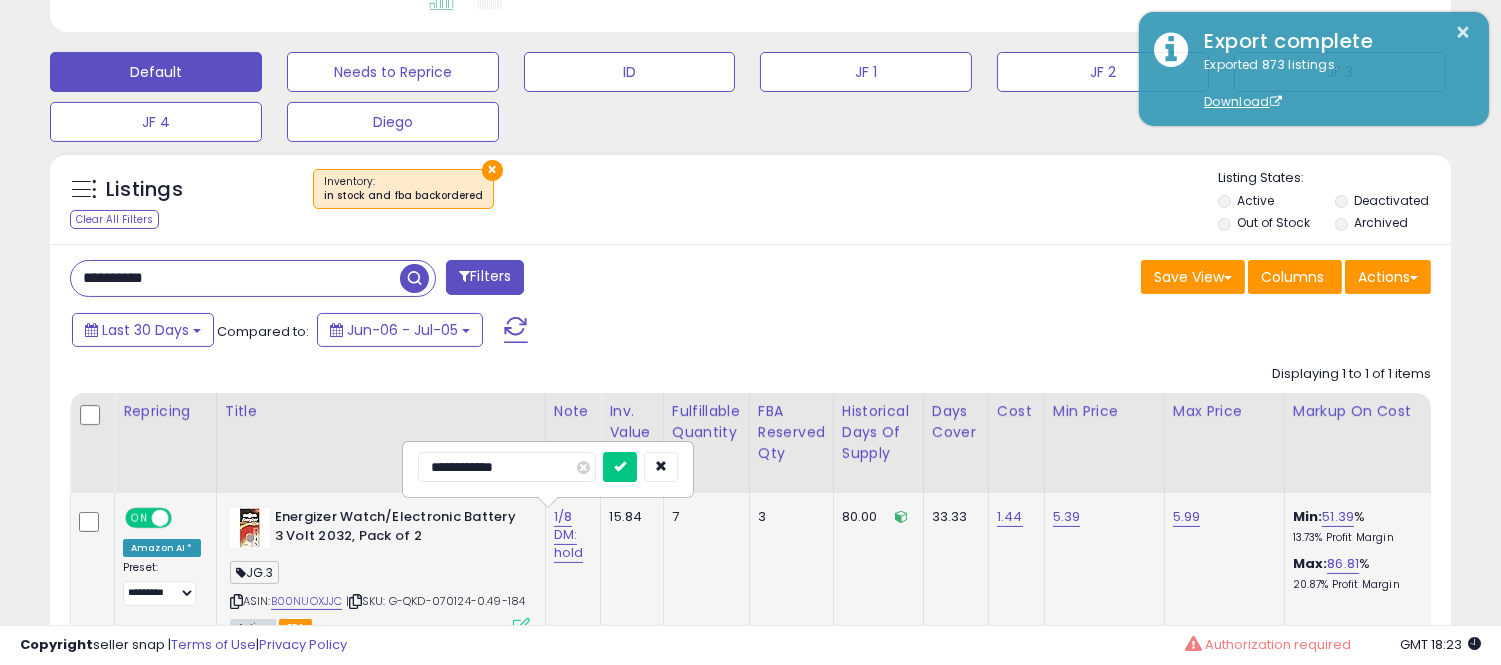 click at bounding box center (620, 467) 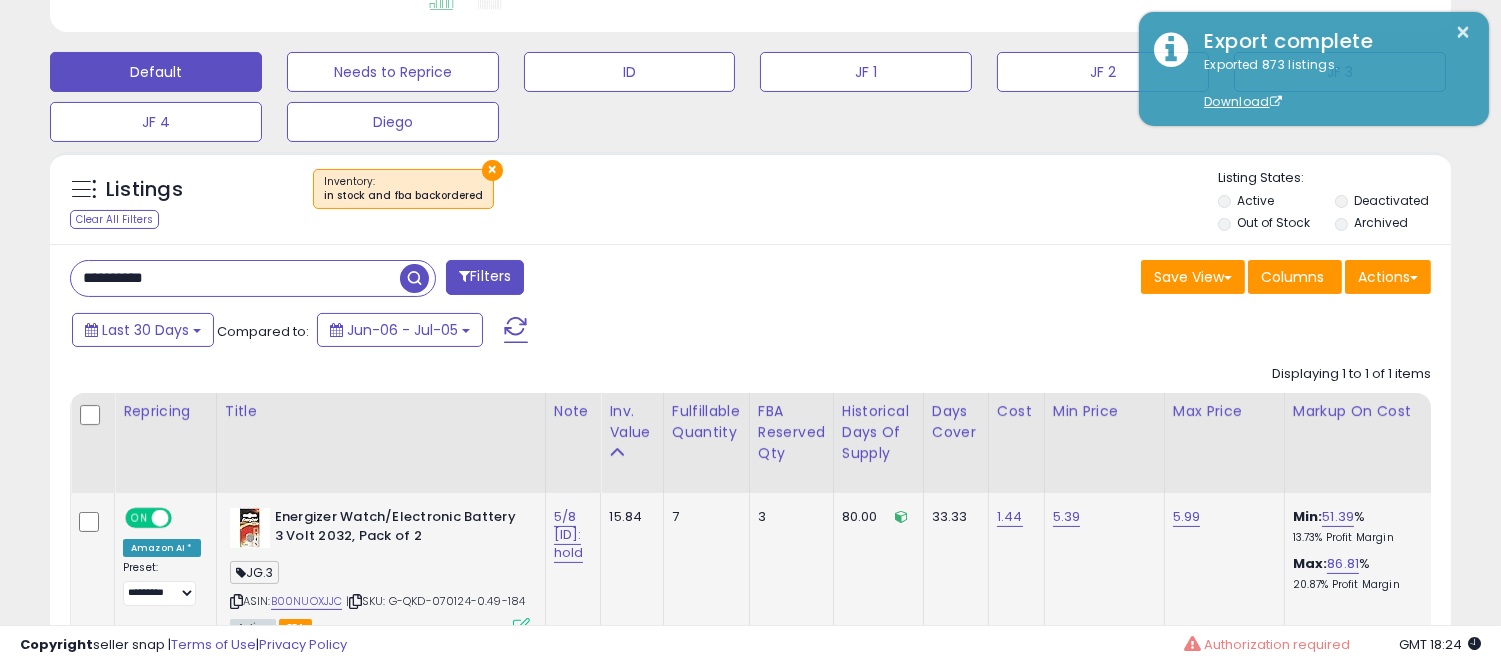 click on "**********" at bounding box center (235, 278) 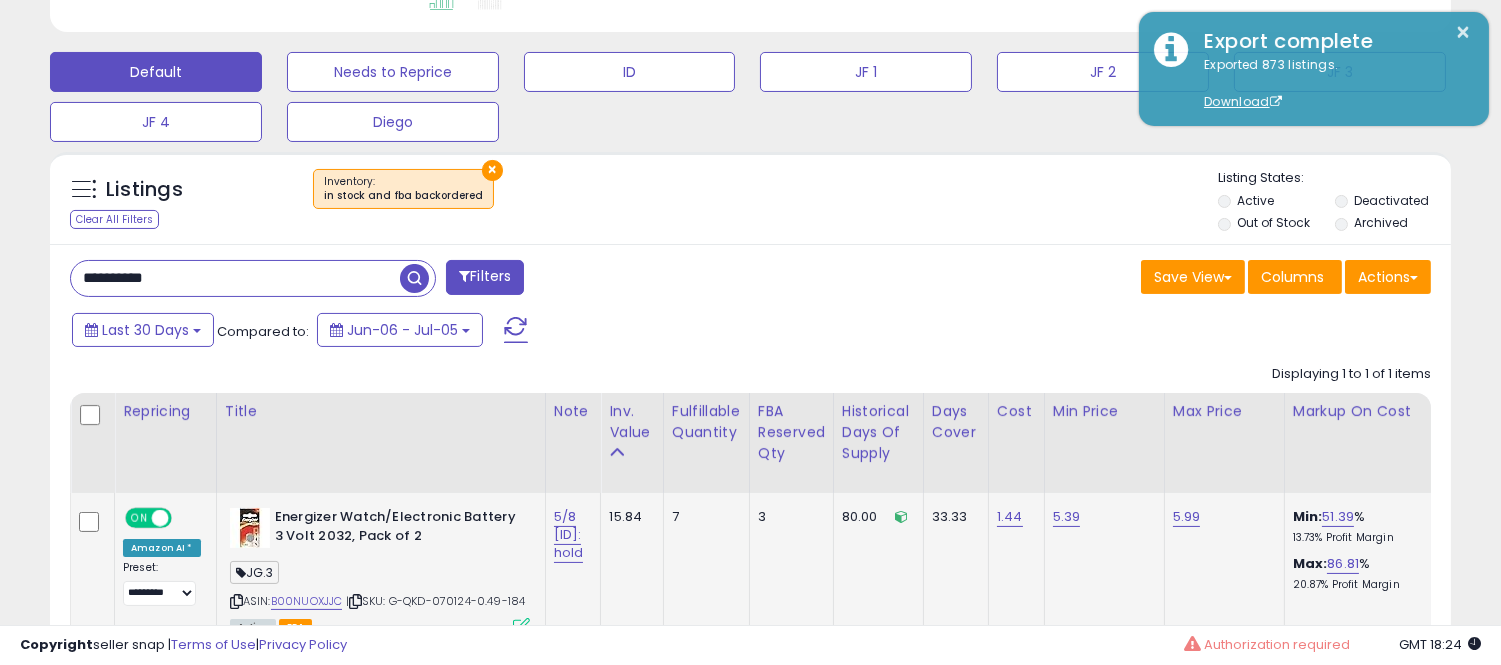 paste 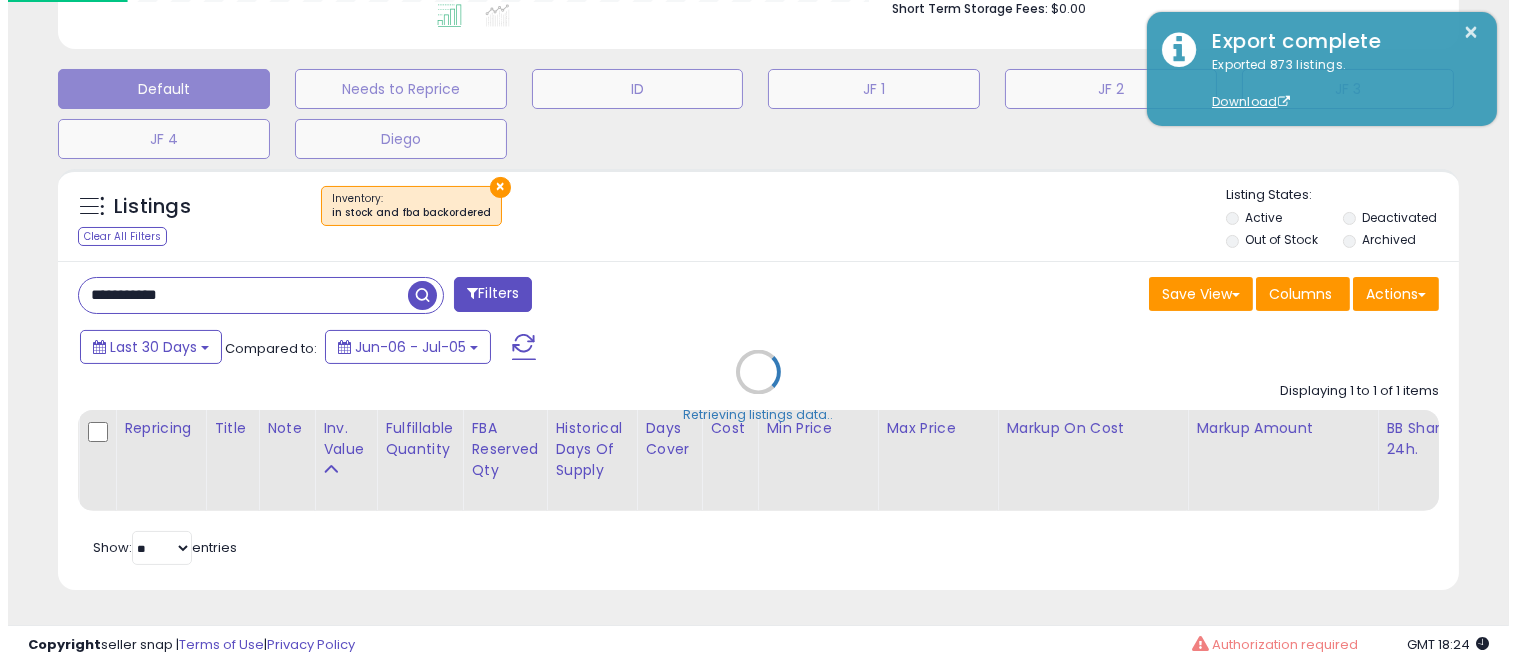 scroll, scrollTop: 999590, scrollLeft: 999178, axis: both 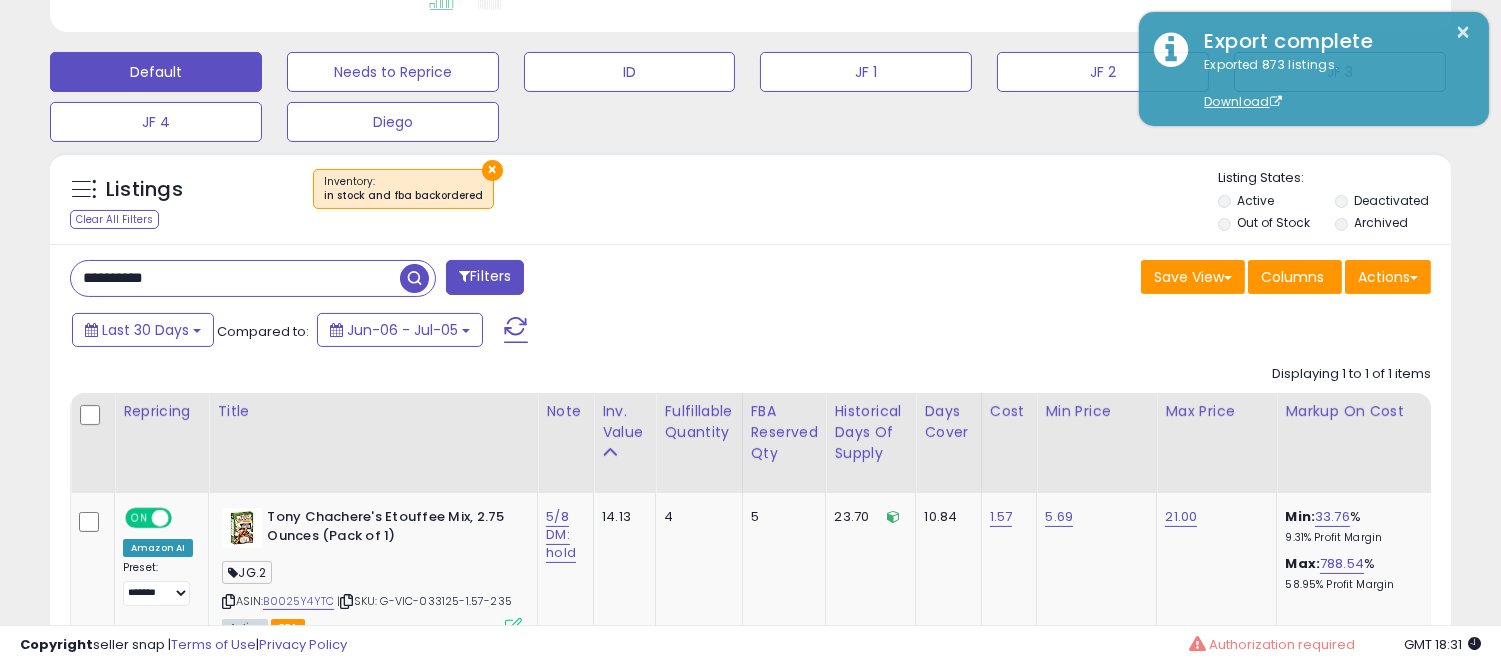 click on "**********" at bounding box center (235, 278) 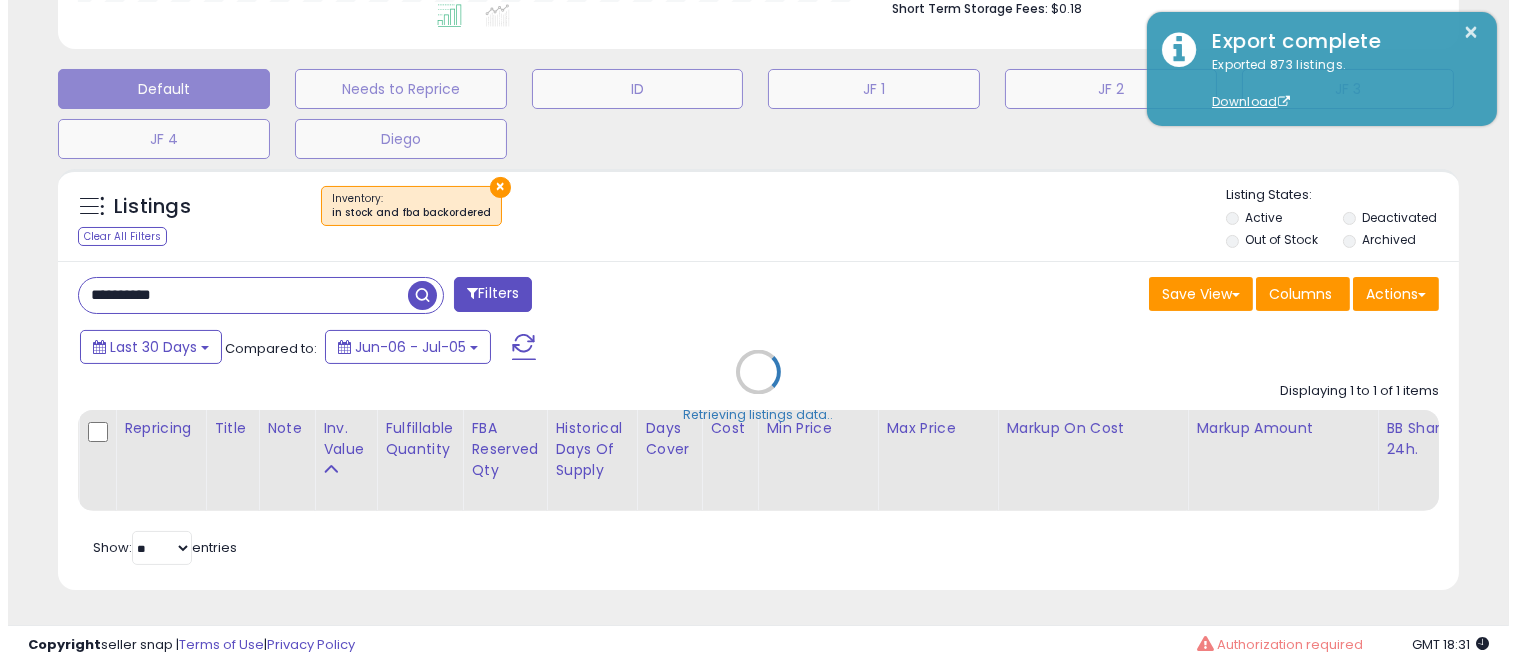 scroll, scrollTop: 999590, scrollLeft: 999178, axis: both 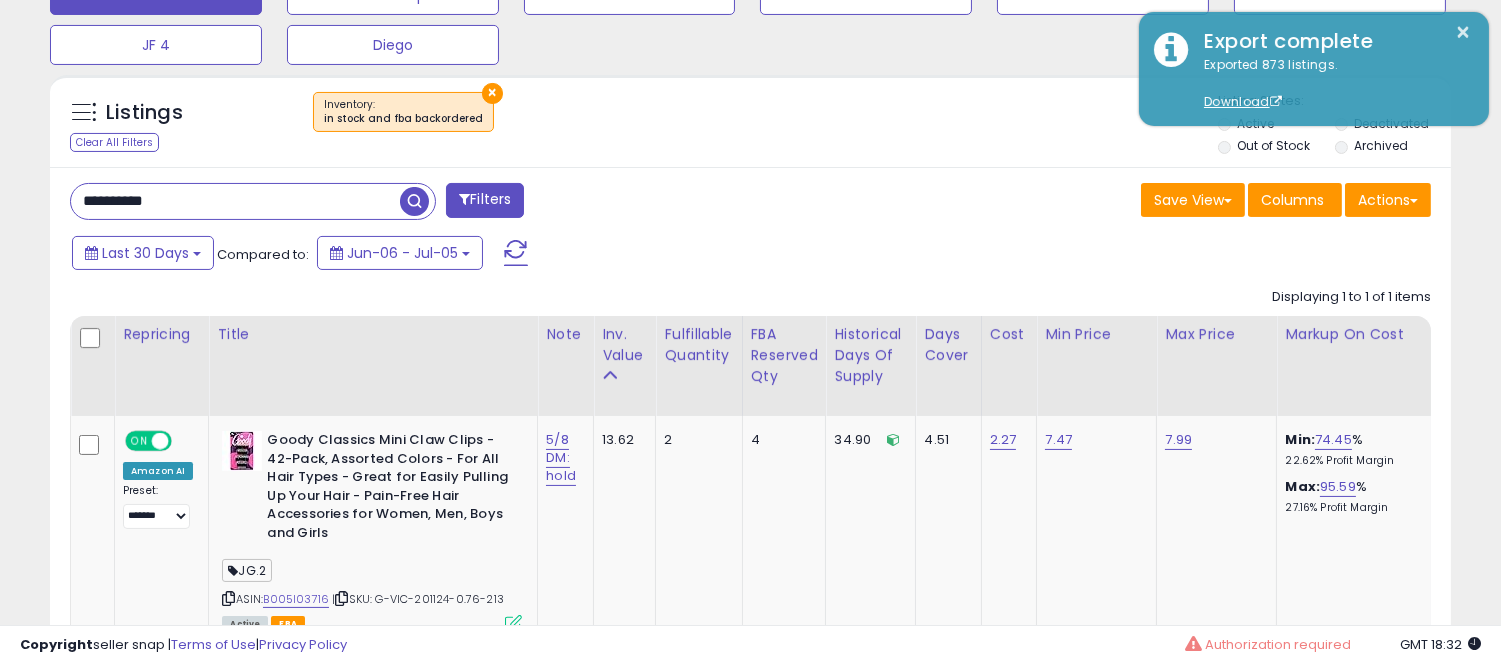 click on "**********" at bounding box center (235, 201) 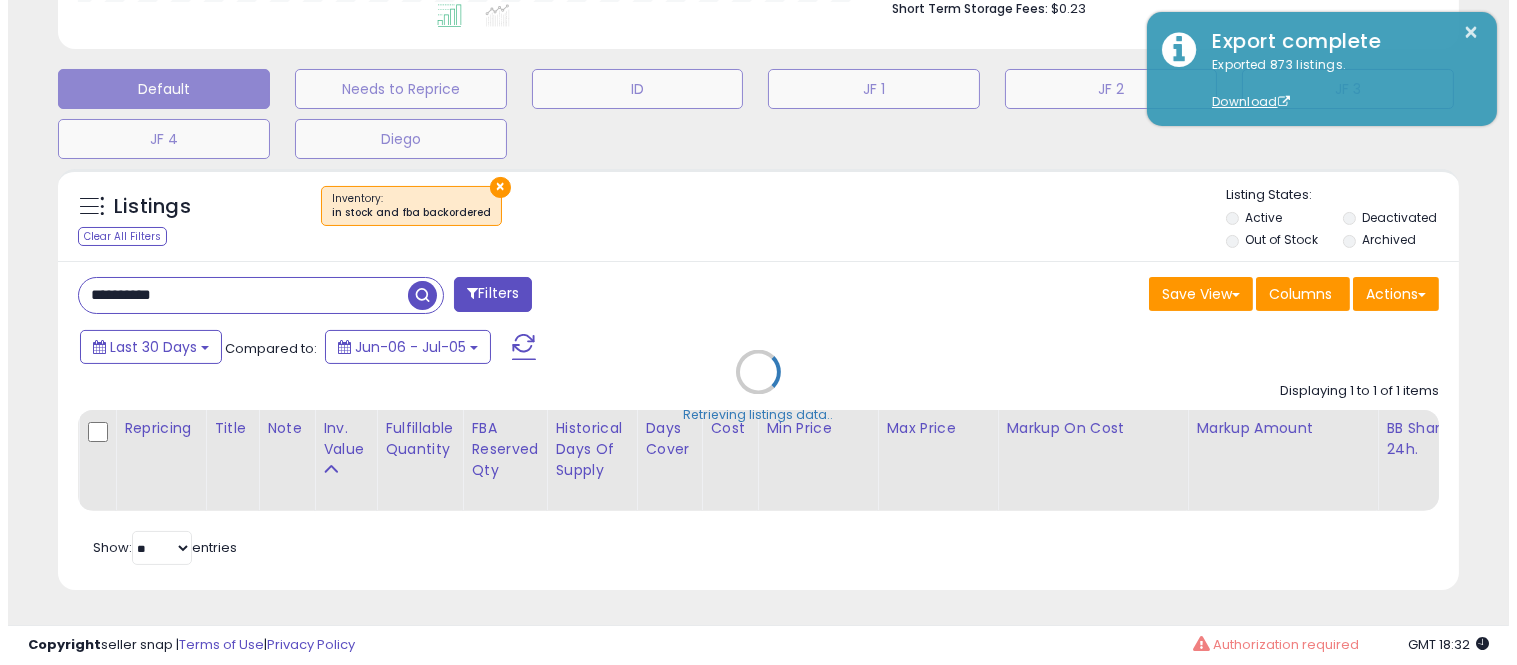 scroll, scrollTop: 578, scrollLeft: 0, axis: vertical 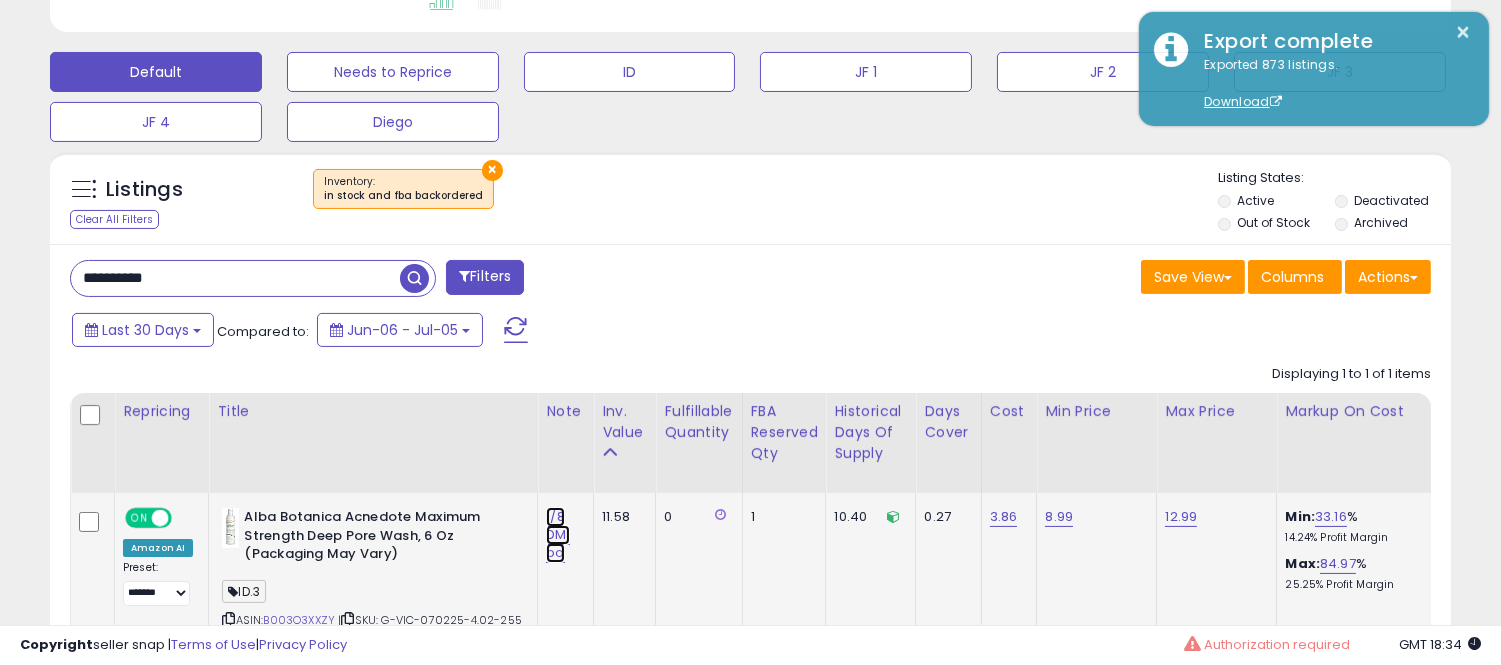 click on "1/8 DM: bo" at bounding box center (557, 535) 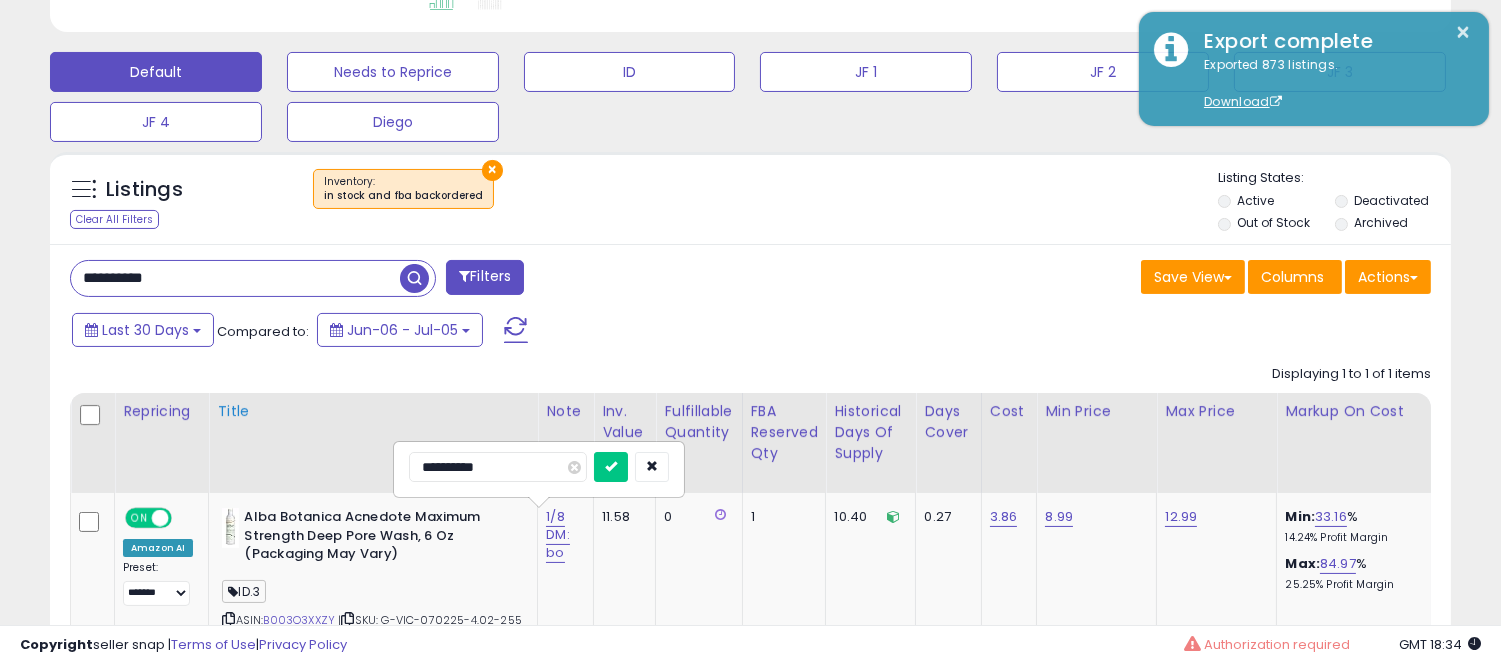 drag, startPoint x: 495, startPoint y: 464, endPoint x: 288, endPoint y: 444, distance: 207.96394 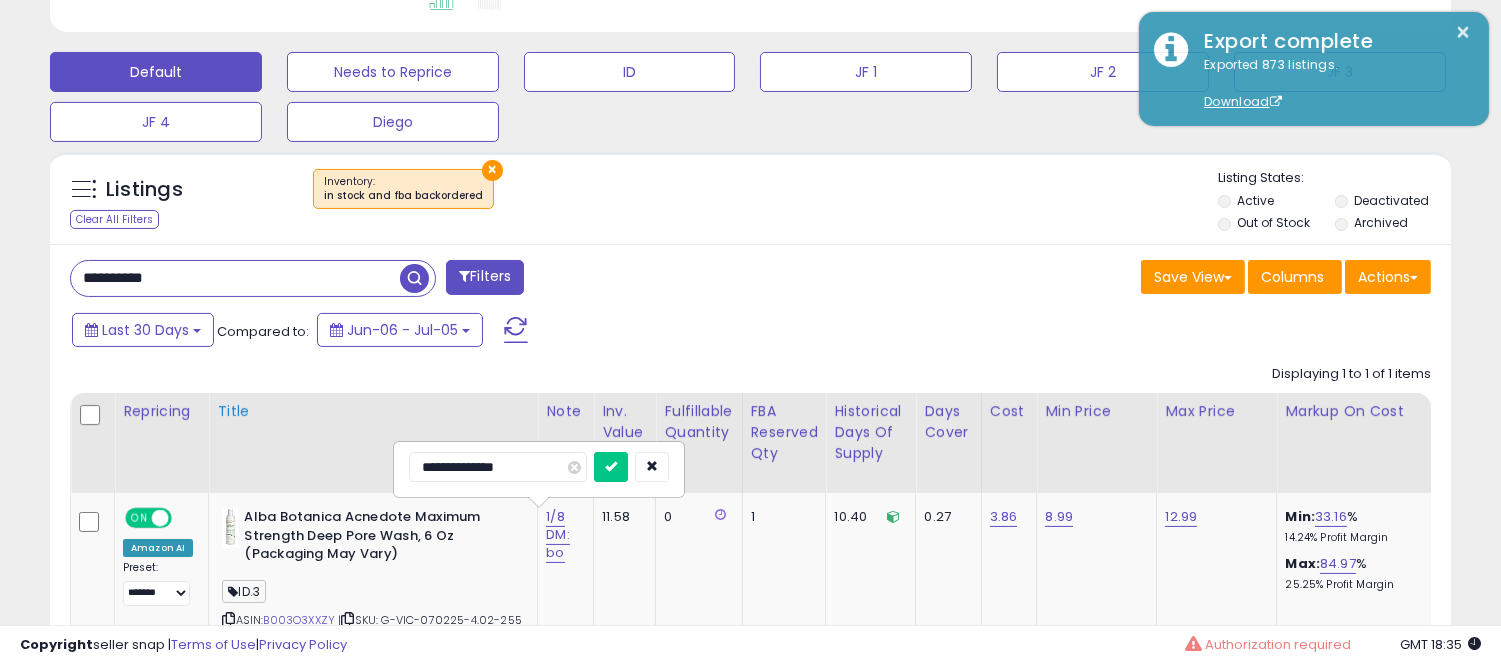 type on "**********" 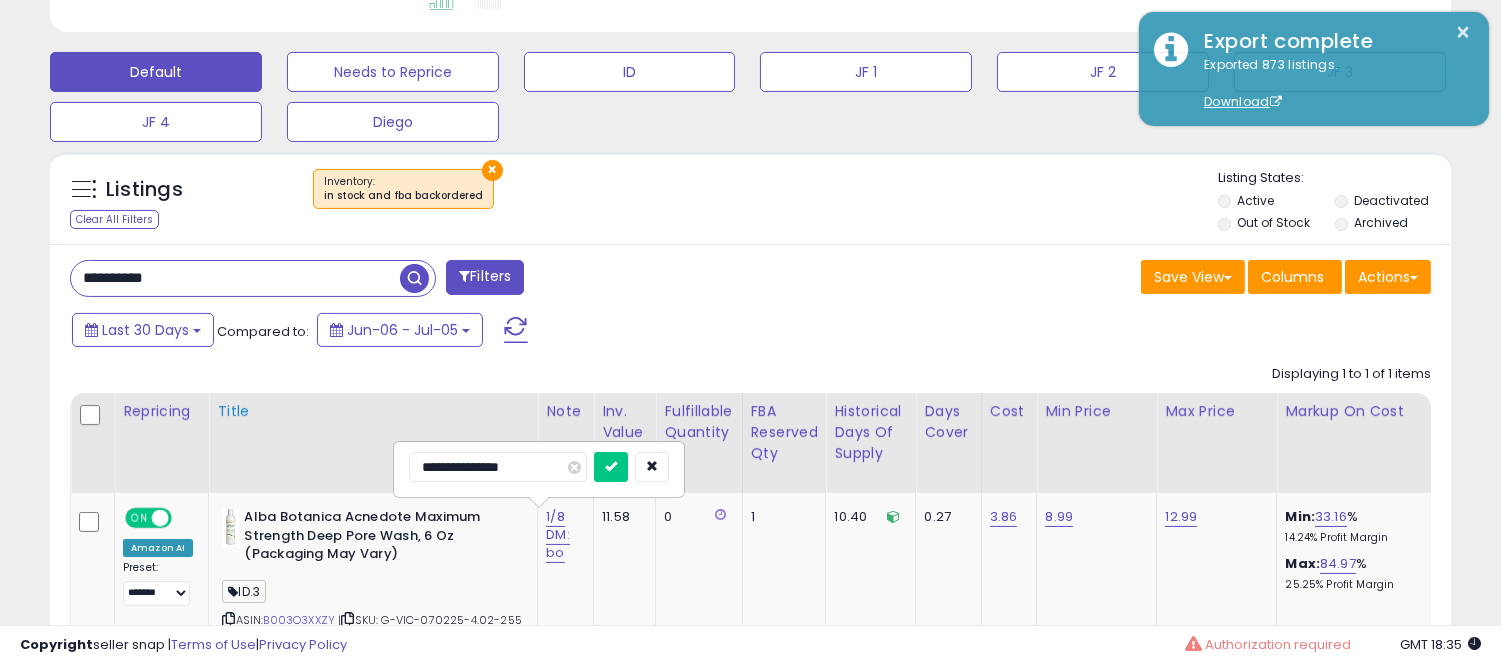 click at bounding box center [611, 467] 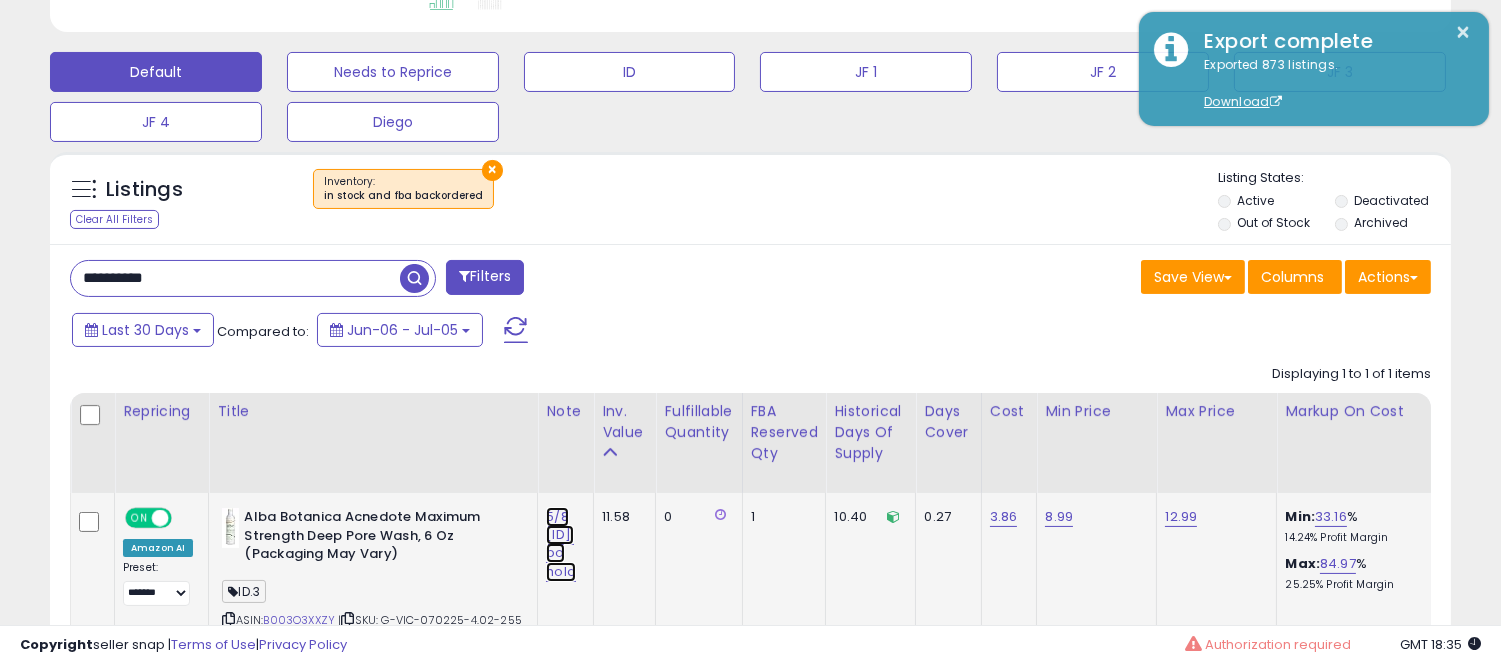 click on "5/8 [ID]: bo hold" at bounding box center (561, 544) 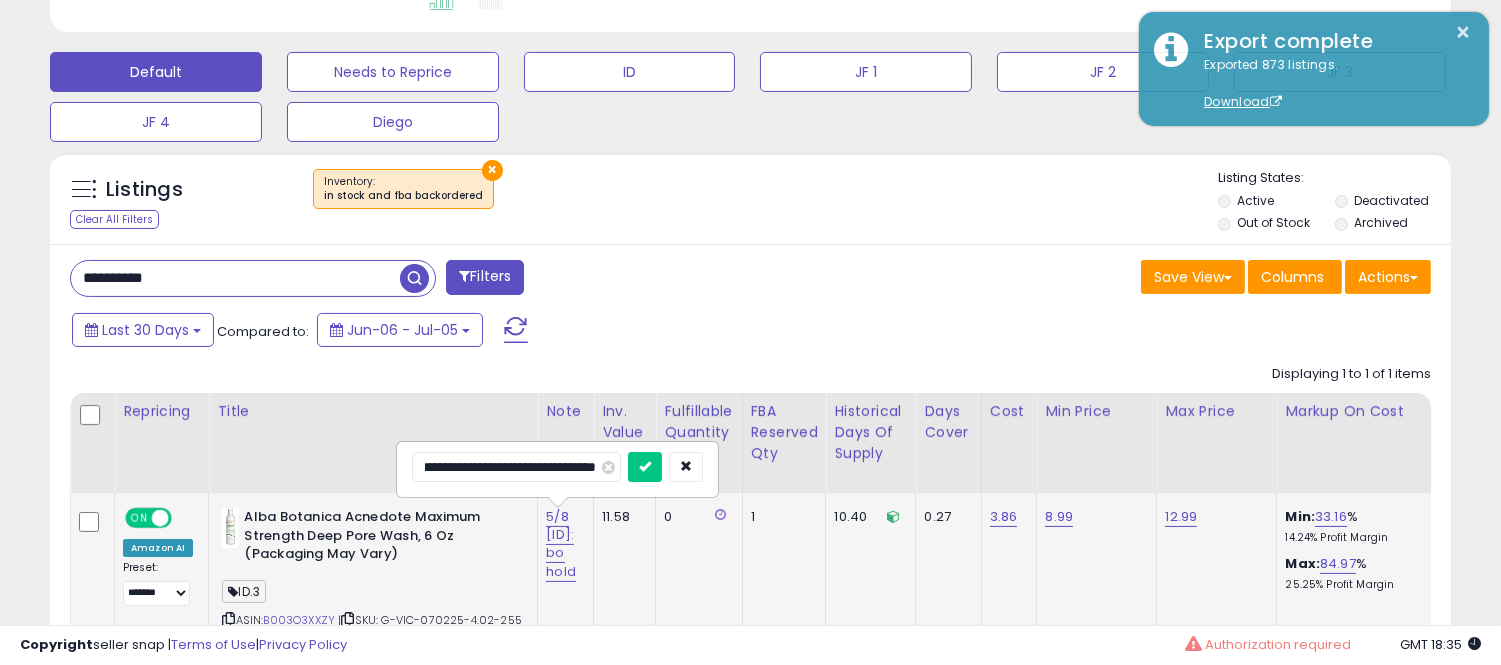 type on "**********" 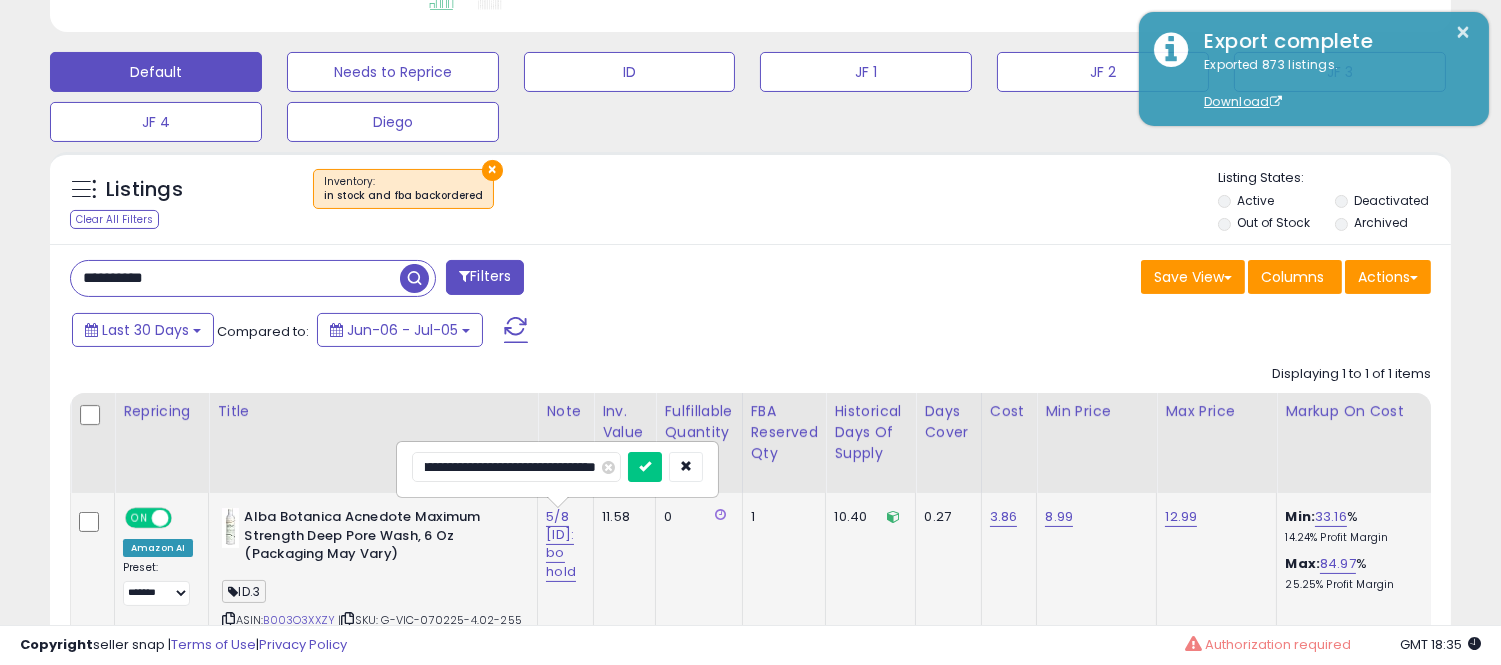 scroll, scrollTop: 0, scrollLeft: 58, axis: horizontal 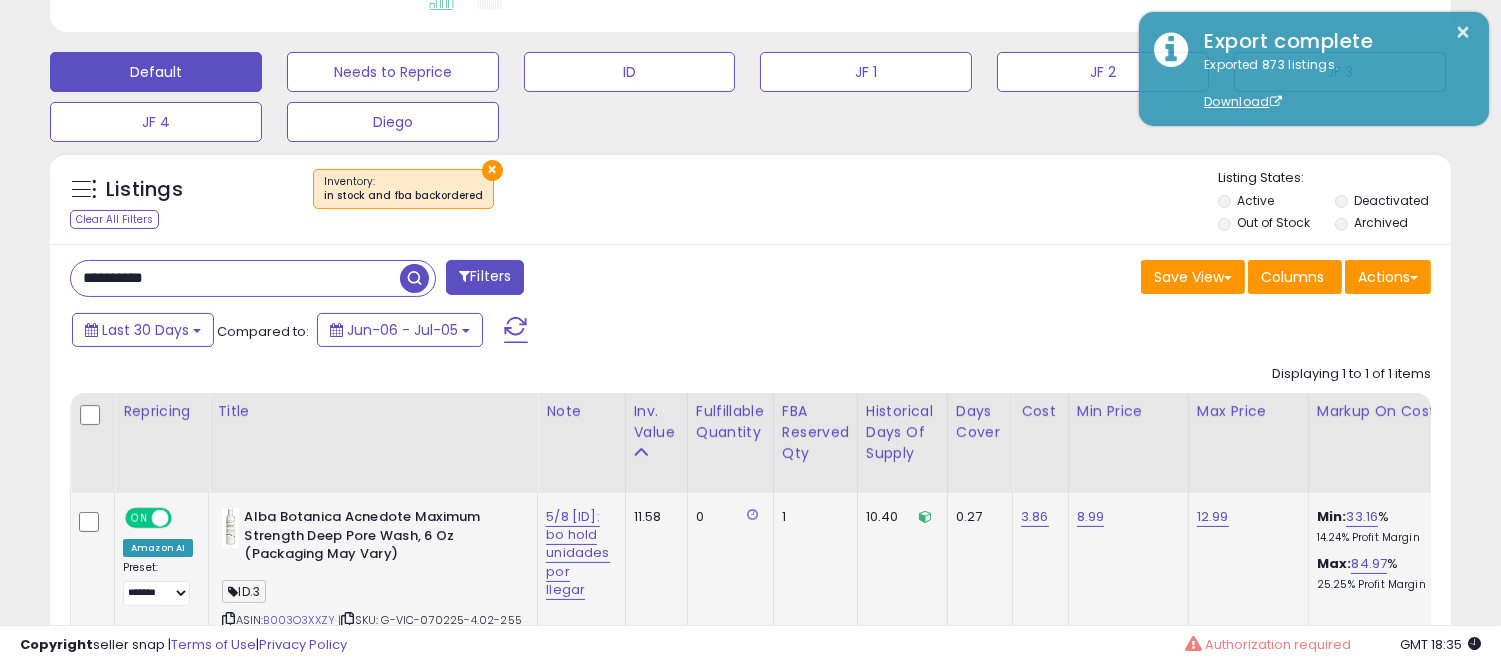 click on "**********" at bounding box center [235, 278] 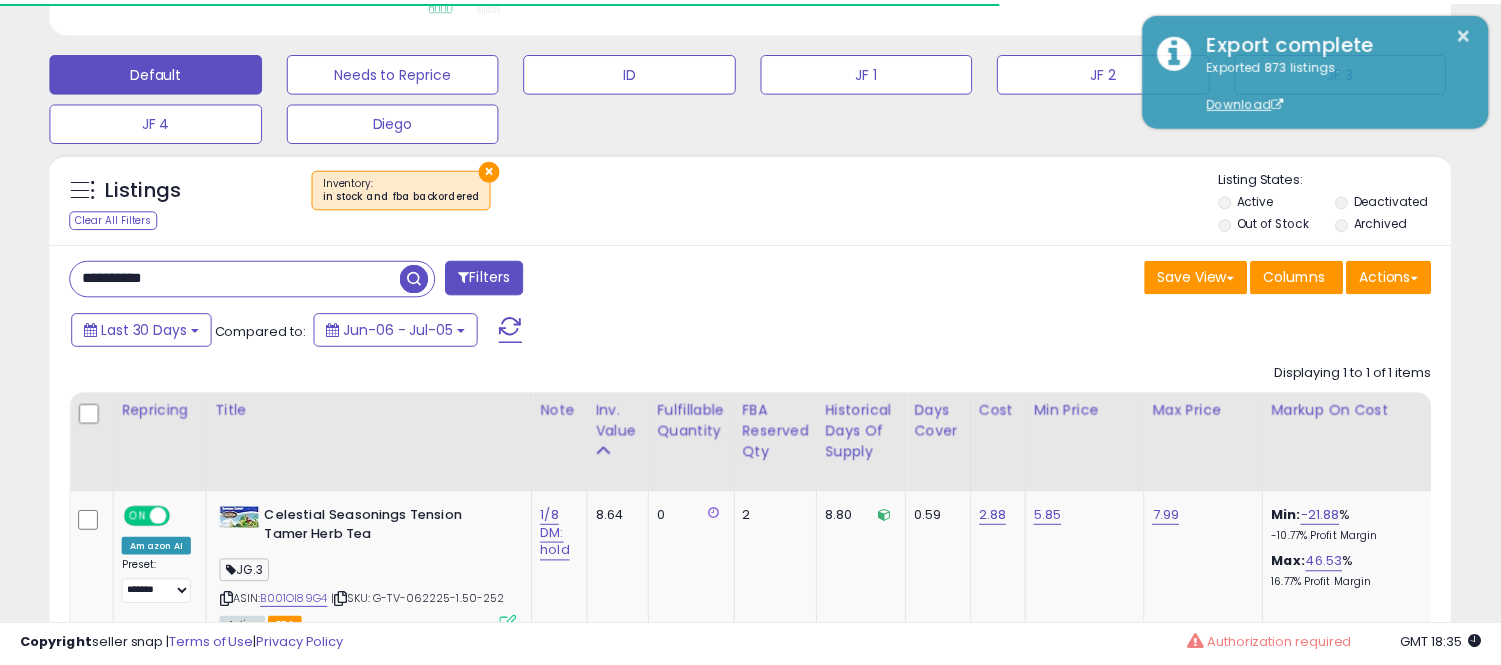scroll, scrollTop: 410, scrollLeft: 812, axis: both 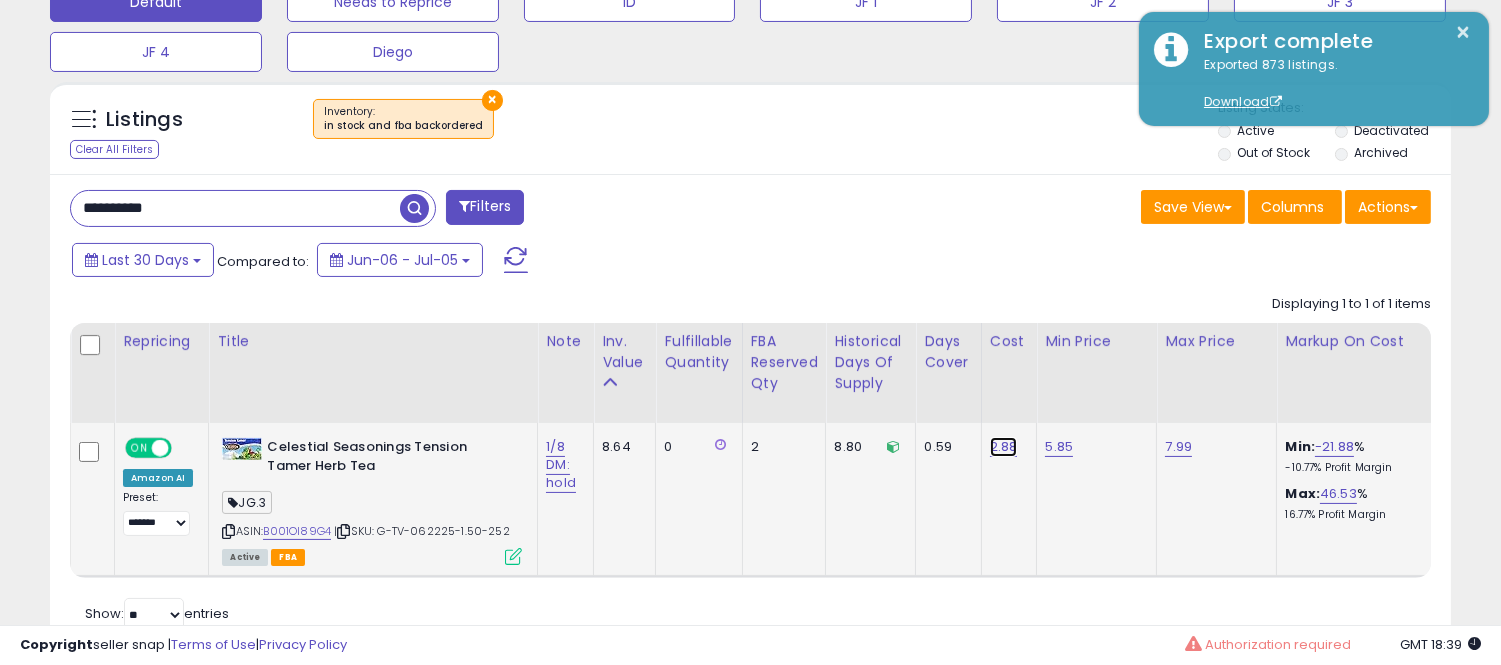 click on "2.88" at bounding box center [1004, 447] 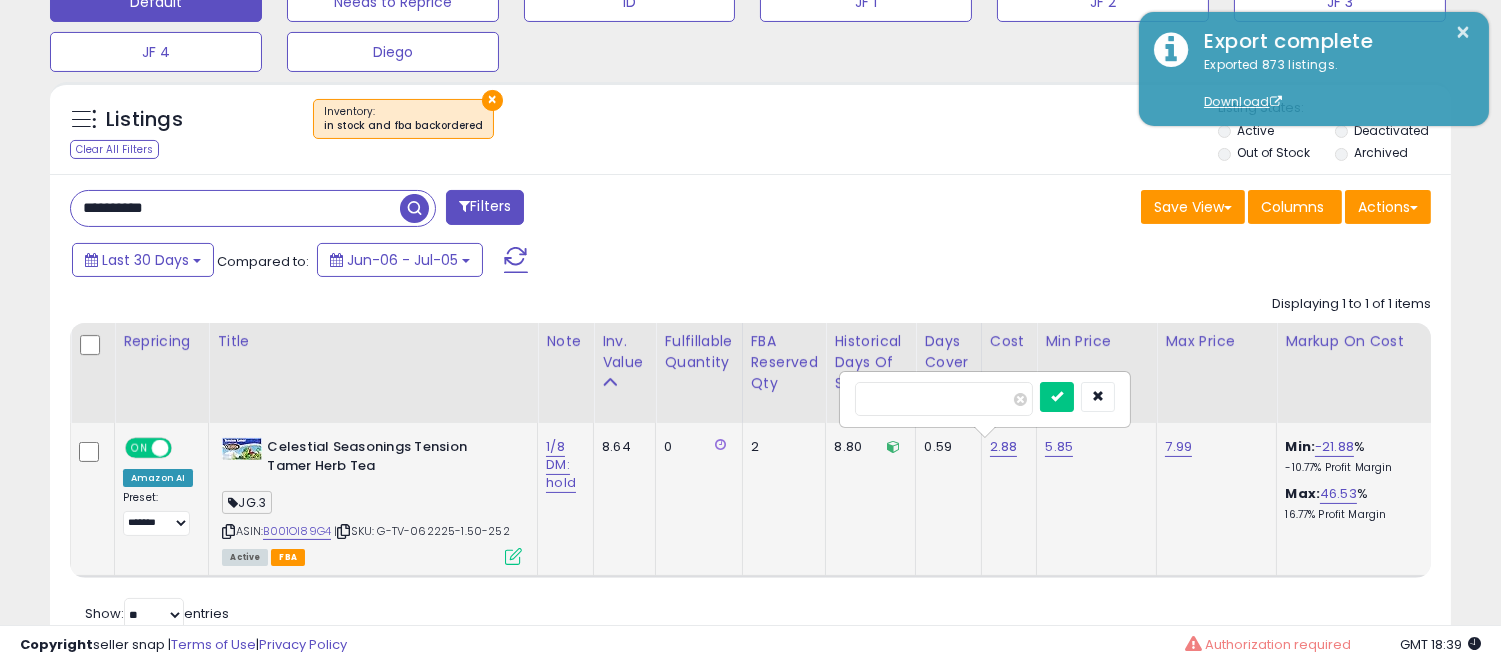 click on "****" at bounding box center [985, 399] 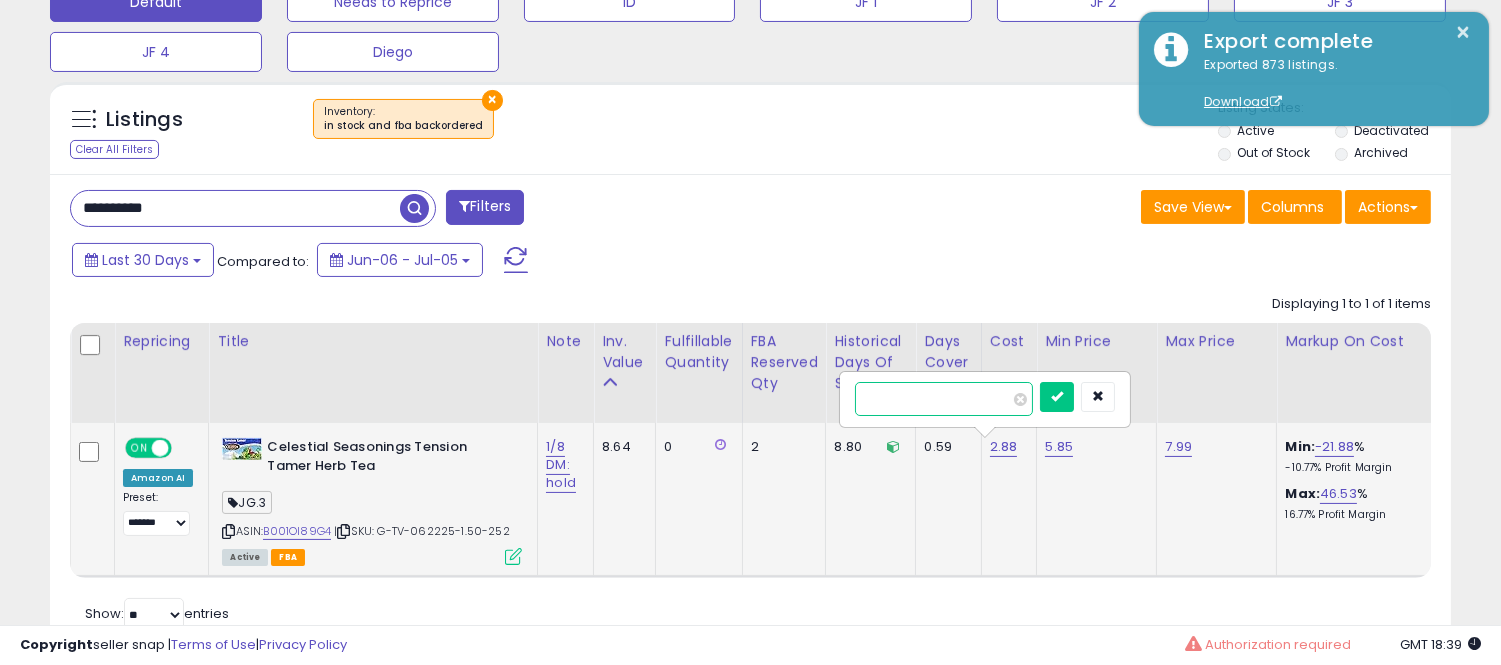 click on "****" at bounding box center (944, 399) 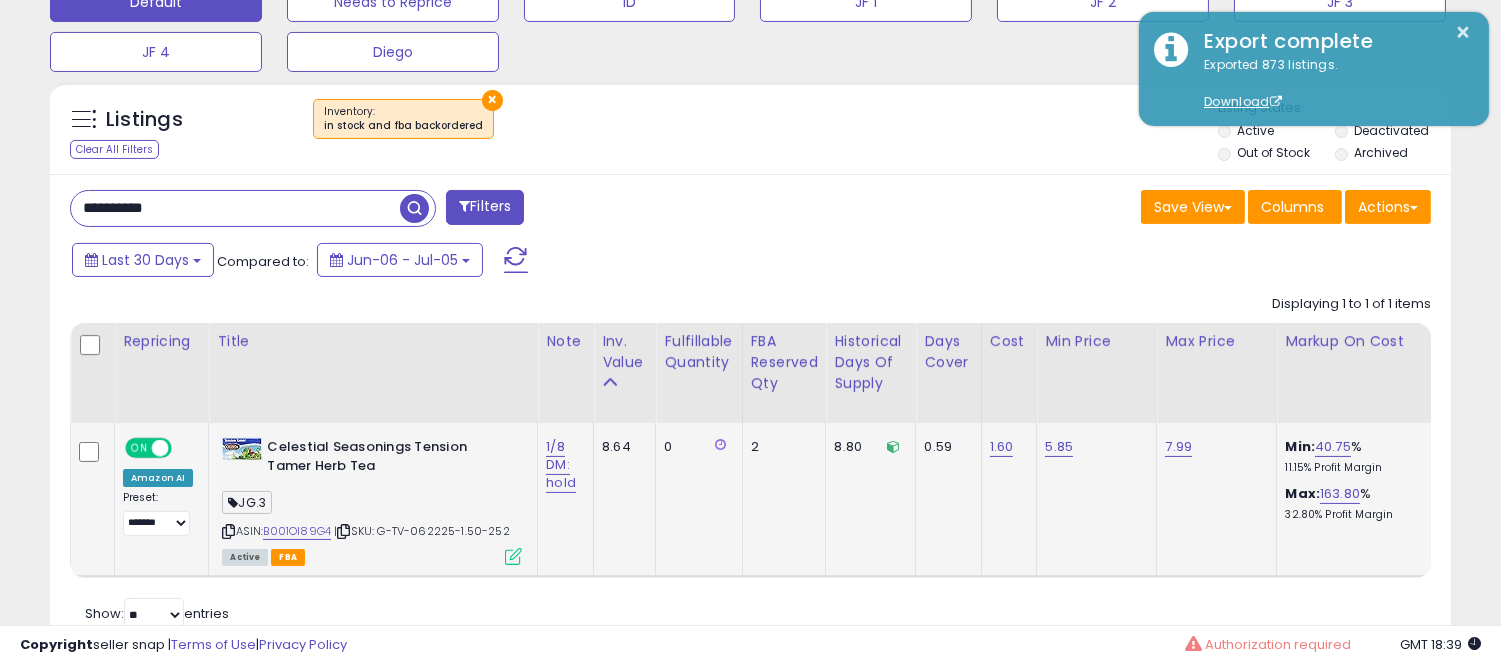 click on "1/8 DM: hold" at bounding box center (562, 465) 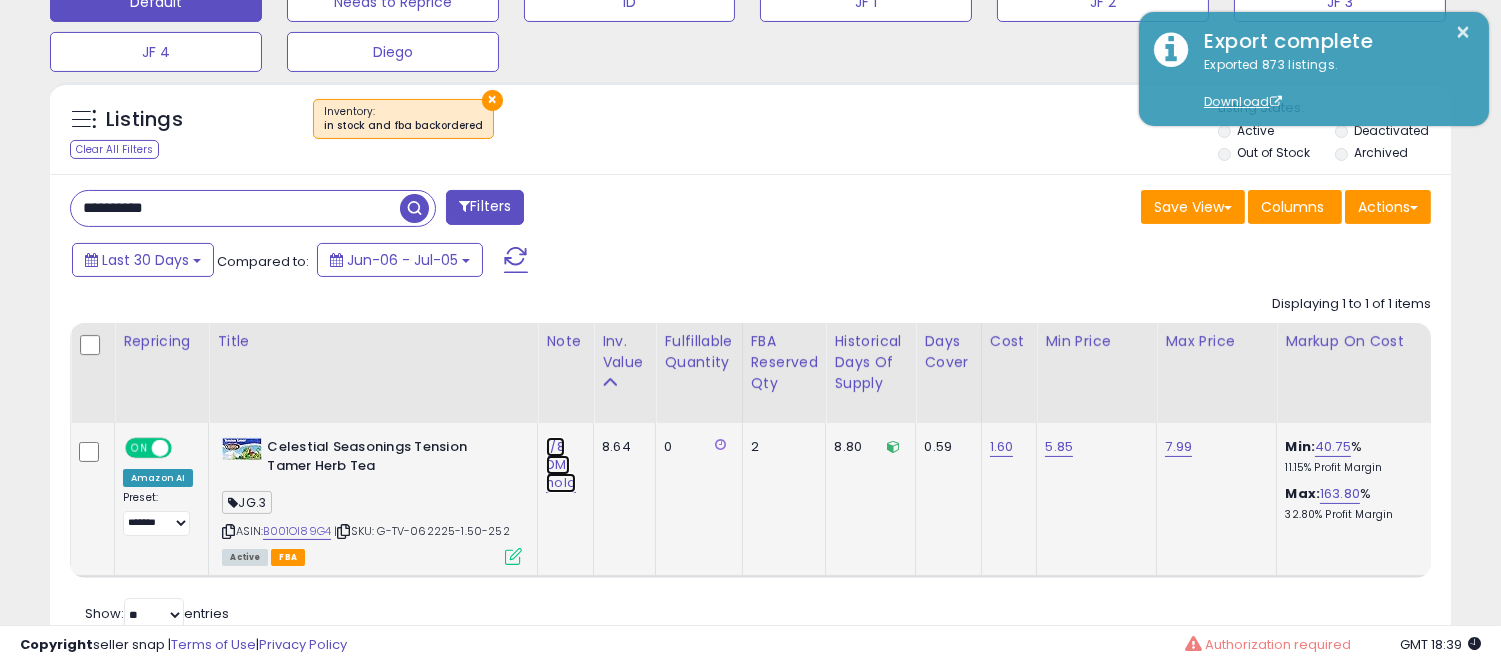 click on "1/8 DM: hold" at bounding box center [561, 465] 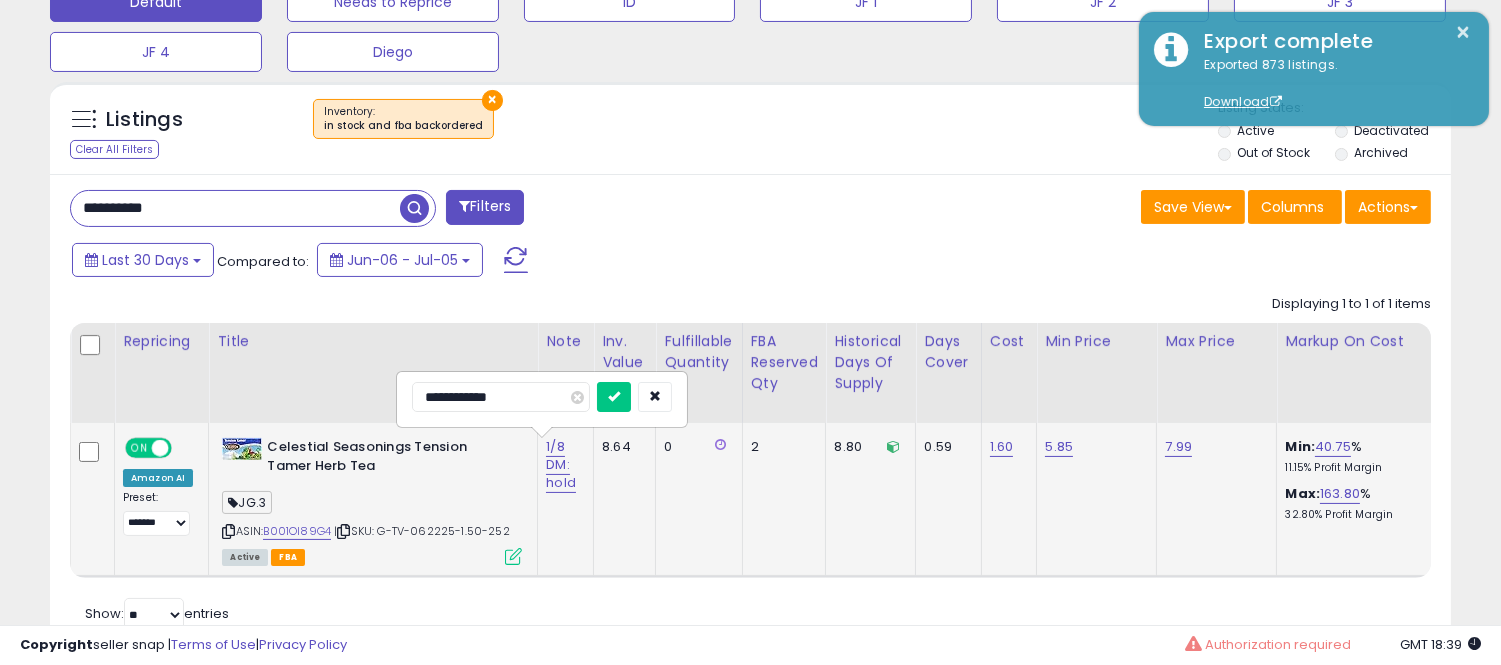 drag, startPoint x: 517, startPoint y: 393, endPoint x: 446, endPoint y: 420, distance: 75.96052 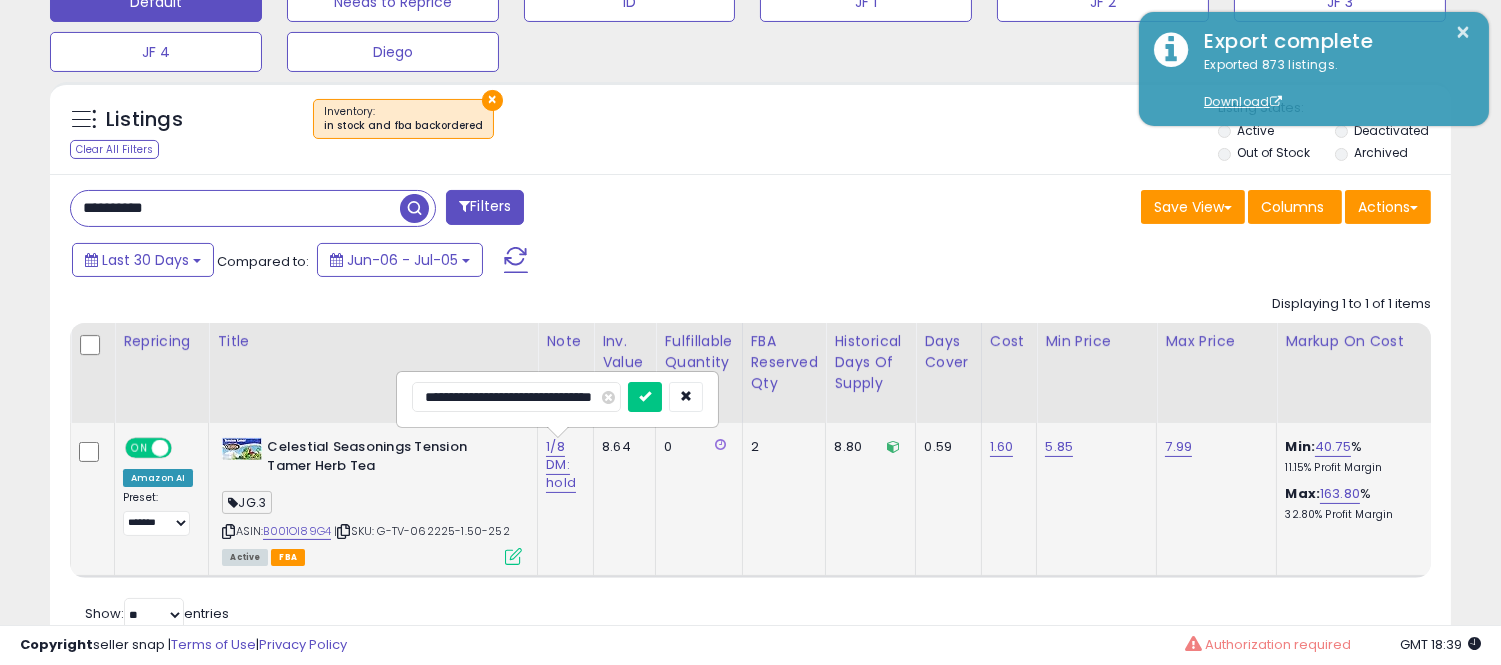 scroll, scrollTop: 0, scrollLeft: 0, axis: both 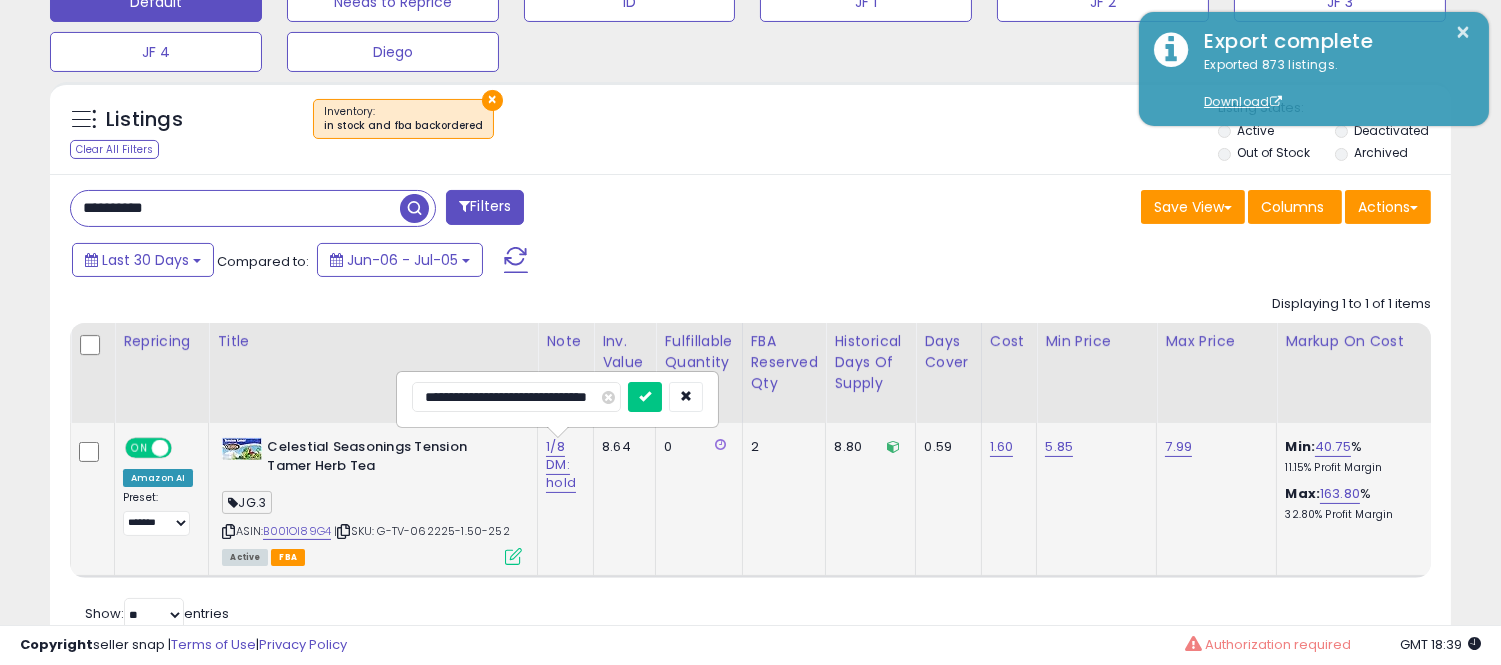 type on "**********" 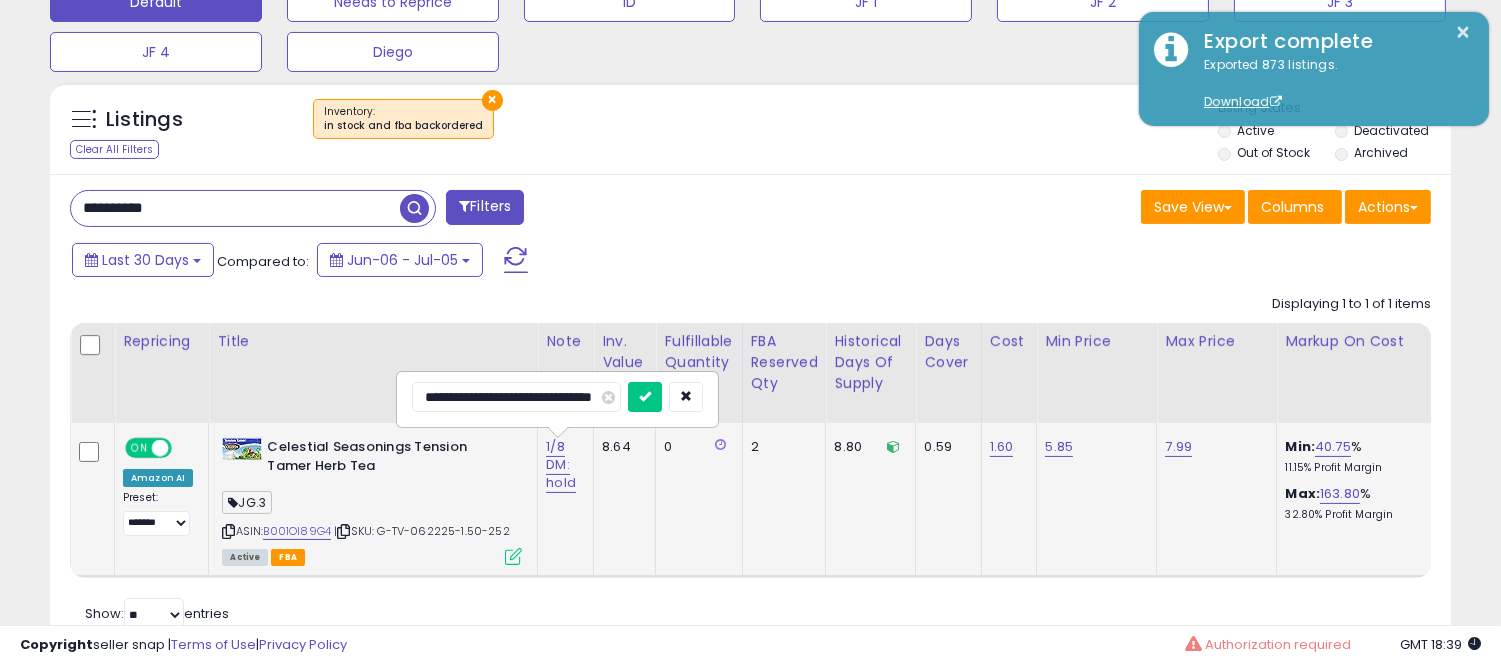 click at bounding box center [645, 397] 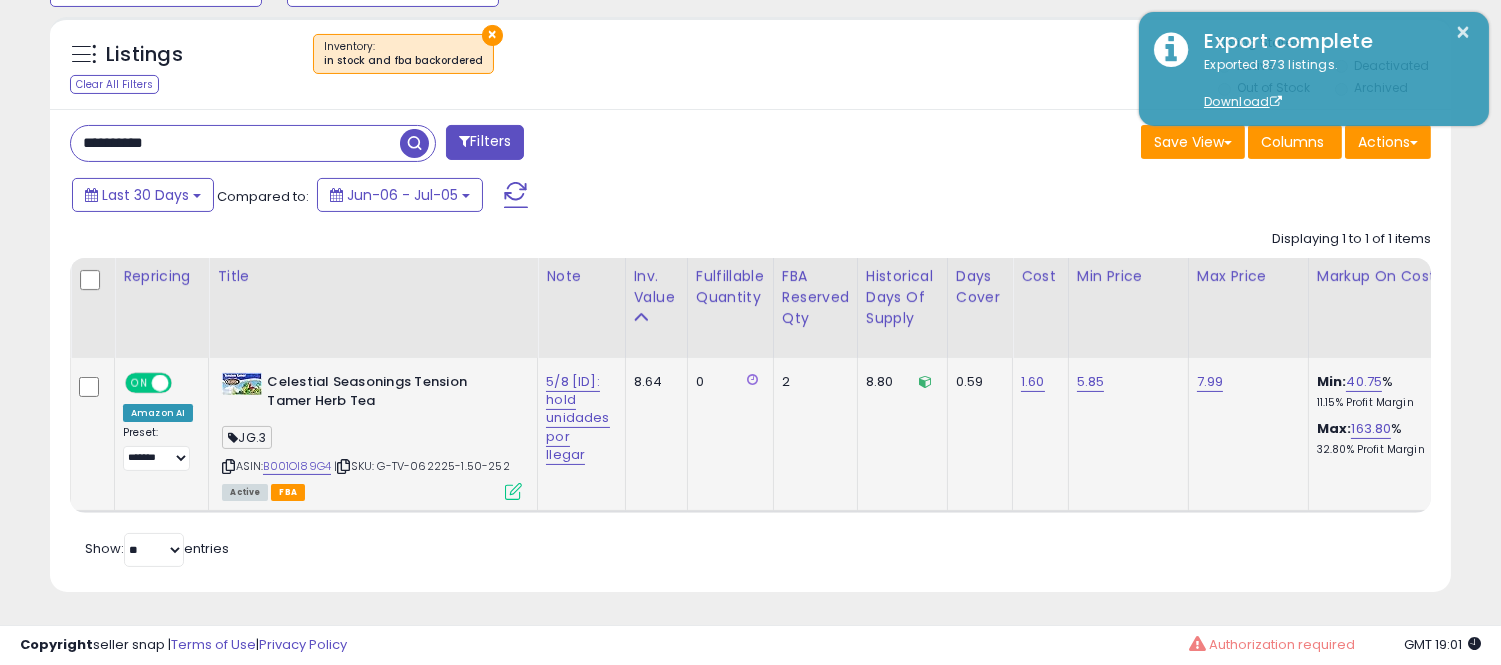 scroll, scrollTop: 715, scrollLeft: 0, axis: vertical 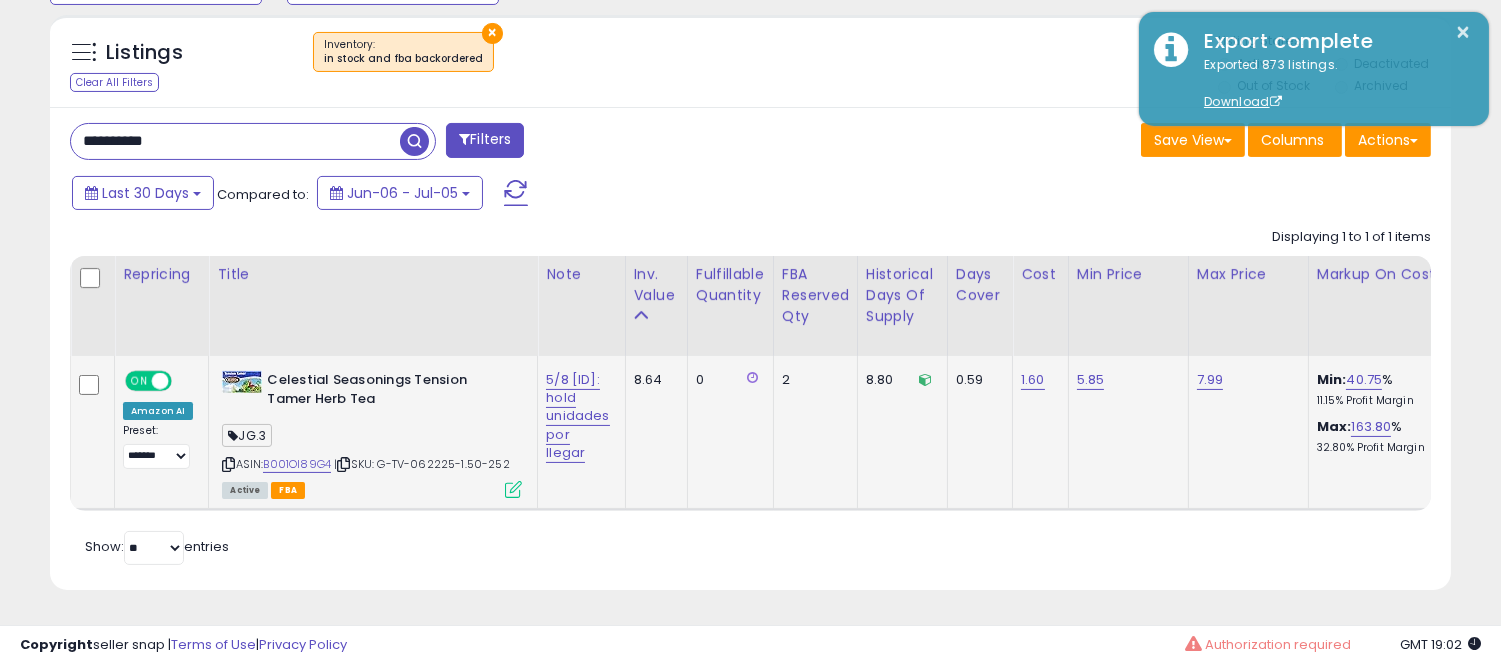 click on "**********" at bounding box center [235, 141] 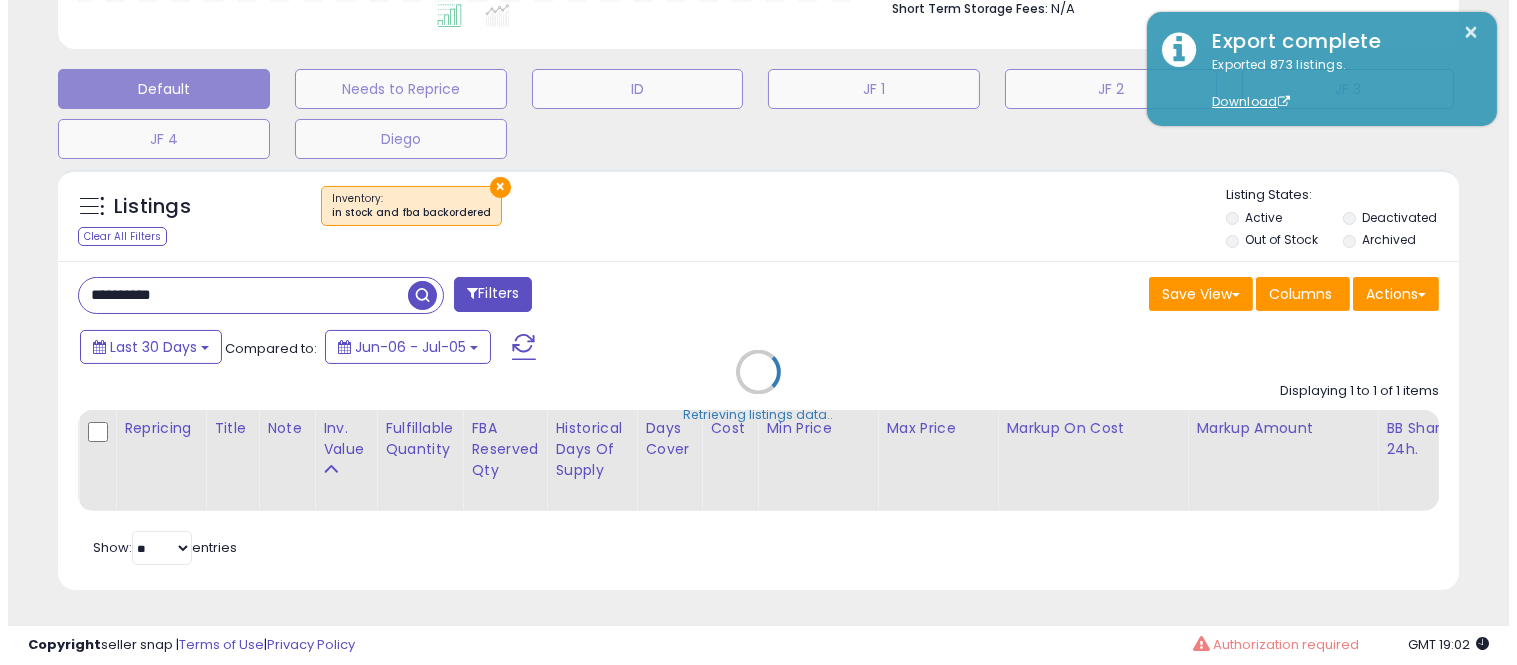 scroll, scrollTop: 578, scrollLeft: 0, axis: vertical 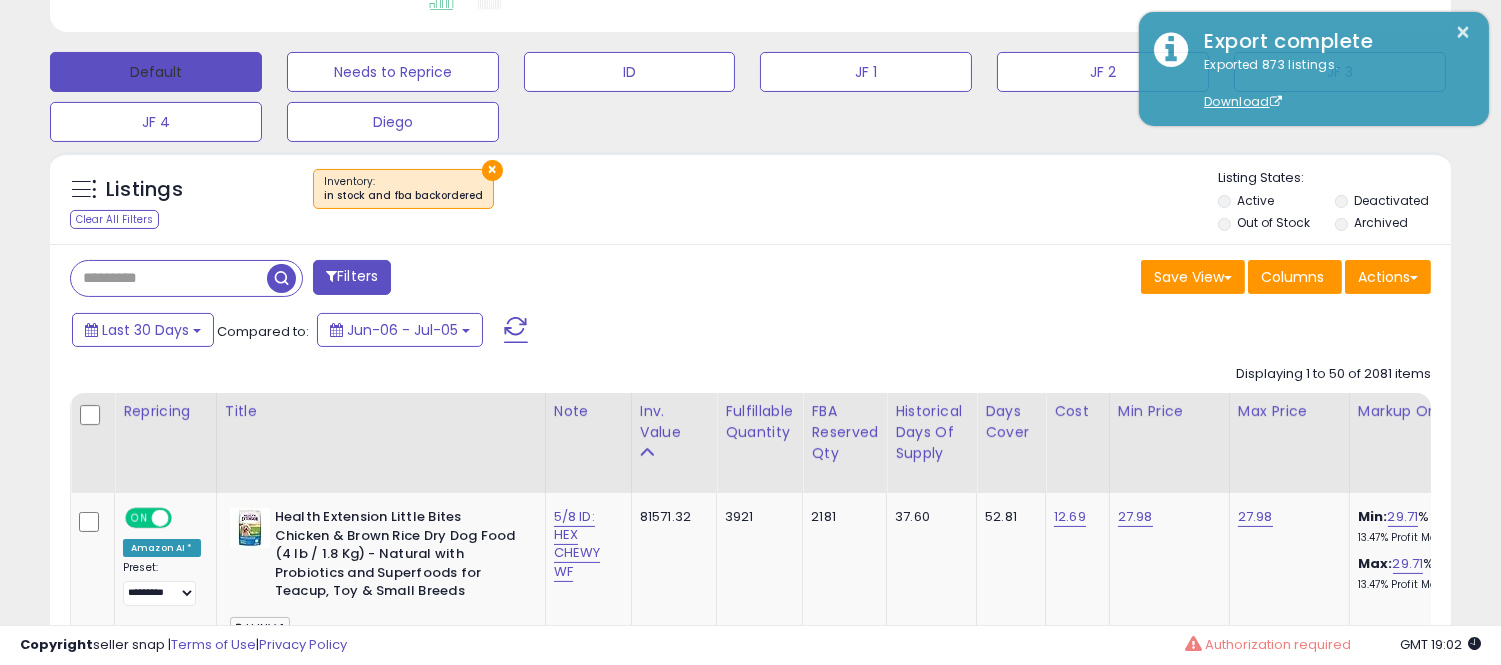 paste on "**********" 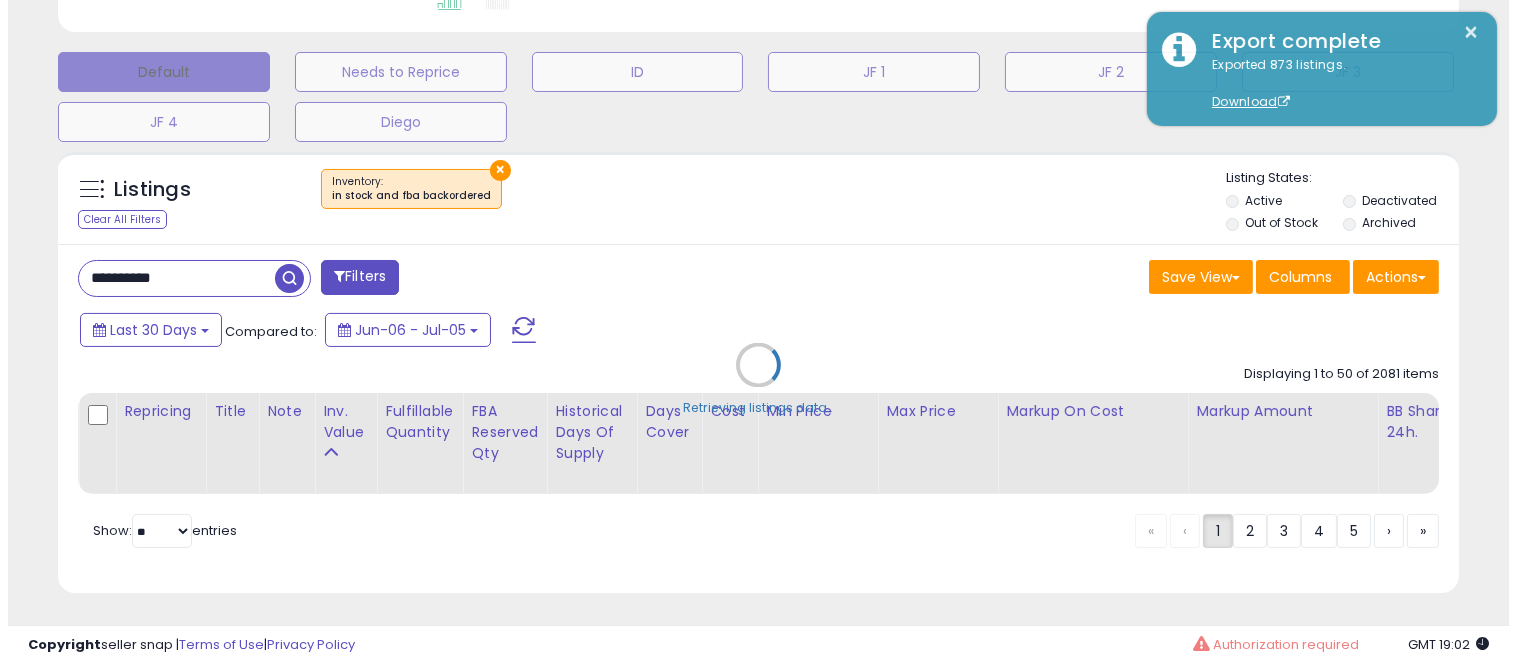 scroll, scrollTop: 999590, scrollLeft: 999178, axis: both 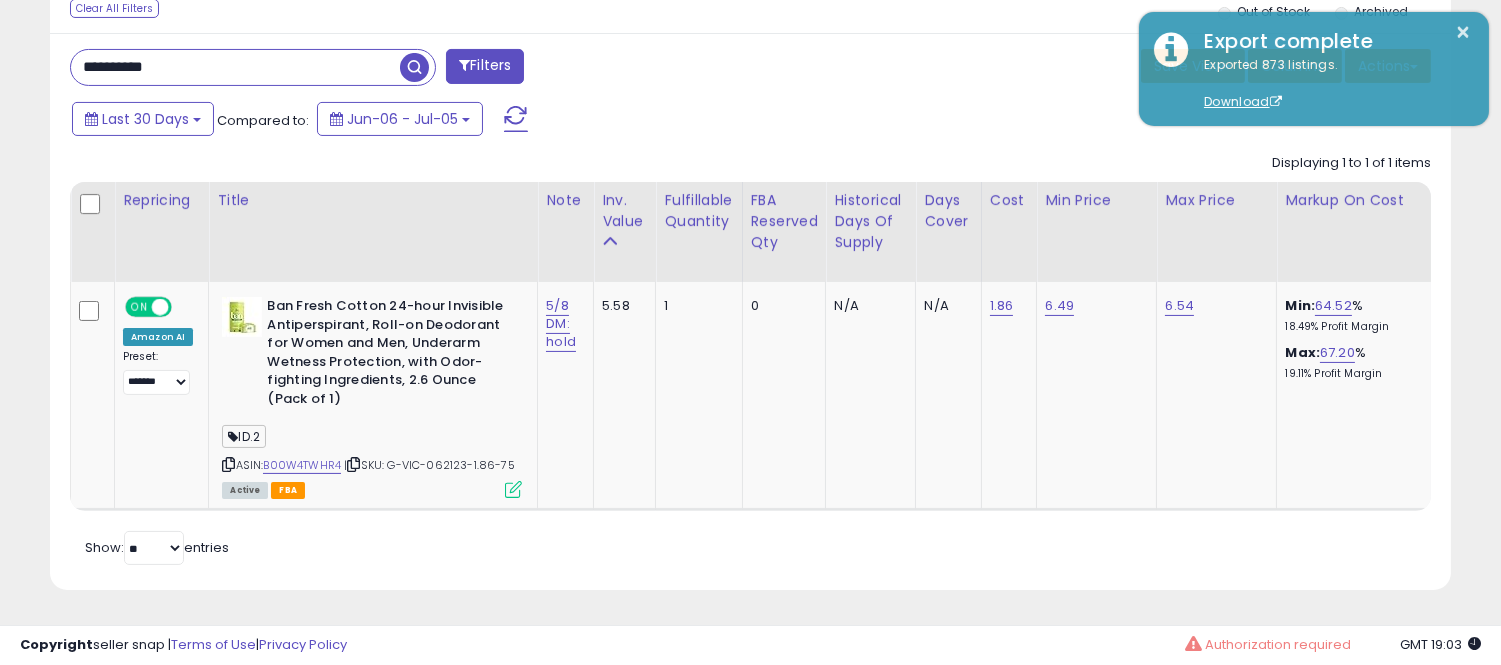 click on "**********" at bounding box center (235, 67) 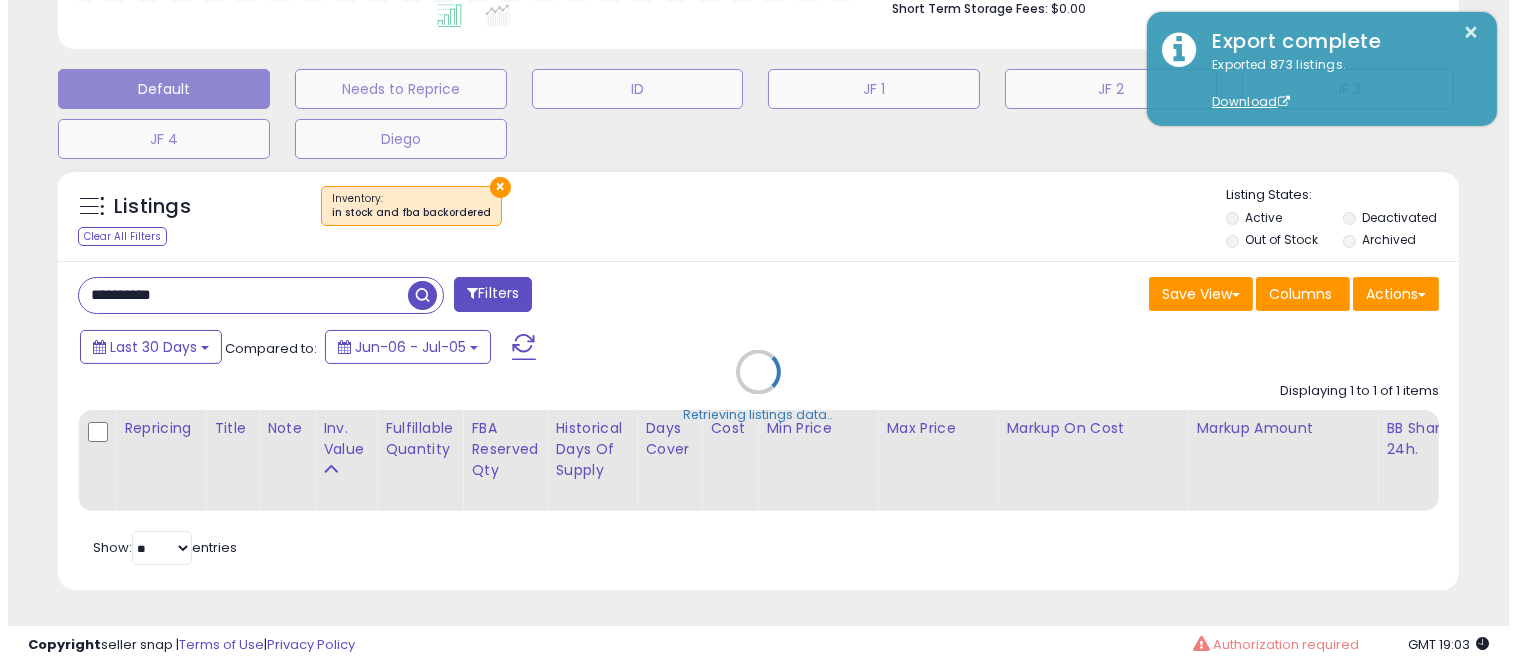 scroll, scrollTop: 578, scrollLeft: 0, axis: vertical 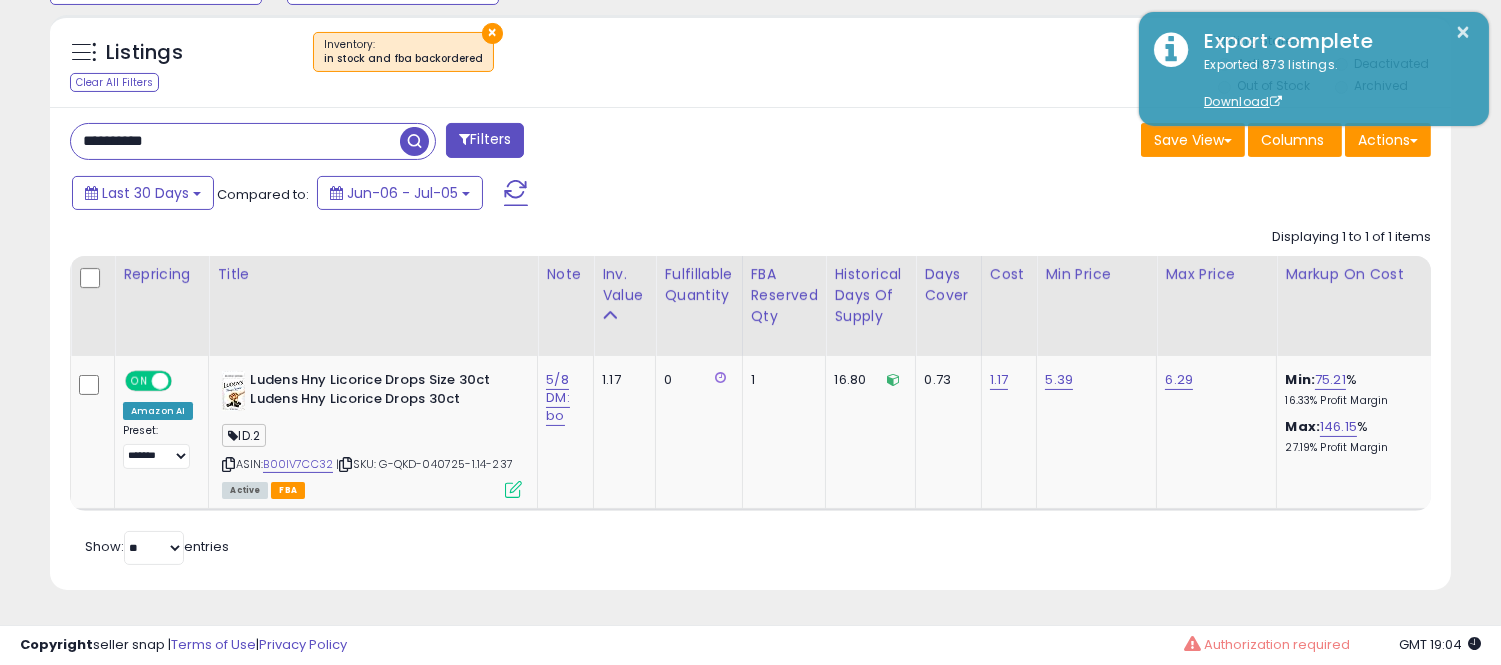 click on "**********" at bounding box center [235, 141] 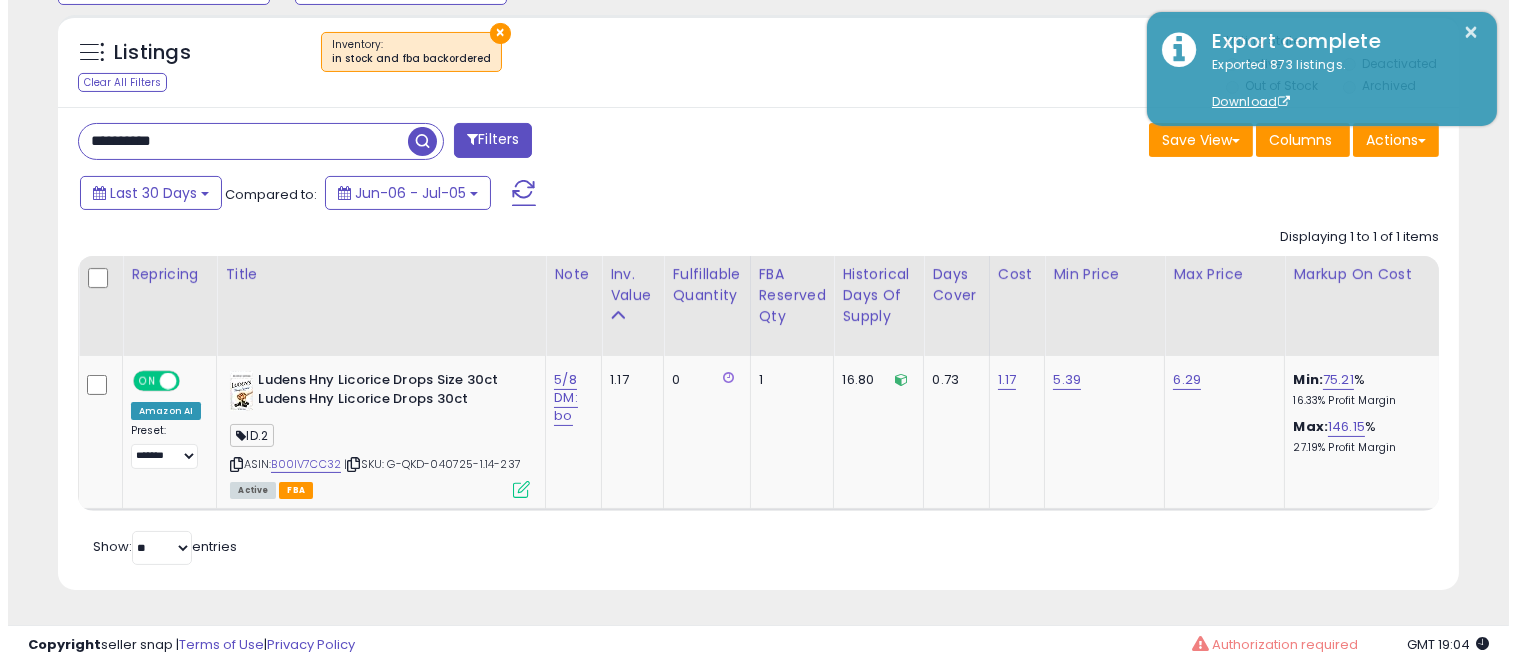 scroll, scrollTop: 578, scrollLeft: 0, axis: vertical 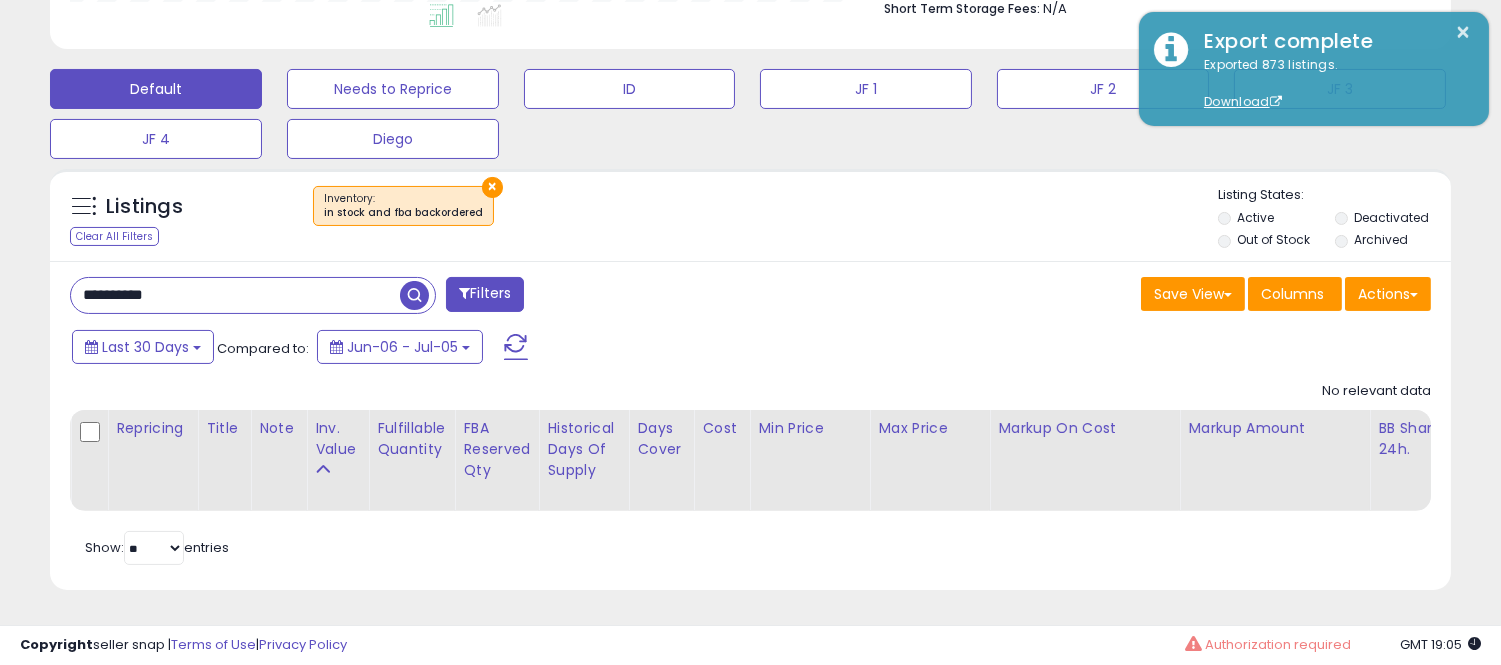 click at bounding box center [414, 295] 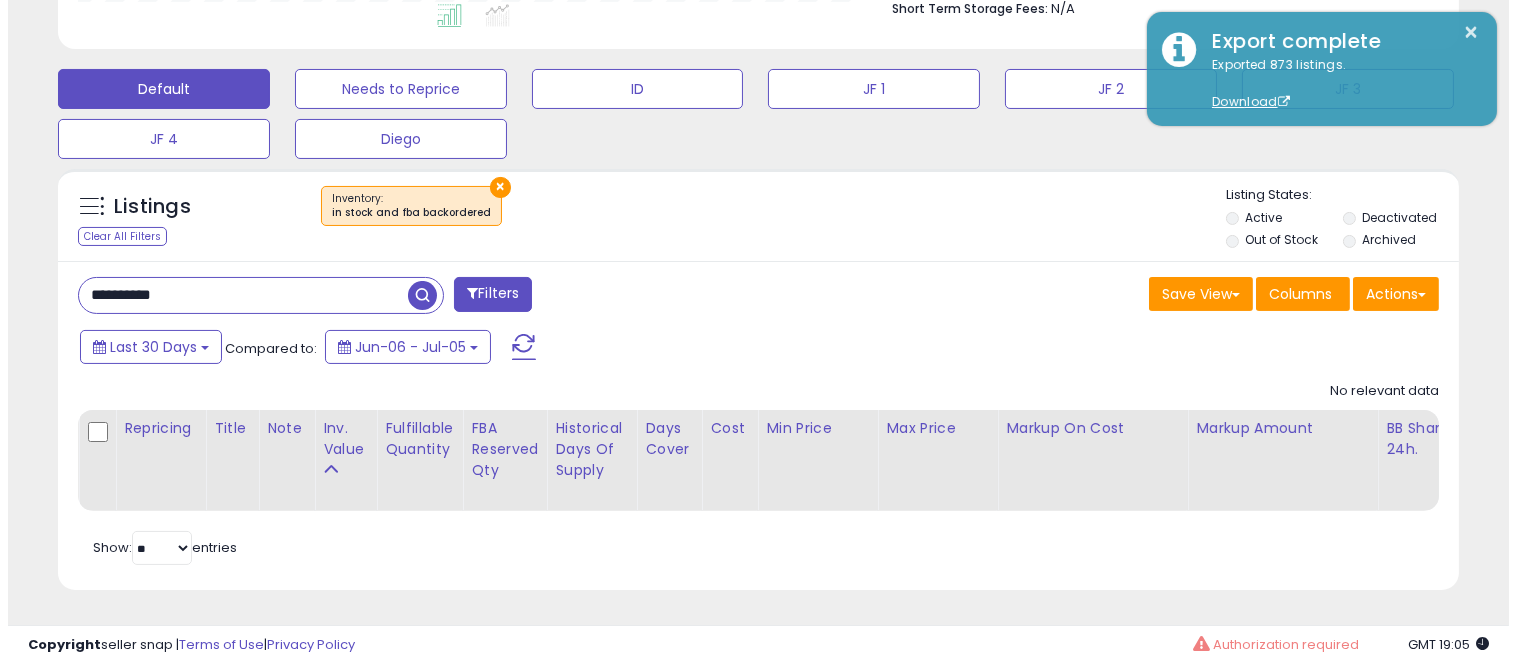 scroll, scrollTop: 999590, scrollLeft: 999178, axis: both 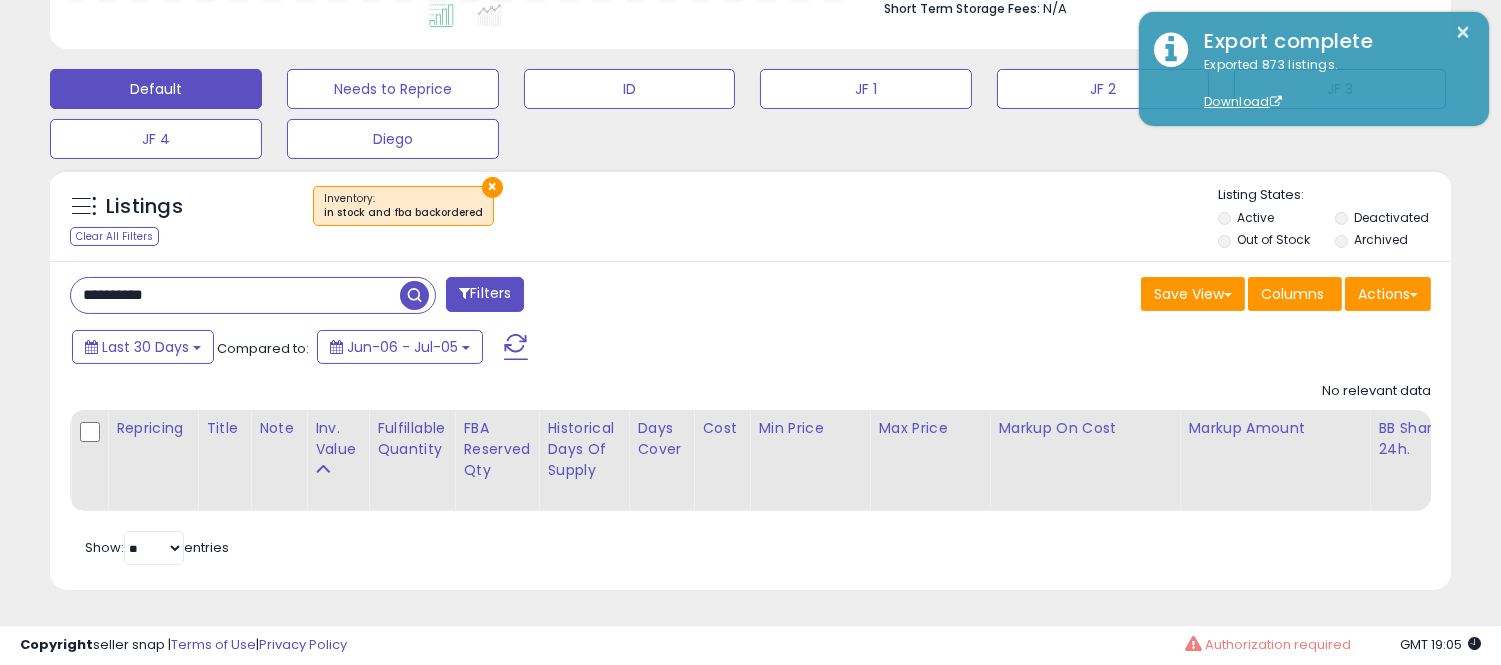 click on "**********" at bounding box center [235, 295] 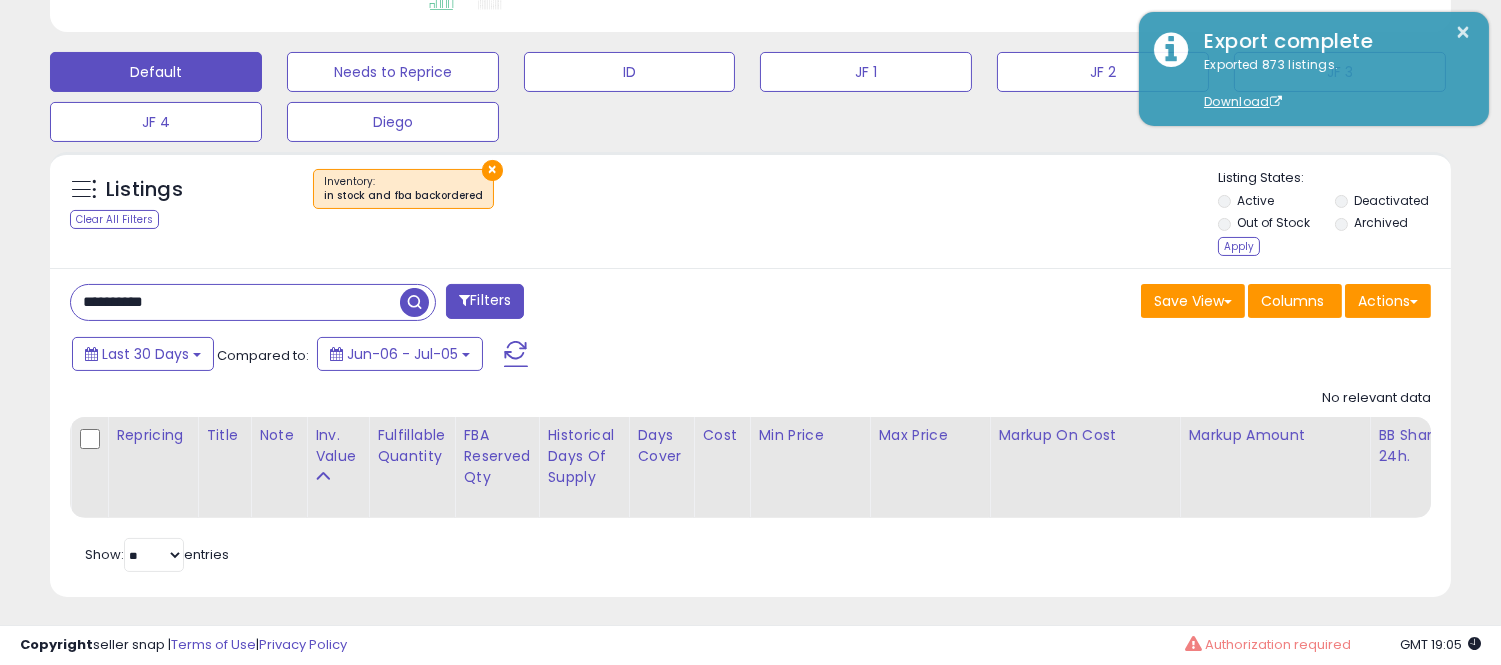 click on "×" at bounding box center [492, 170] 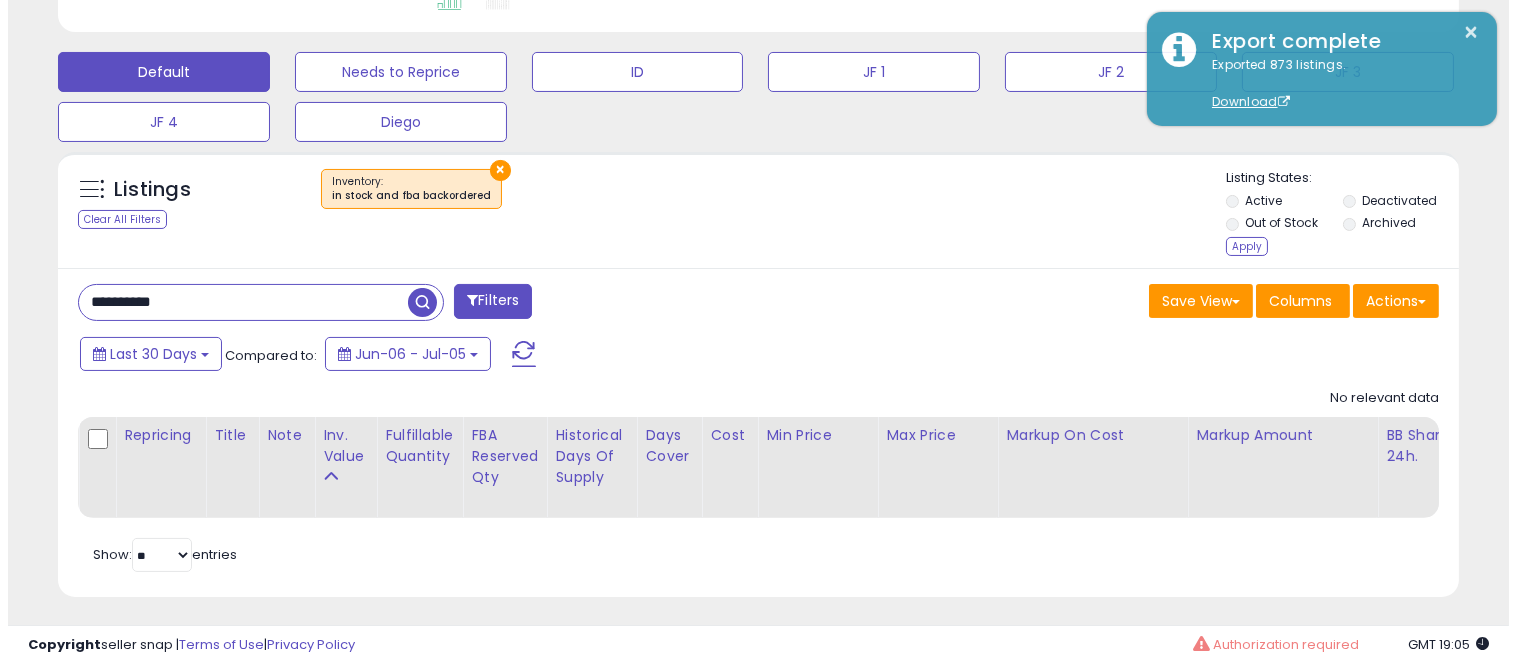 scroll, scrollTop: 999590, scrollLeft: 999178, axis: both 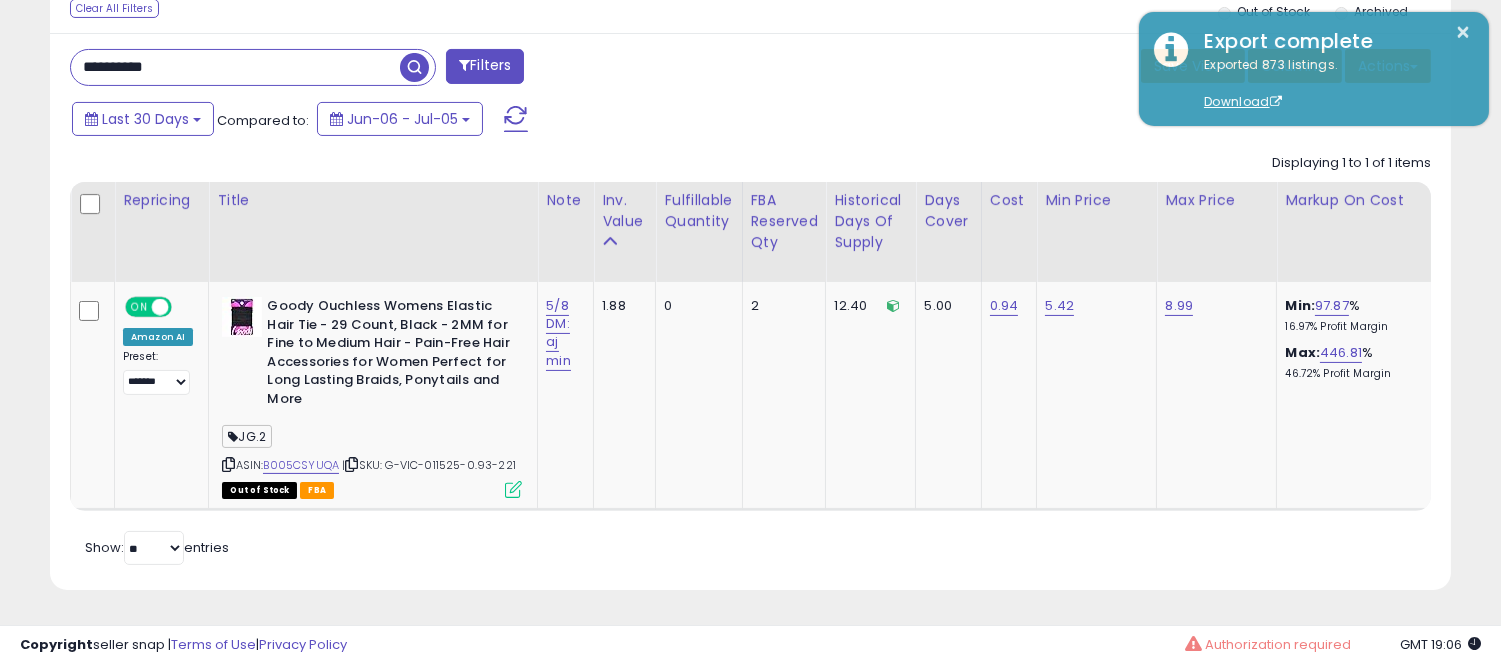 click on "**********" at bounding box center (235, 67) 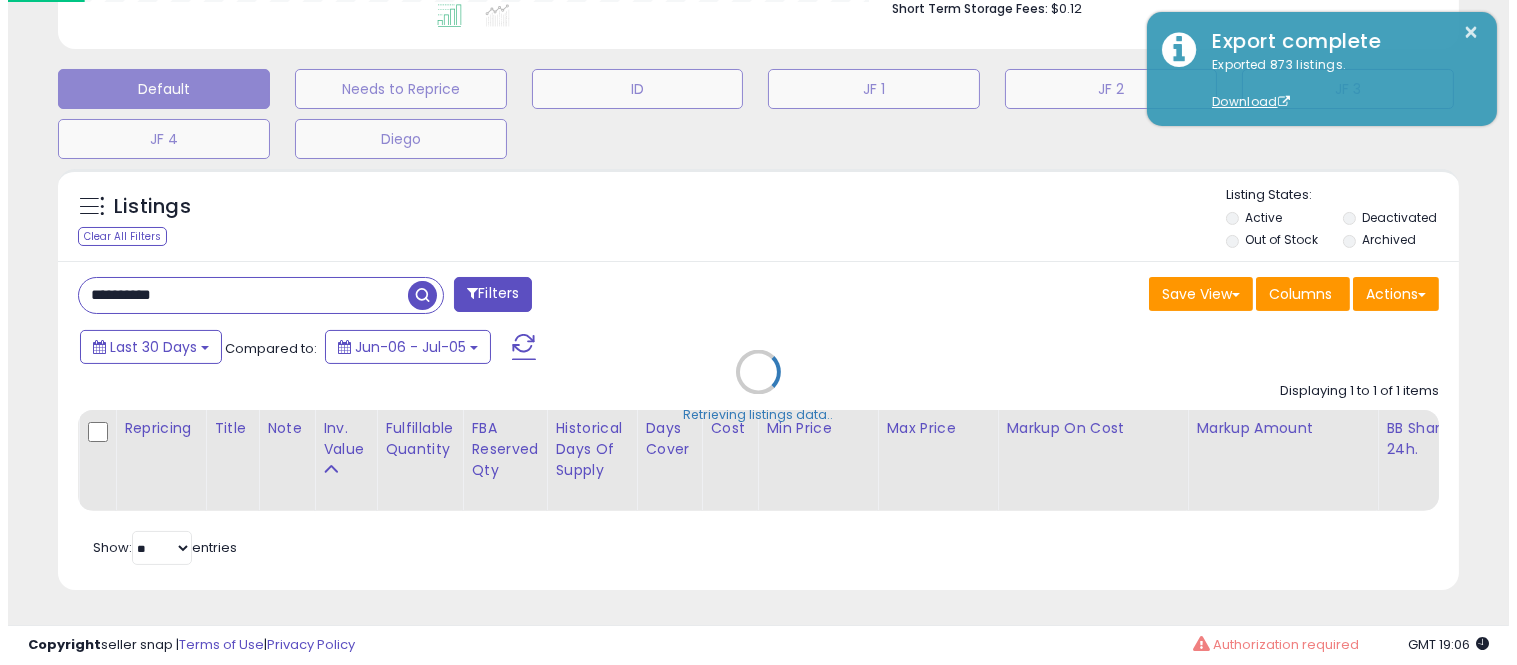 scroll, scrollTop: 578, scrollLeft: 0, axis: vertical 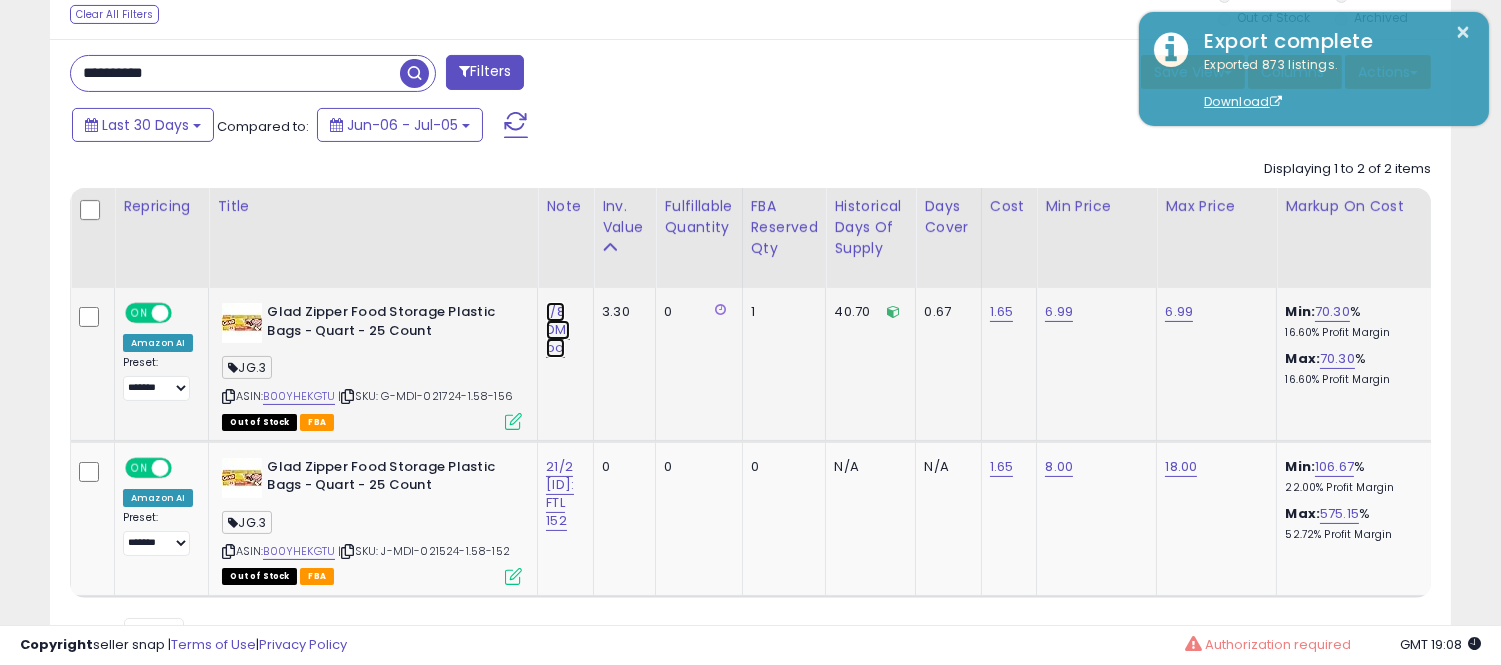 click on "1/8 DM: bo" at bounding box center [557, 330] 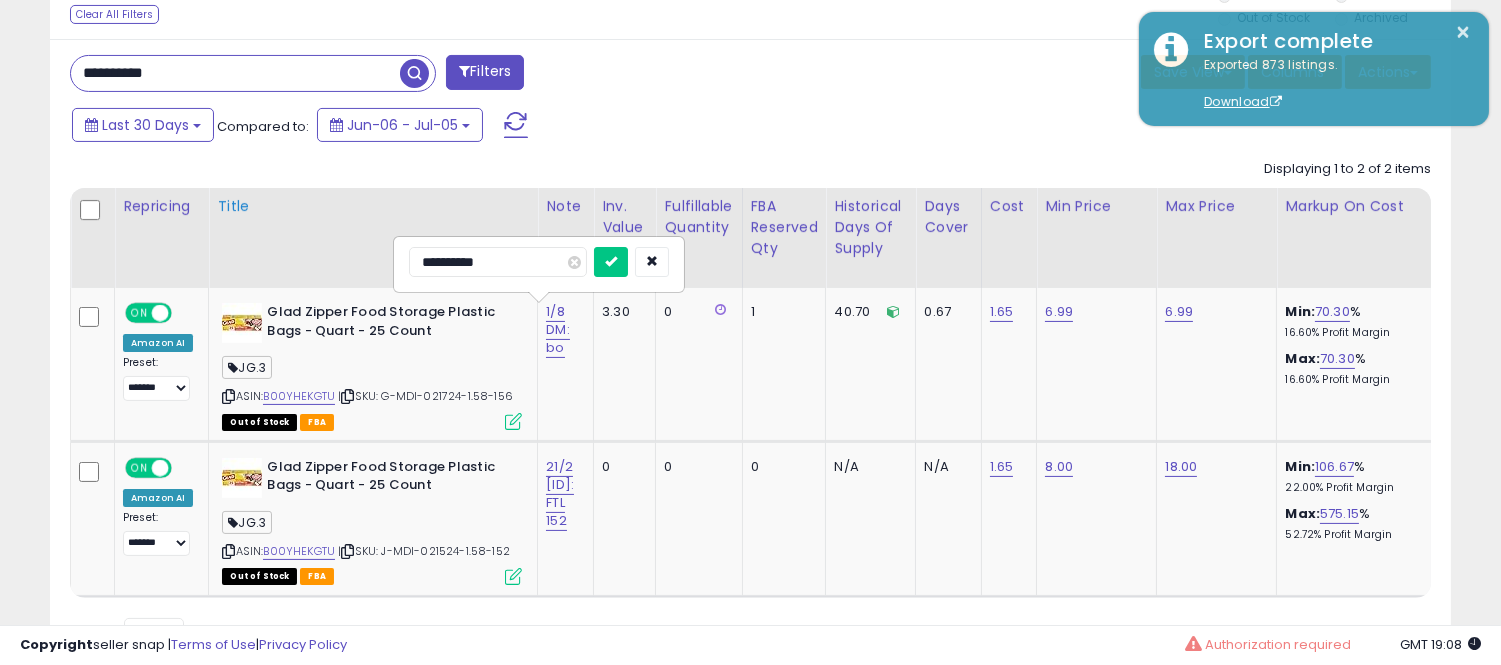 drag, startPoint x: 464, startPoint y: 263, endPoint x: 357, endPoint y: 275, distance: 107.67079 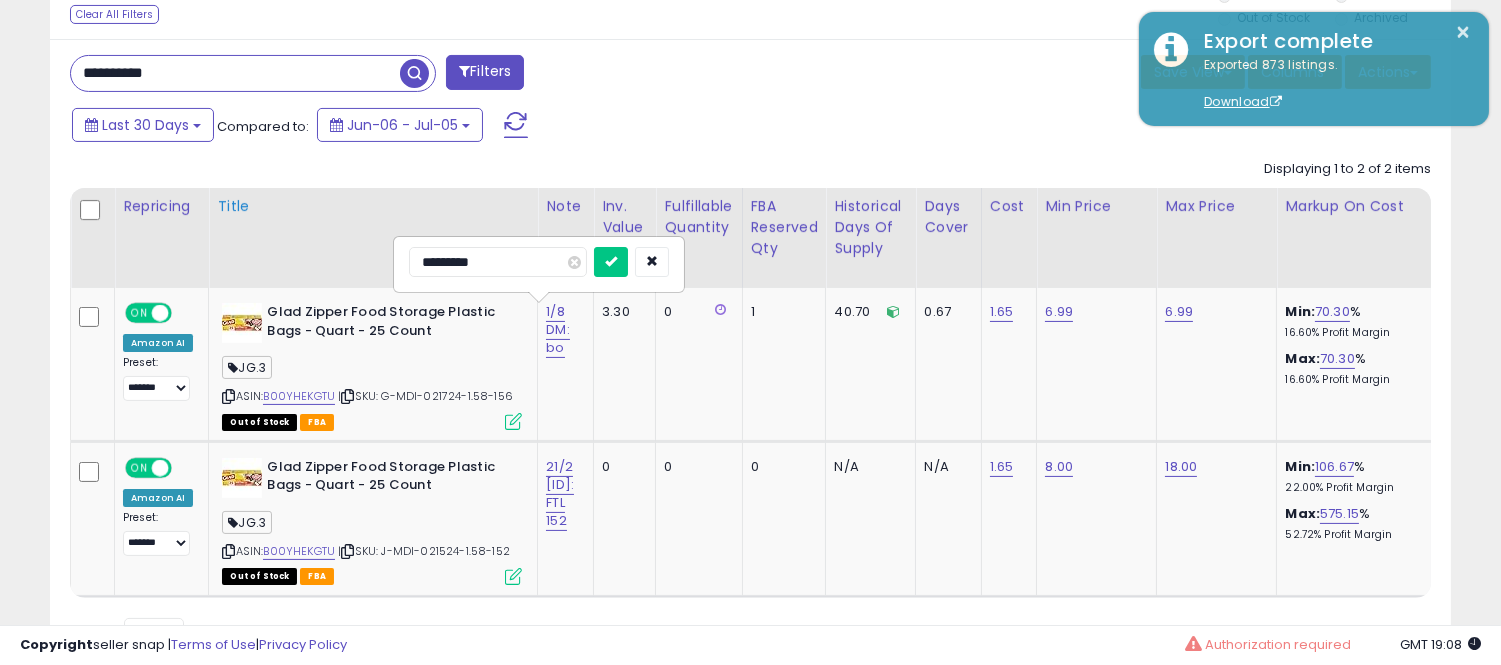 type on "**********" 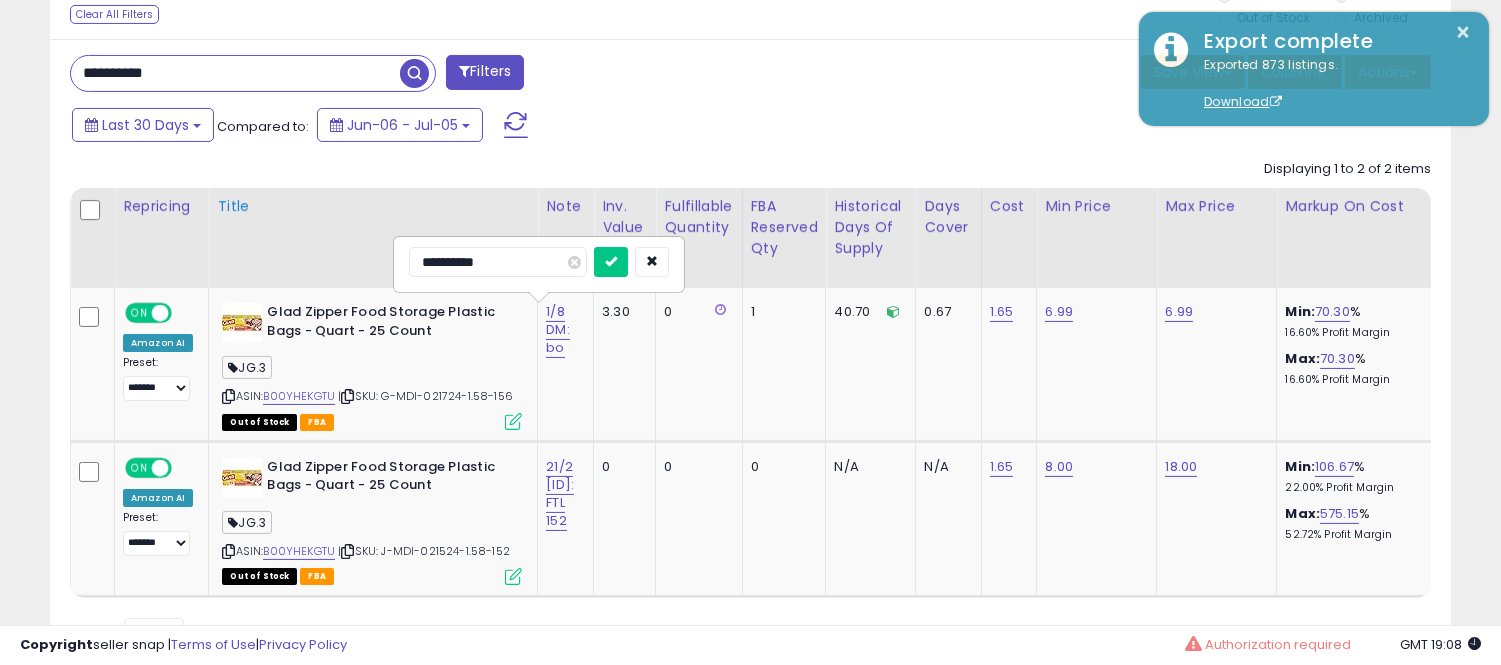 click at bounding box center (611, 262) 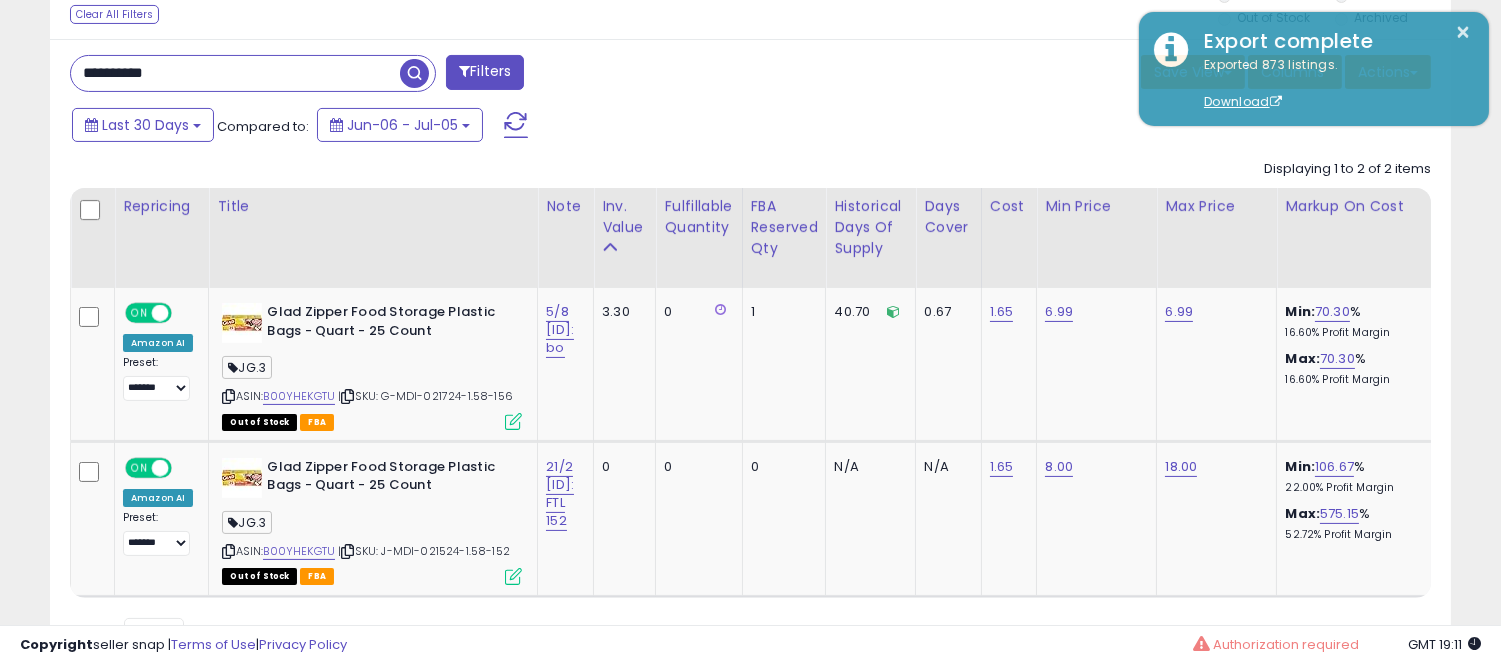 click on "**********" at bounding box center [235, 73] 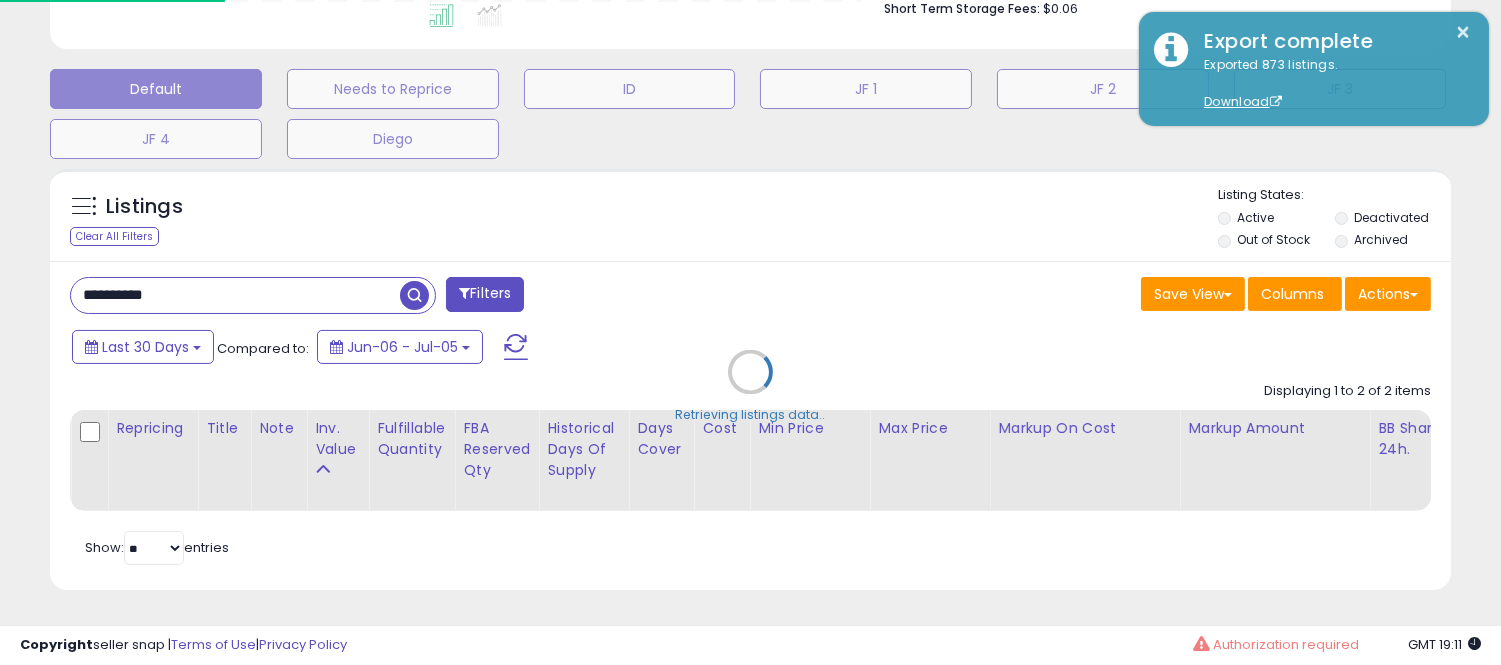 scroll, scrollTop: 999590, scrollLeft: 999178, axis: both 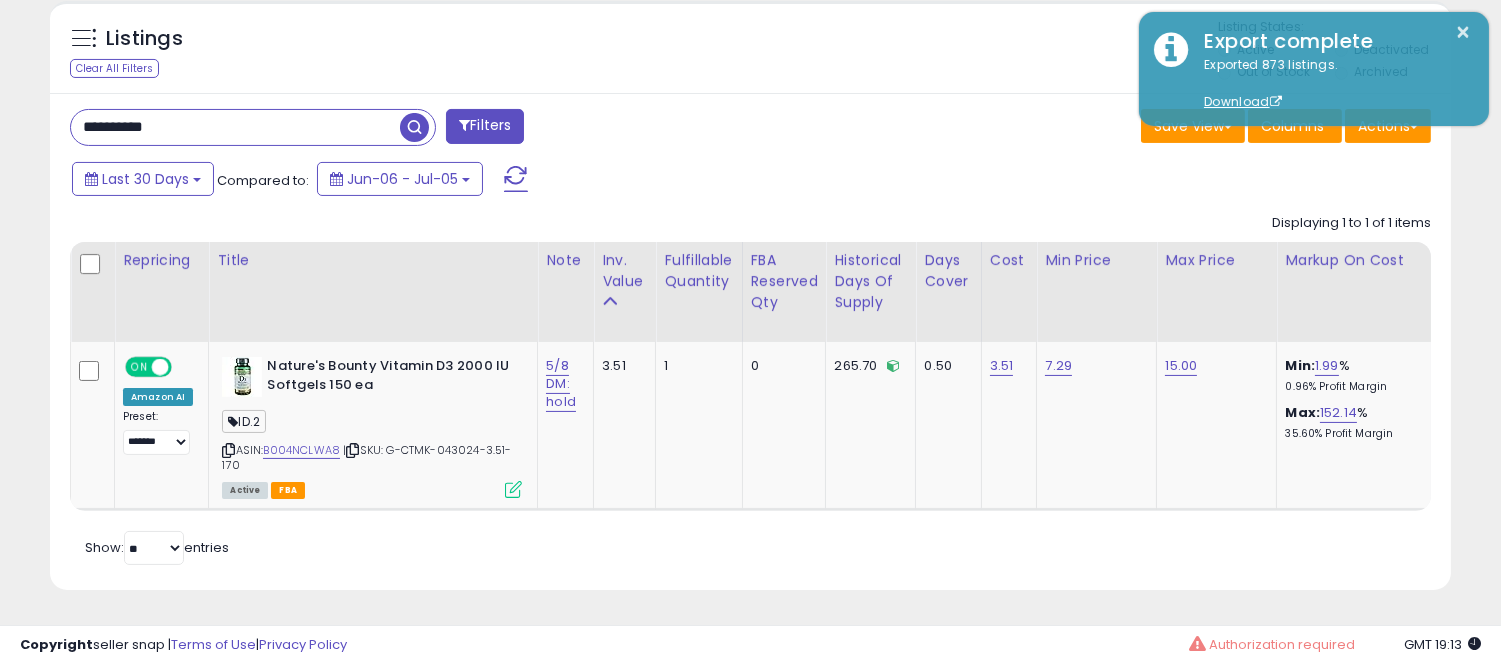 click on "**********" at bounding box center [235, 127] 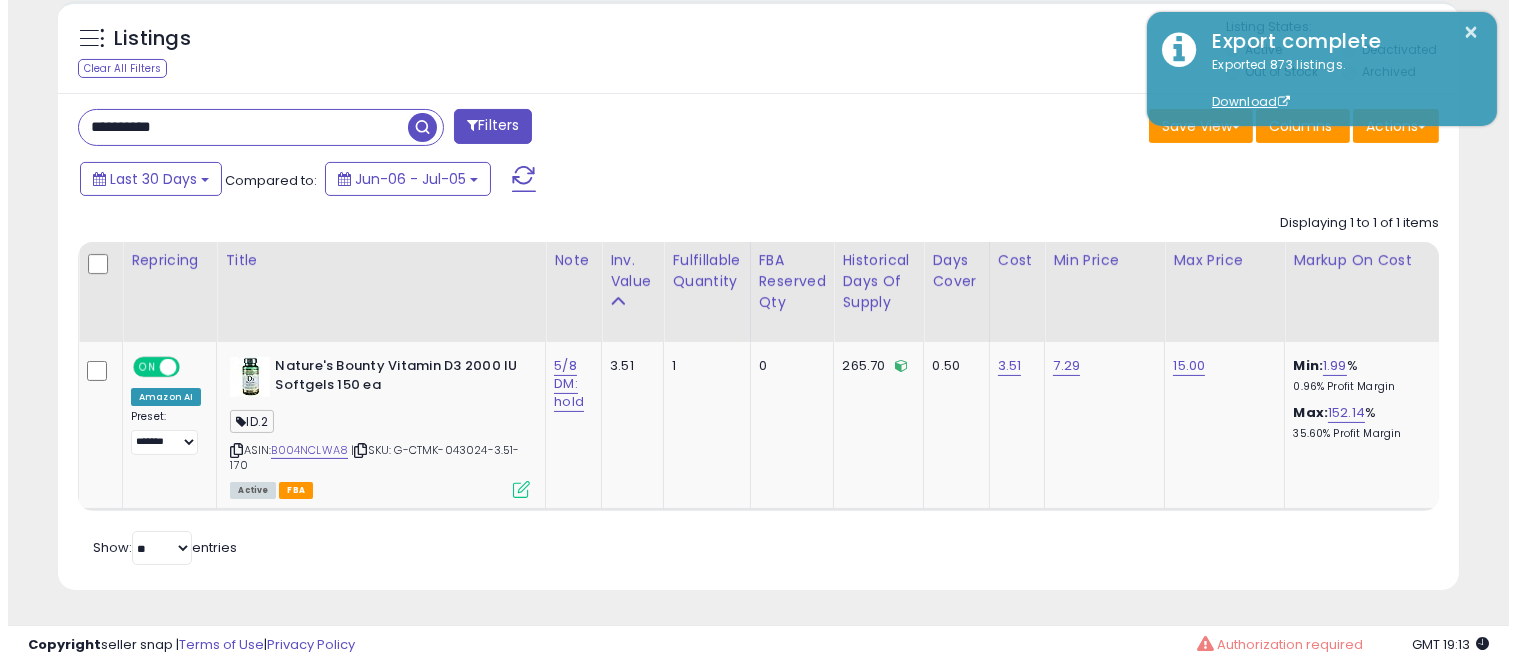 scroll, scrollTop: 578, scrollLeft: 0, axis: vertical 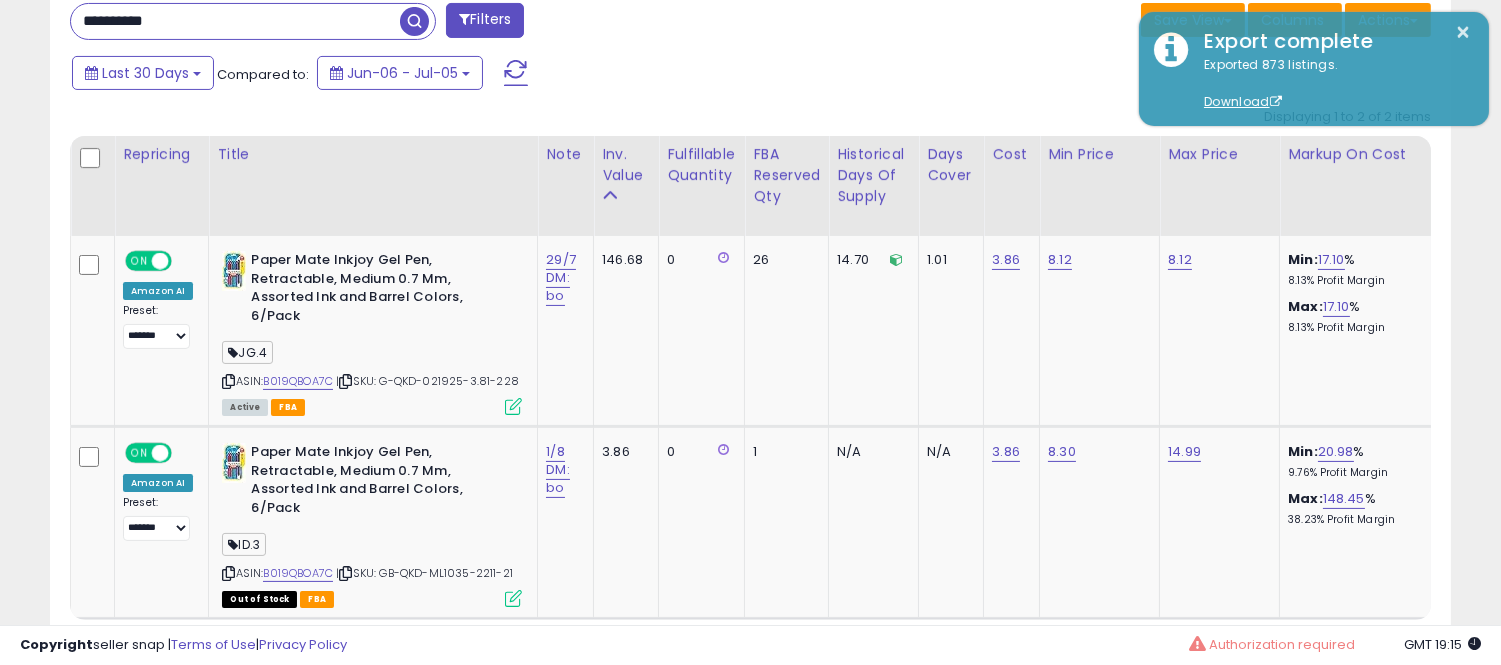 click on "**********" at bounding box center (235, 21) 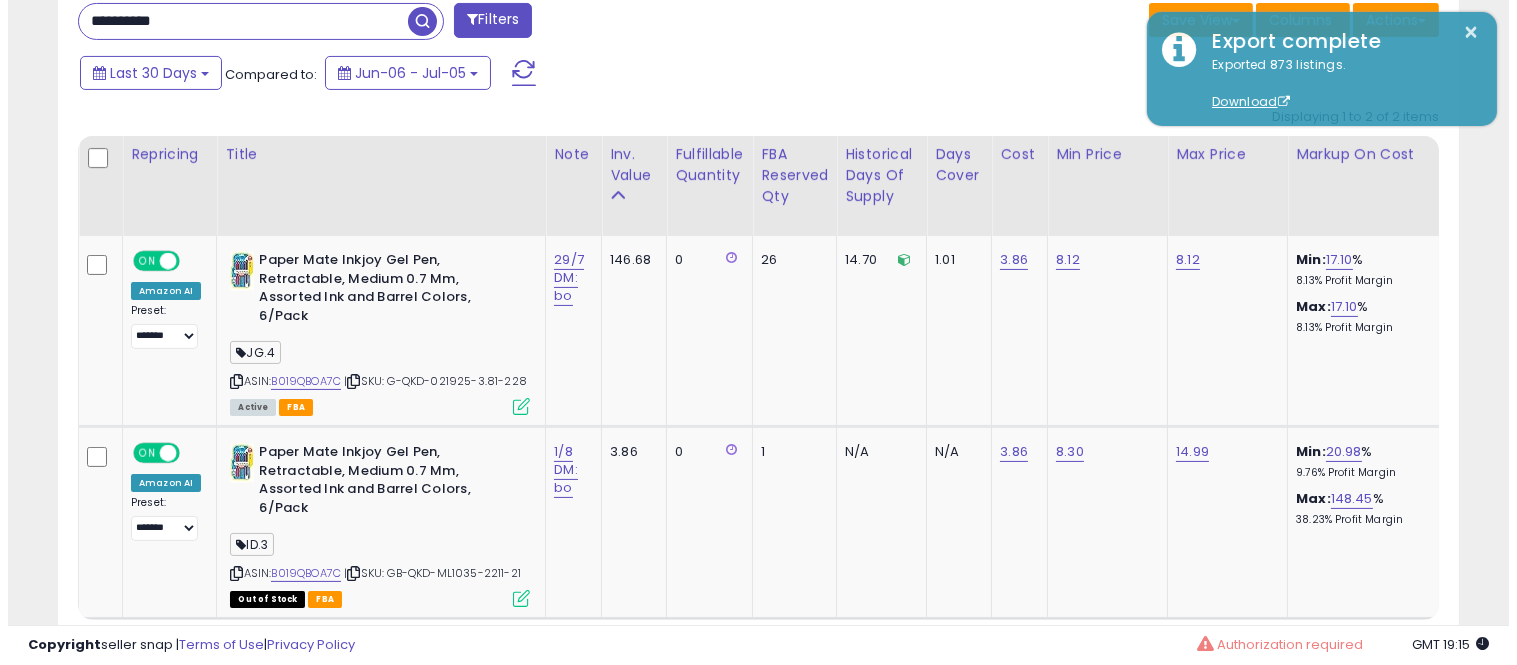scroll, scrollTop: 578, scrollLeft: 0, axis: vertical 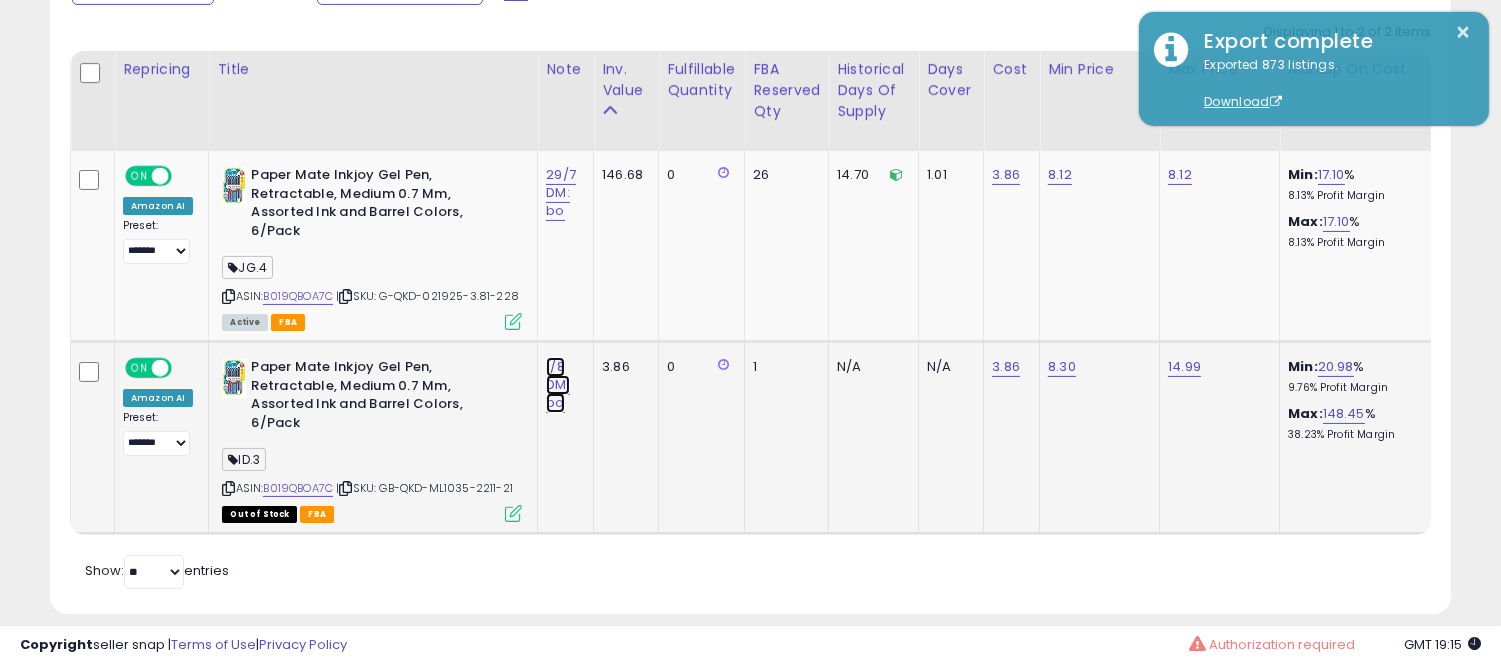 click on "1/8 DM: bo" at bounding box center [561, 193] 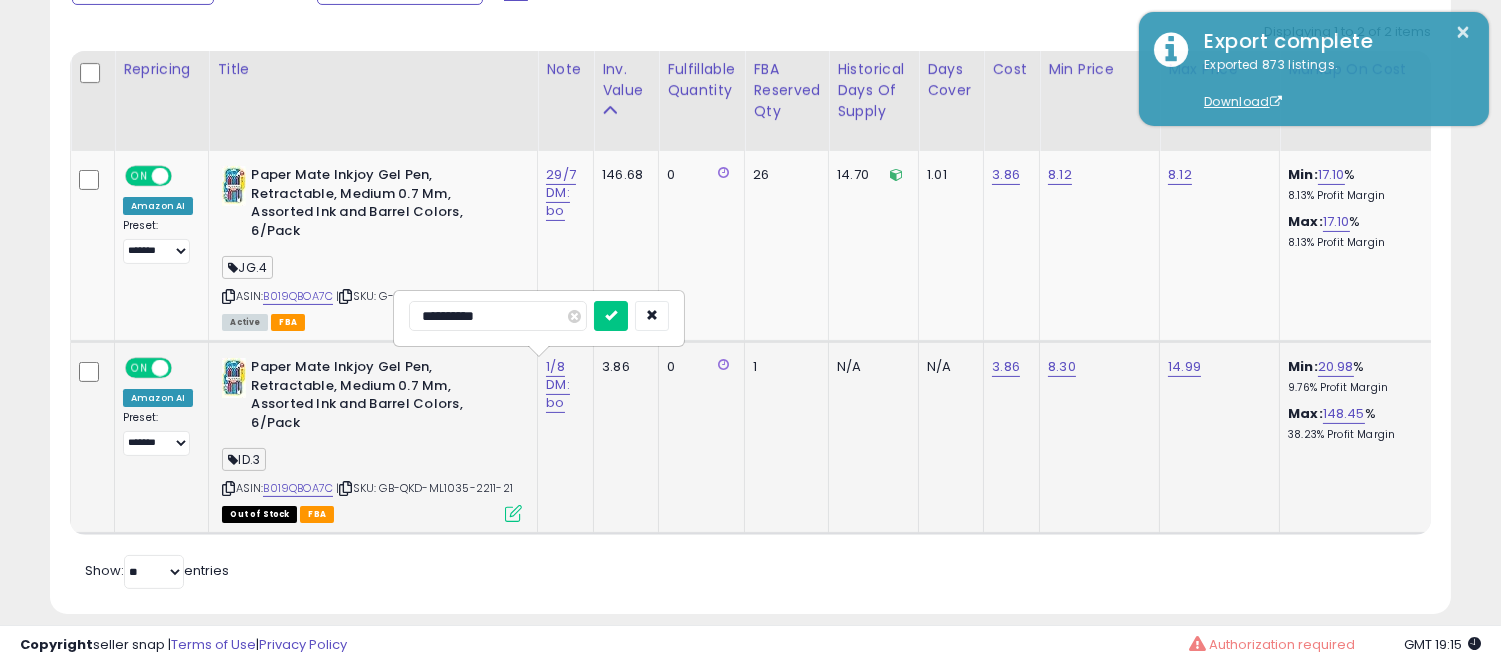 drag, startPoint x: 462, startPoint y: 318, endPoint x: 405, endPoint y: 313, distance: 57.21888 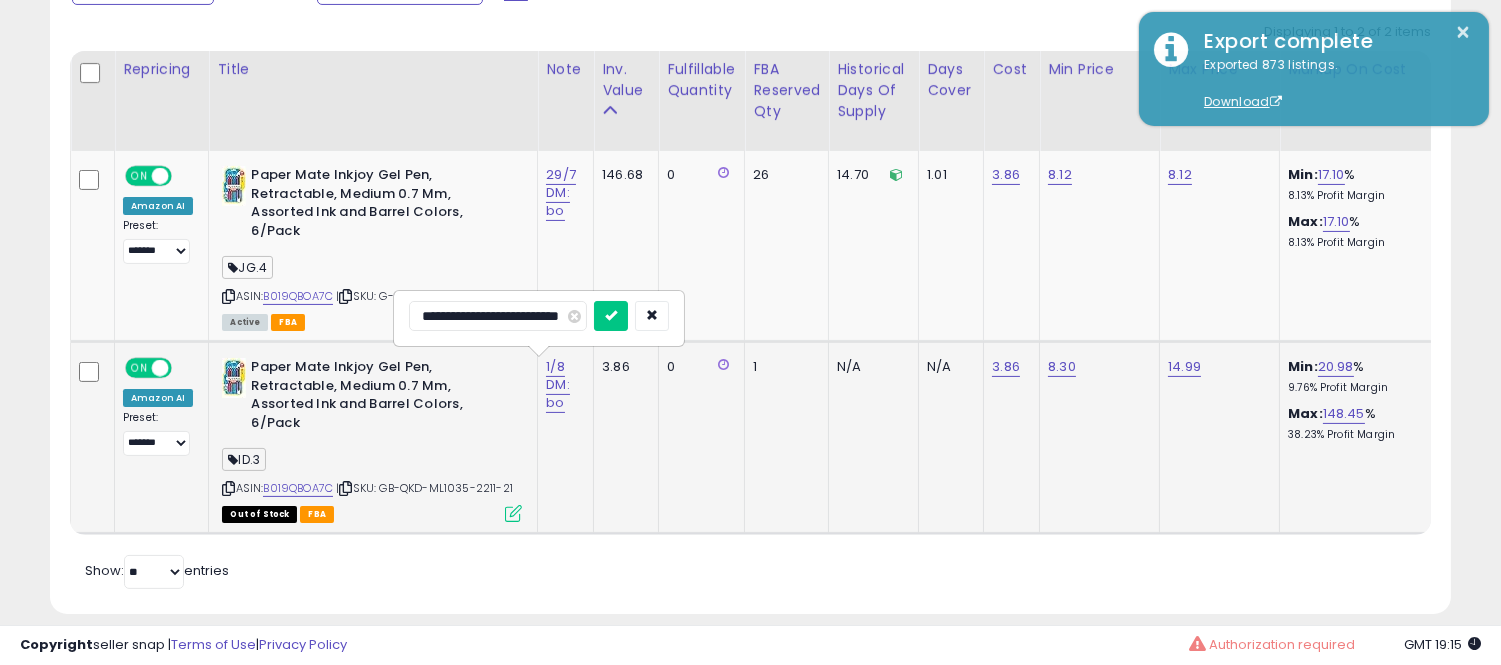 scroll, scrollTop: 0, scrollLeft: 5, axis: horizontal 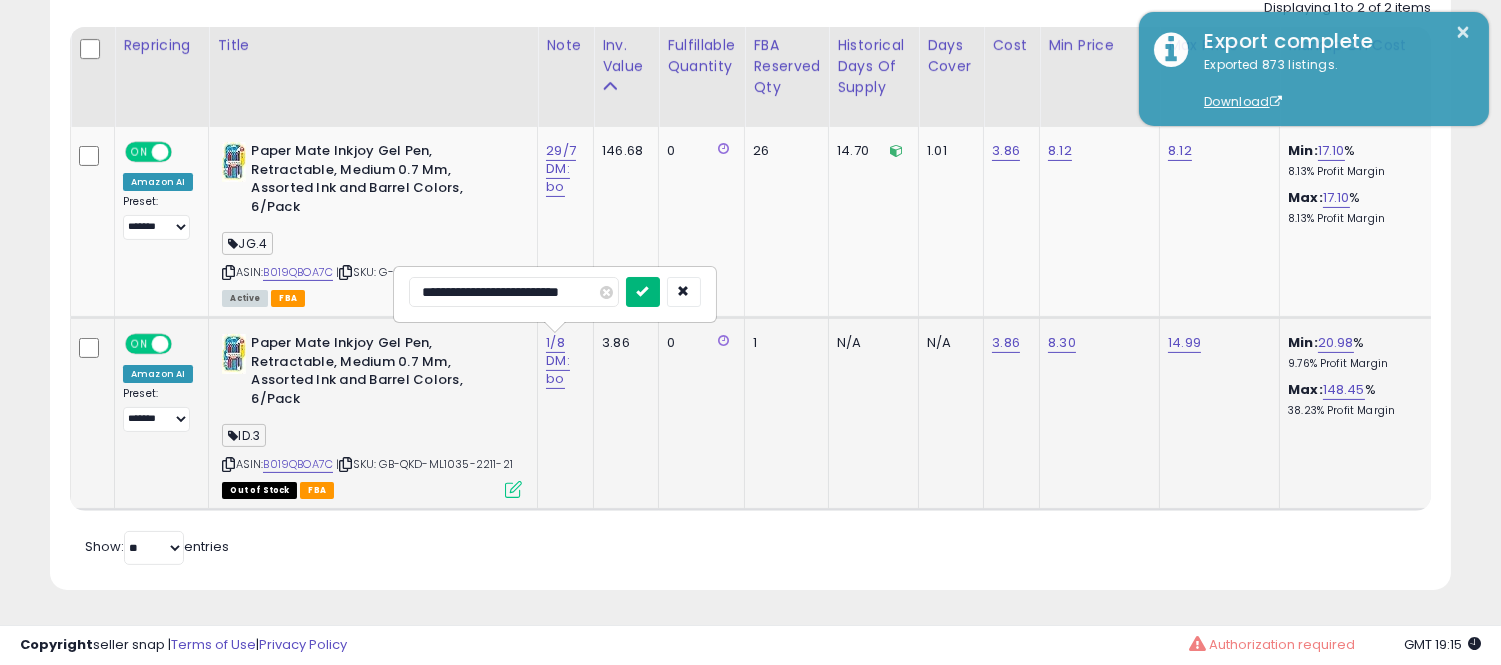 type on "**********" 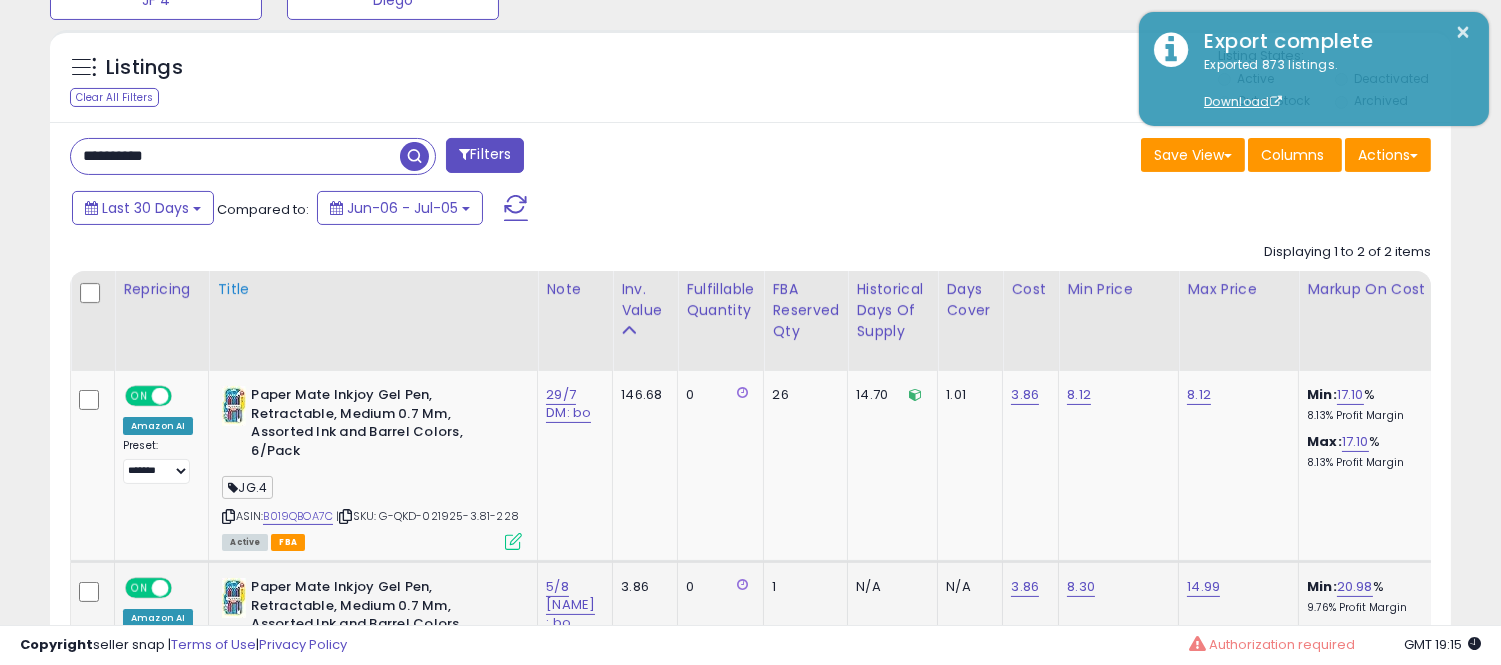 scroll, scrollTop: 691, scrollLeft: 0, axis: vertical 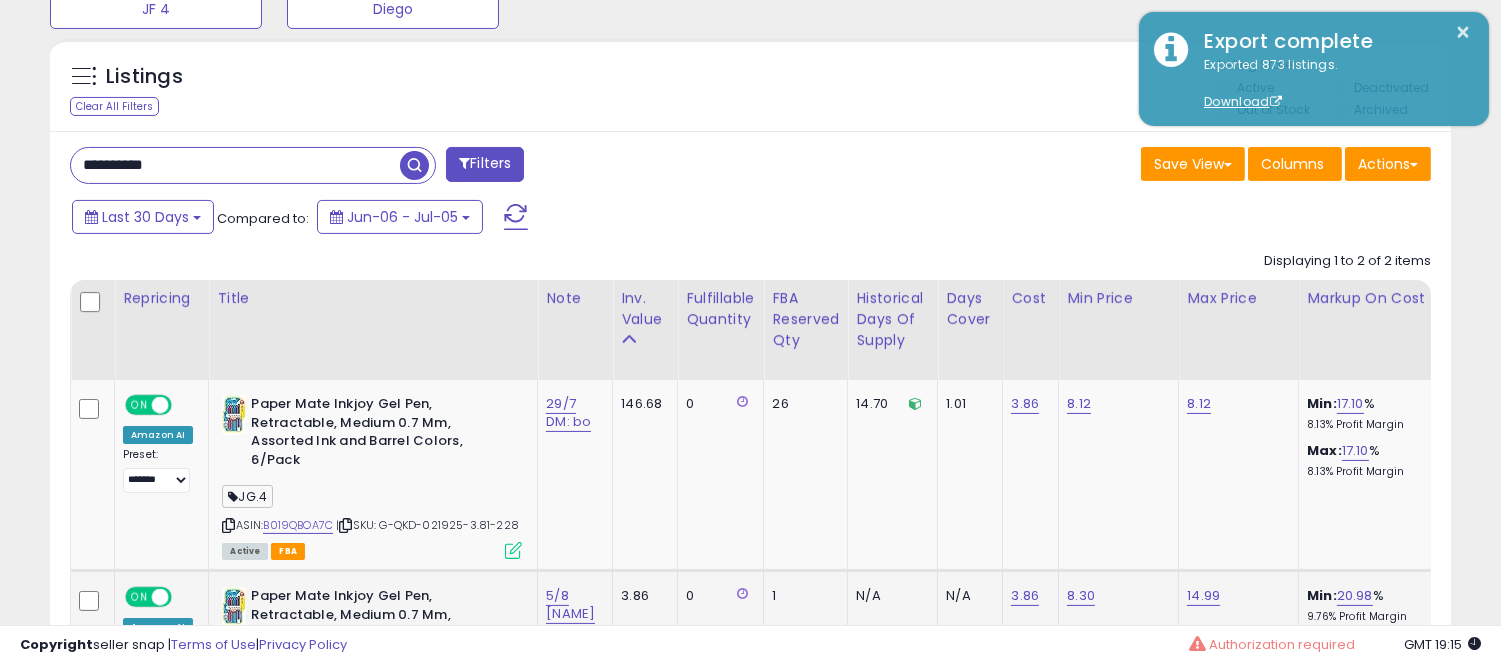 click on "**********" at bounding box center [403, 167] 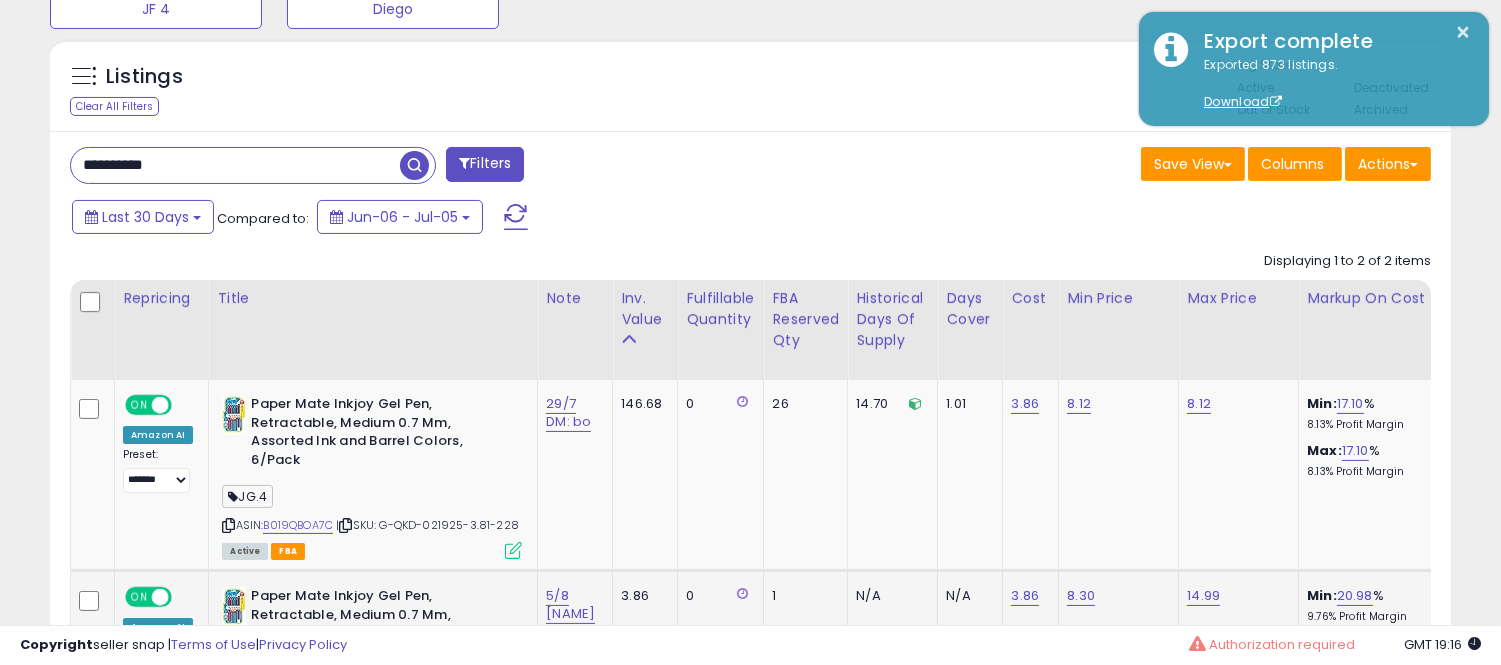 type on "**********" 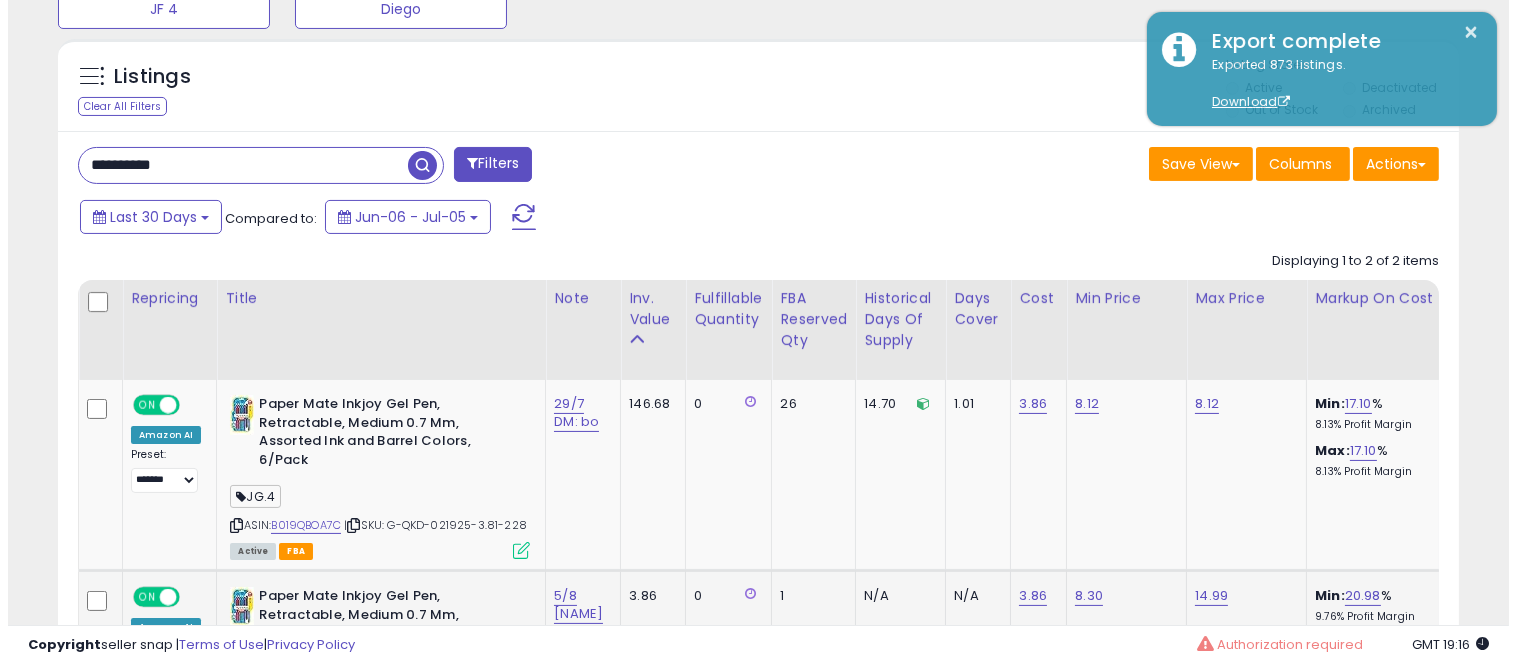 scroll, scrollTop: 578, scrollLeft: 0, axis: vertical 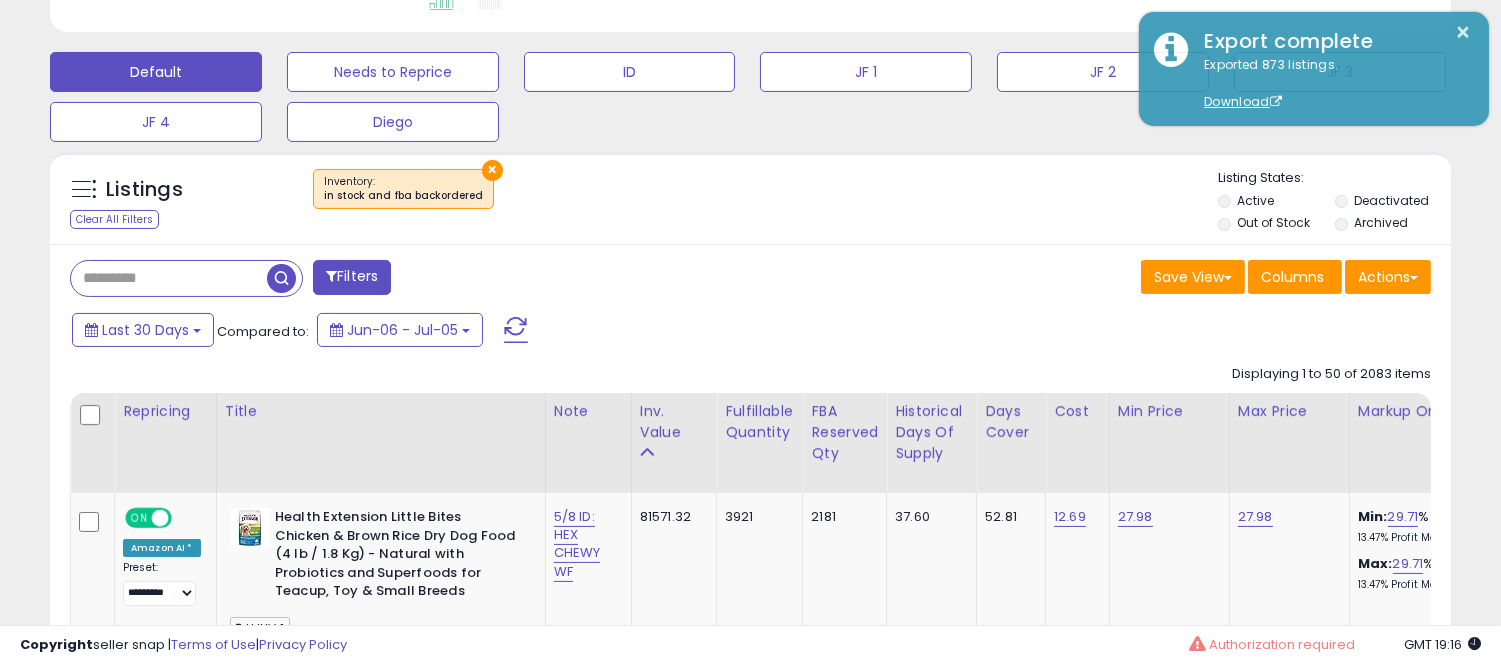 paste on "**********" 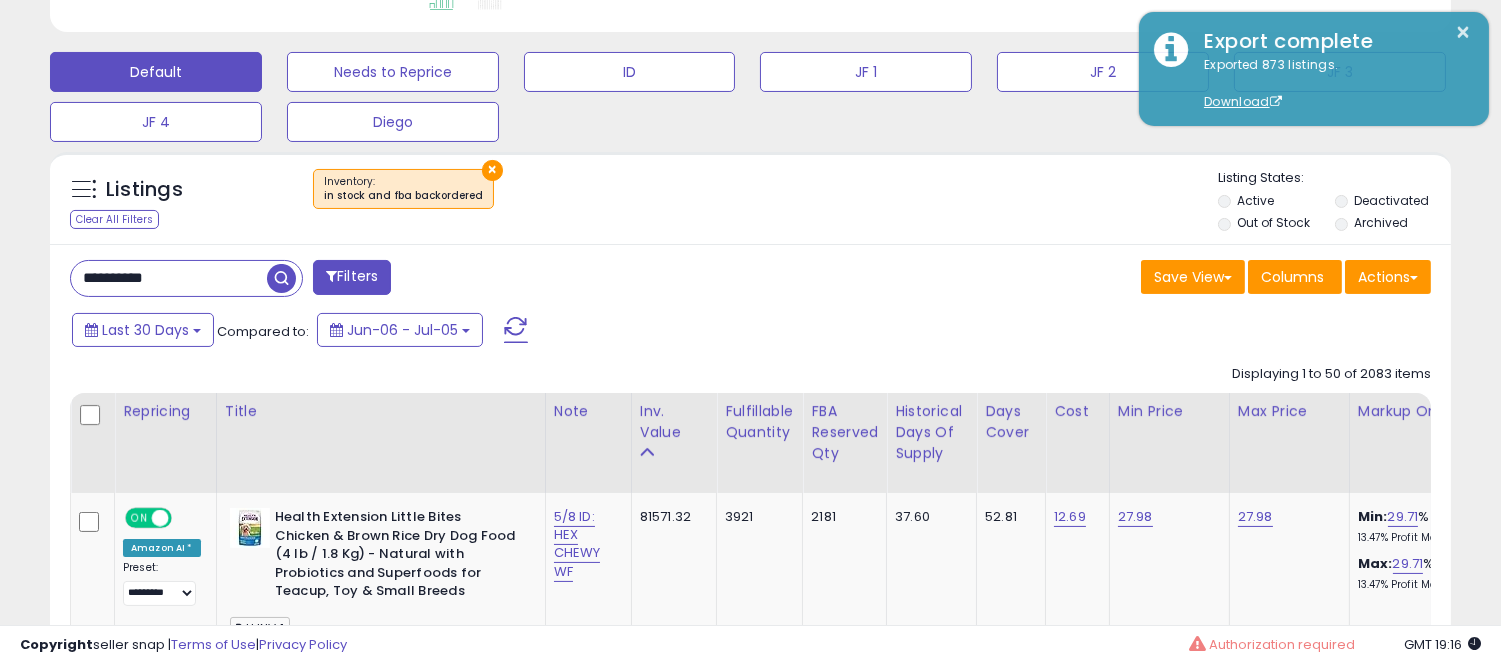 type on "**********" 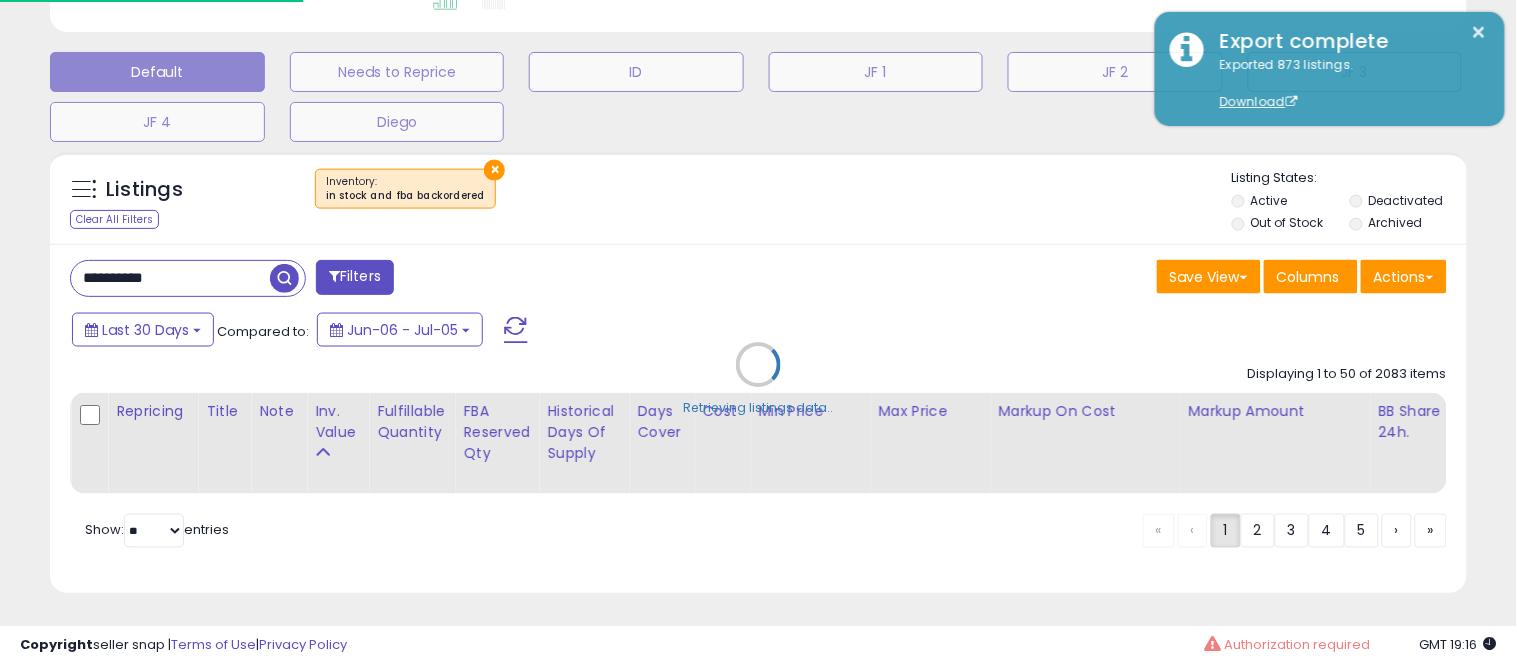scroll, scrollTop: 999590, scrollLeft: 999178, axis: both 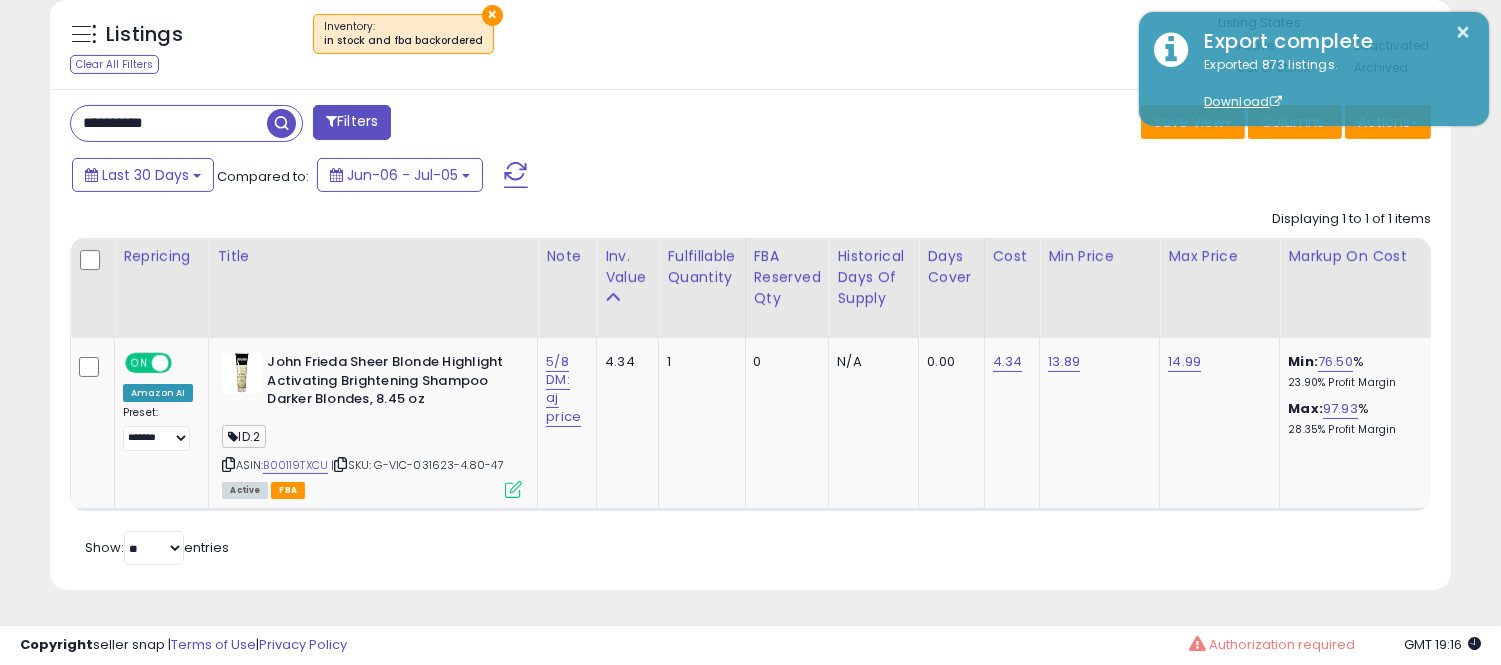 type 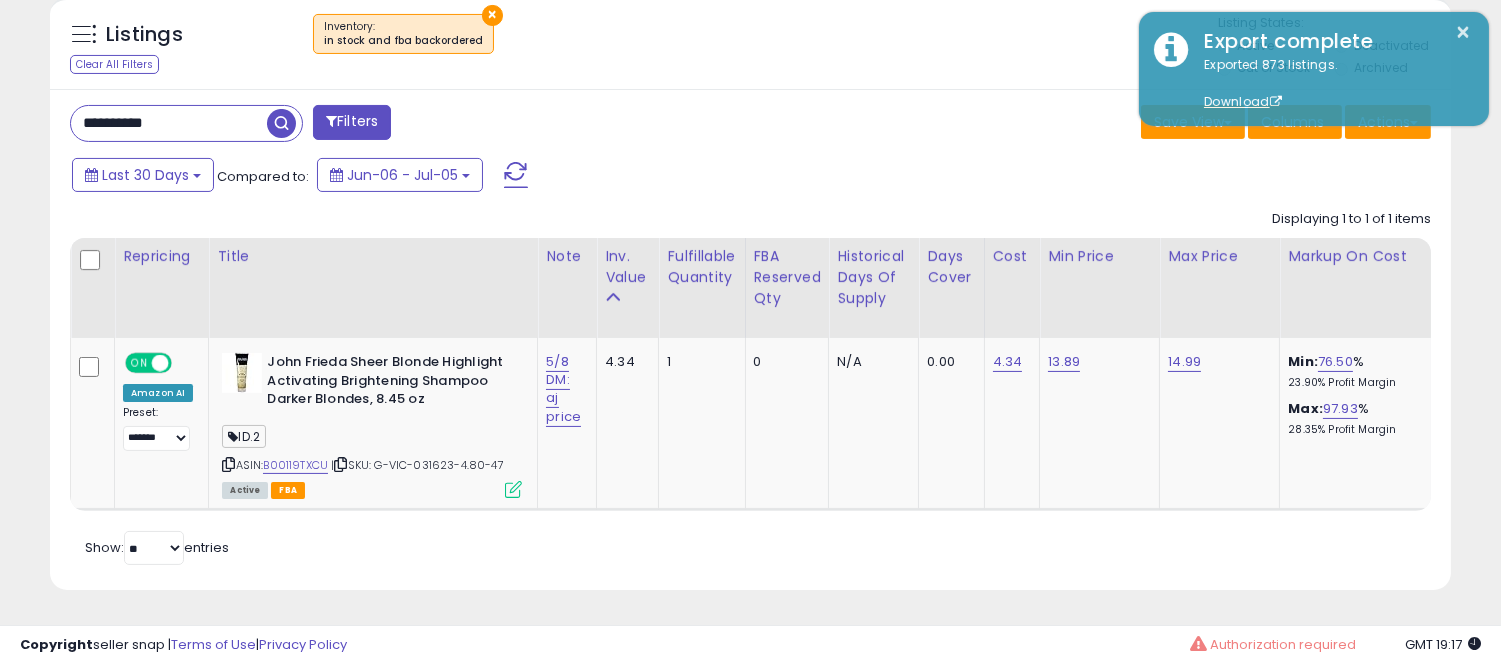 click on "**********" at bounding box center [169, 123] 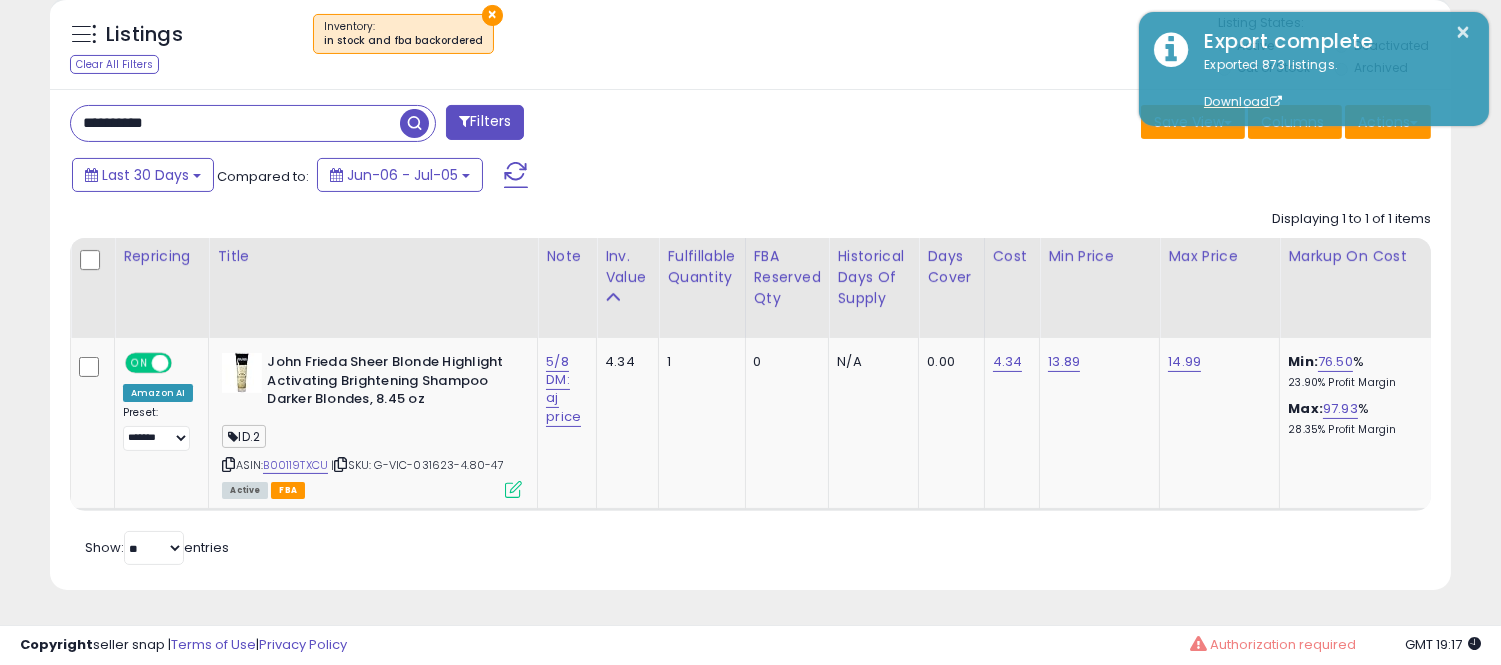 click on "**********" at bounding box center (235, 123) 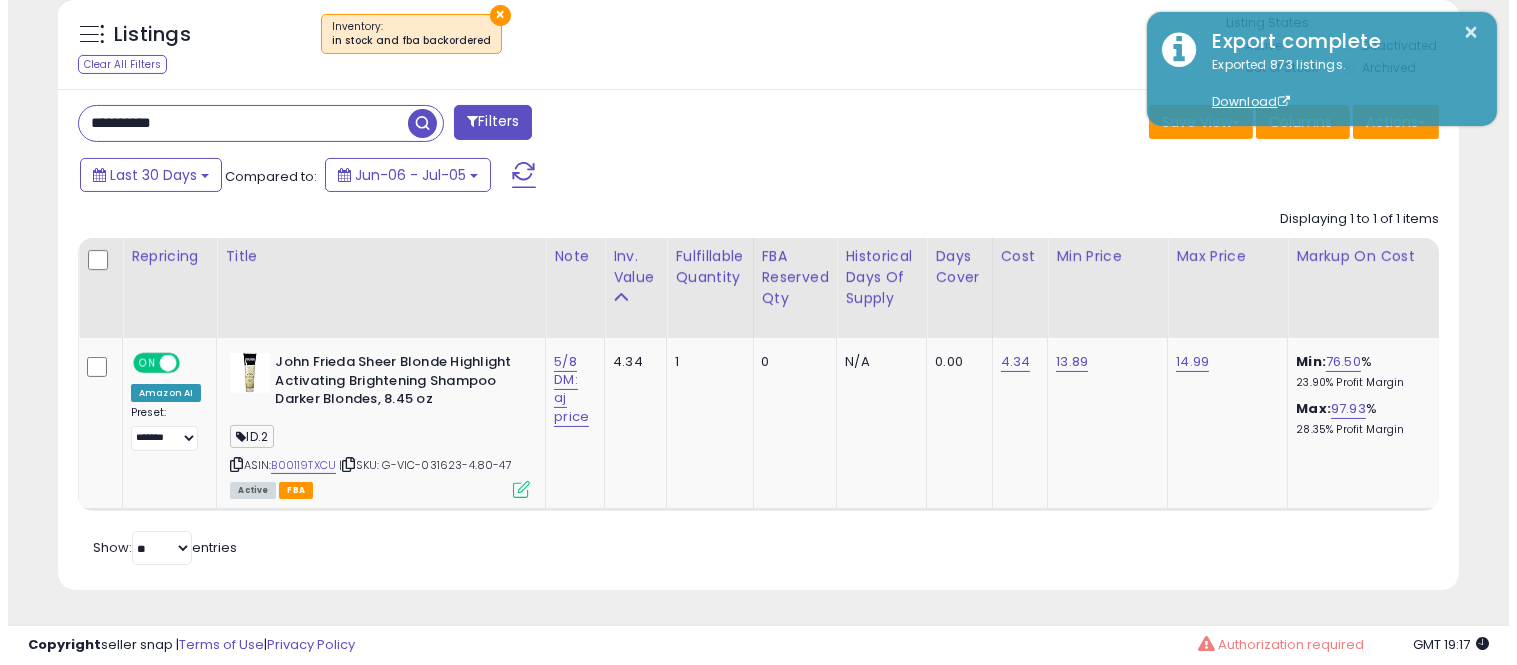 scroll, scrollTop: 578, scrollLeft: 0, axis: vertical 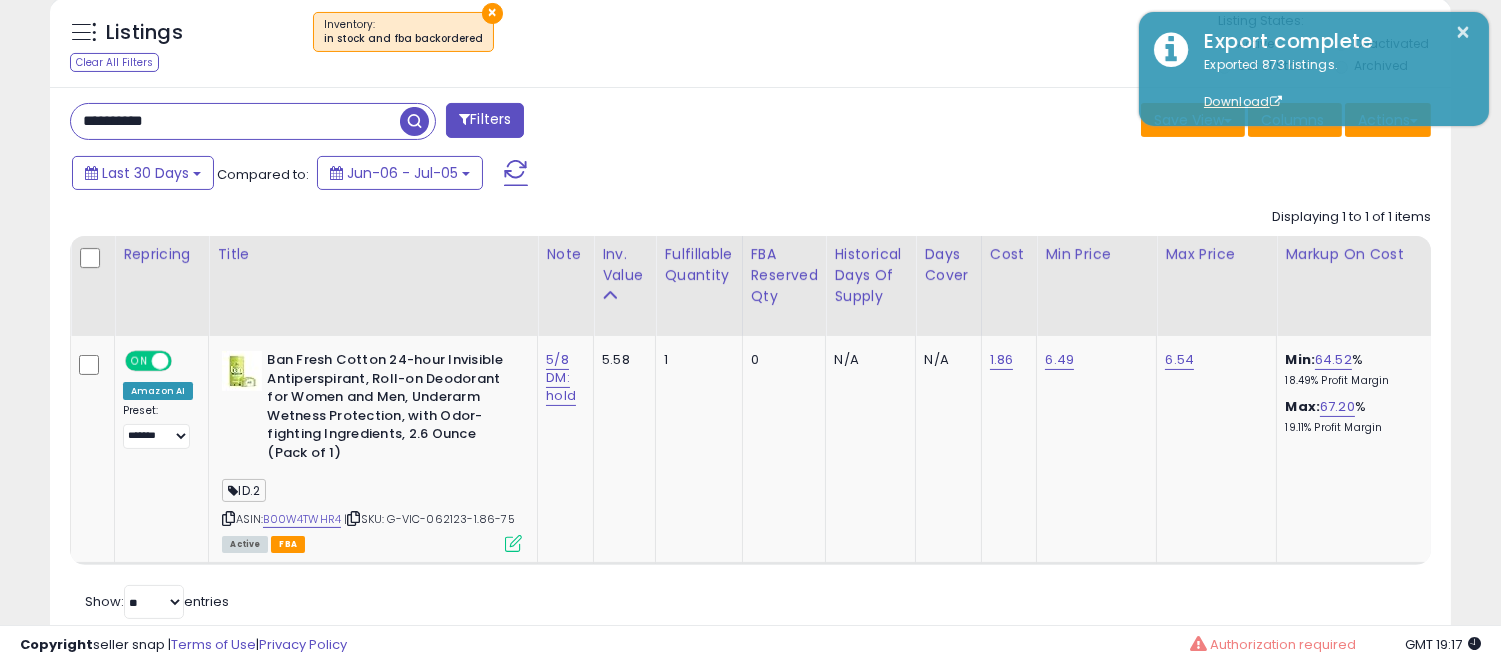 click on "**********" at bounding box center [235, 121] 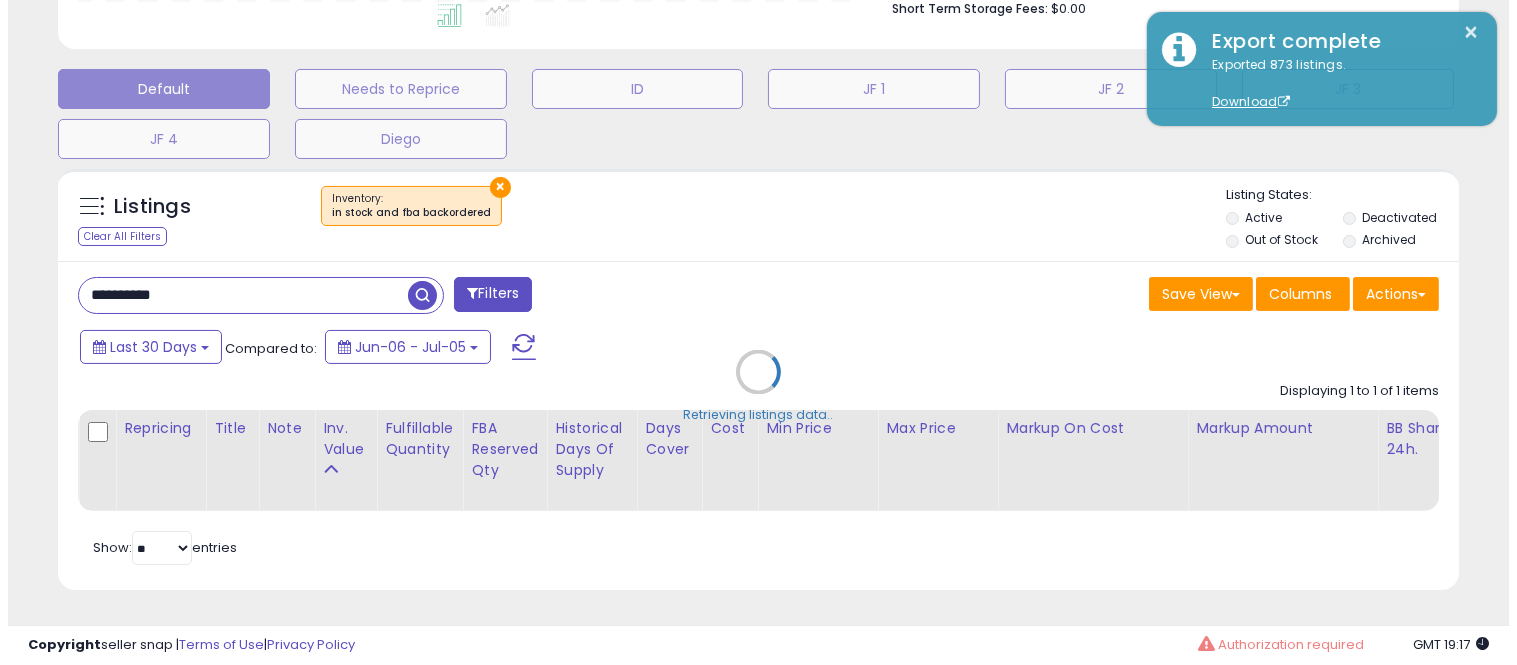 scroll, scrollTop: 578, scrollLeft: 0, axis: vertical 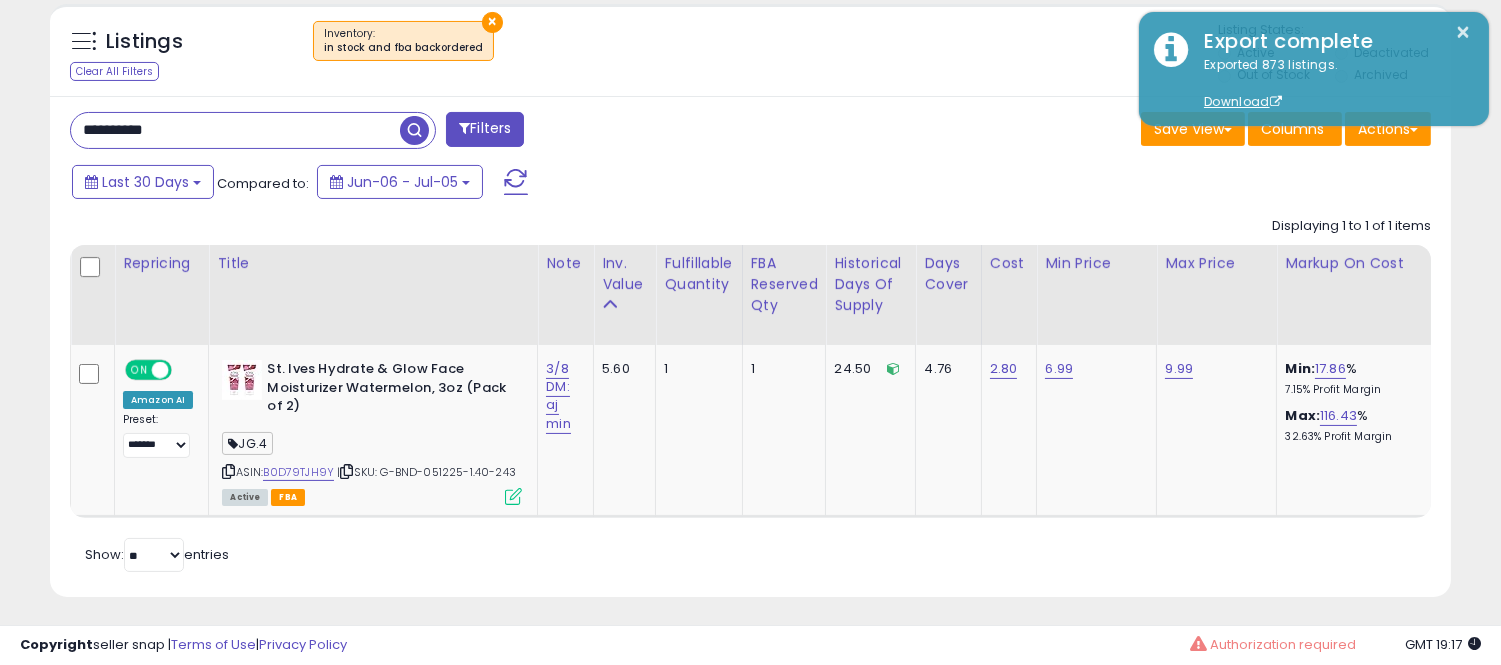 click on "**********" at bounding box center (235, 130) 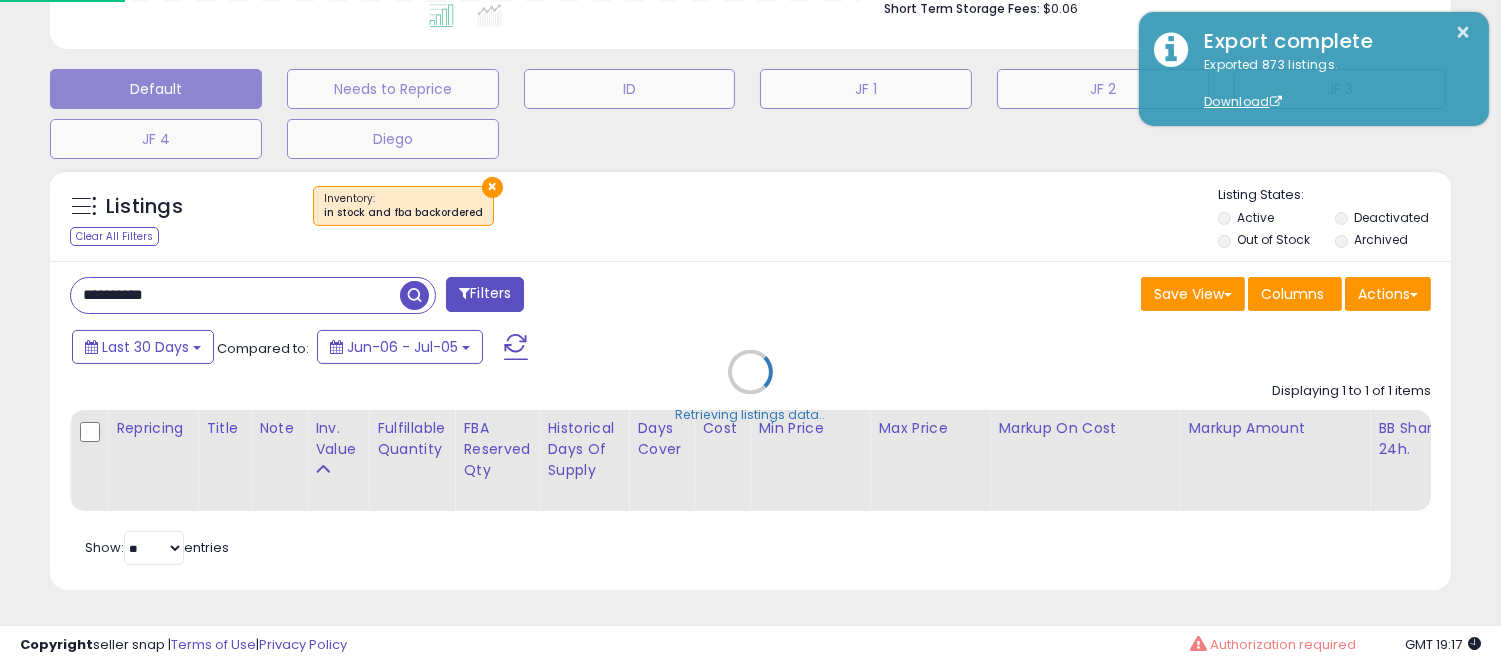 scroll, scrollTop: 999590, scrollLeft: 999178, axis: both 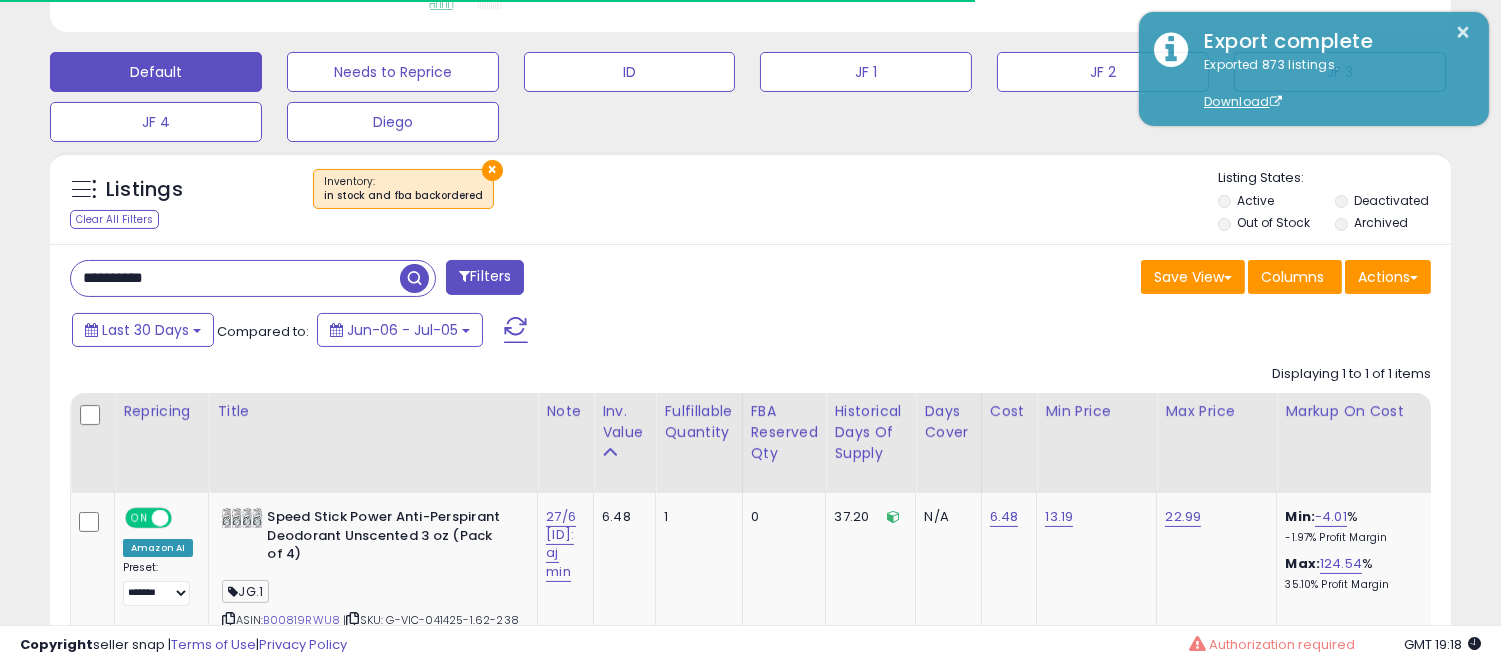type on "**********" 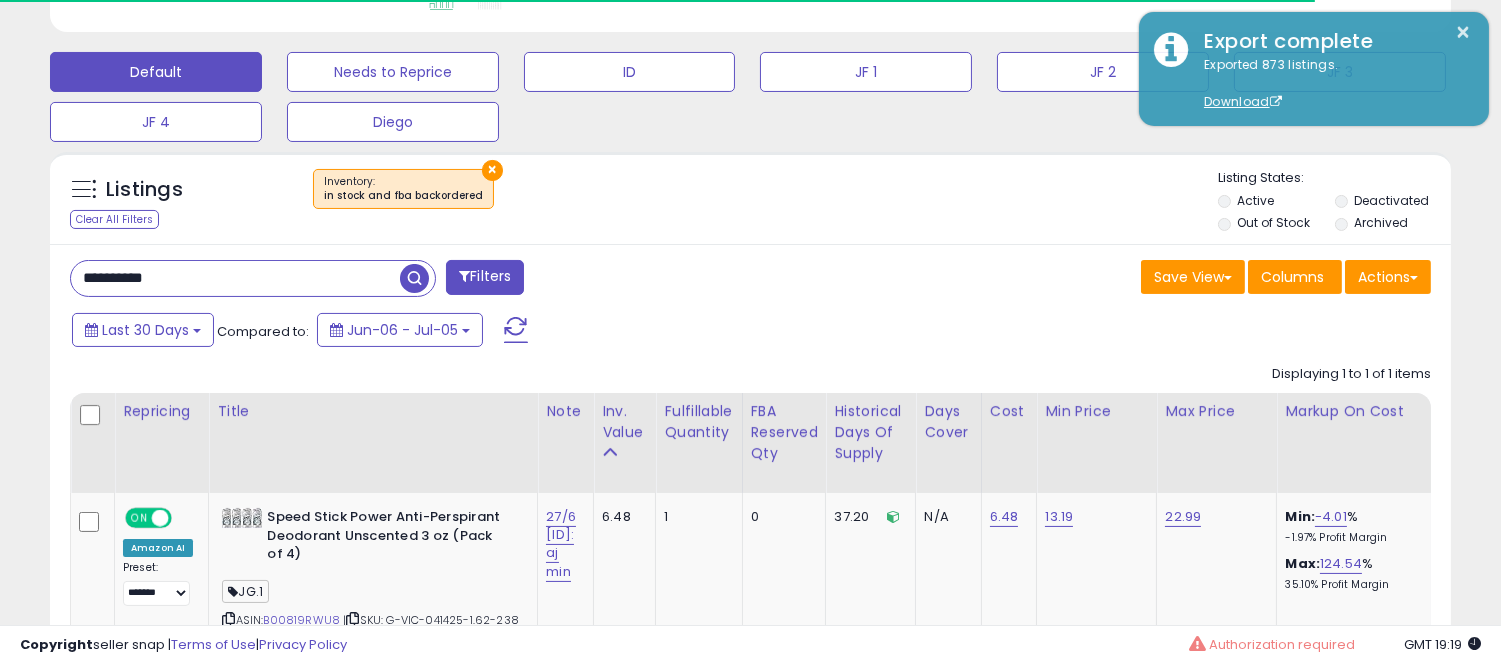 scroll, scrollTop: 999590, scrollLeft: 999188, axis: both 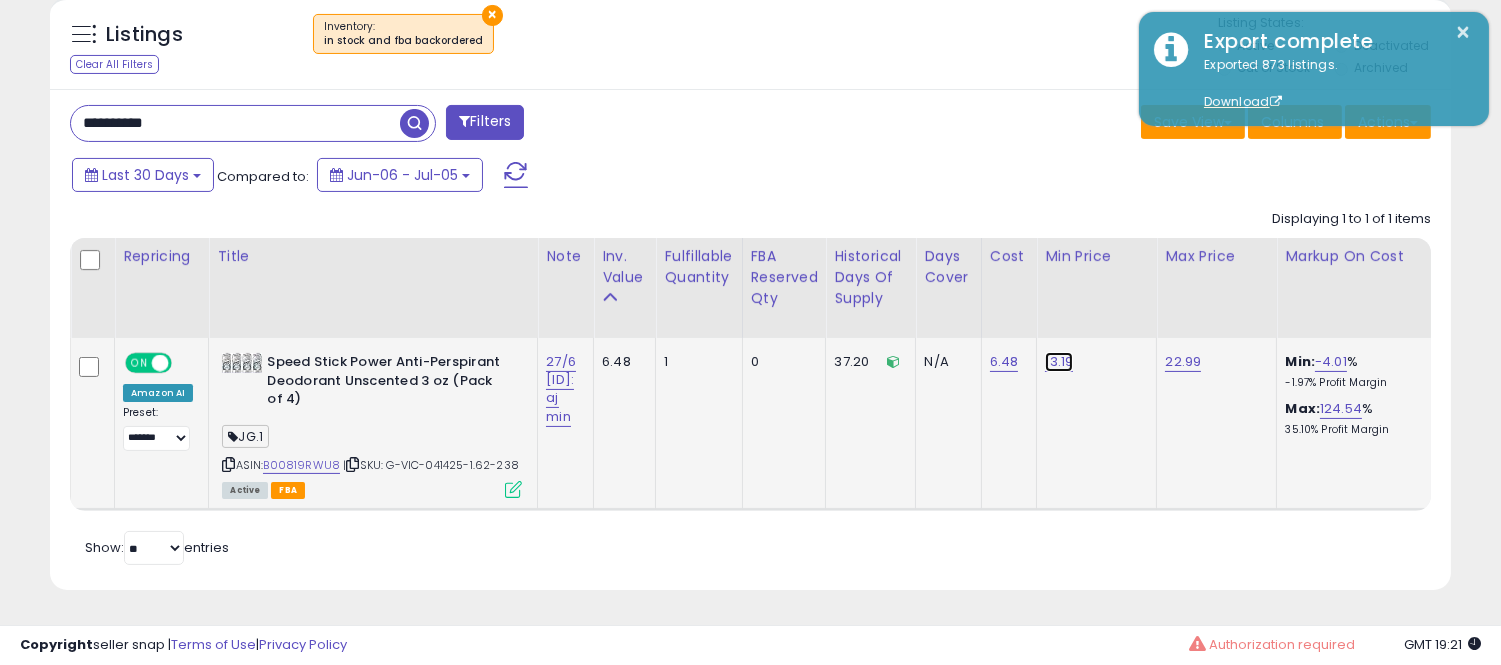 click on "13.19" at bounding box center (1059, 362) 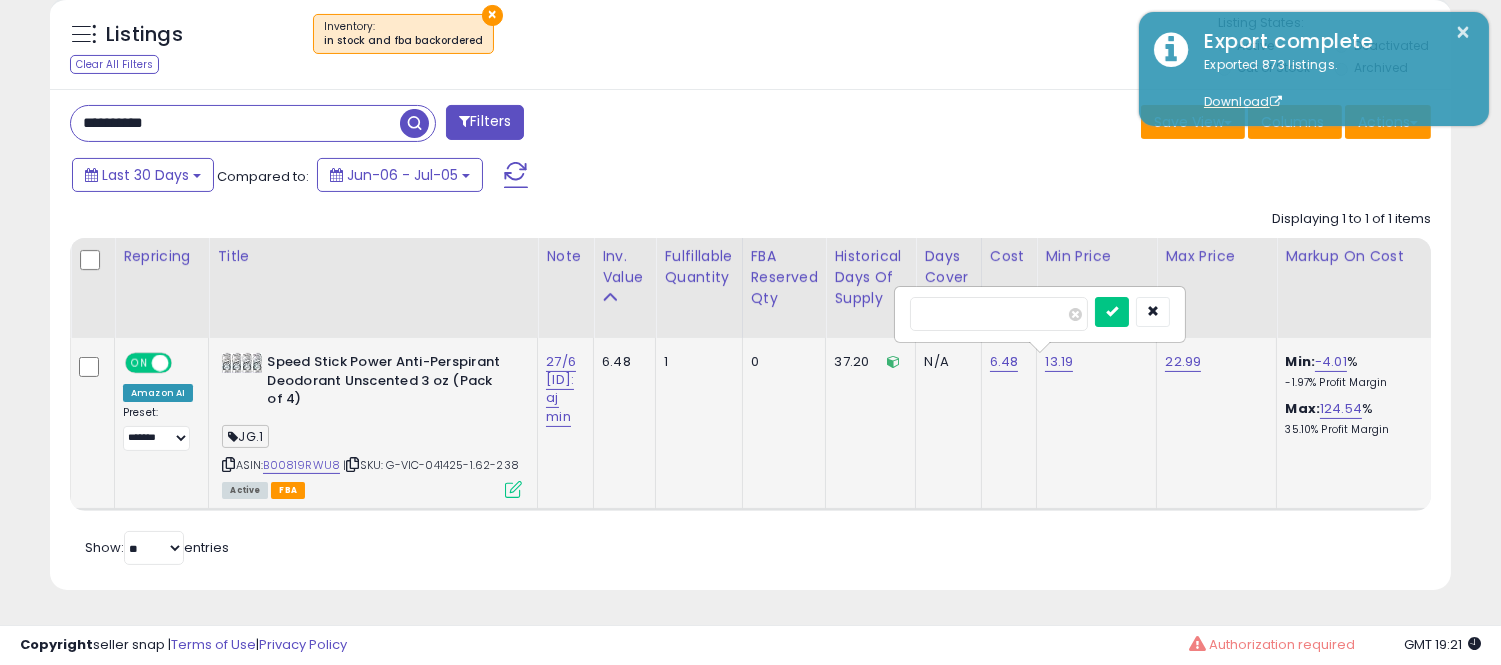 click on "*****" at bounding box center (999, 314) 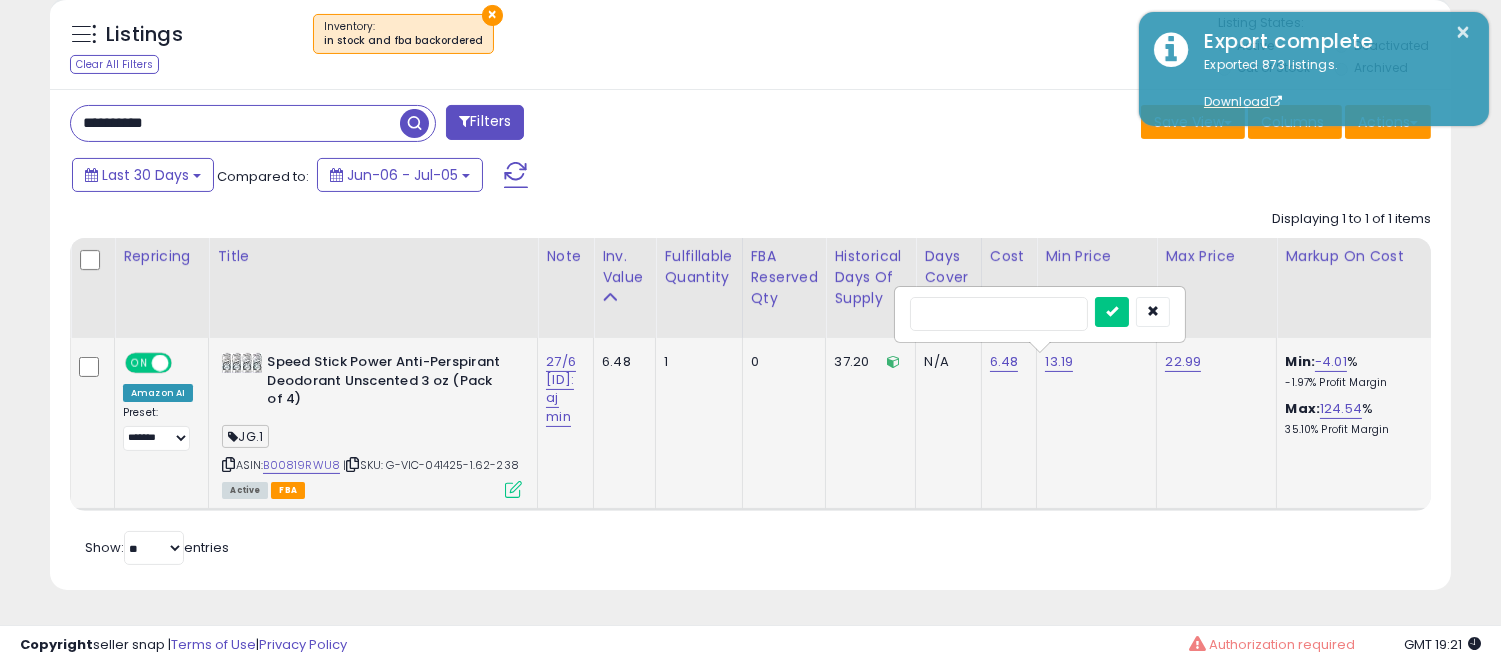 type on "*****" 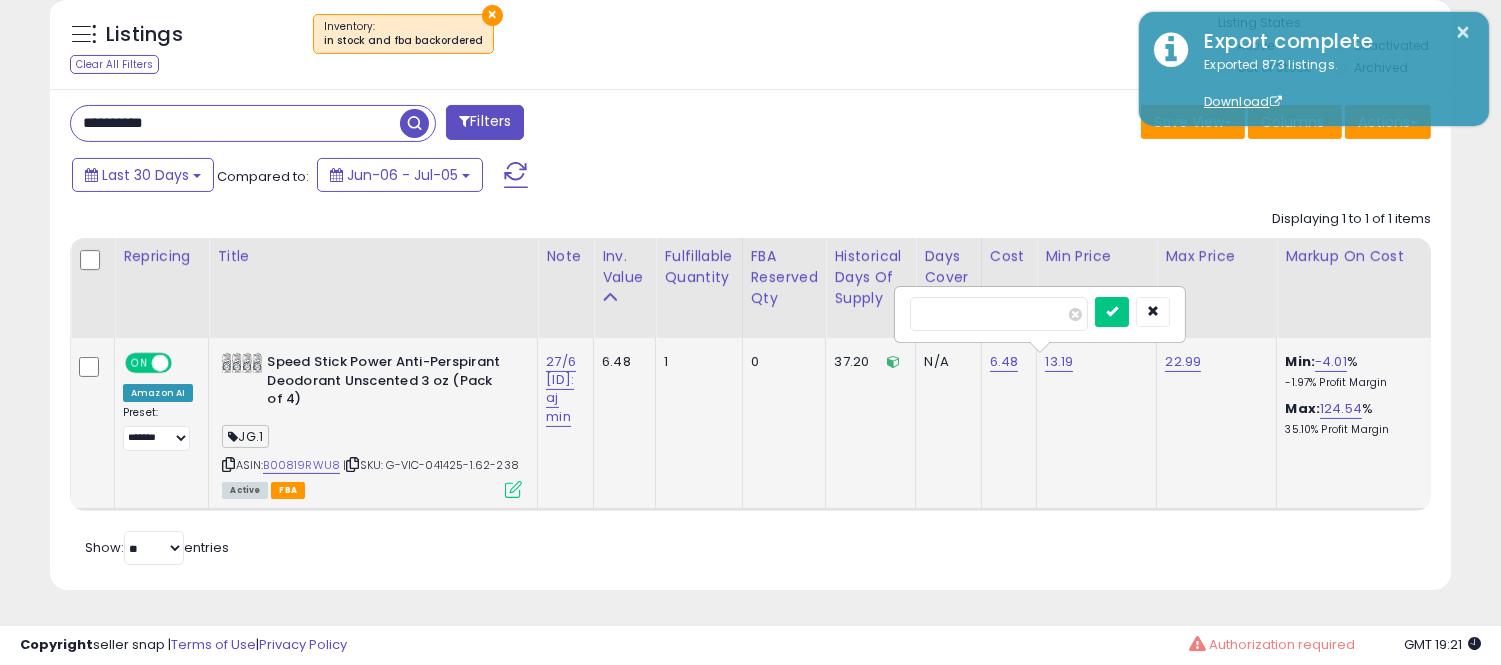 click at bounding box center (1112, 312) 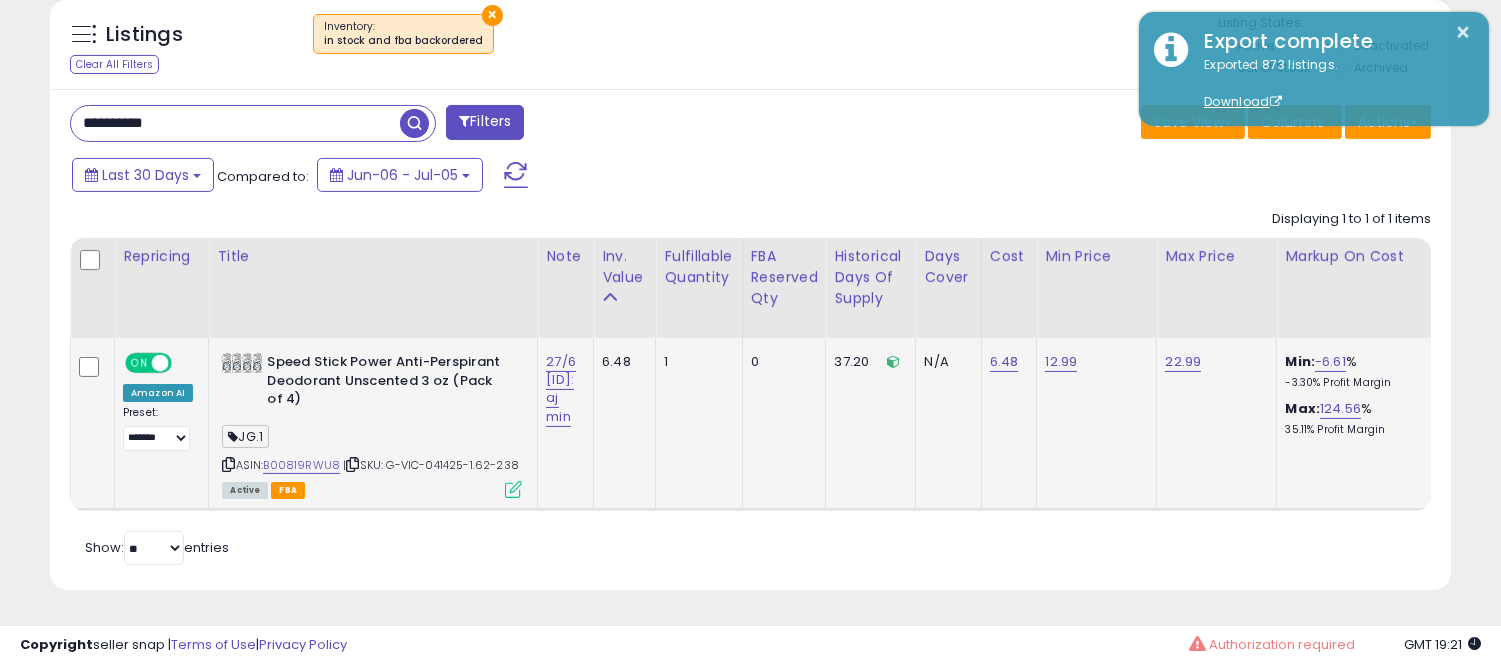 click on "12.99" 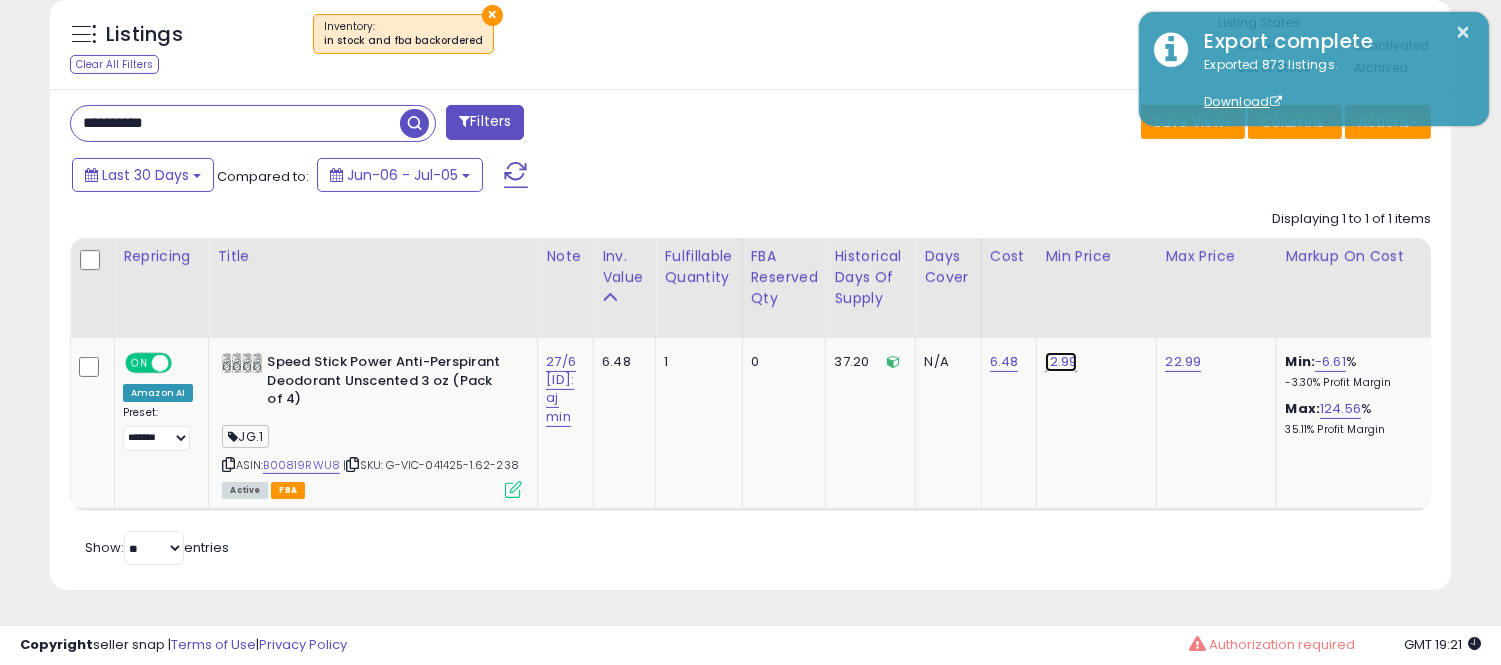 click on "12.99" at bounding box center (1061, 362) 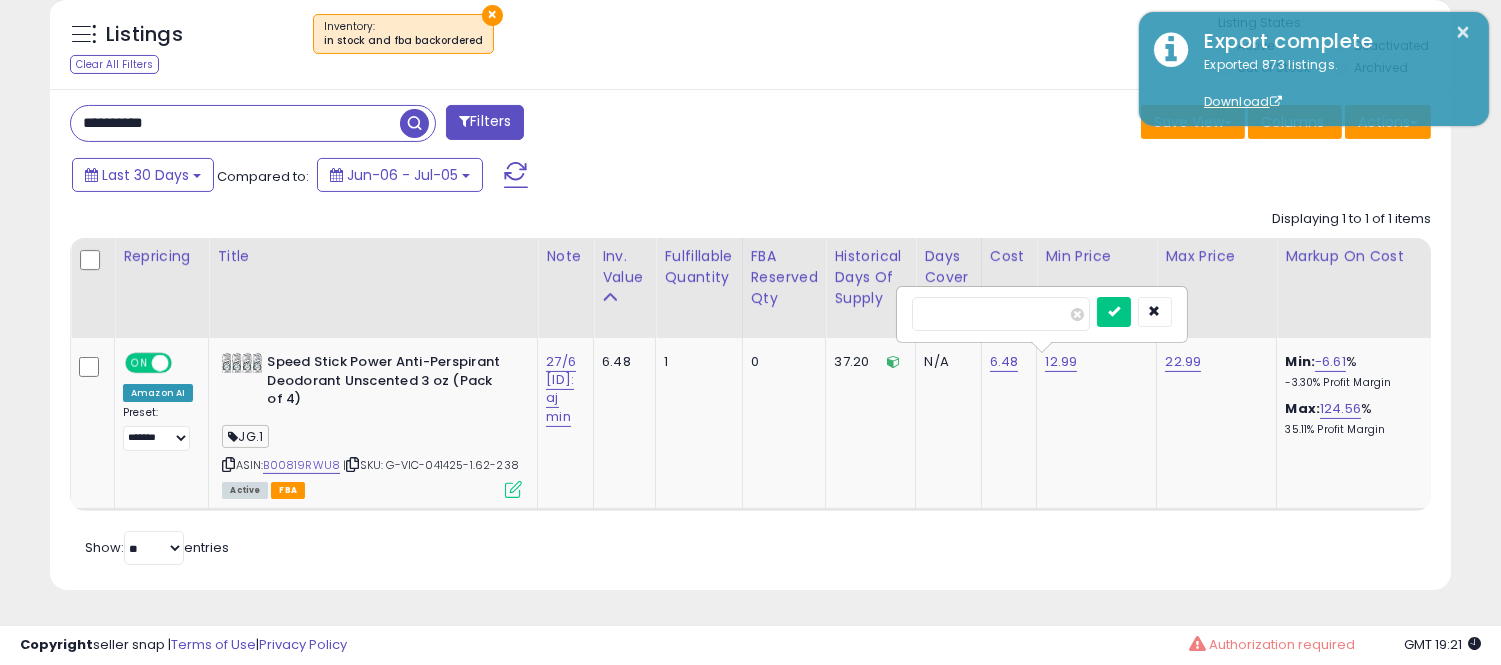 click on "*****" at bounding box center [1001, 314] 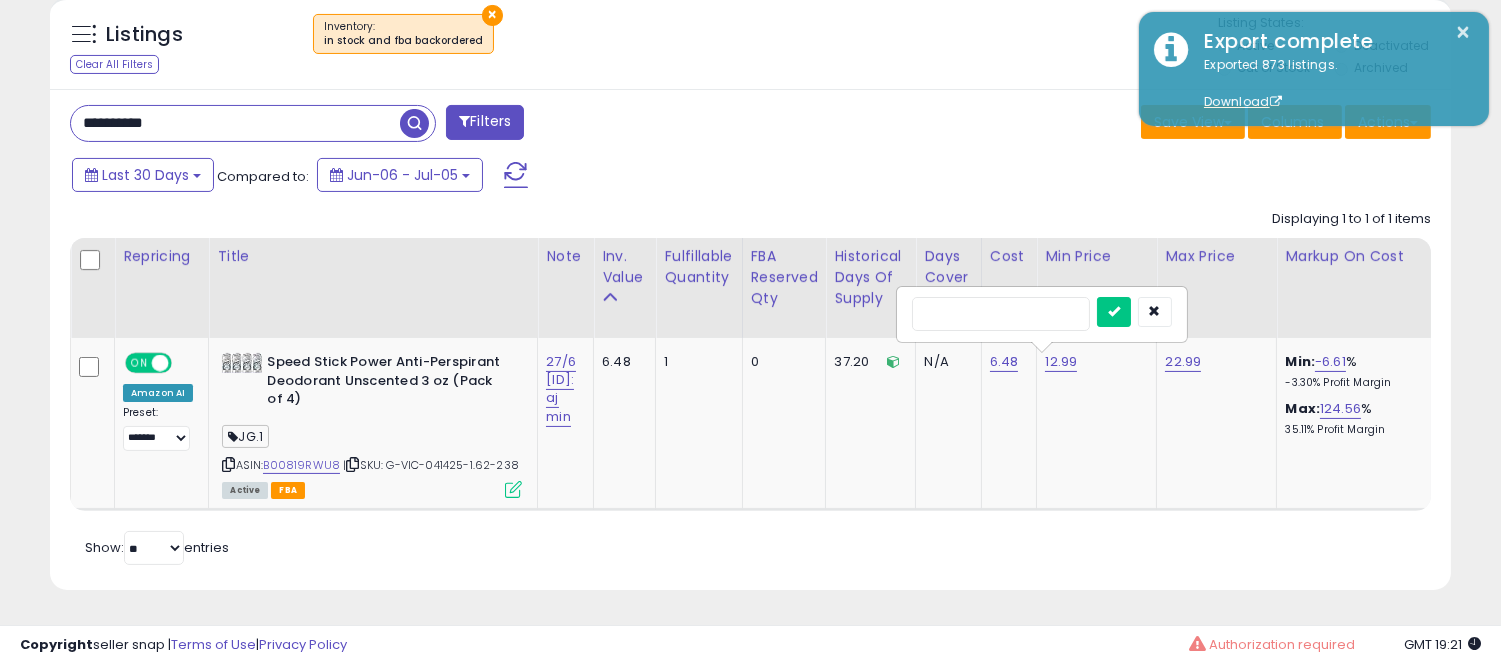 type on "*****" 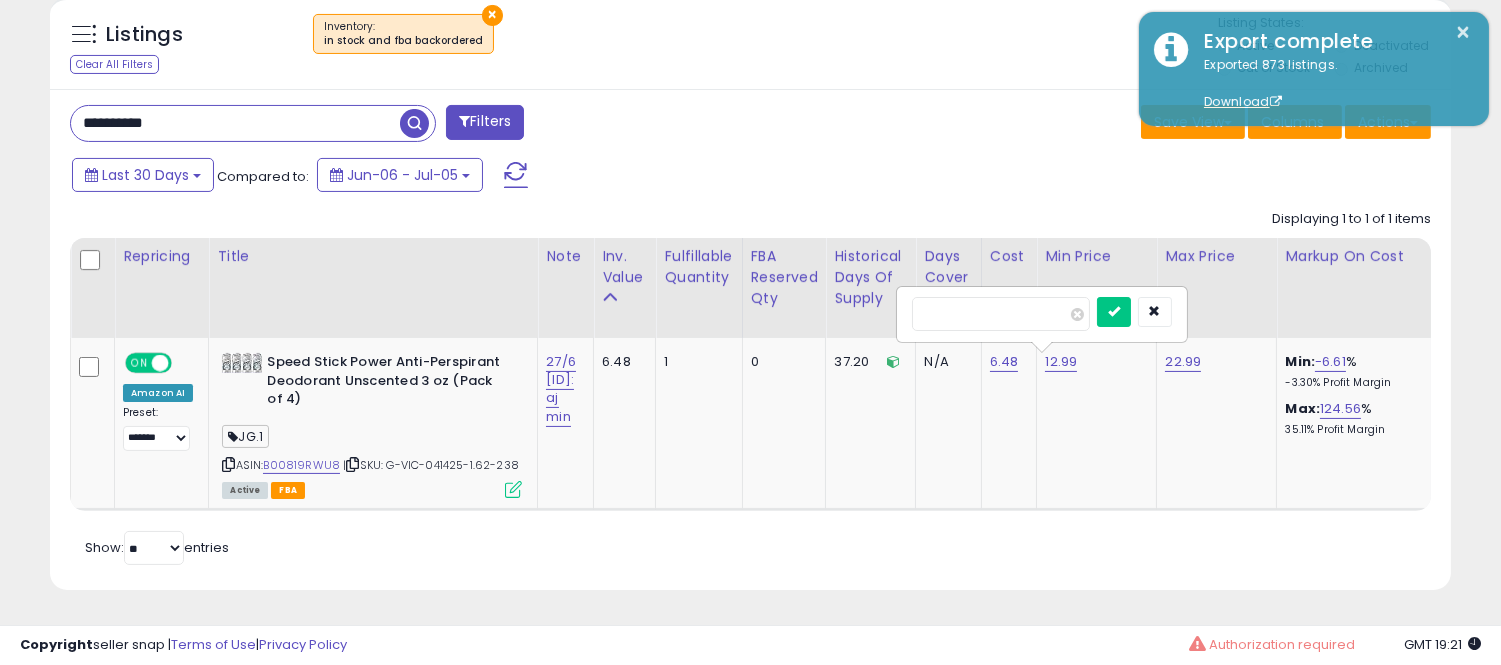 click at bounding box center (1114, 312) 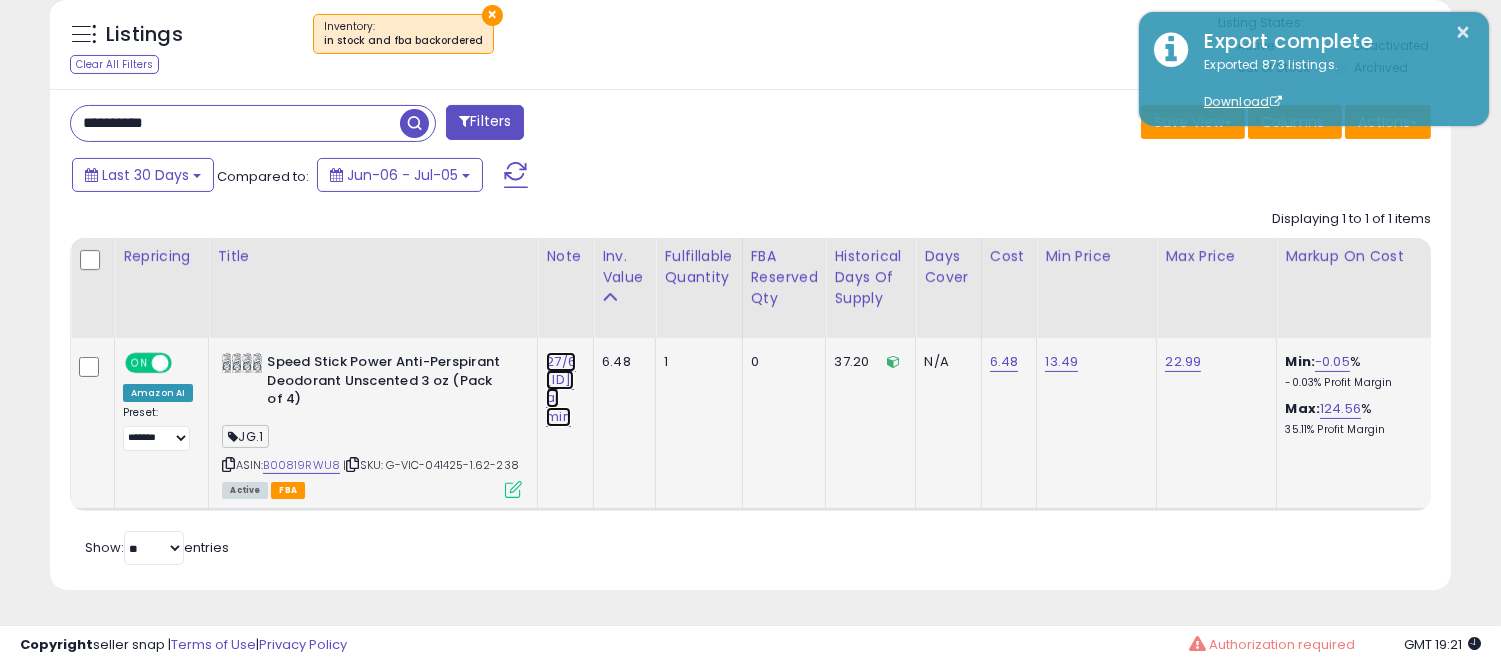 click on "27/6 [ID]: aj min" at bounding box center [561, 389] 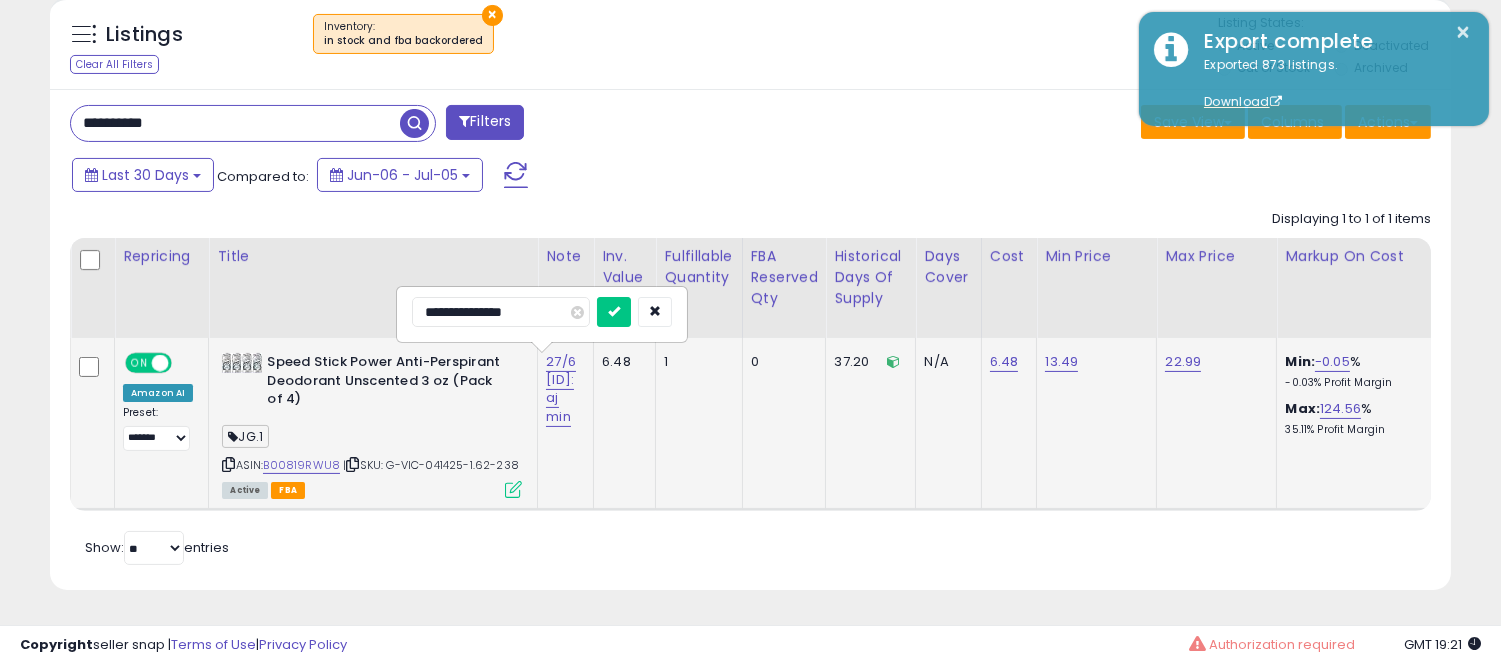 drag, startPoint x: 542, startPoint y: 298, endPoint x: 416, endPoint y: 303, distance: 126.09917 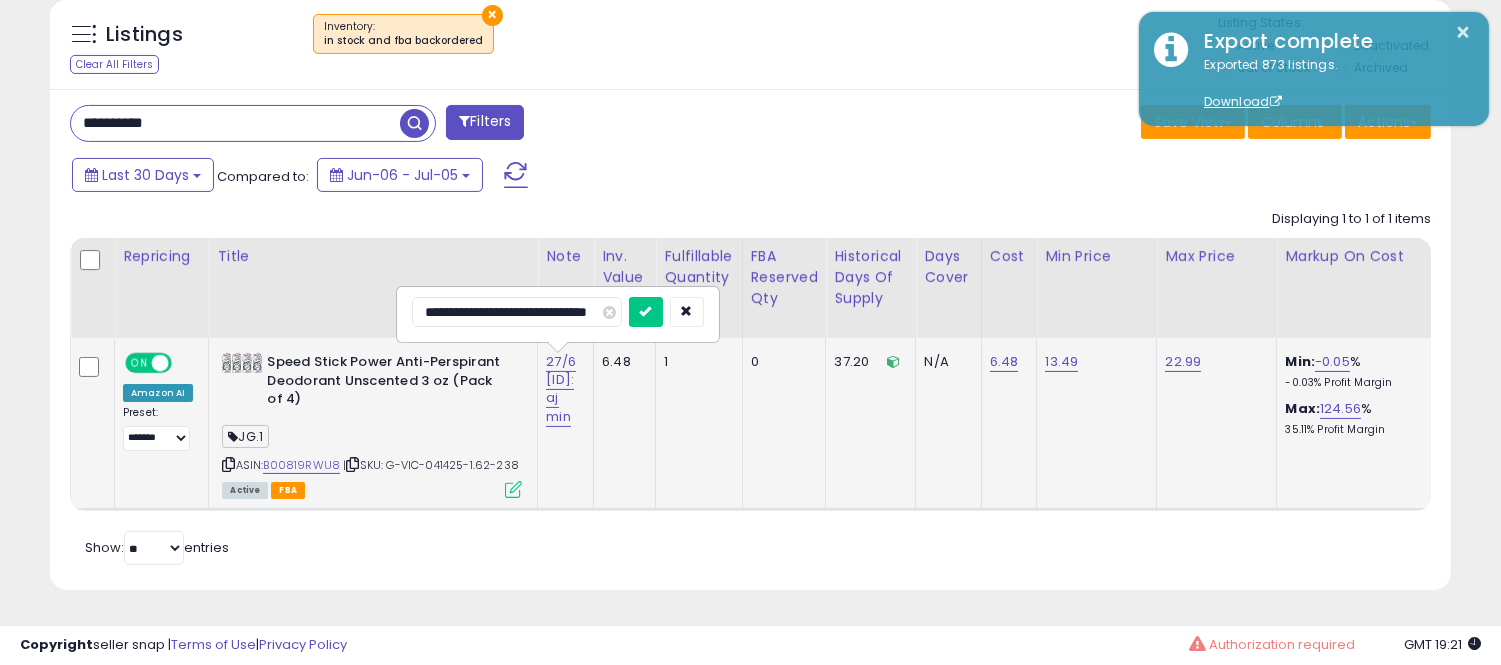 scroll, scrollTop: 0, scrollLeft: 46, axis: horizontal 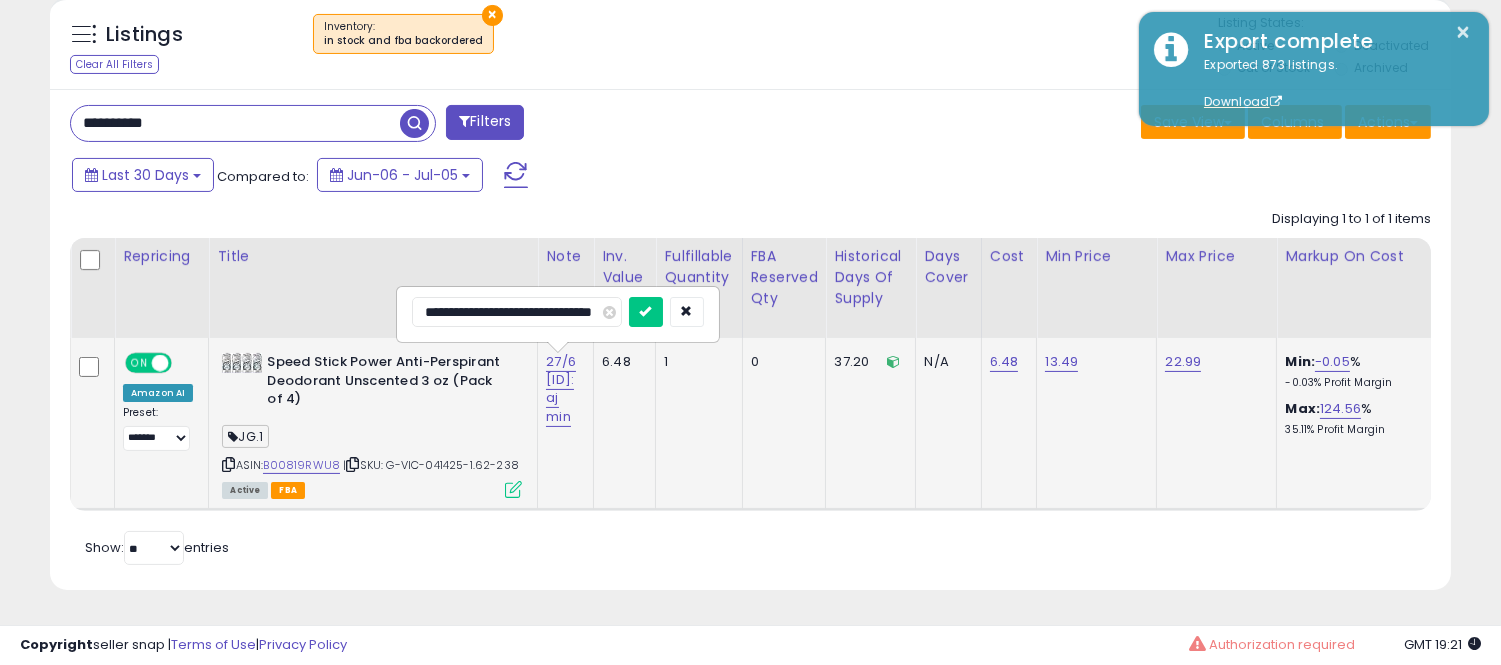 type on "**********" 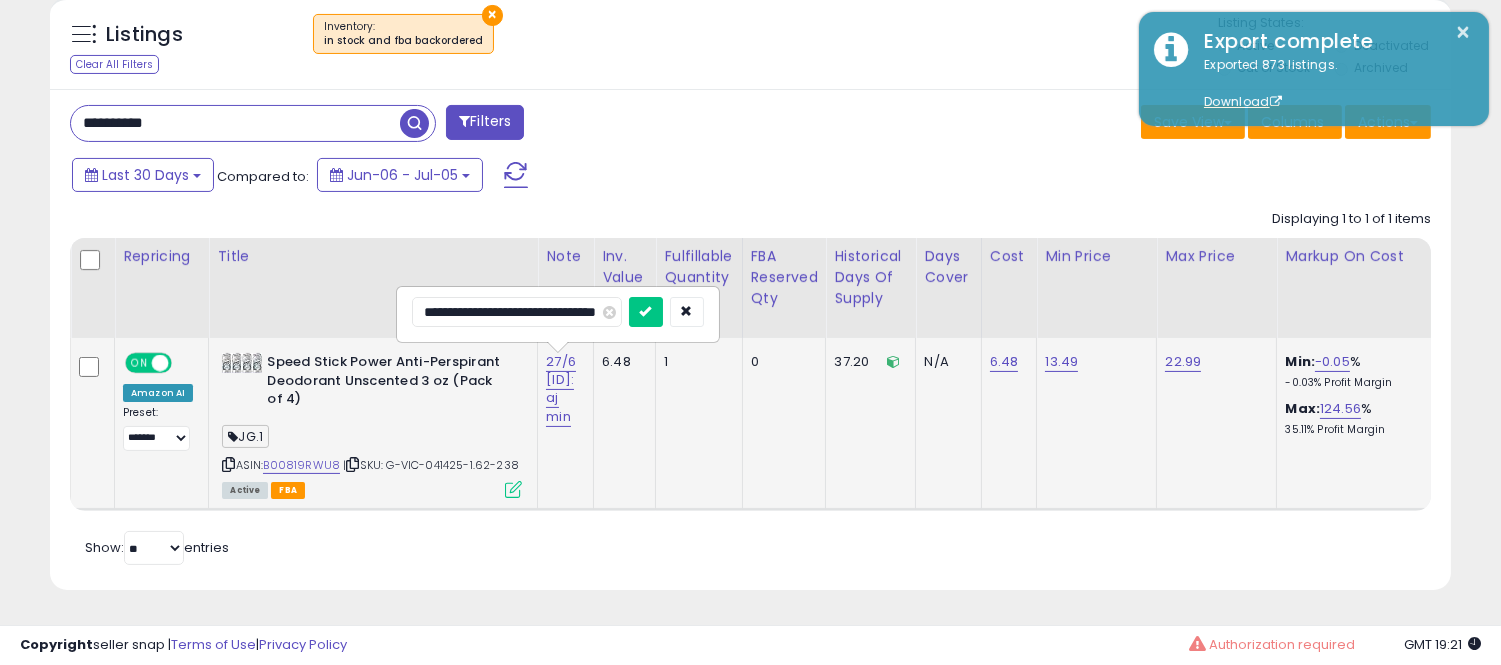 click at bounding box center [646, 312] 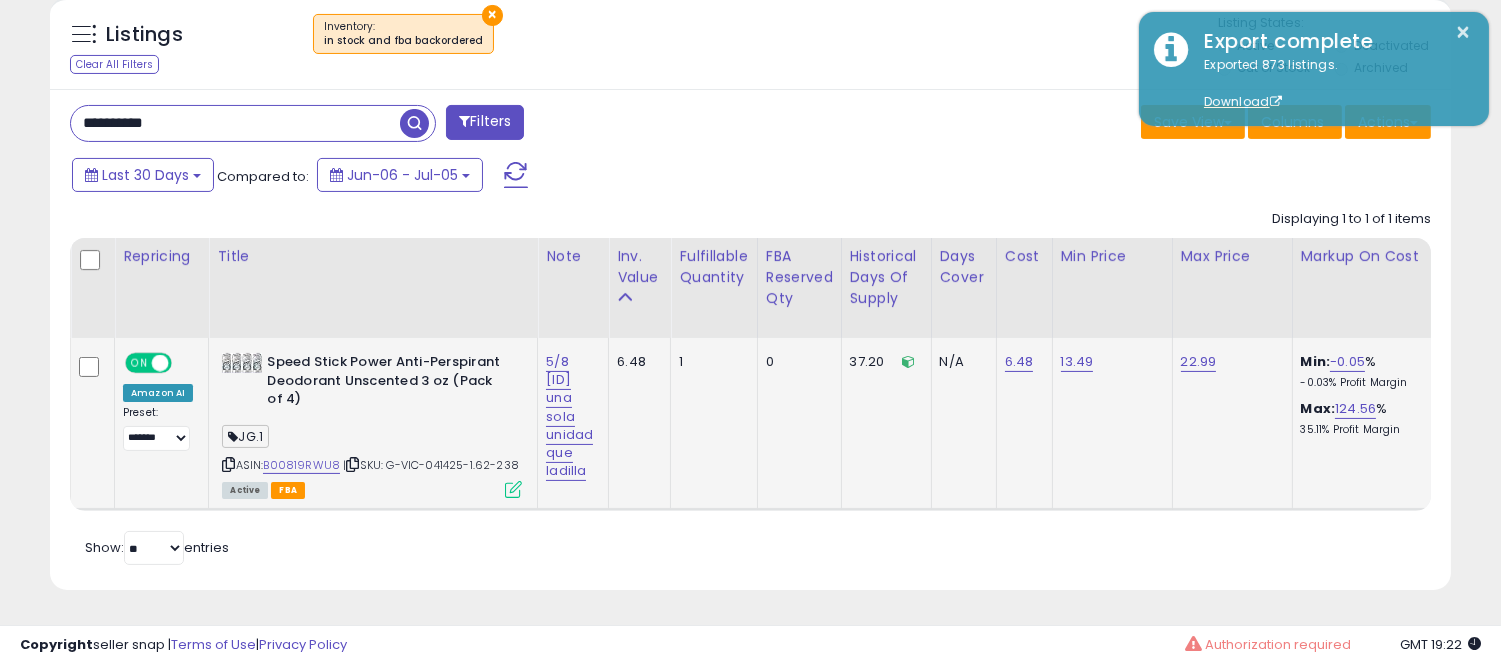 click on "**********" at bounding box center [403, 125] 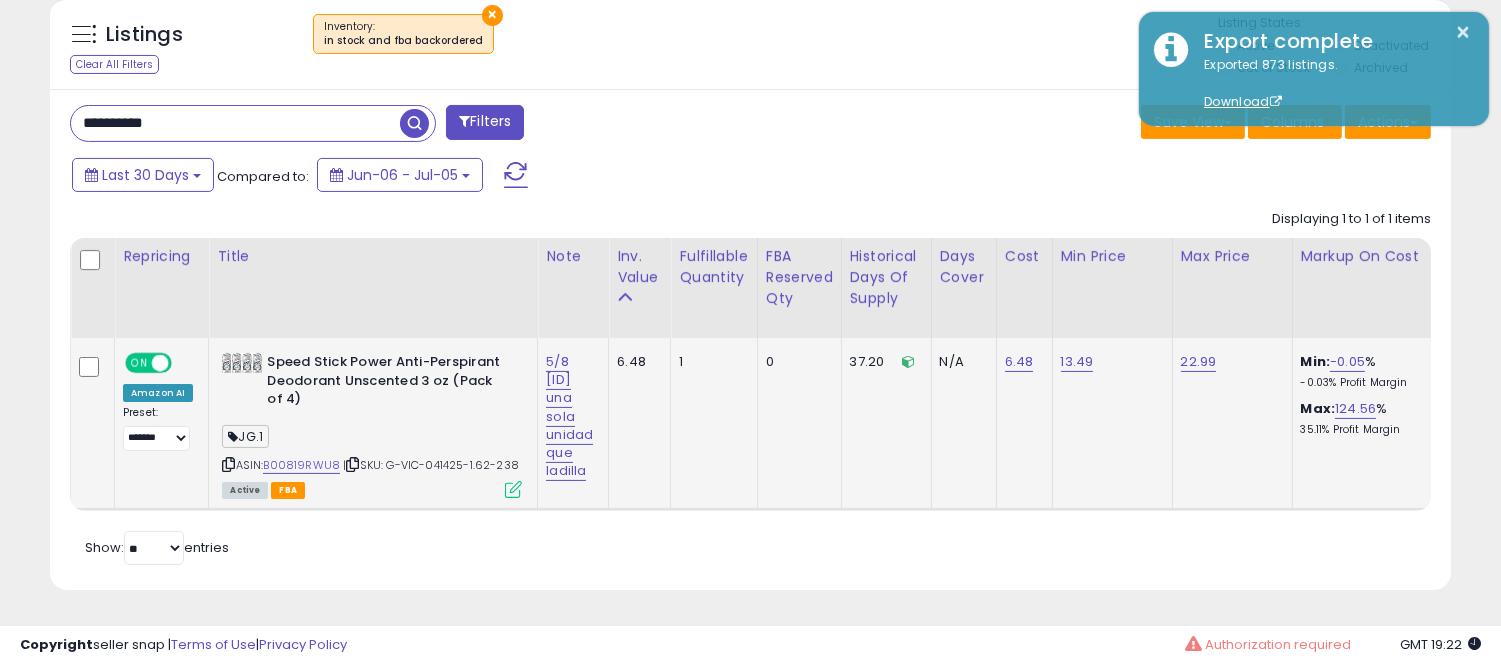 click on "**********" at bounding box center (235, 123) 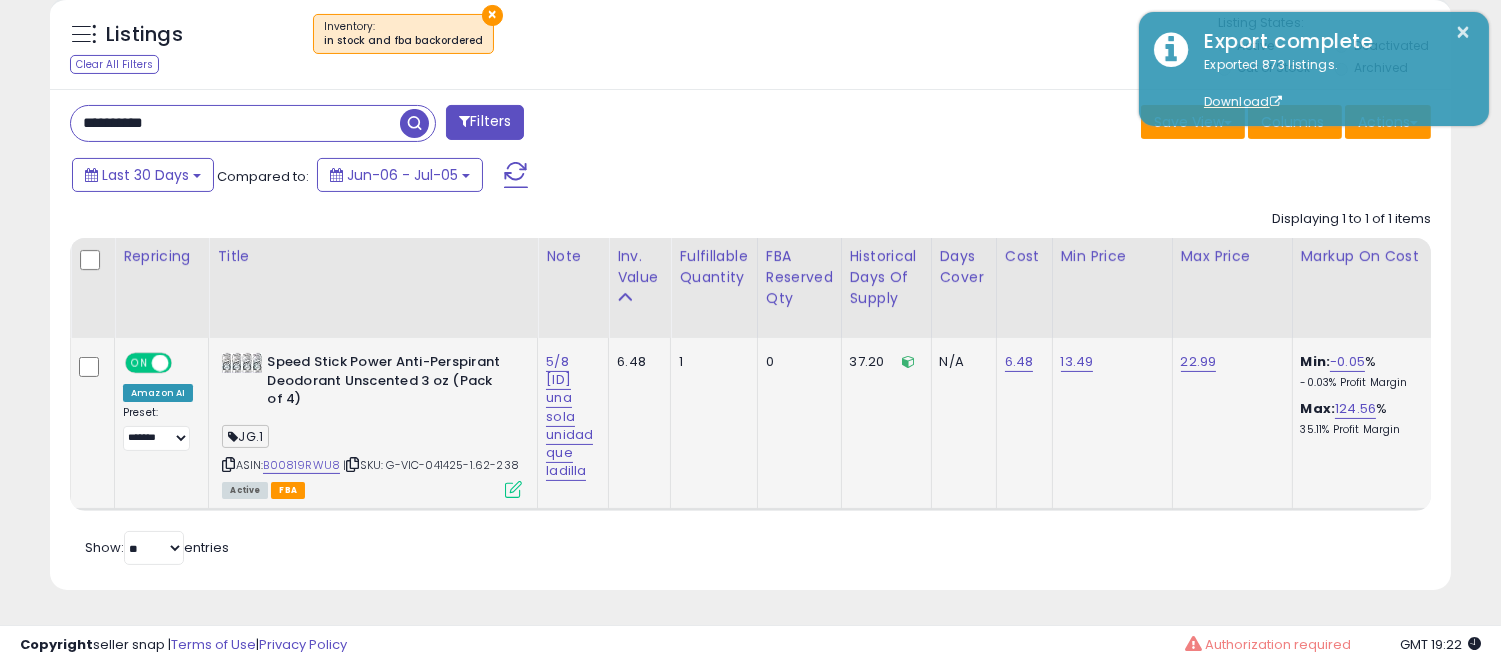 click on "**********" at bounding box center (235, 123) 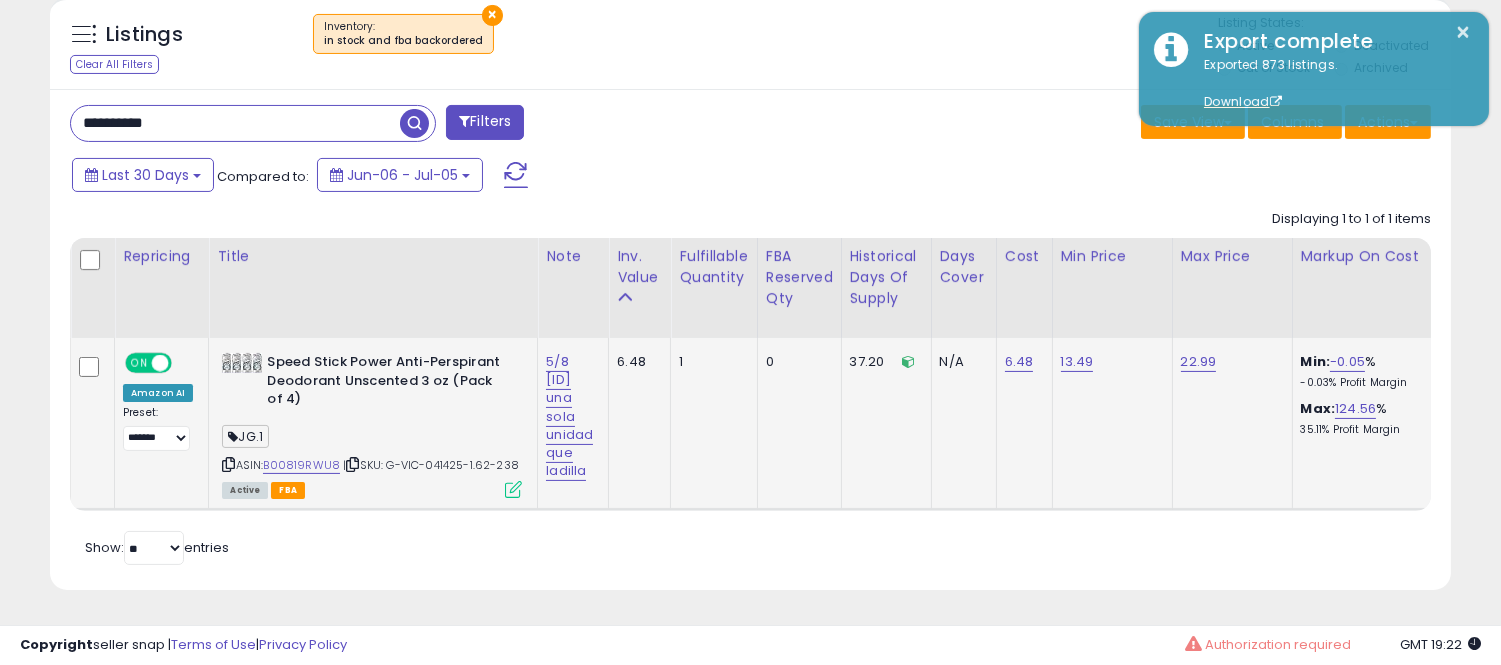 click at bounding box center (414, 123) 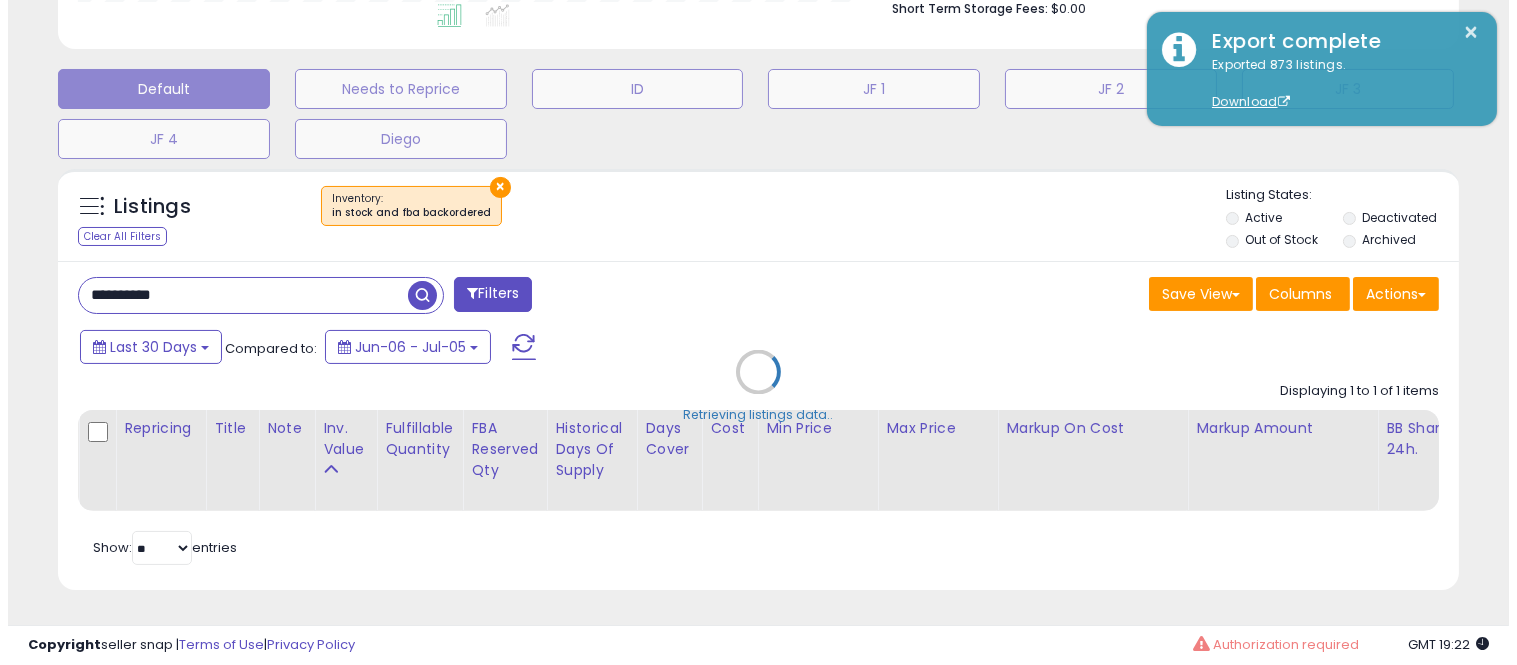 scroll, scrollTop: 578, scrollLeft: 0, axis: vertical 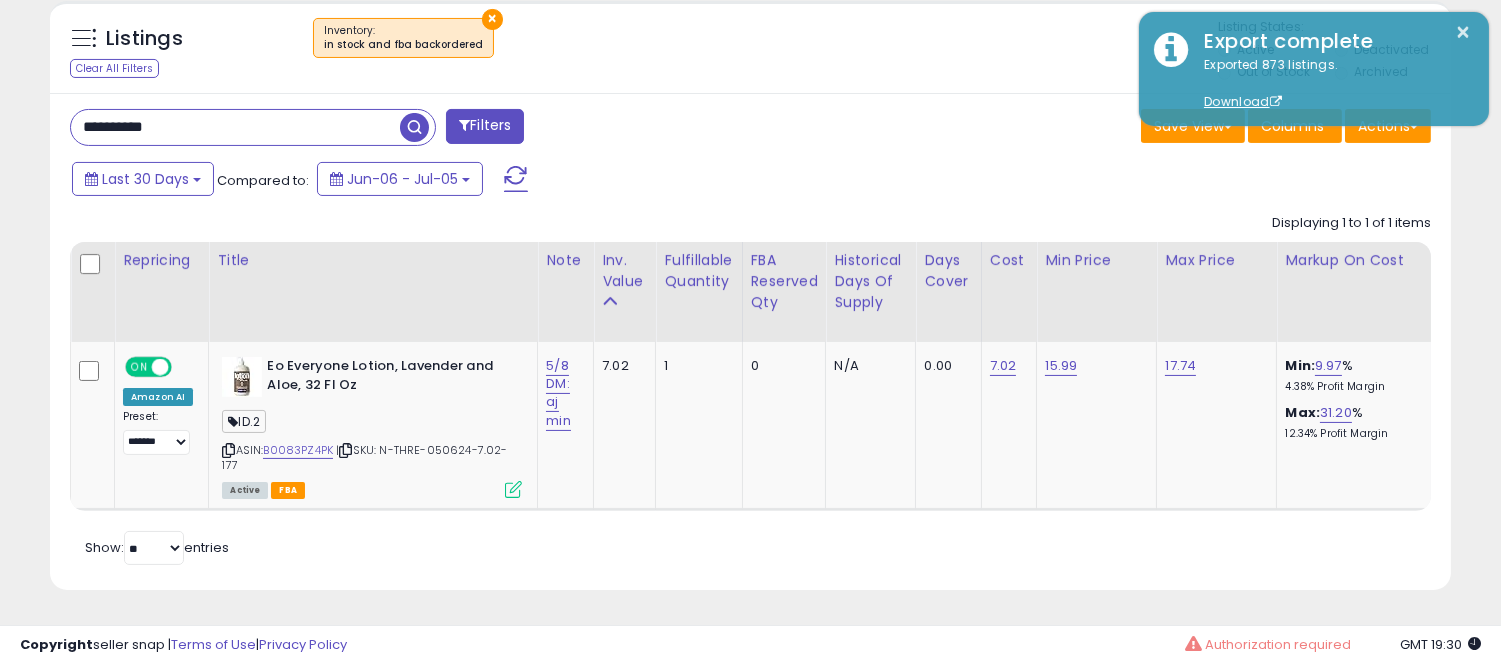 click on "**********" at bounding box center [235, 127] 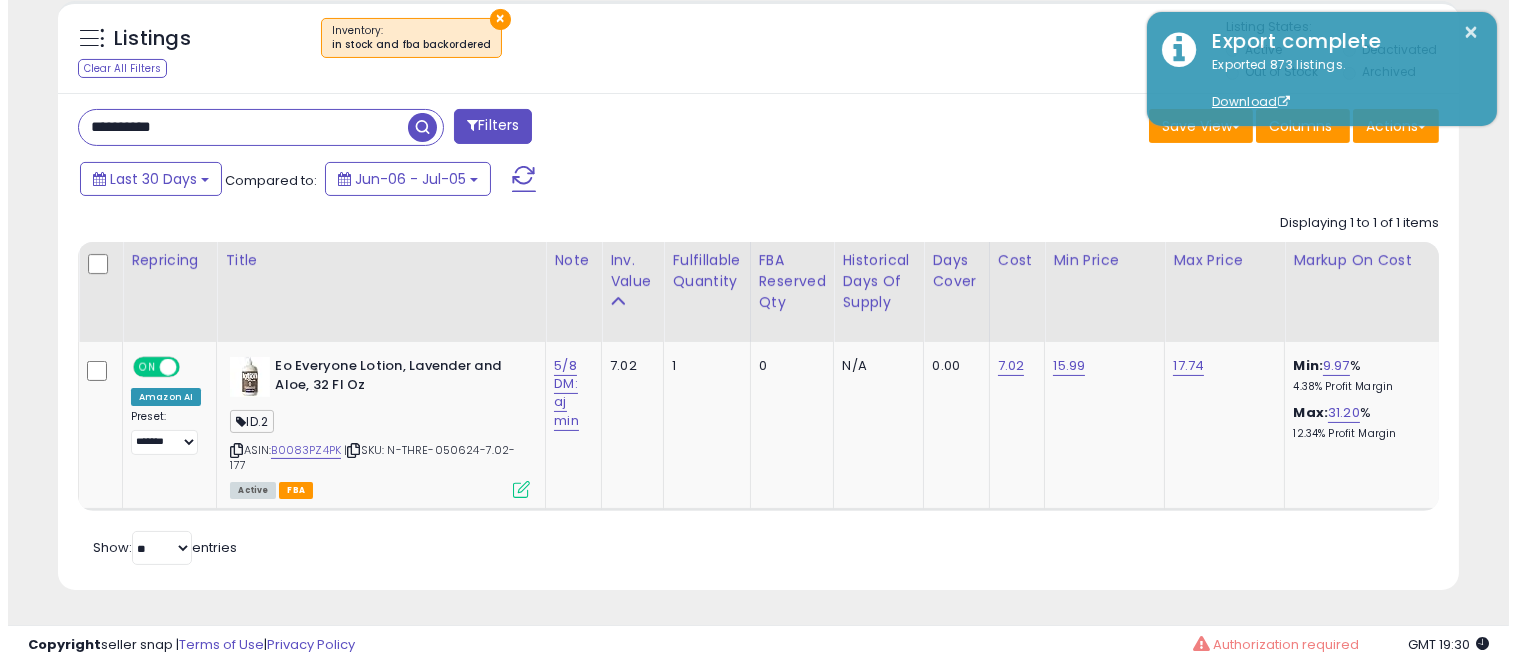 scroll, scrollTop: 578, scrollLeft: 0, axis: vertical 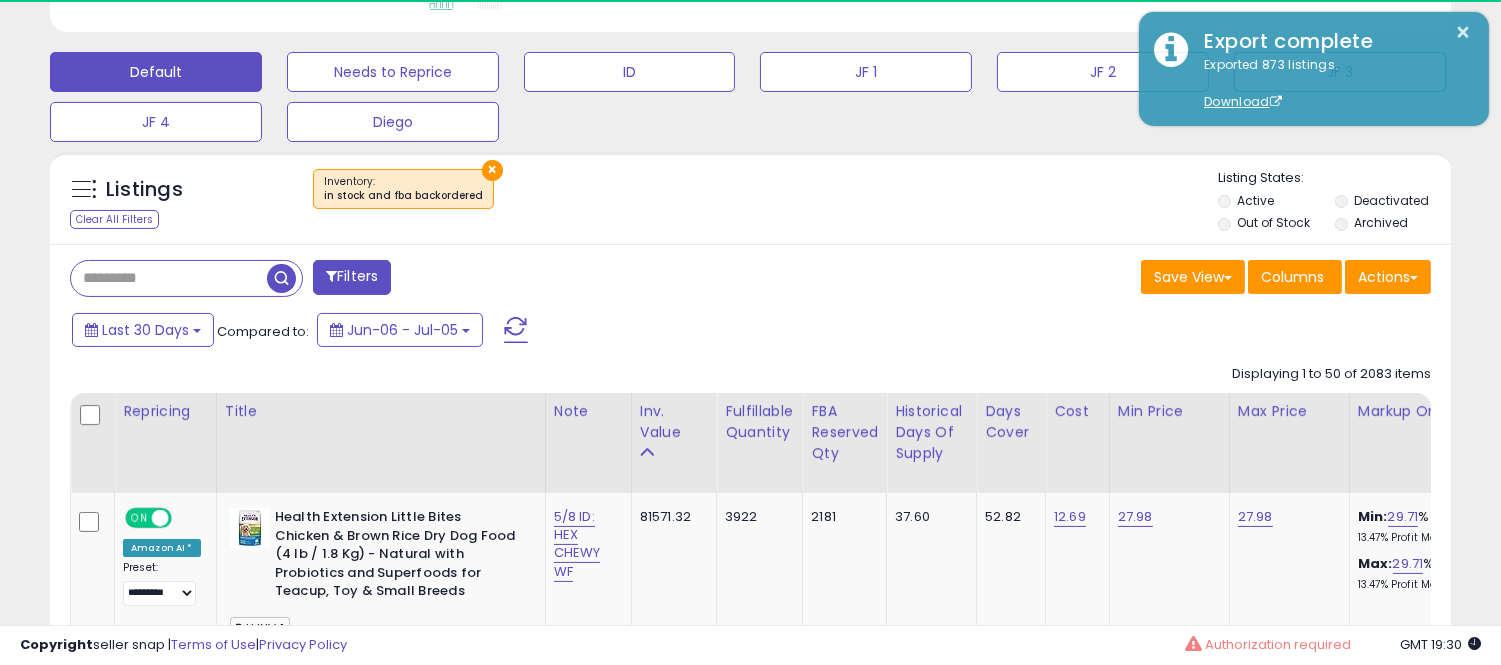 click at bounding box center (169, 278) 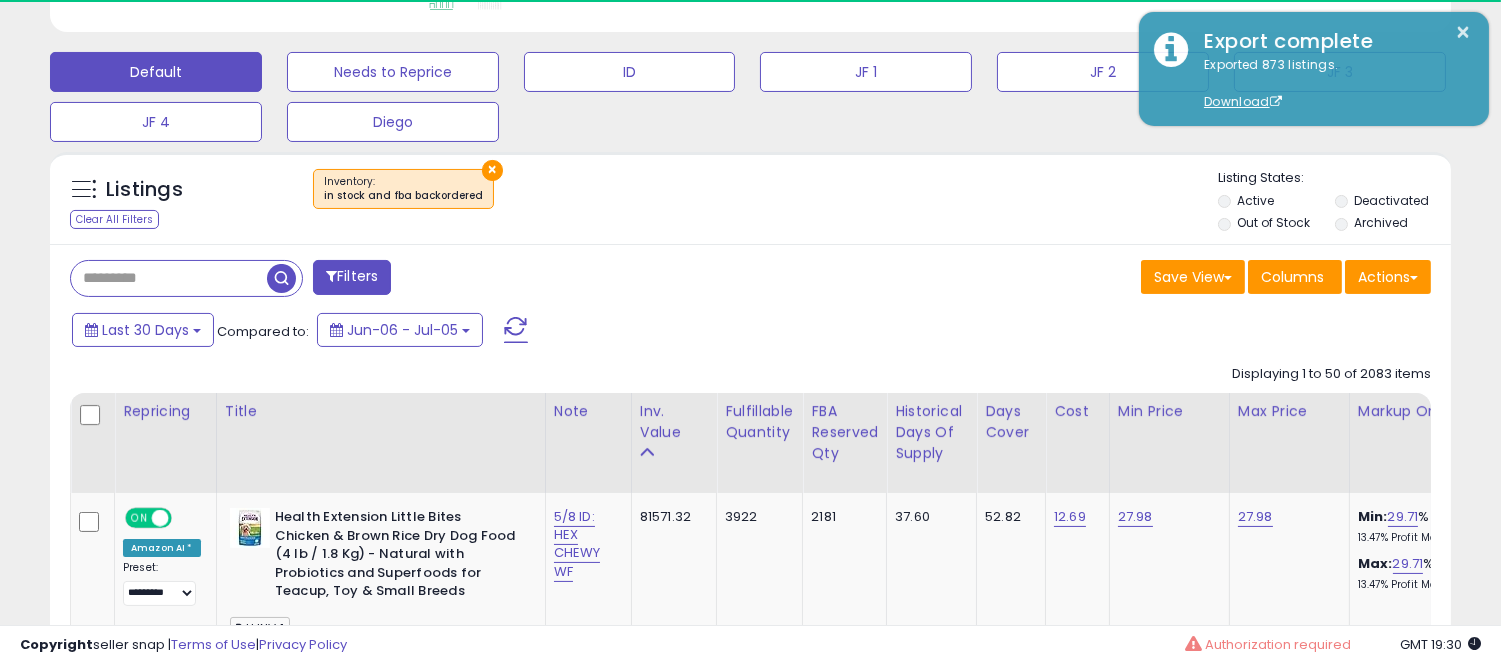 paste on "**********" 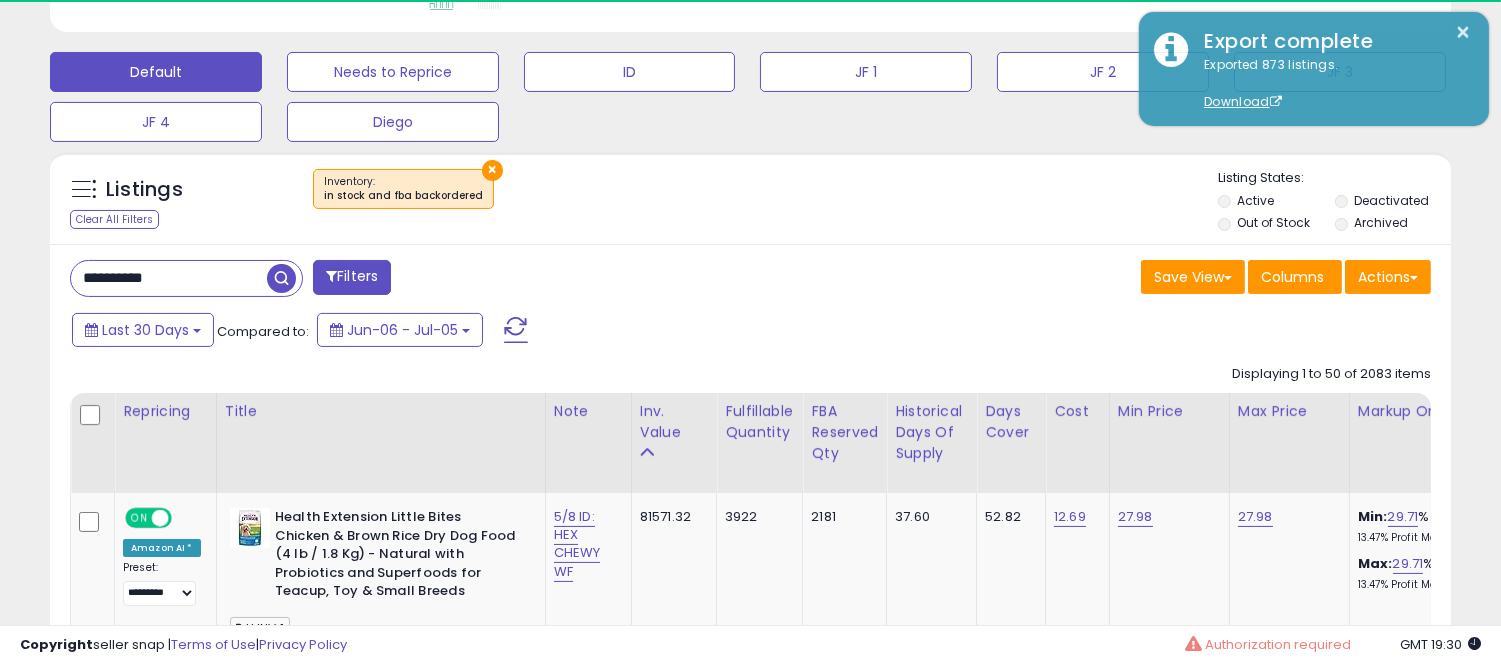 type on "**********" 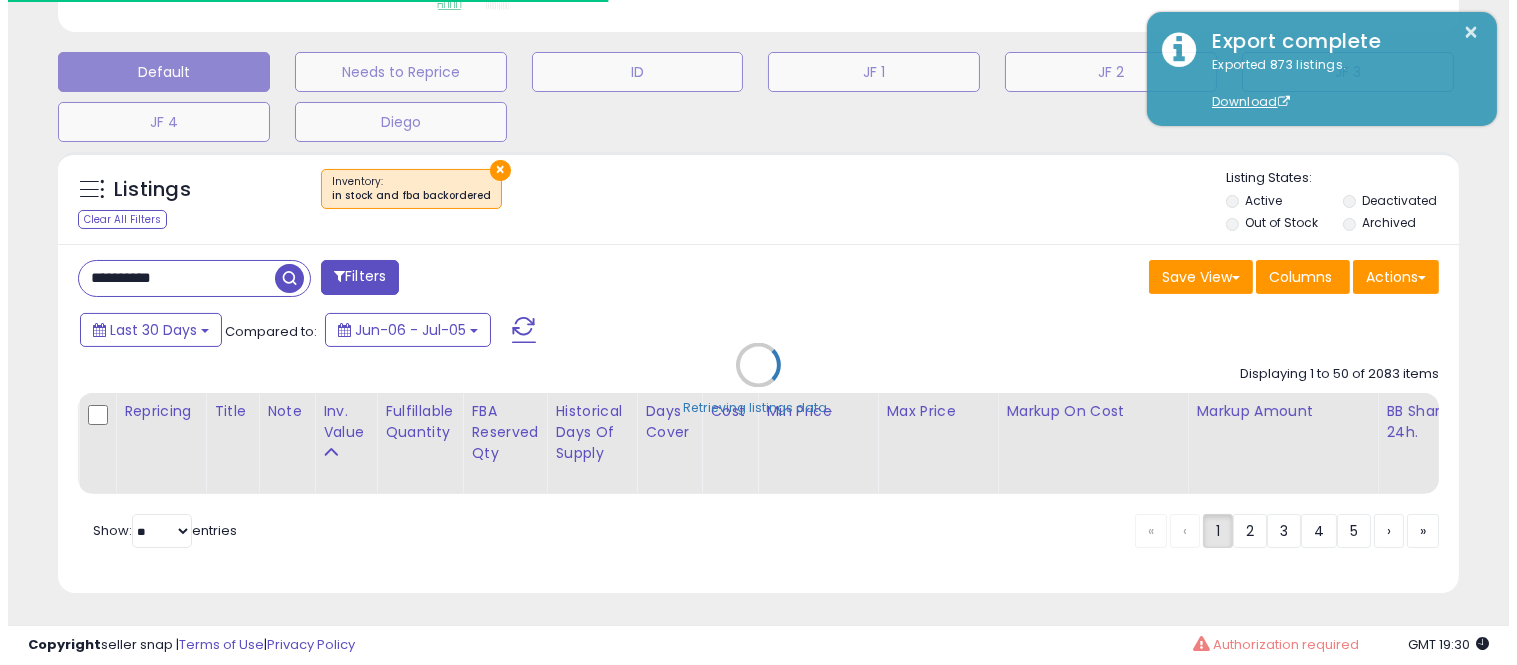 scroll, scrollTop: 999590, scrollLeft: 999178, axis: both 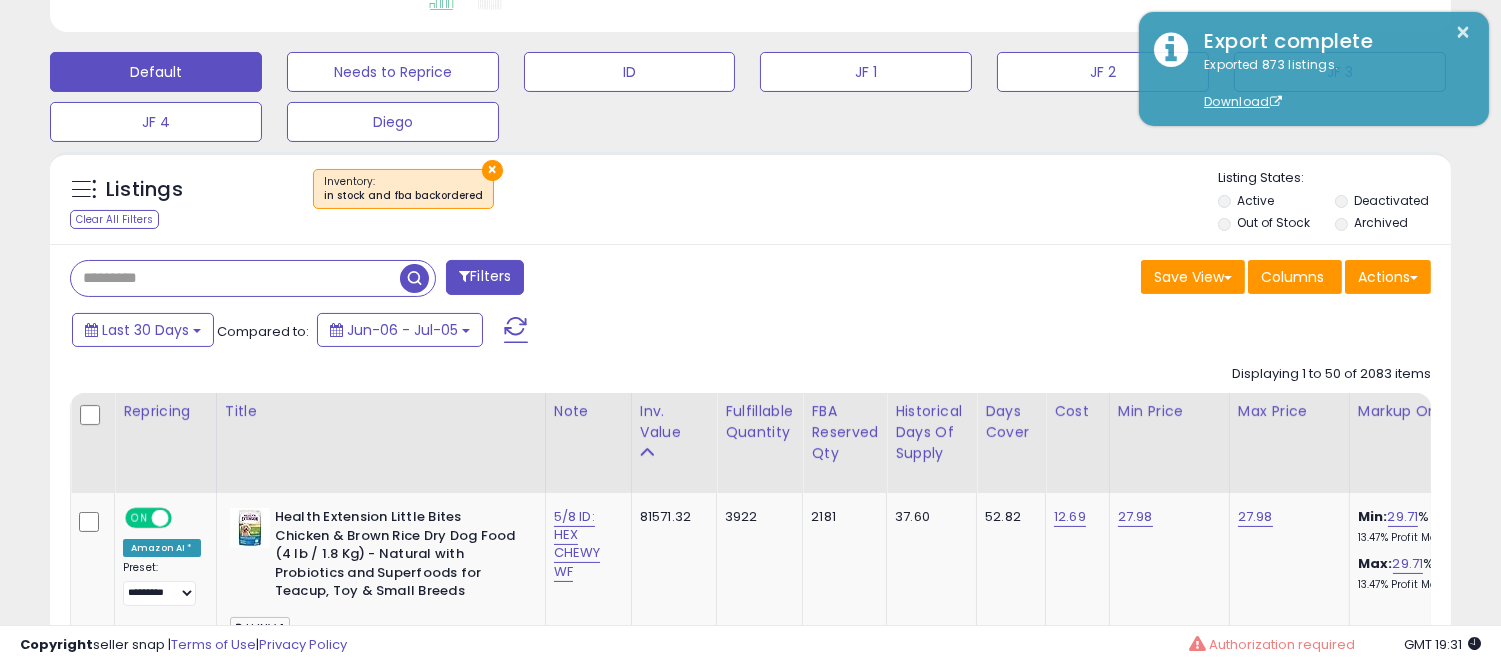 paste on "**********" 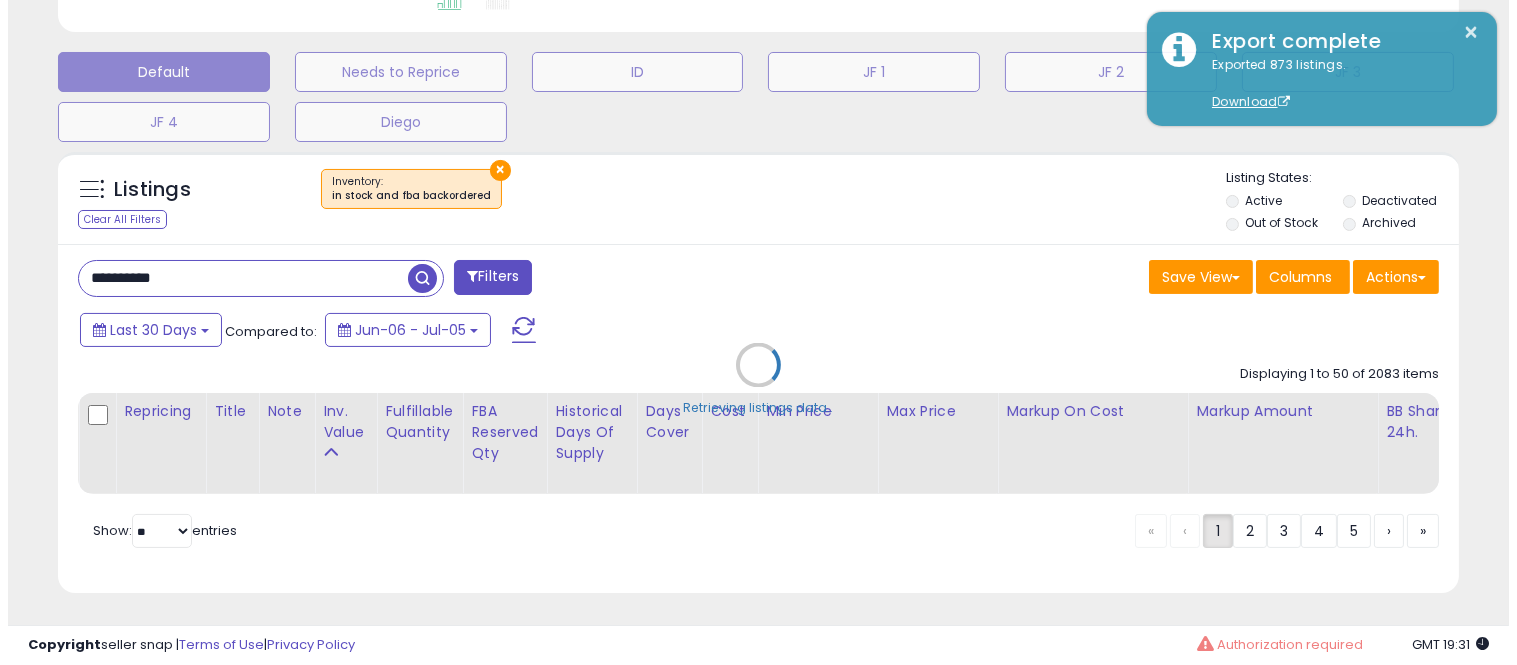 scroll, scrollTop: 999590, scrollLeft: 999178, axis: both 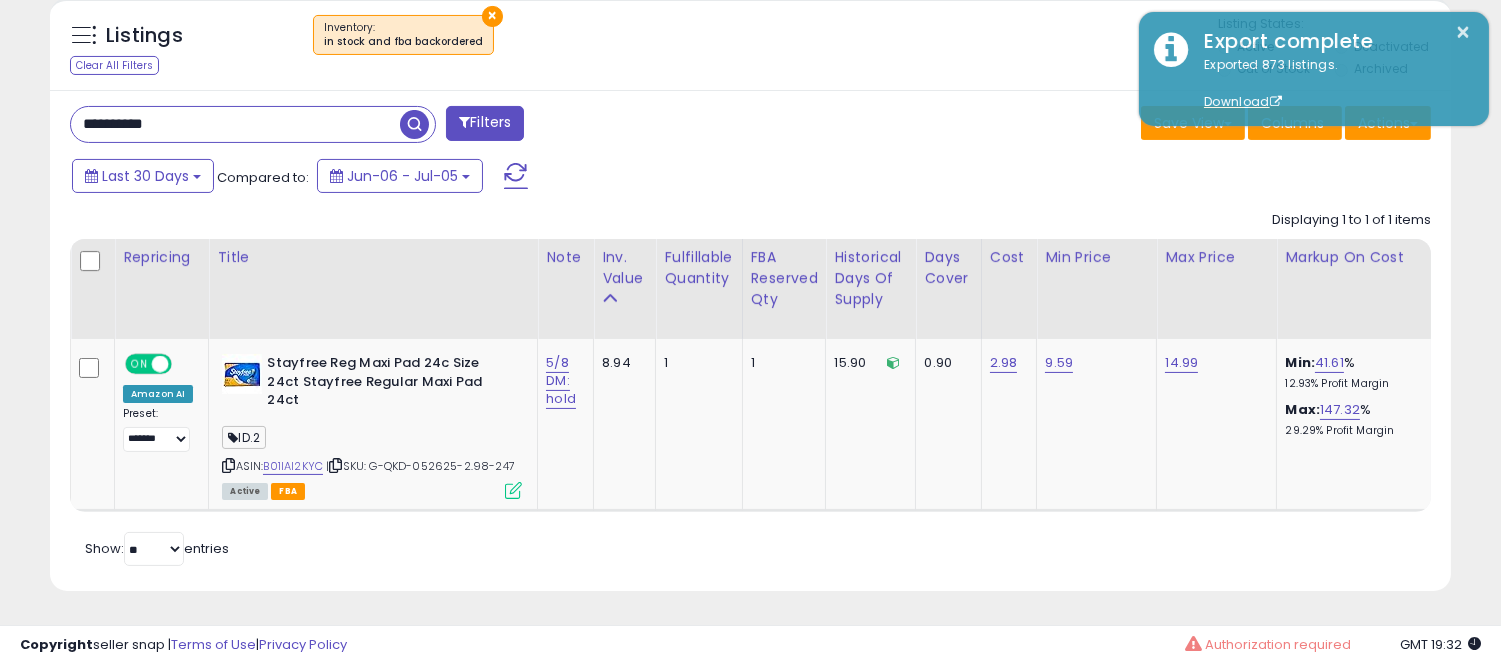 click on "**********" at bounding box center [235, 124] 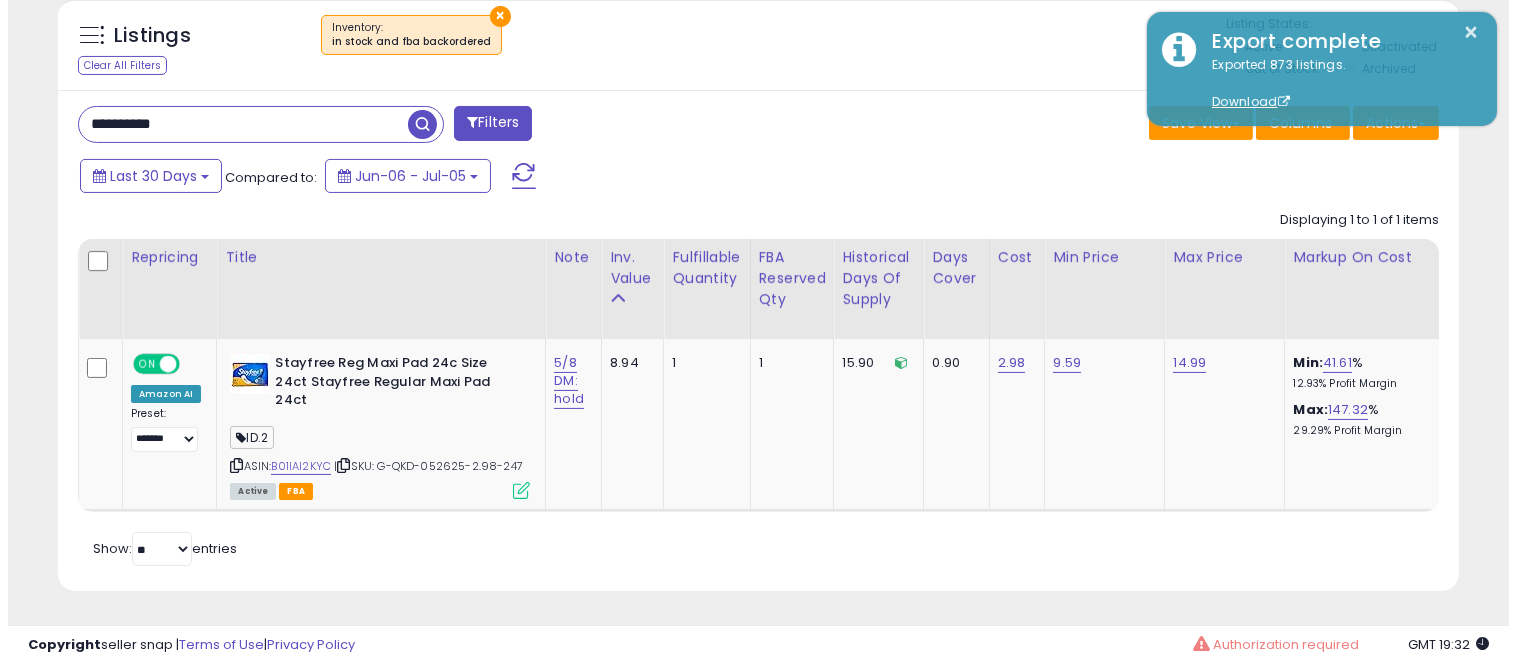 scroll, scrollTop: 578, scrollLeft: 0, axis: vertical 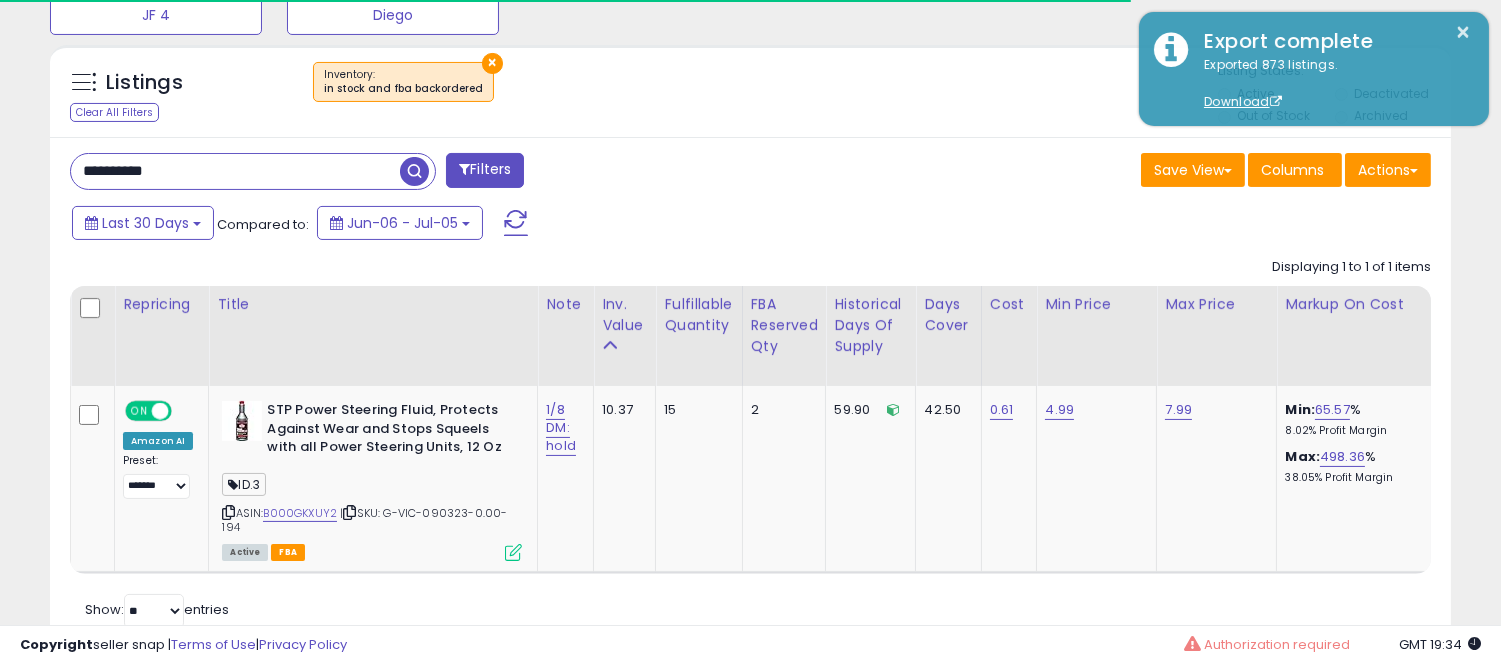 click on "**********" at bounding box center [235, 171] 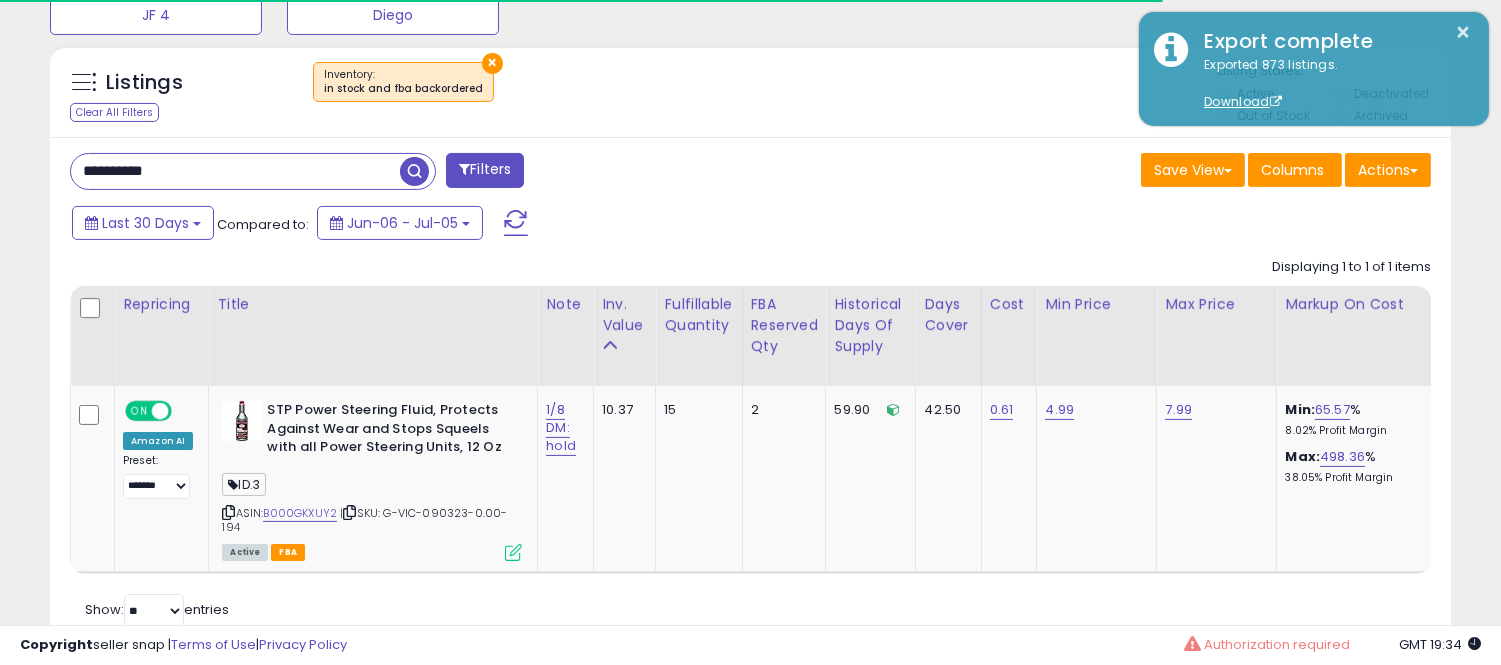 paste 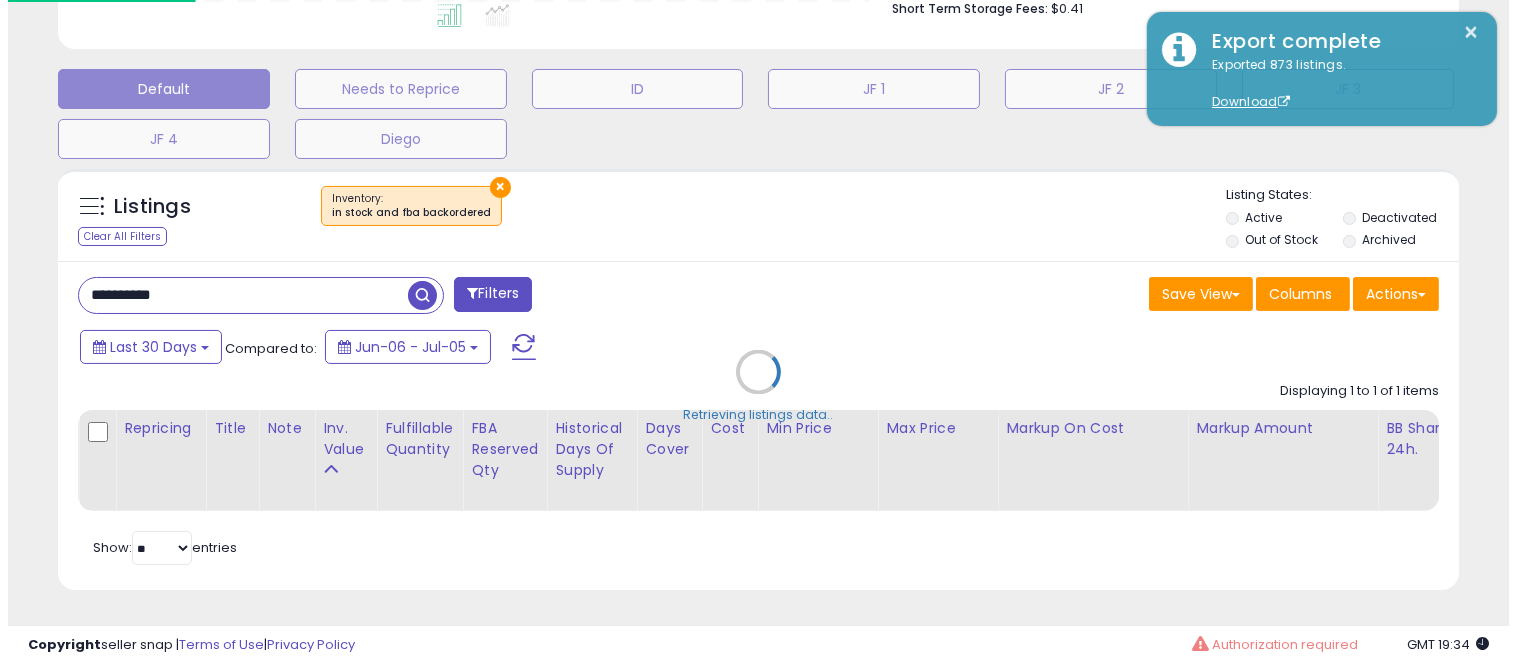 scroll, scrollTop: 578, scrollLeft: 0, axis: vertical 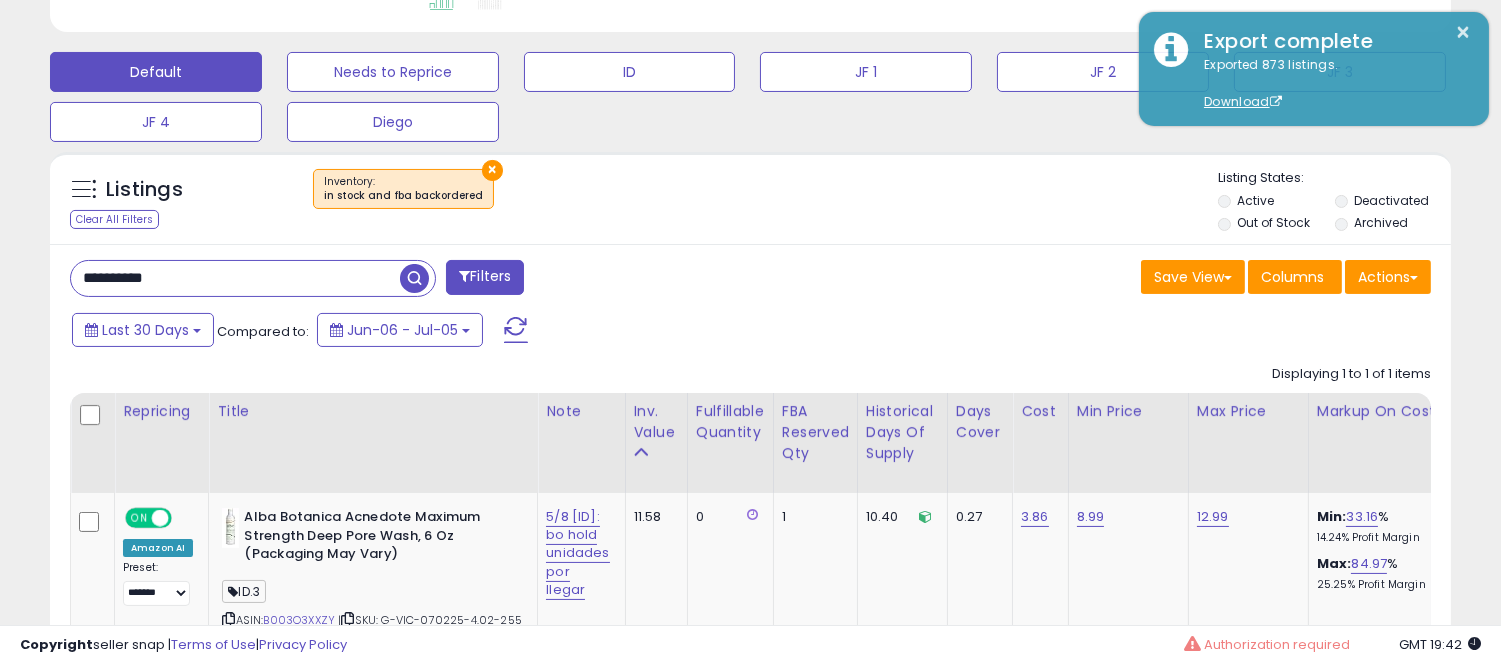 click on "**********" at bounding box center [235, 278] 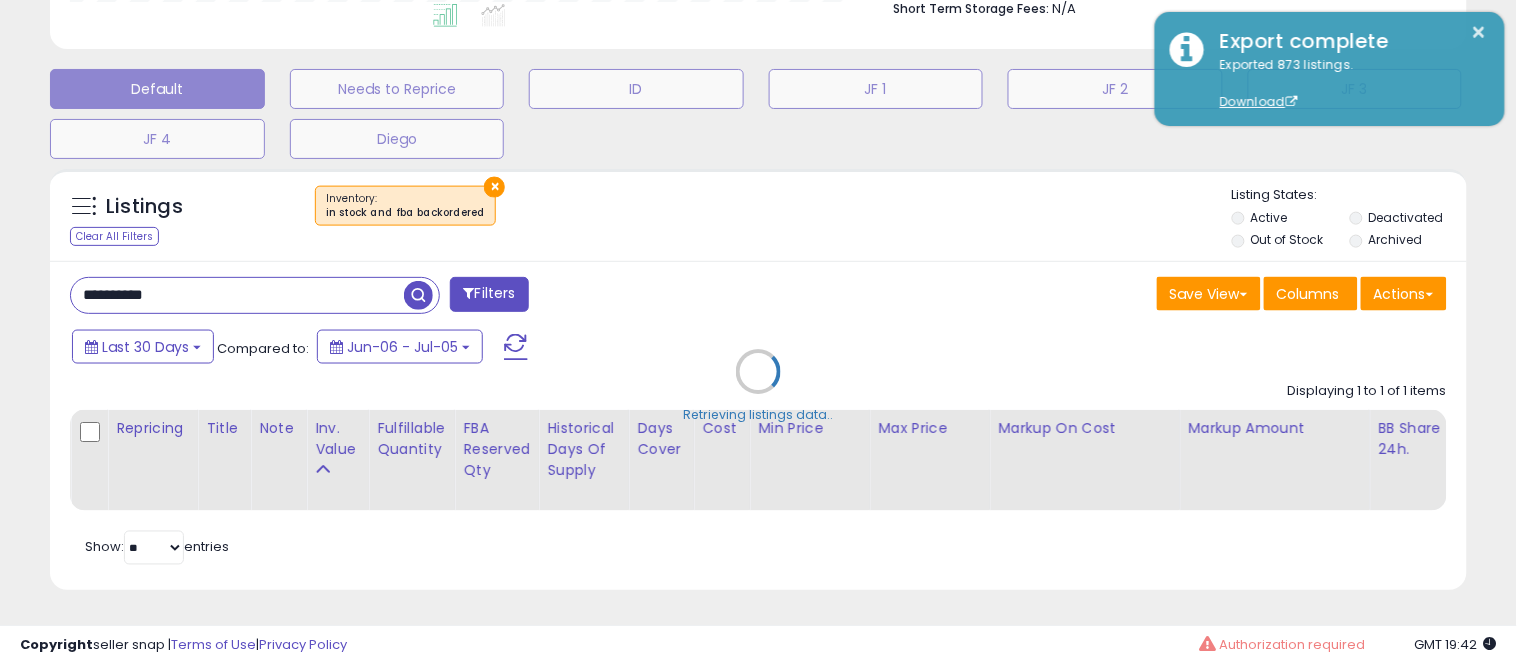 scroll, scrollTop: 999590, scrollLeft: 999178, axis: both 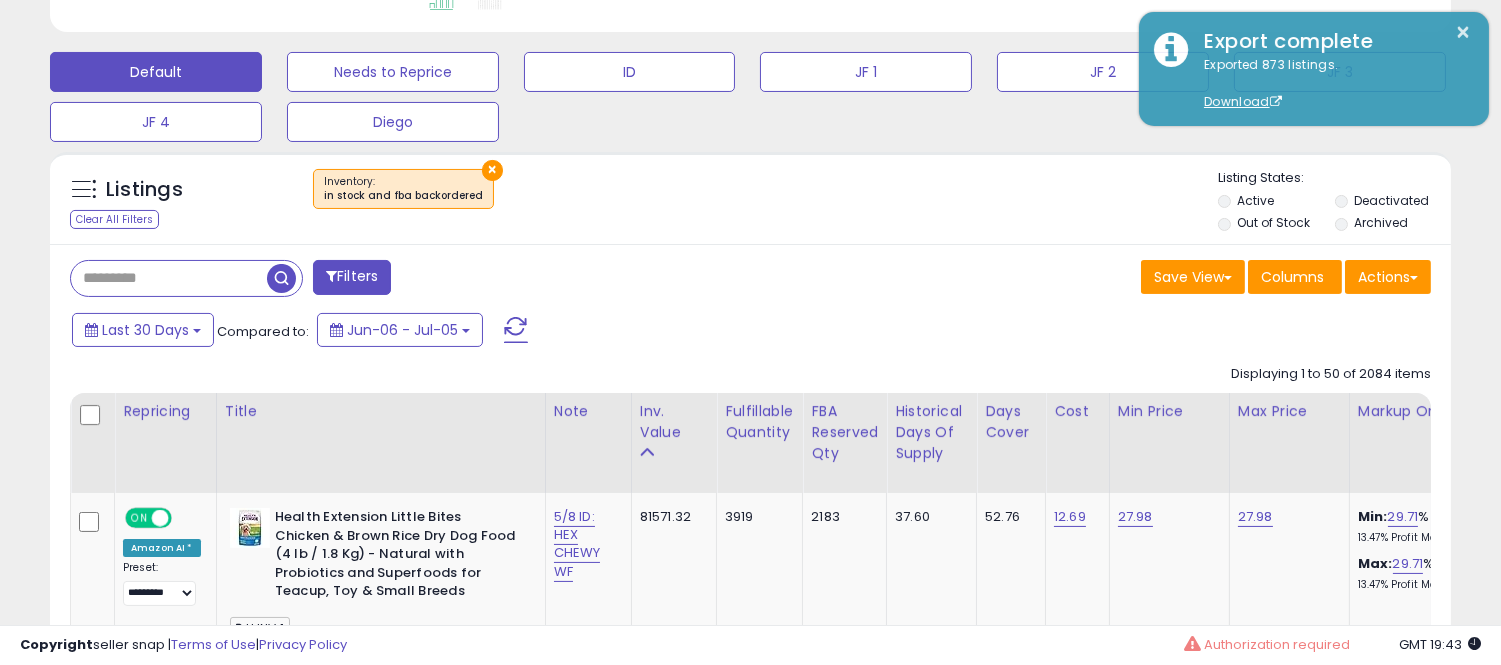 click at bounding box center [169, 278] 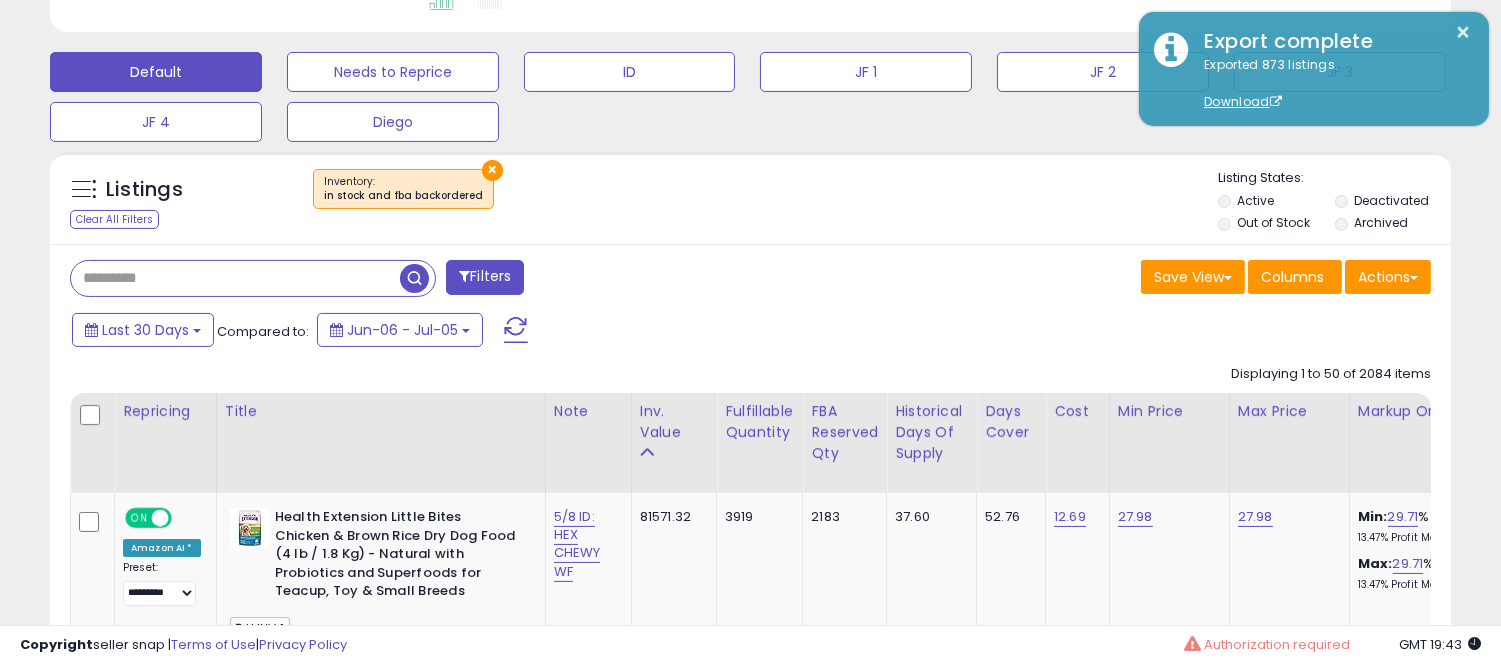 paste on "**********" 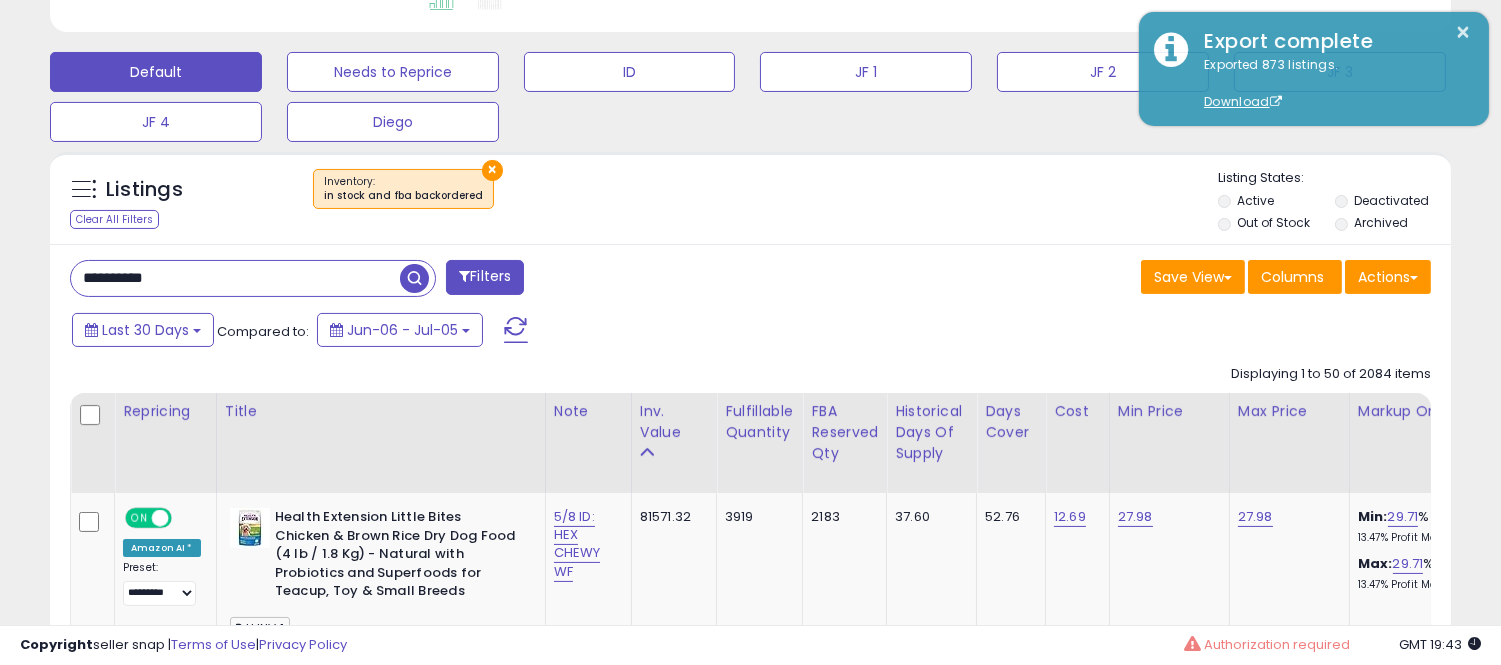 type on "**********" 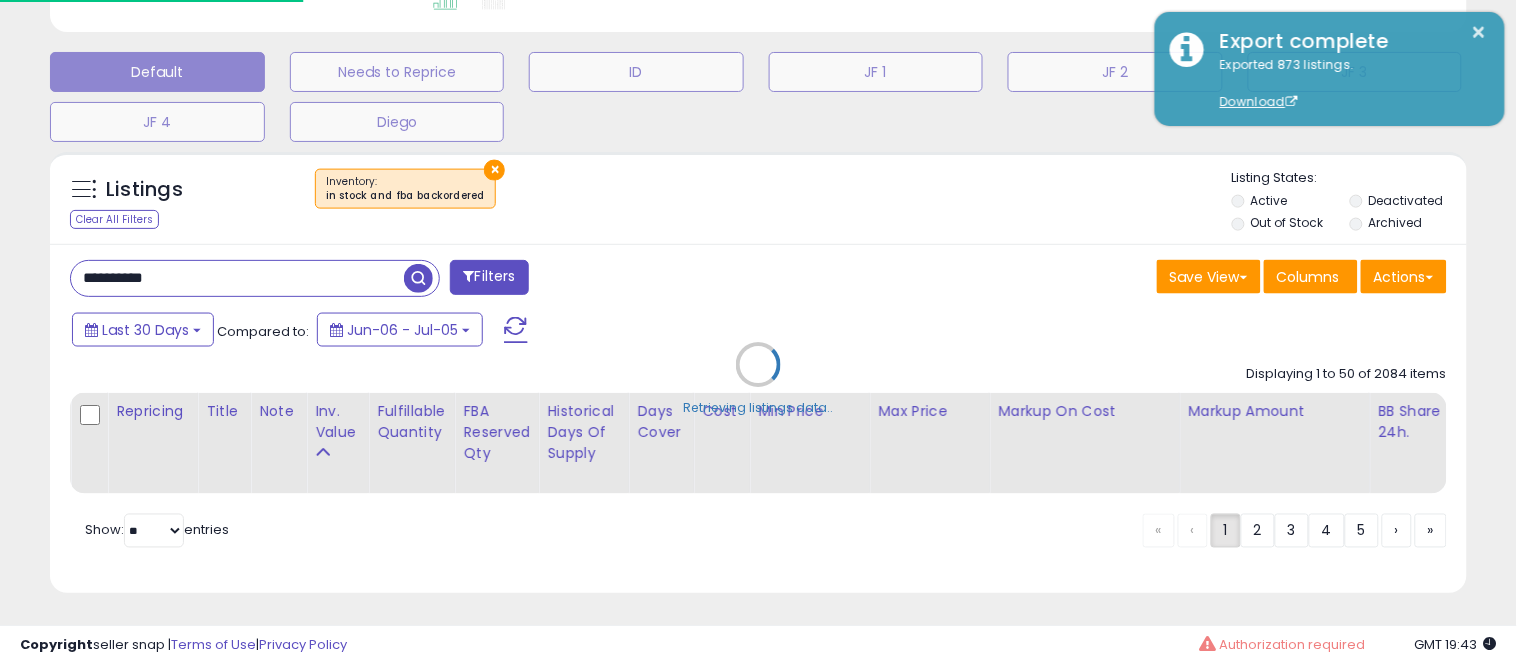 scroll, scrollTop: 999590, scrollLeft: 999178, axis: both 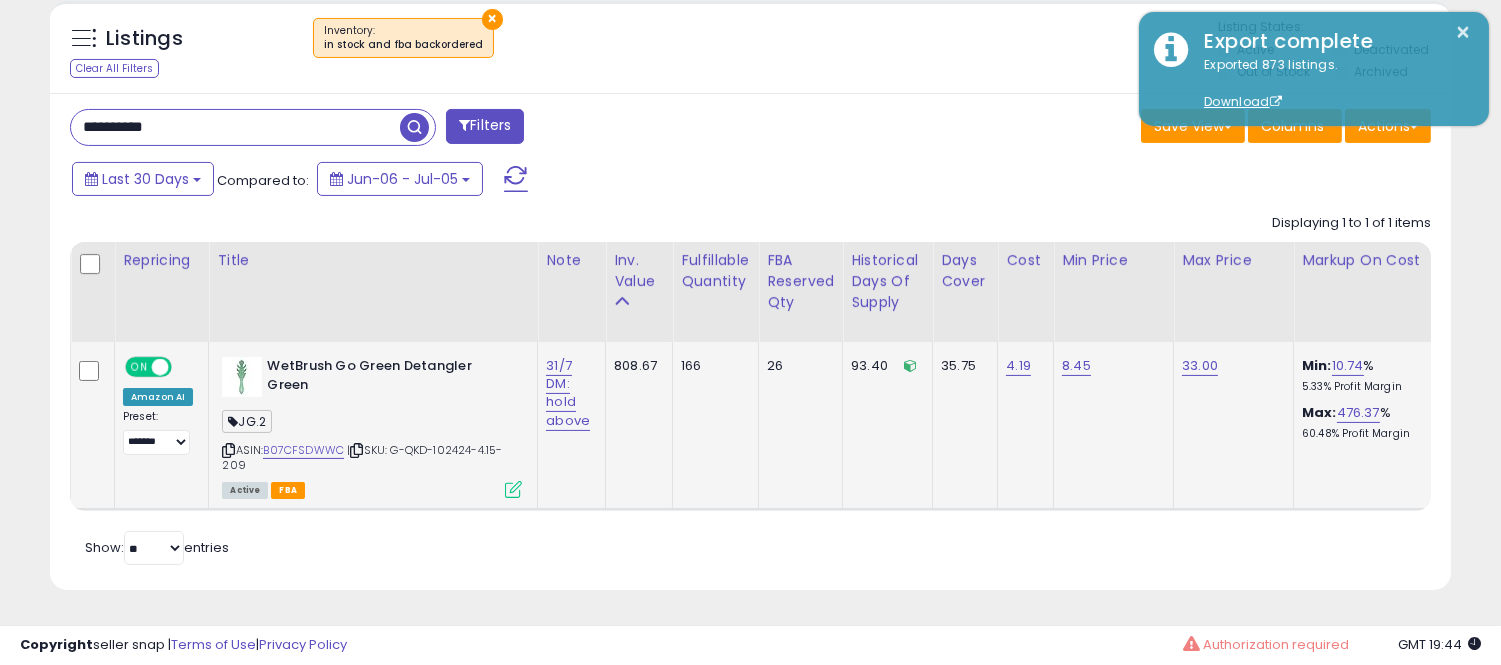 click at bounding box center (513, 489) 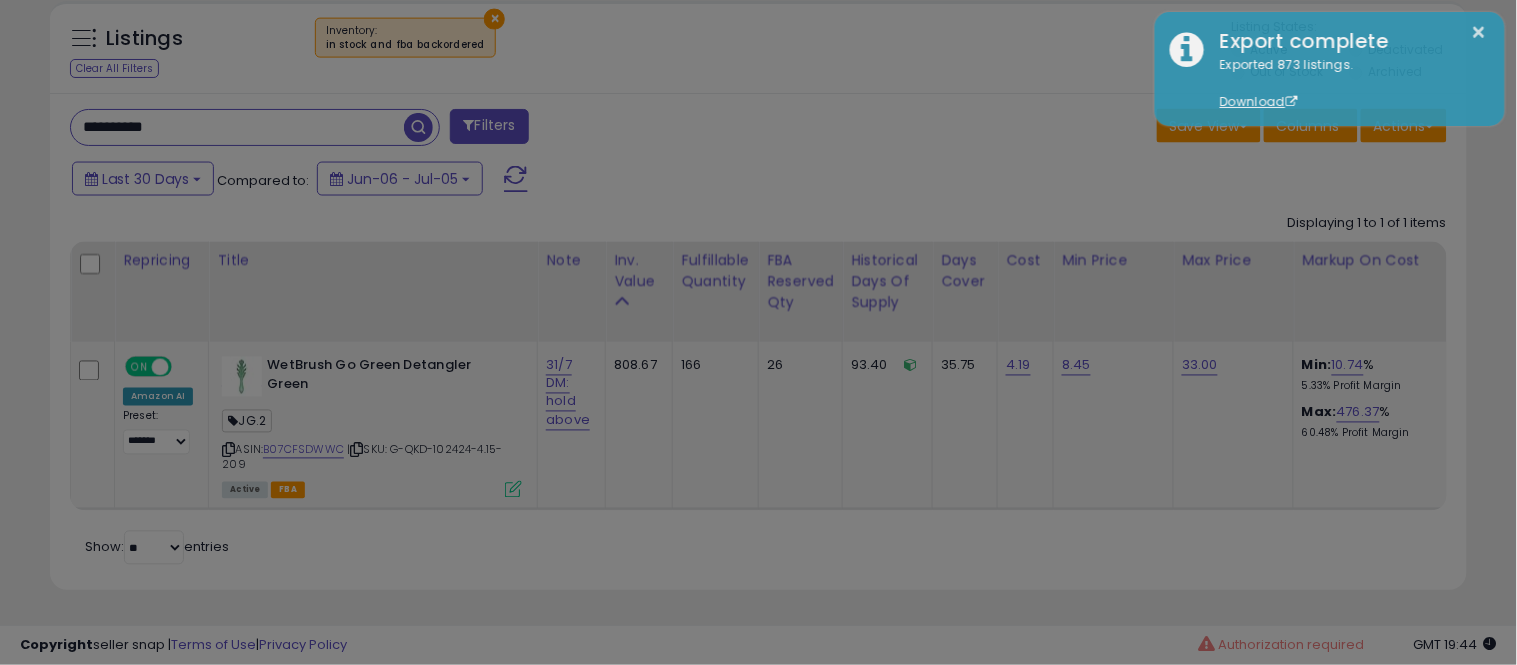scroll, scrollTop: 999590, scrollLeft: 999178, axis: both 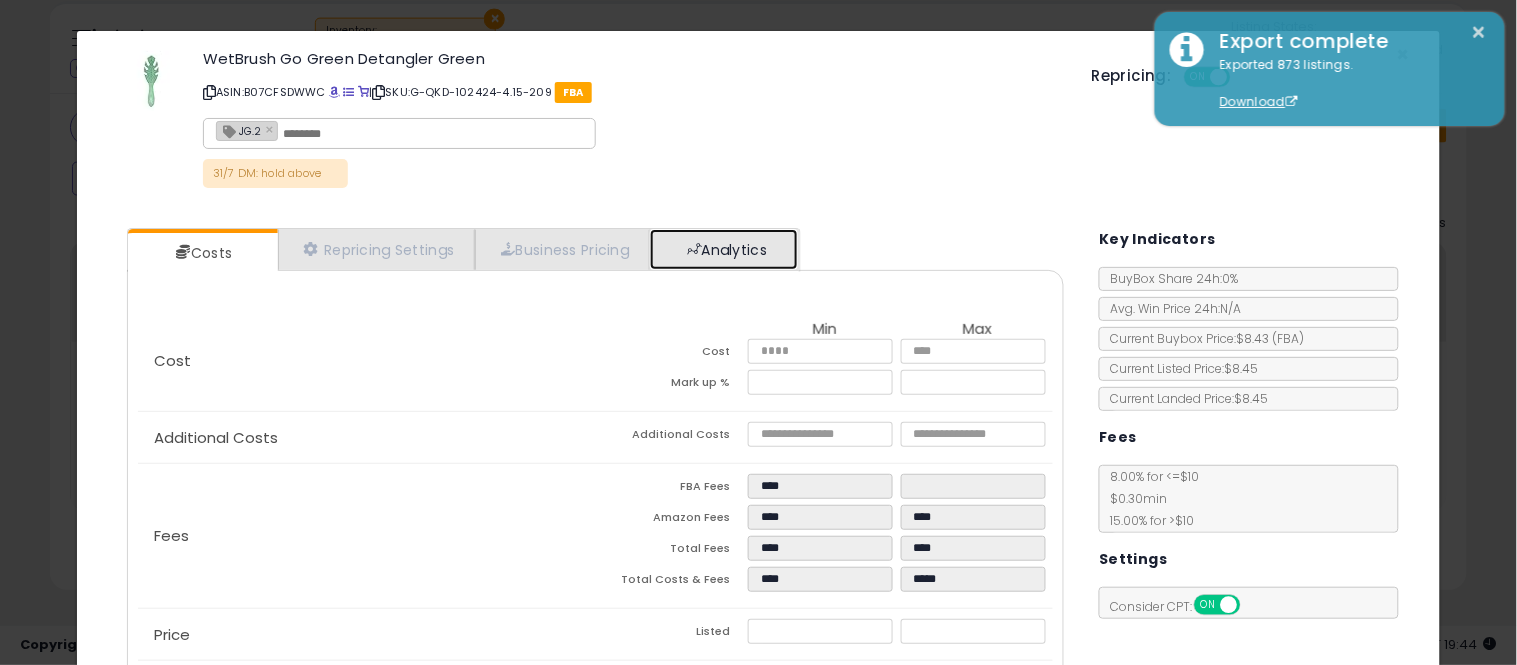 click at bounding box center [694, 249] 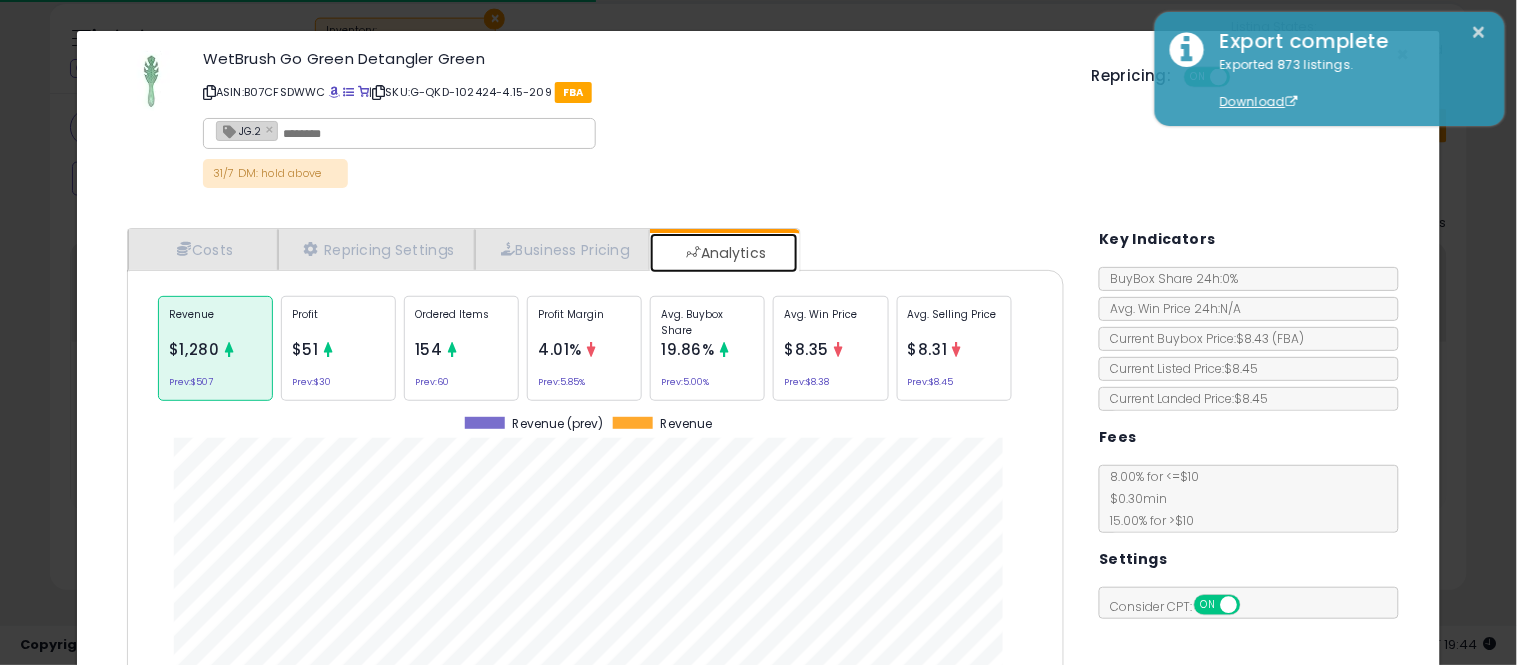 scroll, scrollTop: 999384, scrollLeft: 999033, axis: both 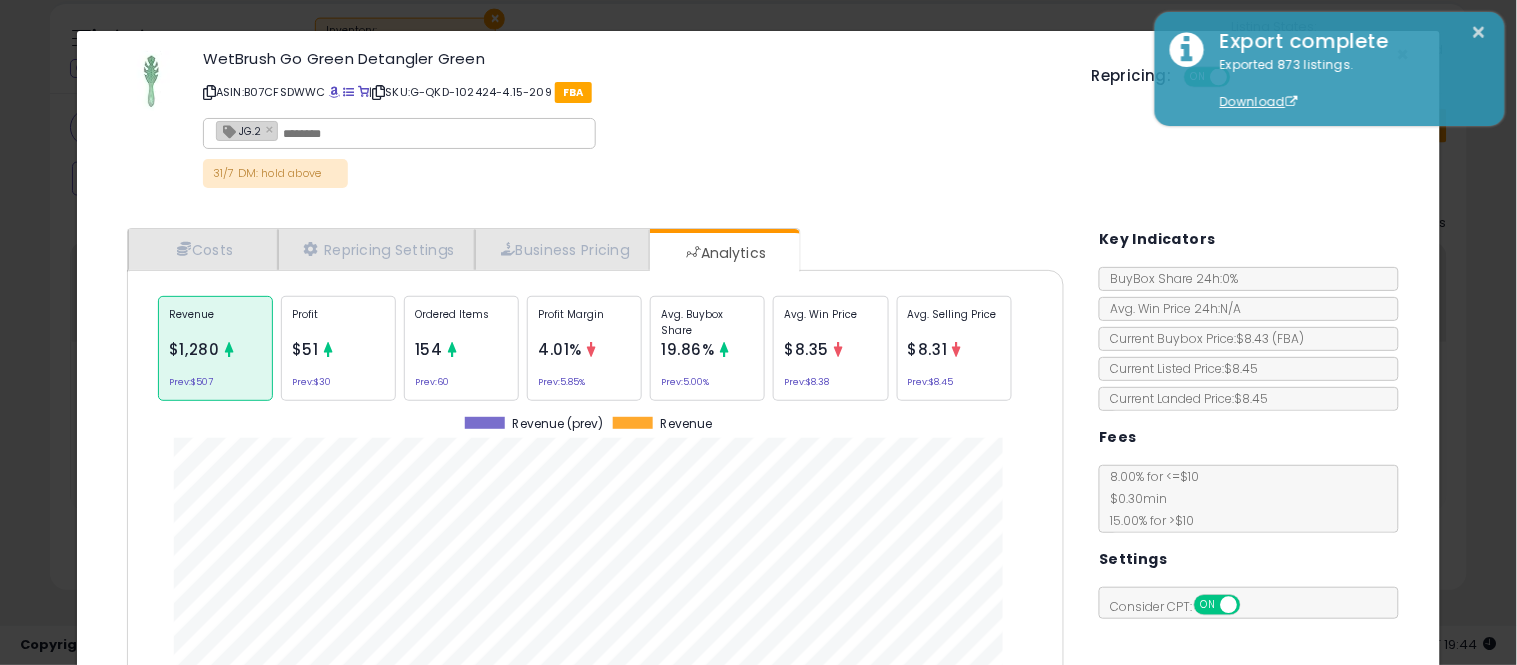 click on "Avg. Buybox Share
19.86%
Prev:  5.00%" 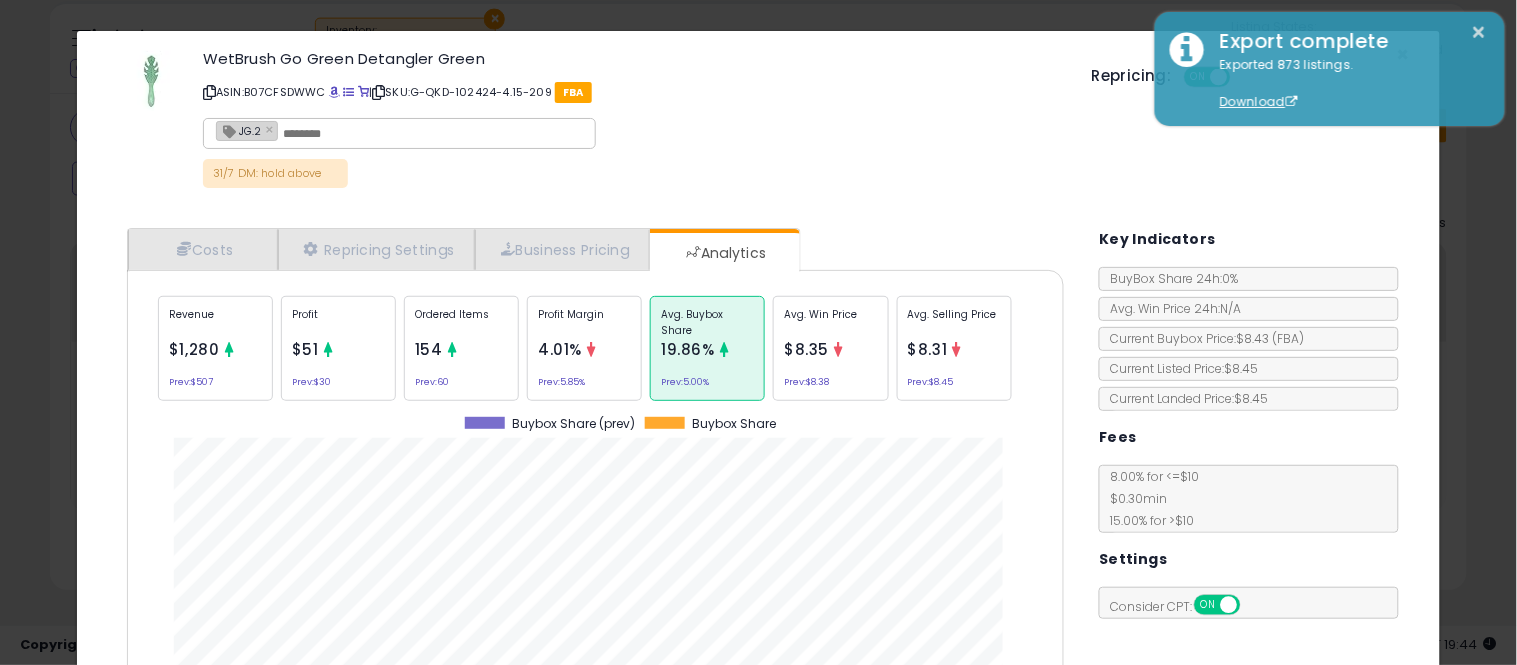 scroll, scrollTop: 999384, scrollLeft: 999033, axis: both 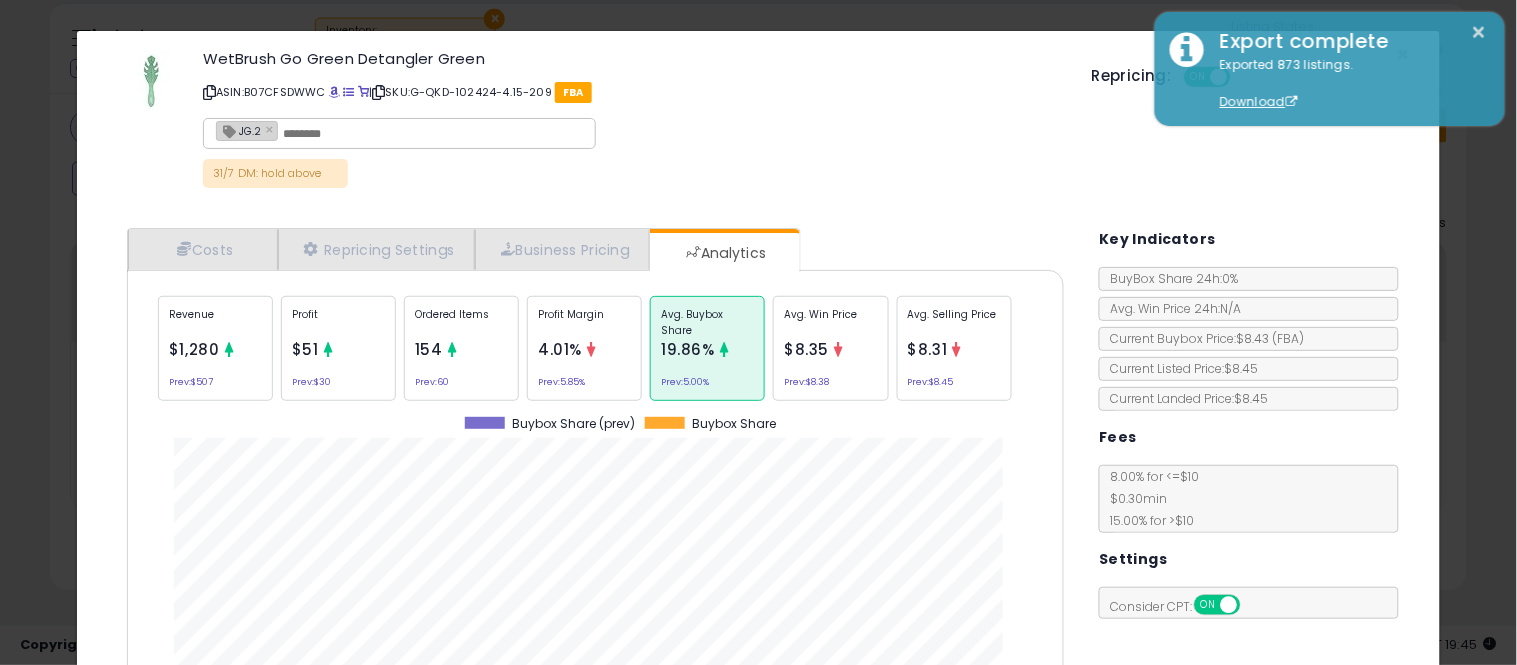 click on "× Close
WetBrush Go Green Detangler Green
ASIN:  B07CFSDWWC
|
SKU:  G-QKD-102424-4.15-209
FBA
JG.2 ×
31/7 [ID]: hold above
Repricing:
ON   OFF" 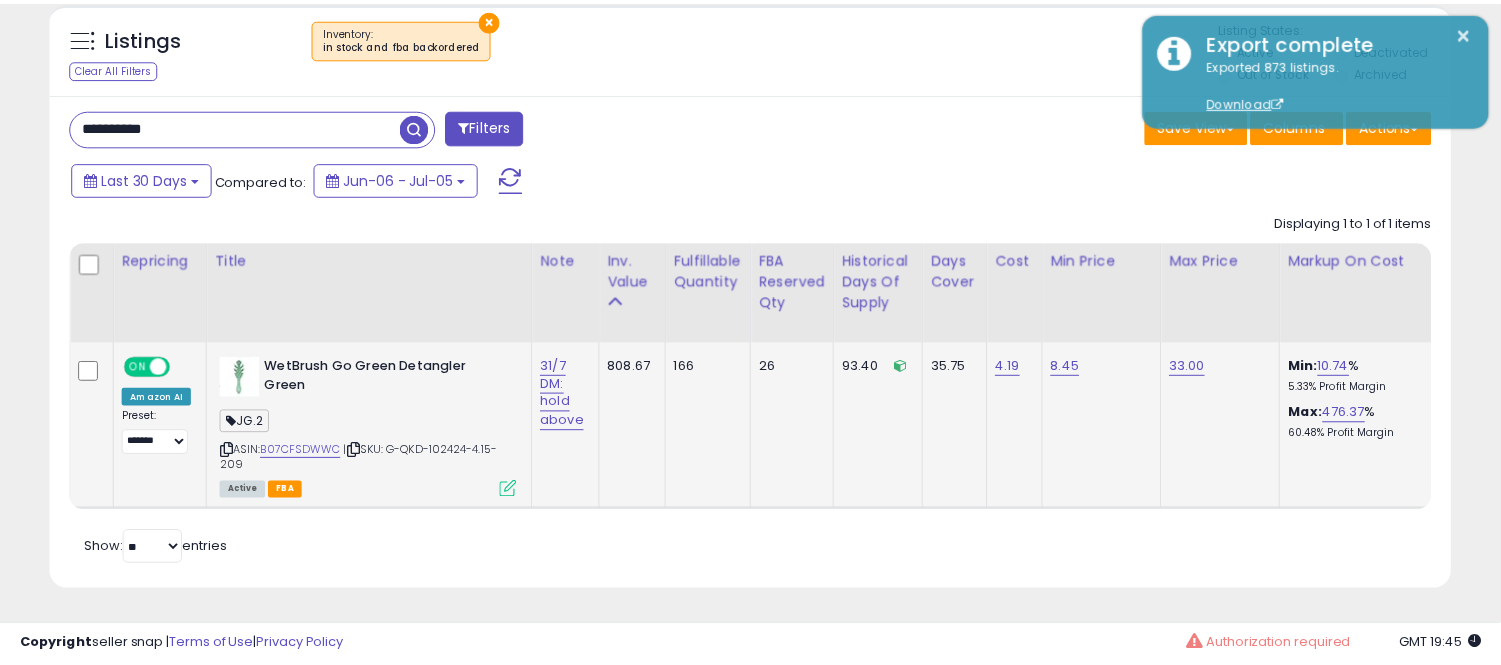 scroll, scrollTop: 410, scrollLeft: 812, axis: both 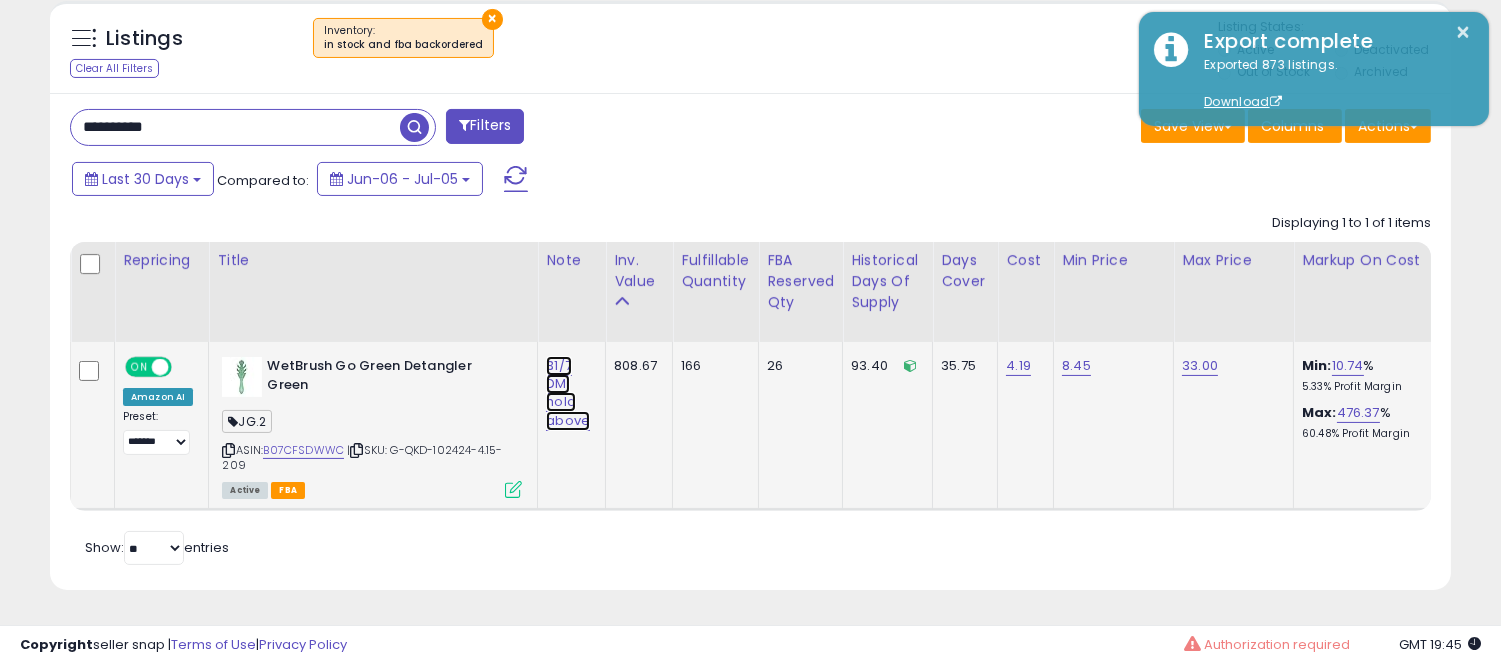 click on "31/7 DM: hold above" at bounding box center (568, 393) 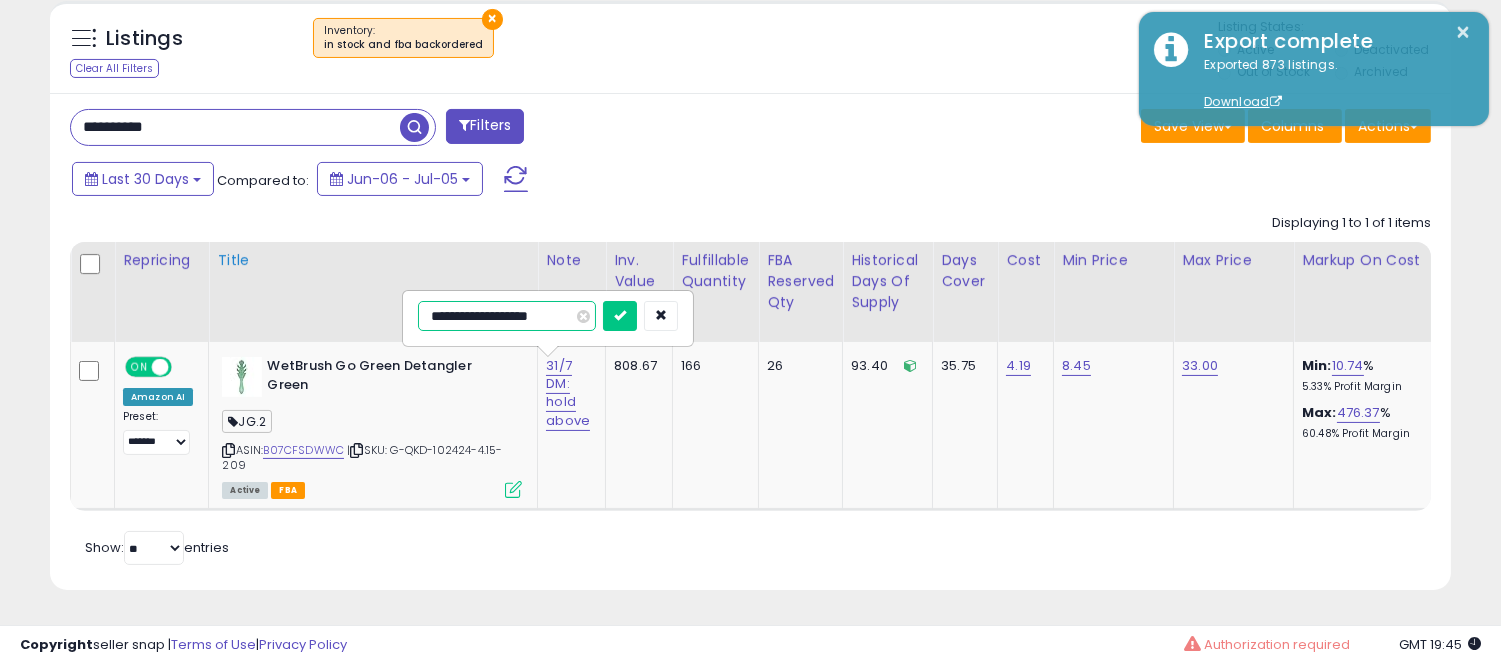 drag, startPoint x: 488, startPoint y: 302, endPoint x: 335, endPoint y: 294, distance: 153.20901 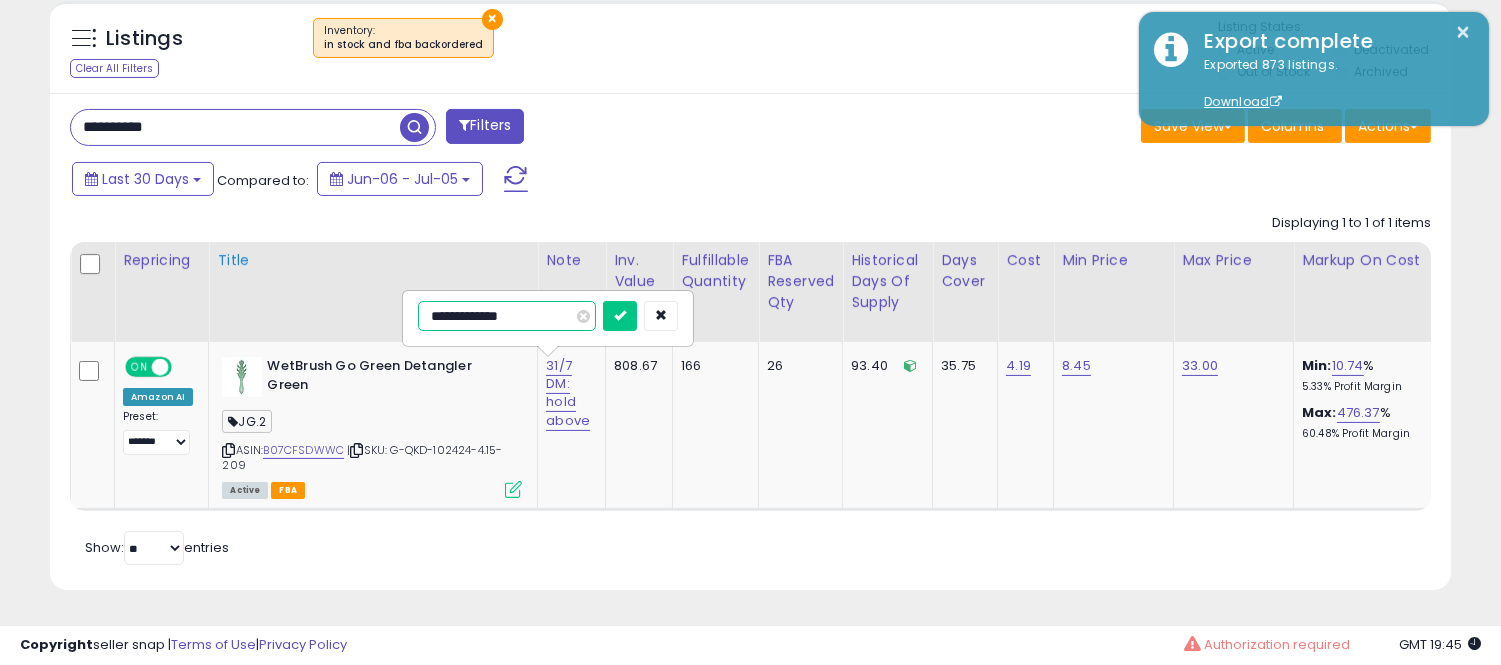type on "**********" 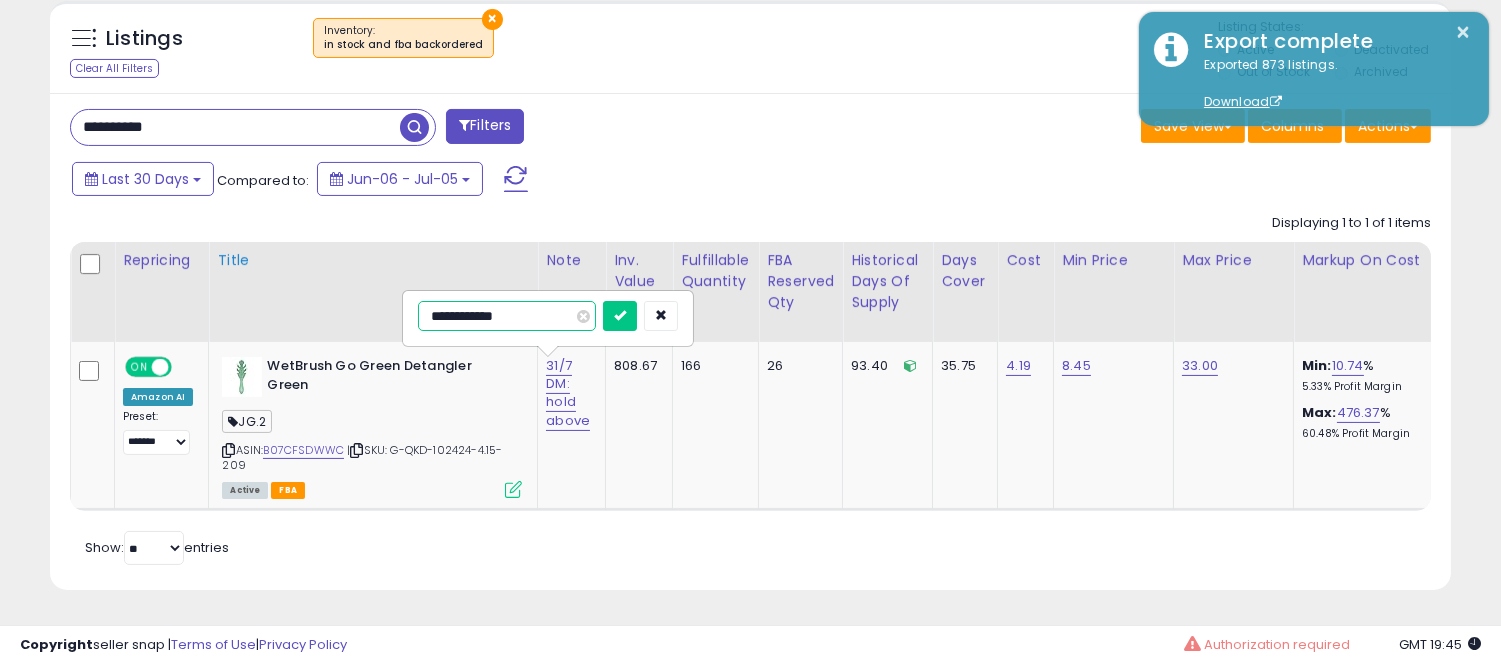 click at bounding box center (620, 316) 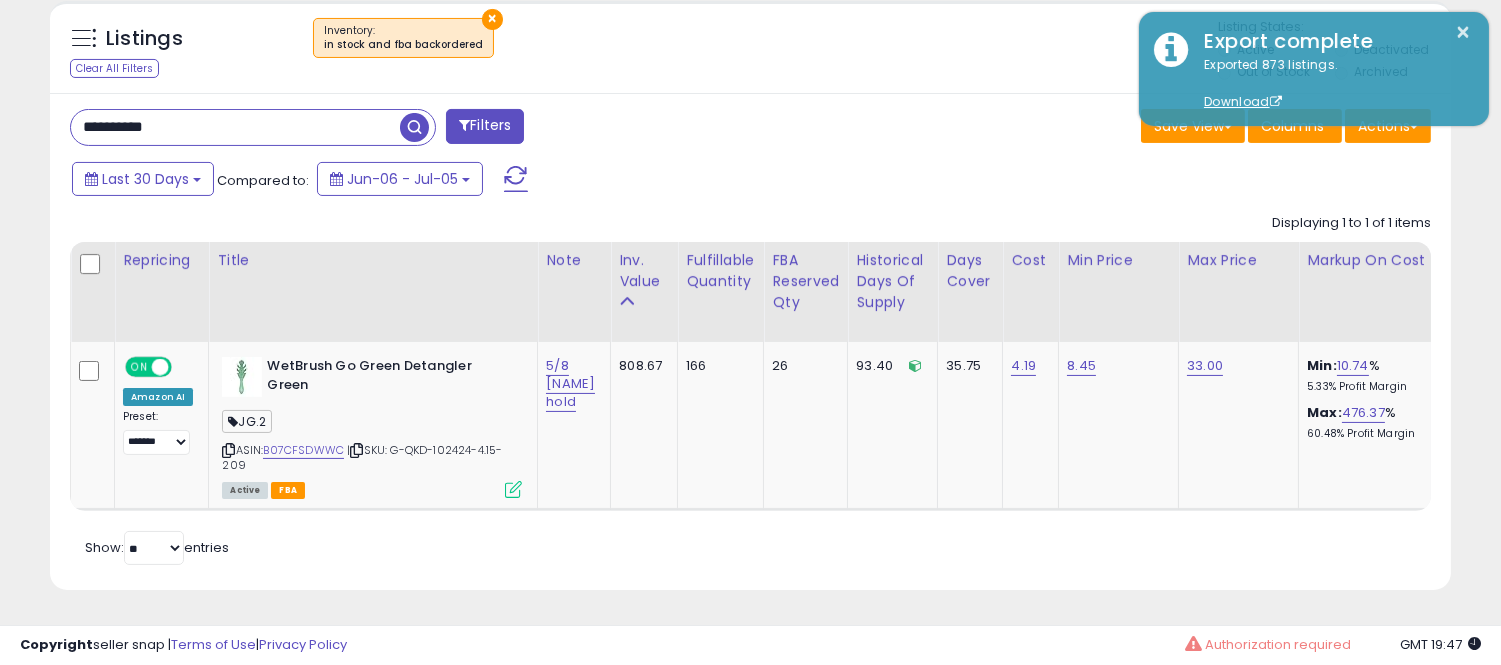 click on "**********" at bounding box center [235, 127] 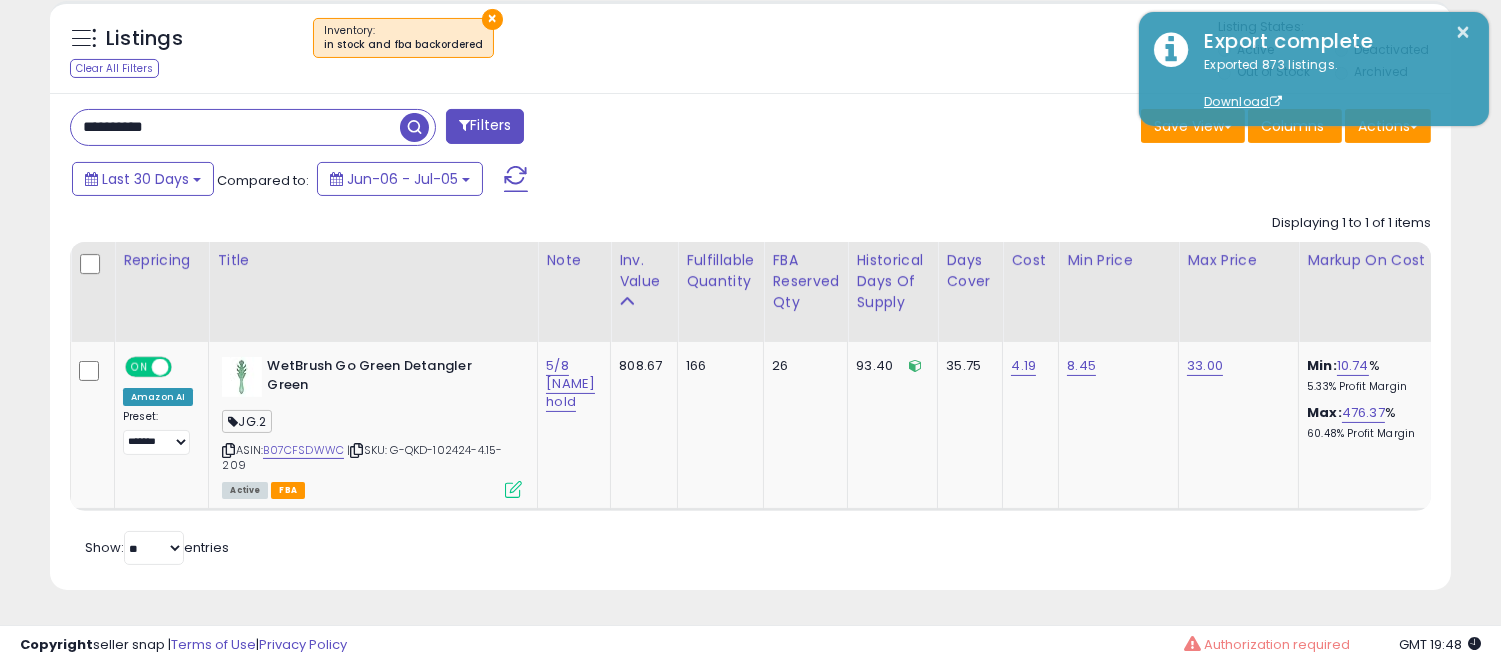 paste 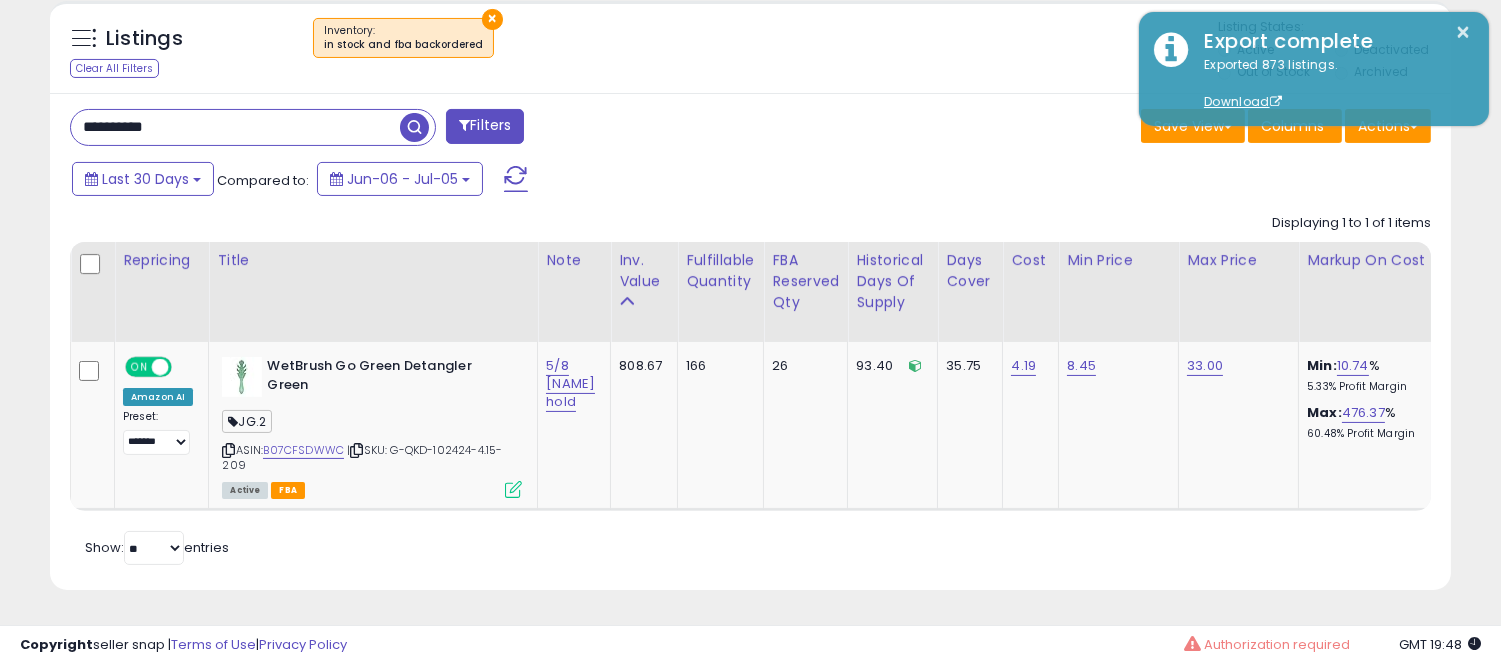 type on "**********" 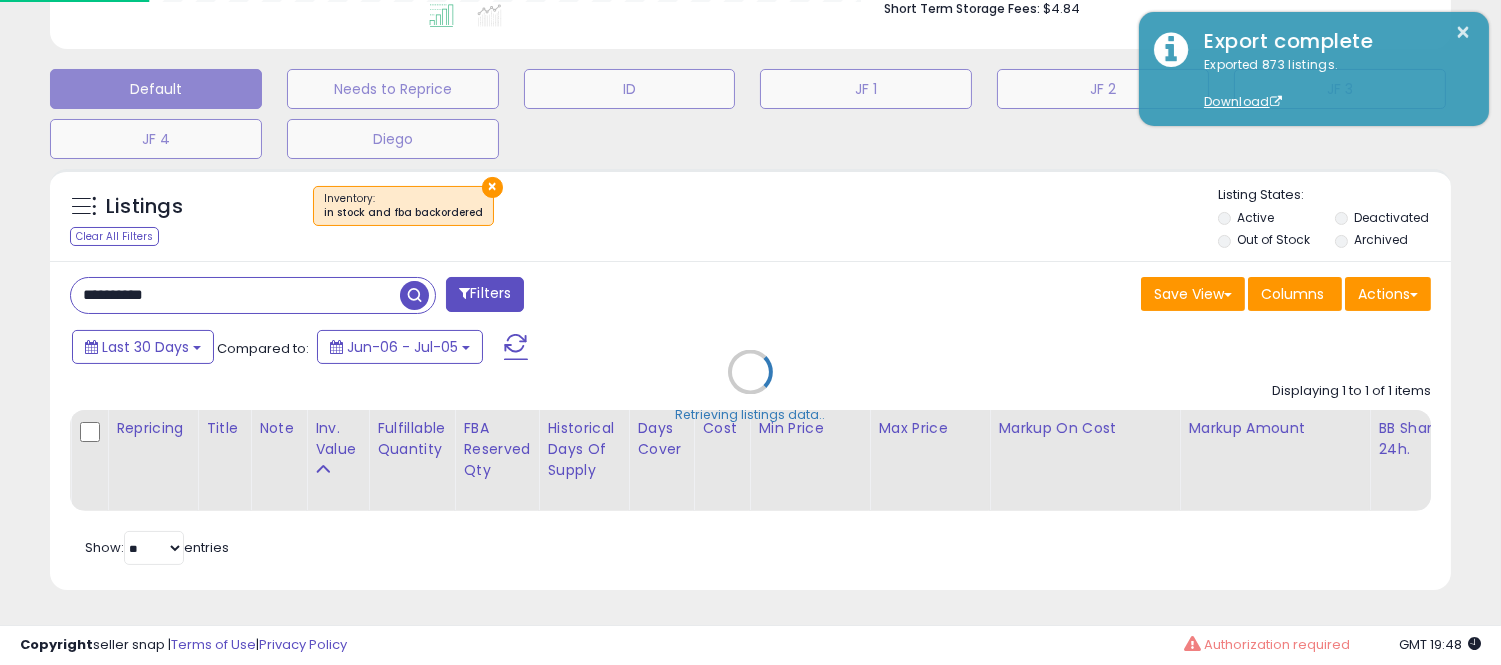 scroll, scrollTop: 999590, scrollLeft: 999178, axis: both 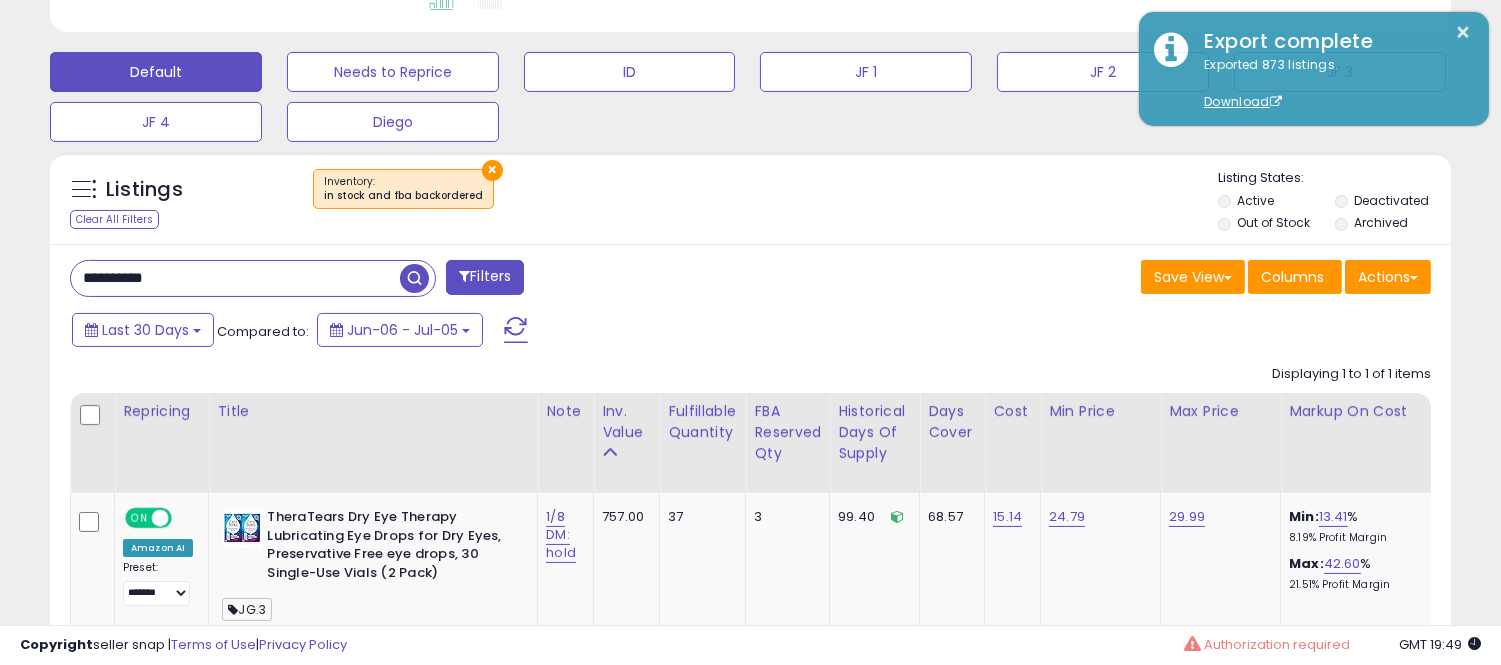 click on "Listings
Clear All Filters
× Inventory" at bounding box center (750, 203) 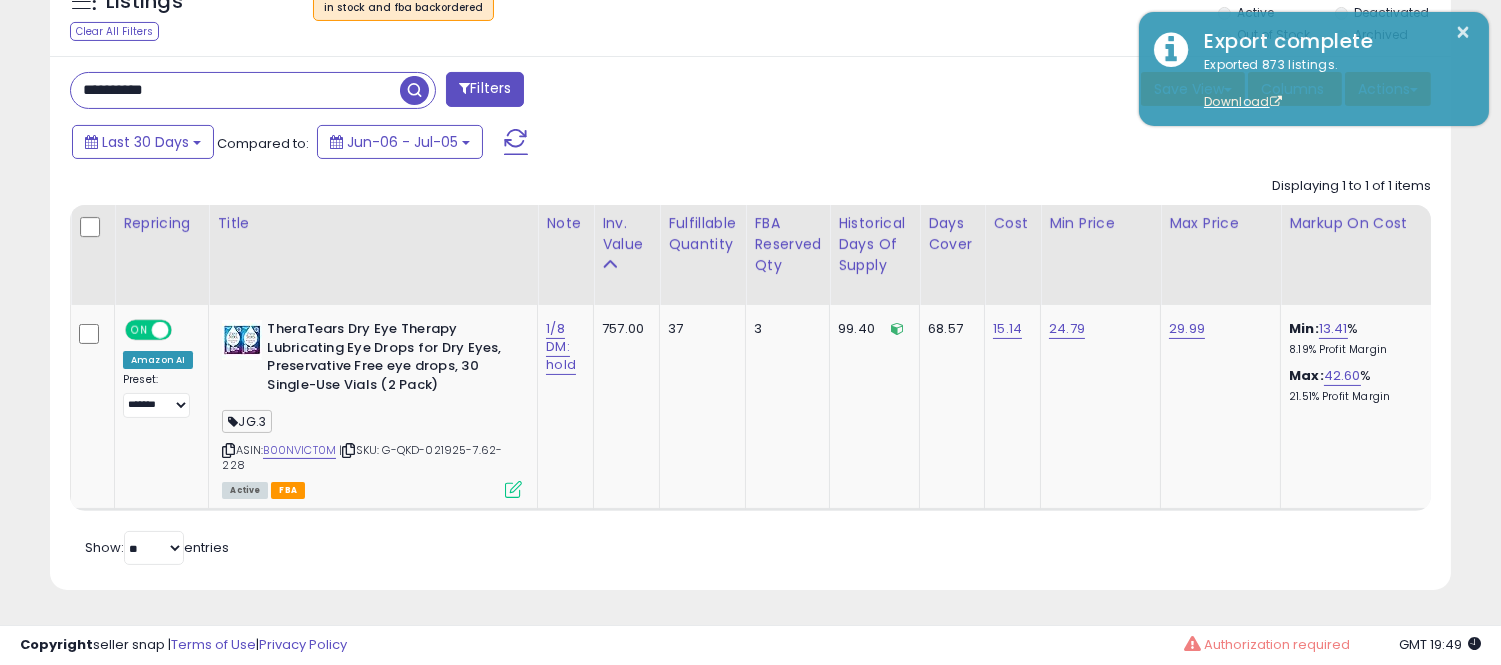 scroll, scrollTop: 777, scrollLeft: 0, axis: vertical 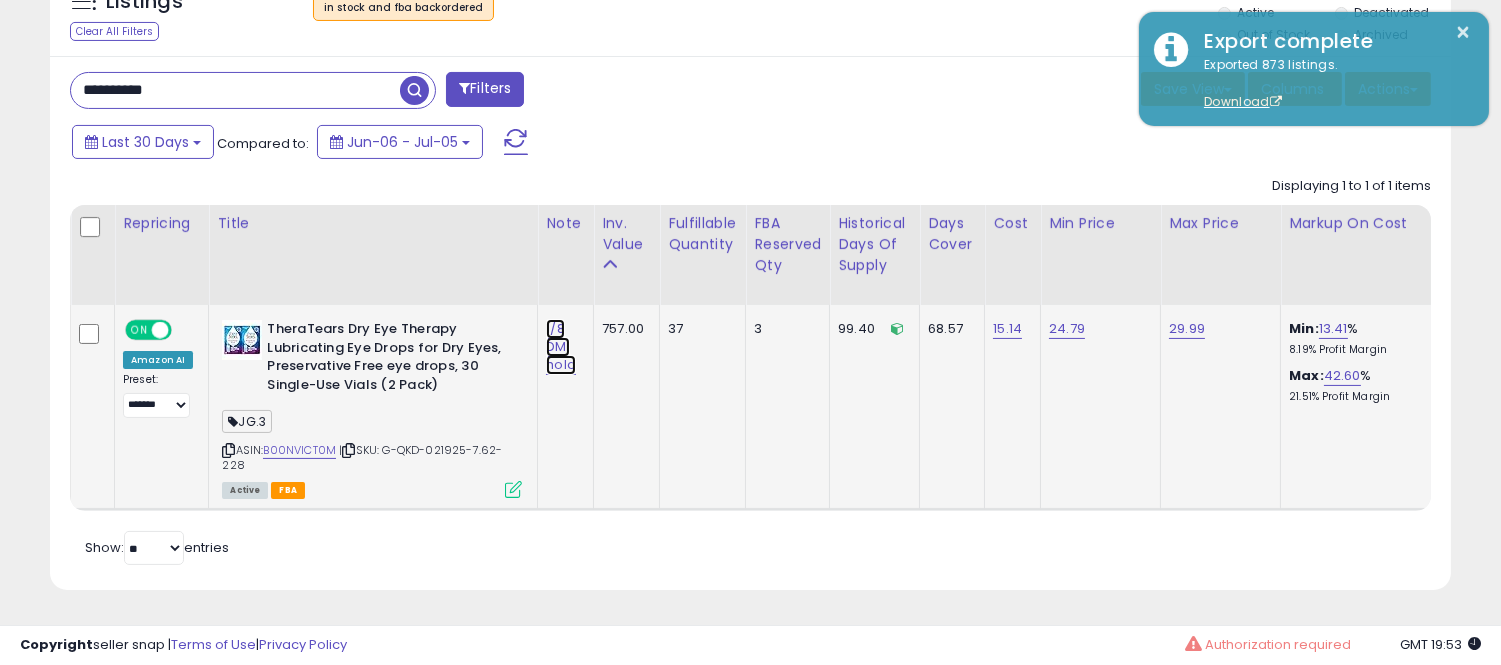 click on "1/8 DM: hold" at bounding box center (561, 347) 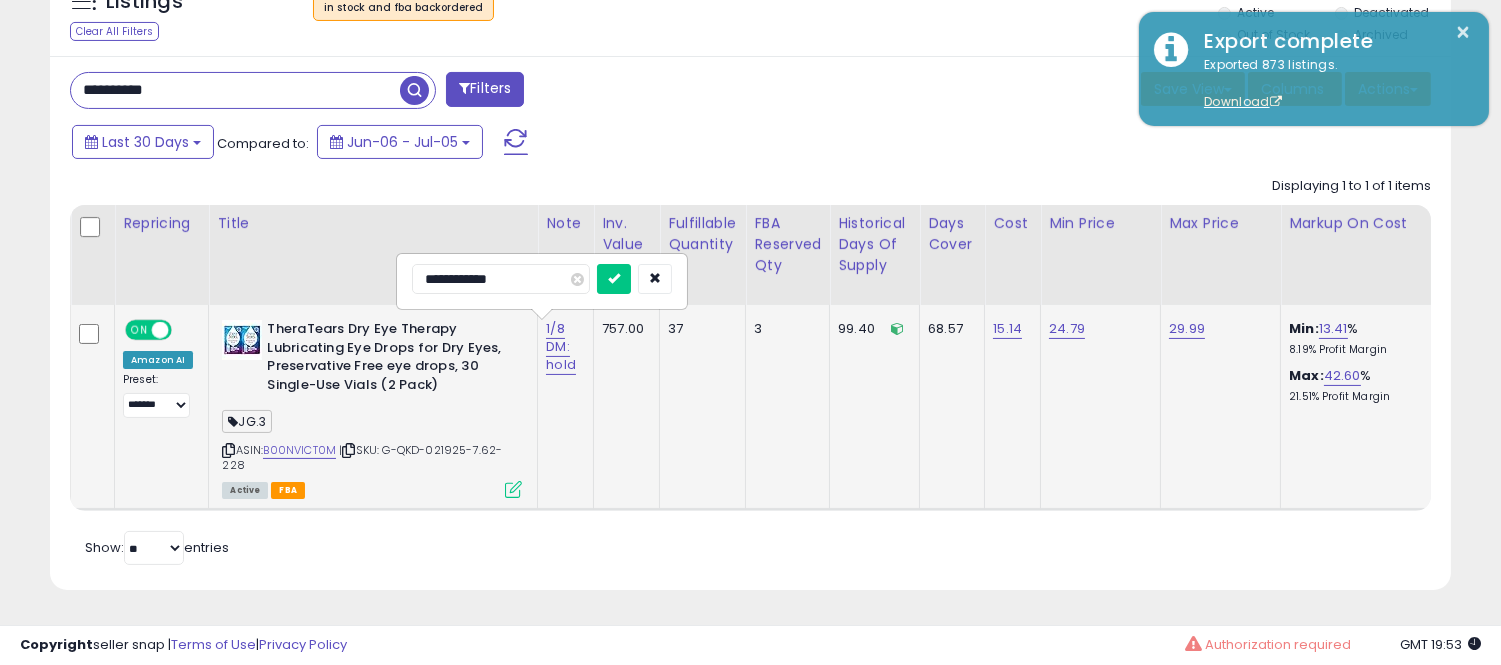 drag, startPoint x: 472, startPoint y: 267, endPoint x: 397, endPoint y: 265, distance: 75.026665 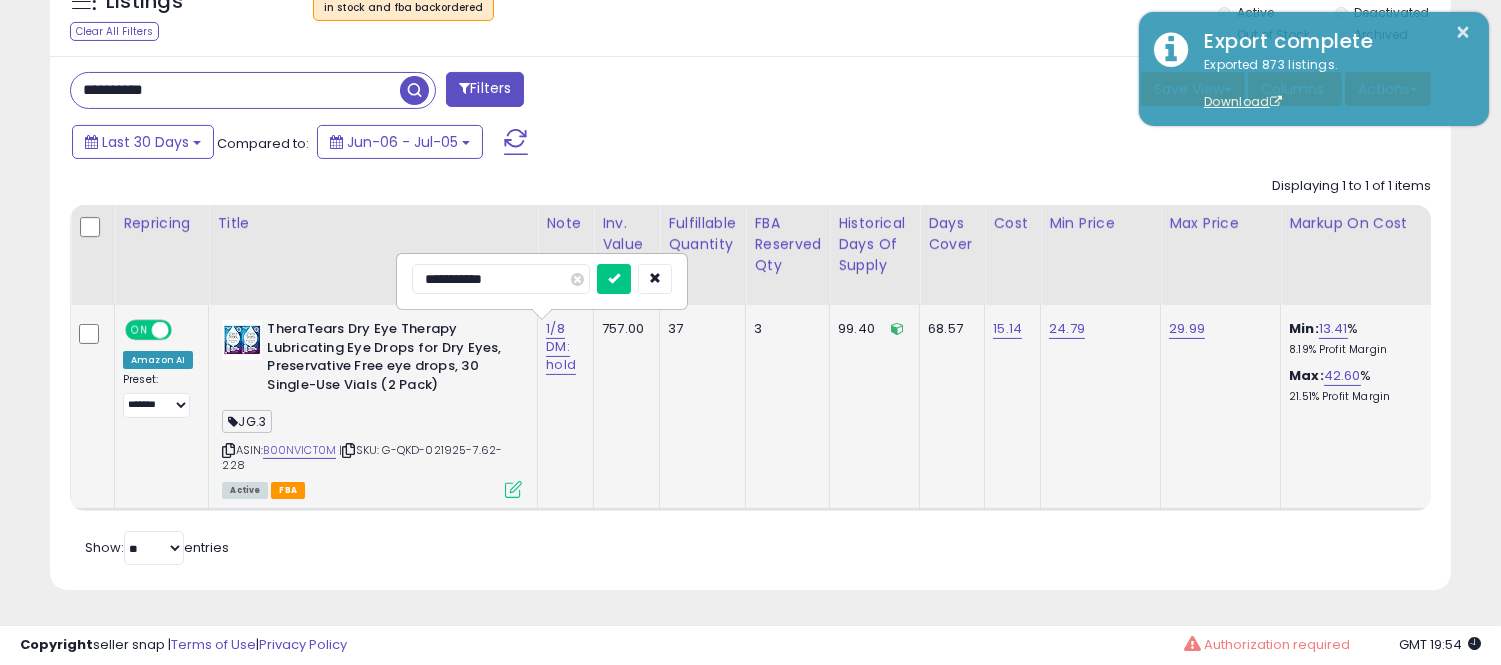type on "**********" 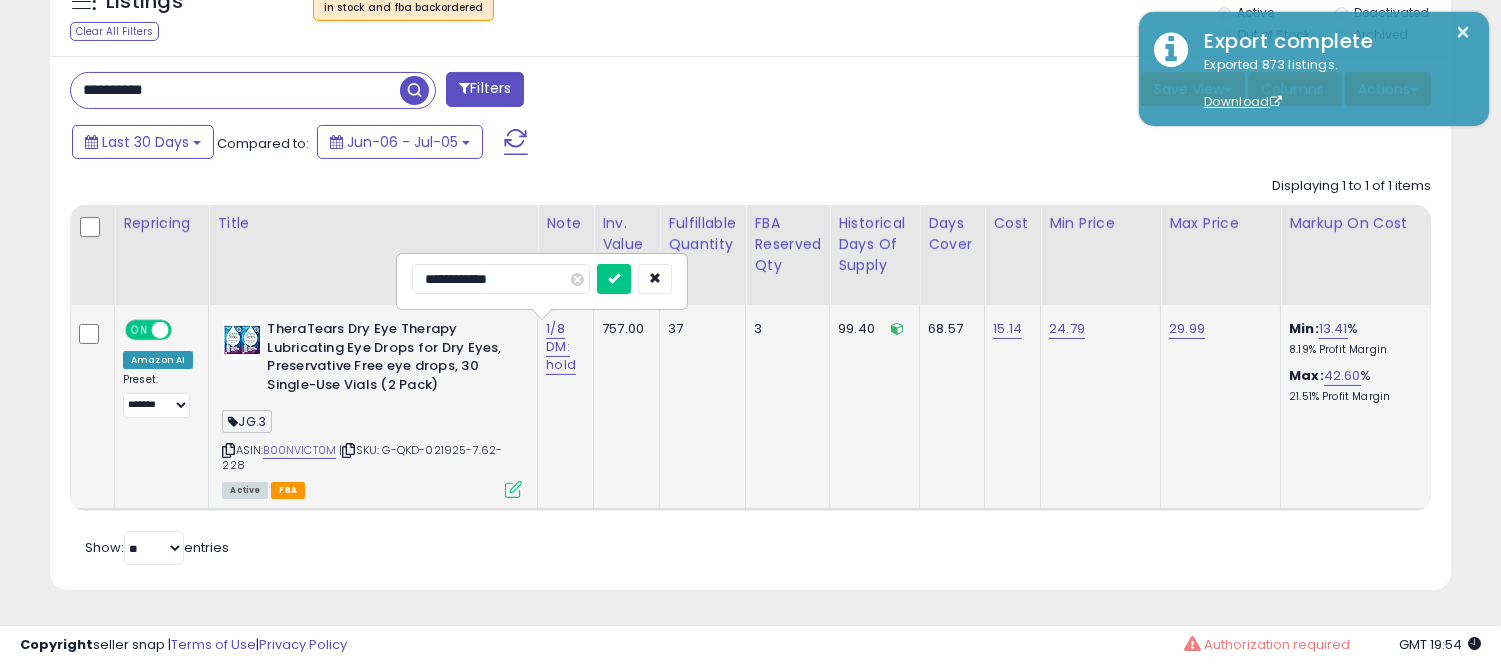 click at bounding box center [614, 279] 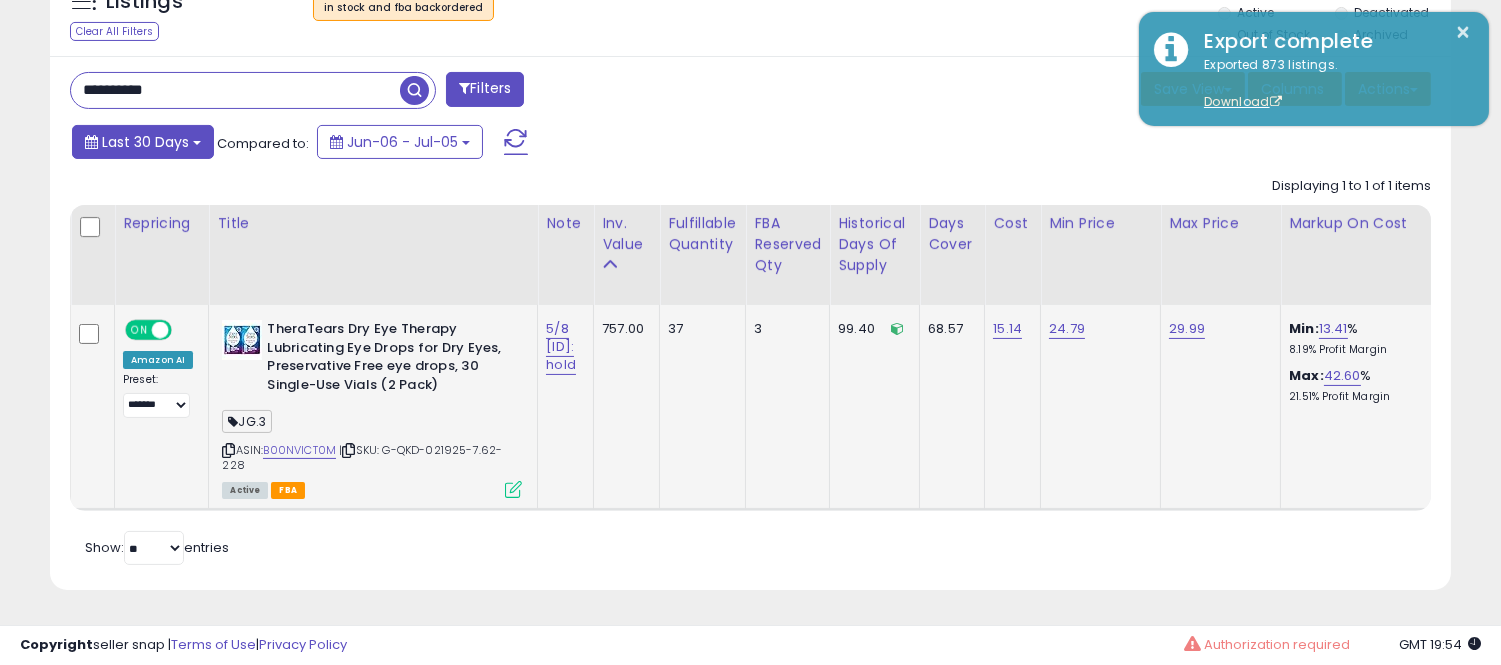 click on "Last 30 Days" at bounding box center [143, 142] 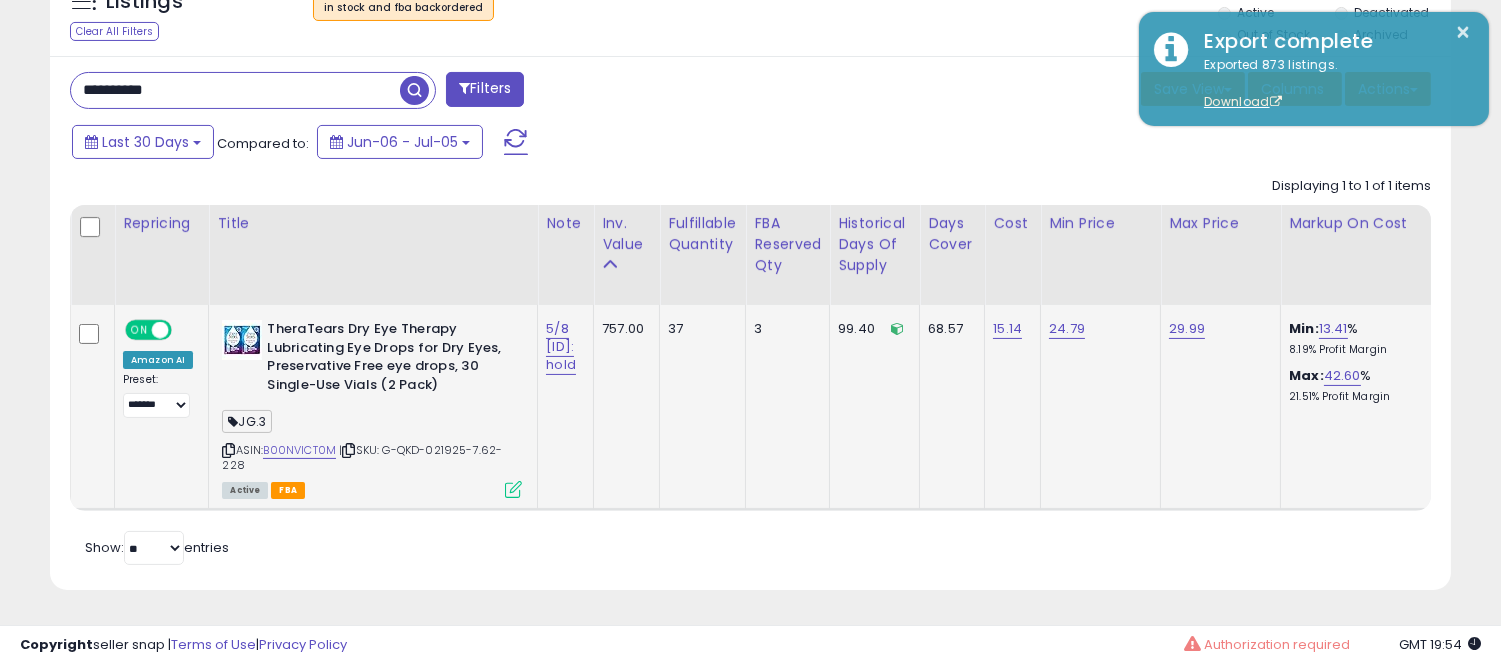 click on "**********" at bounding box center (235, 90) 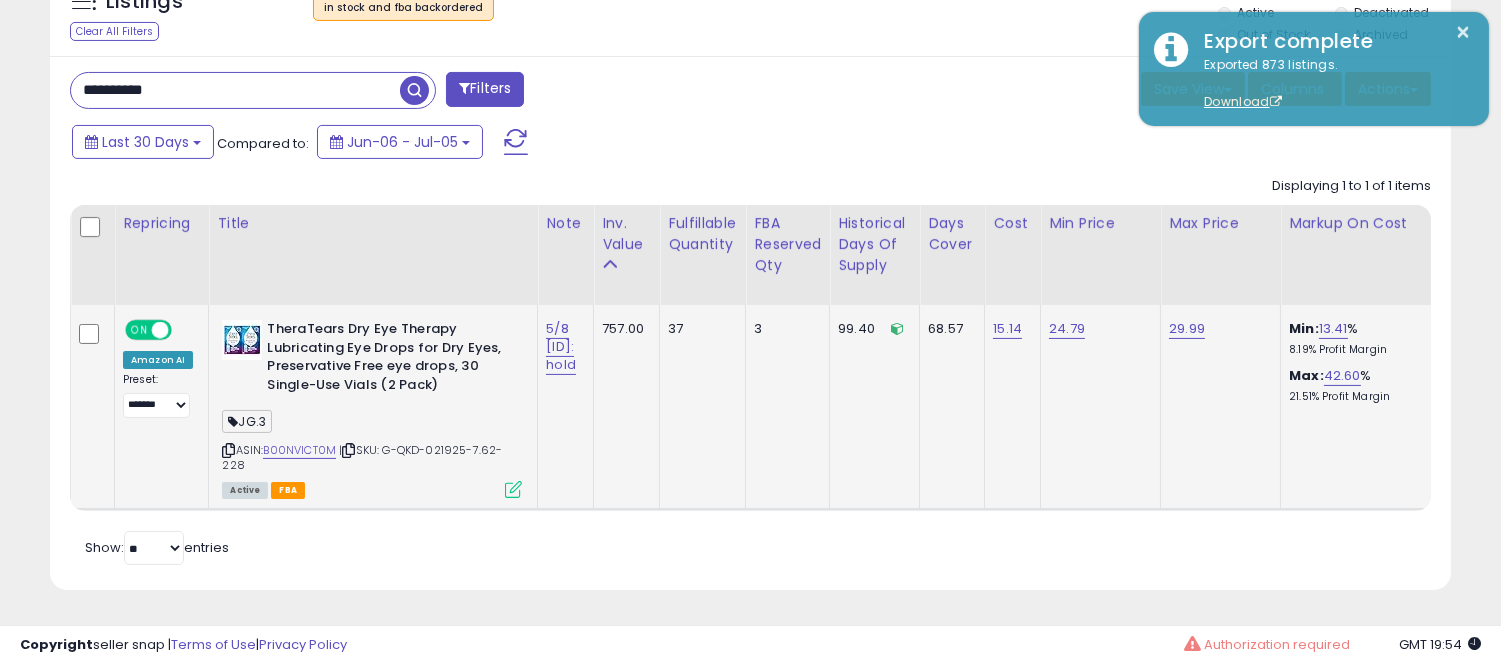 type on "**********" 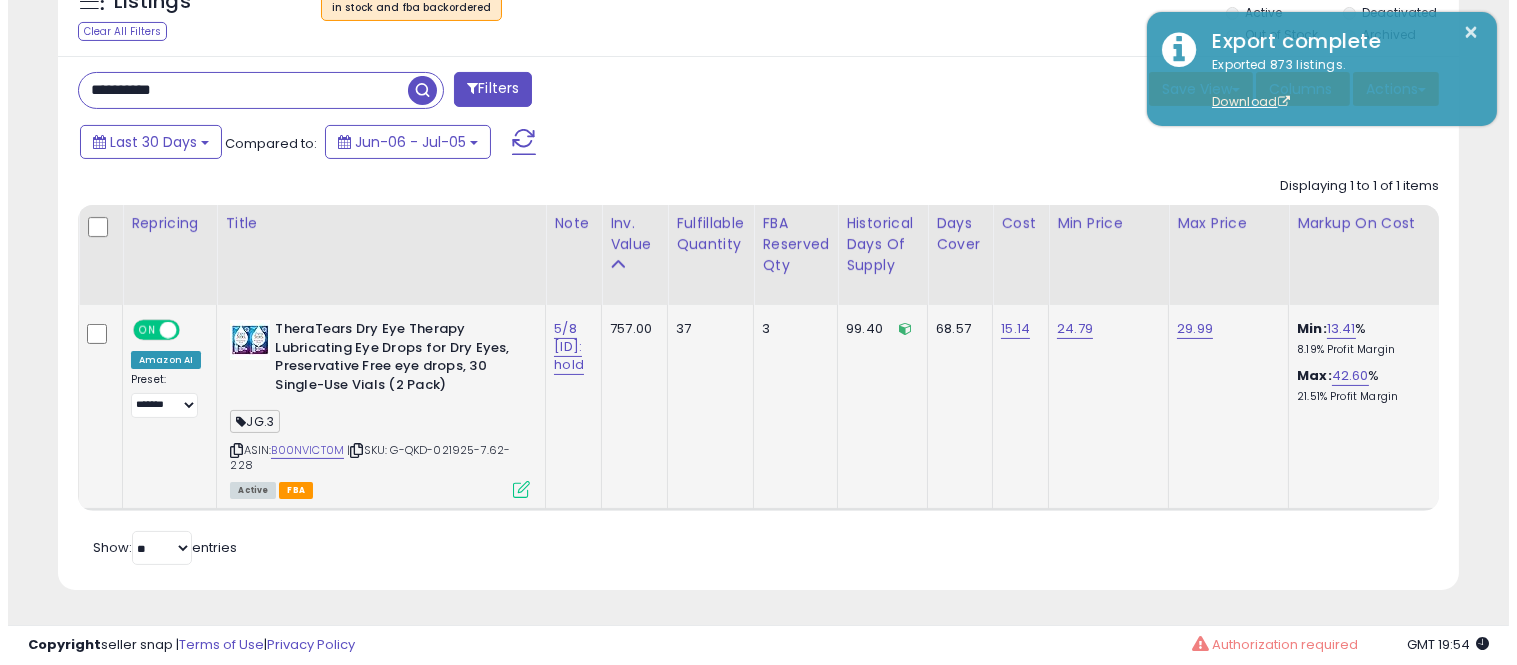 scroll, scrollTop: 578, scrollLeft: 0, axis: vertical 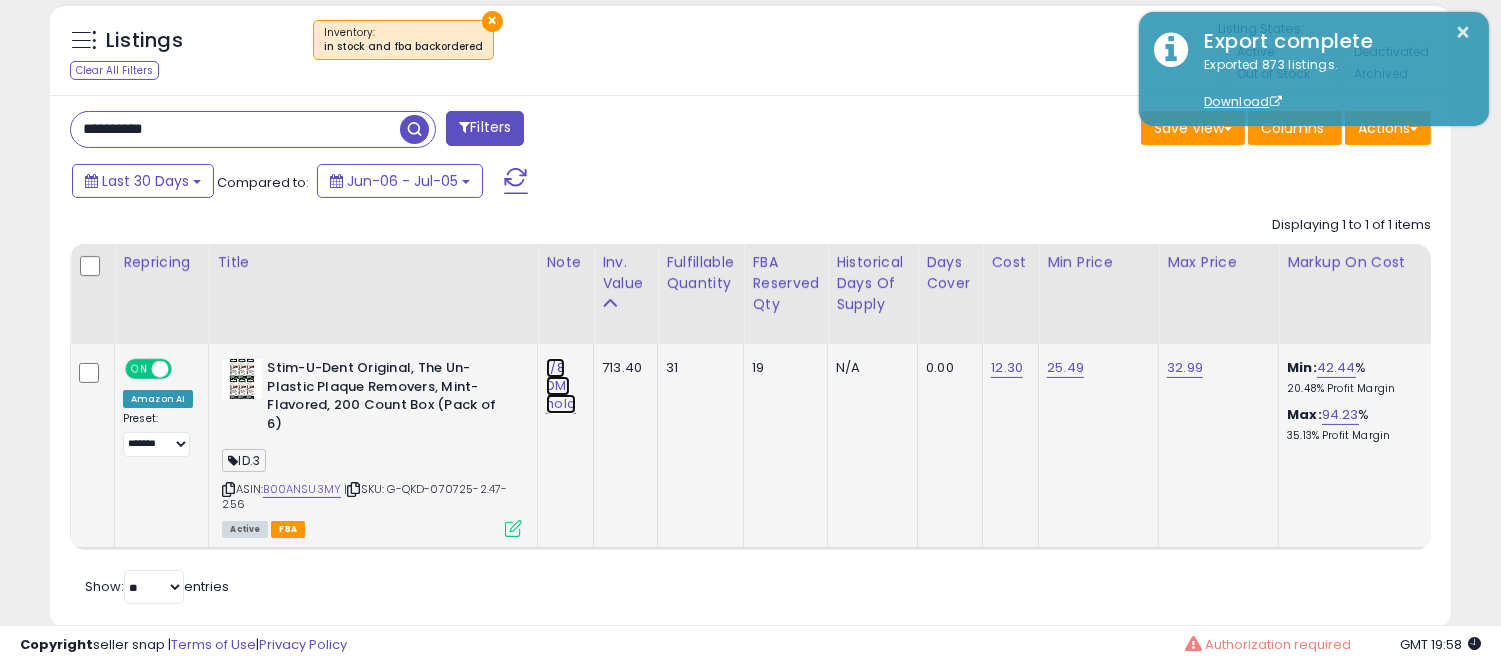 click on "1/8 DM: hold" at bounding box center (561, 386) 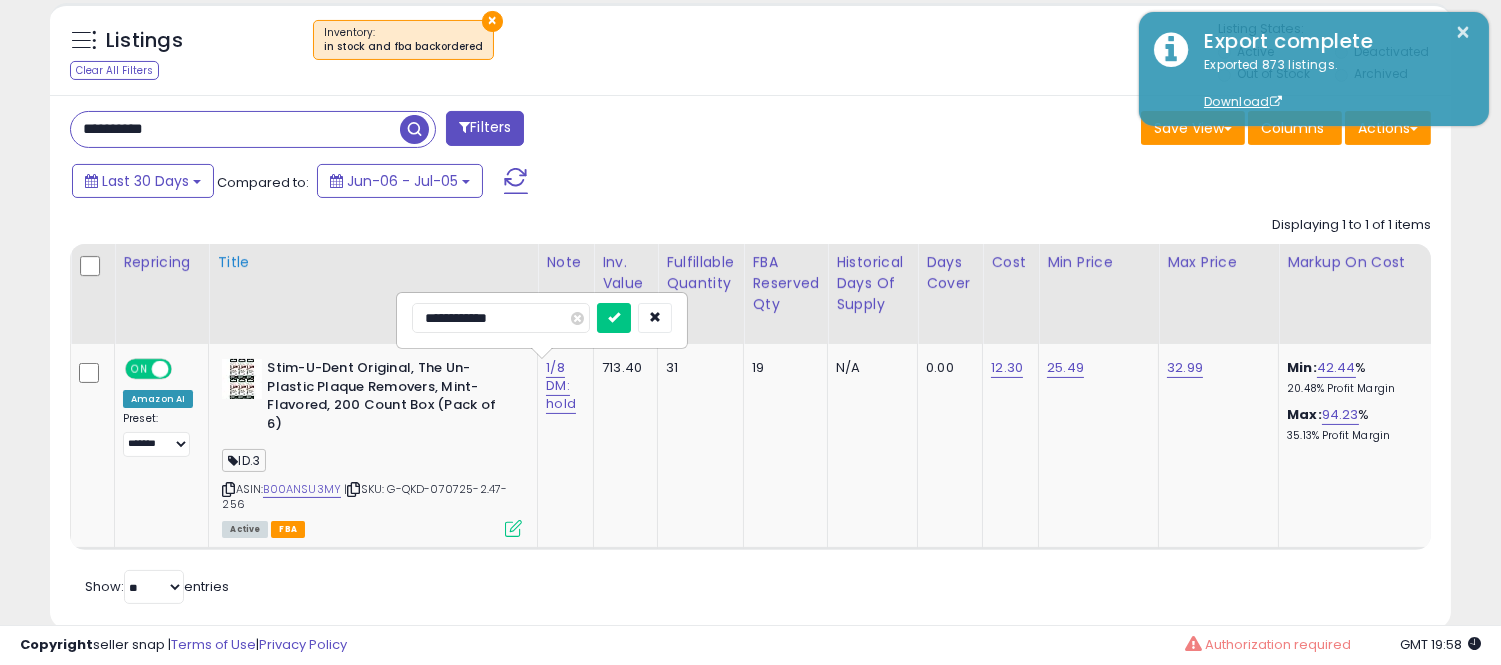 drag, startPoint x: 472, startPoint y: 316, endPoint x: 341, endPoint y: 308, distance: 131.24405 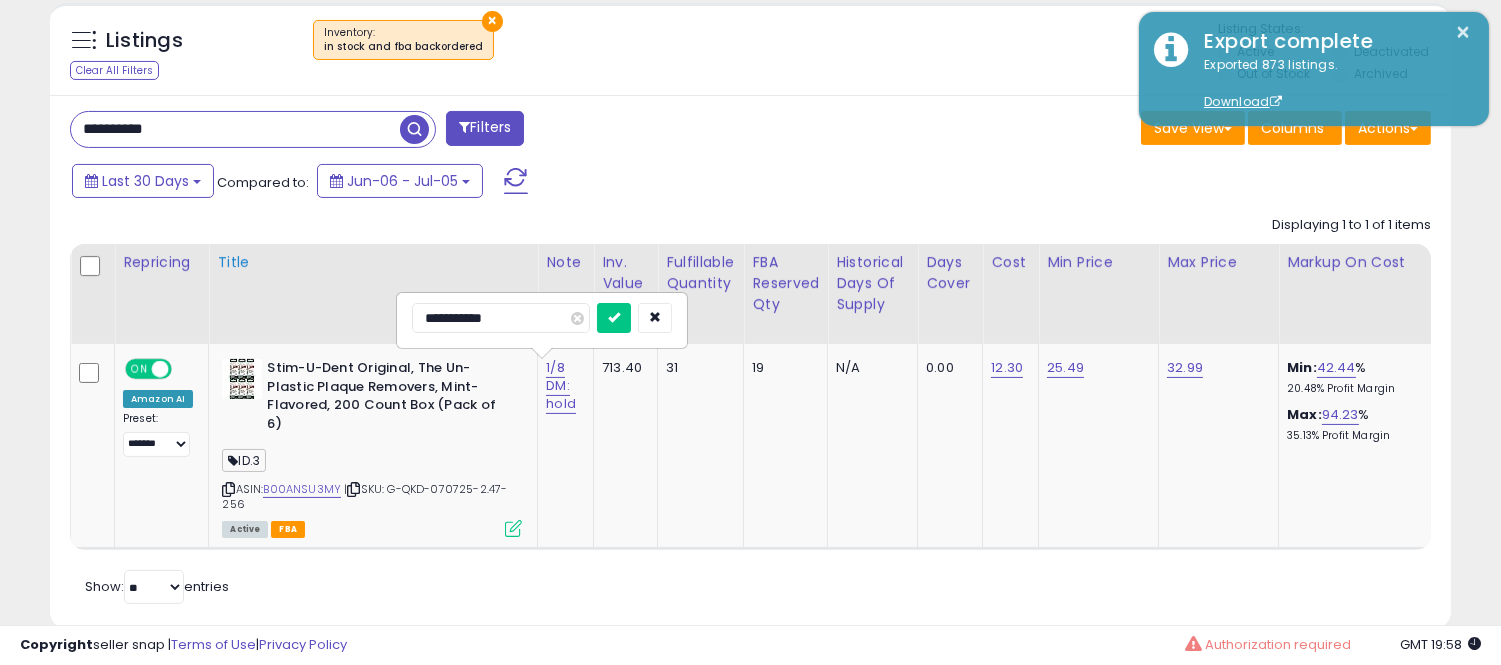 type on "**********" 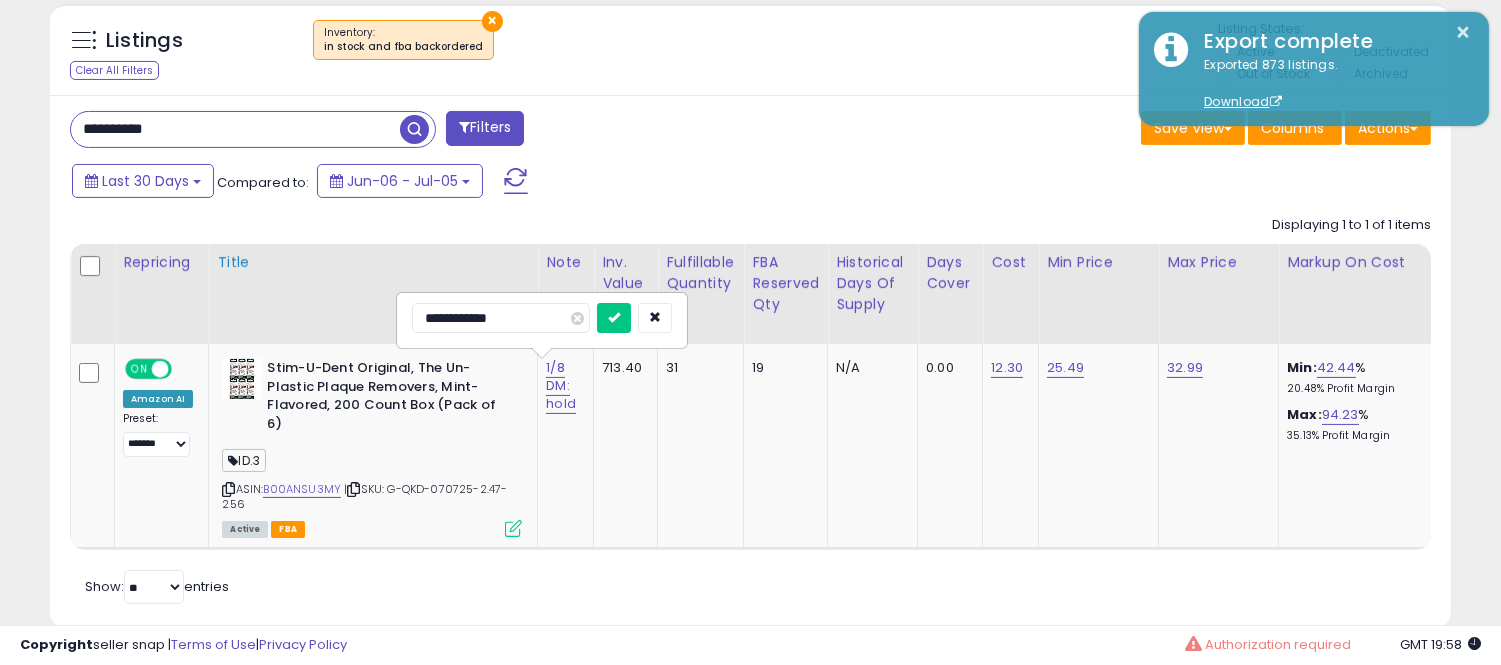 click at bounding box center (614, 318) 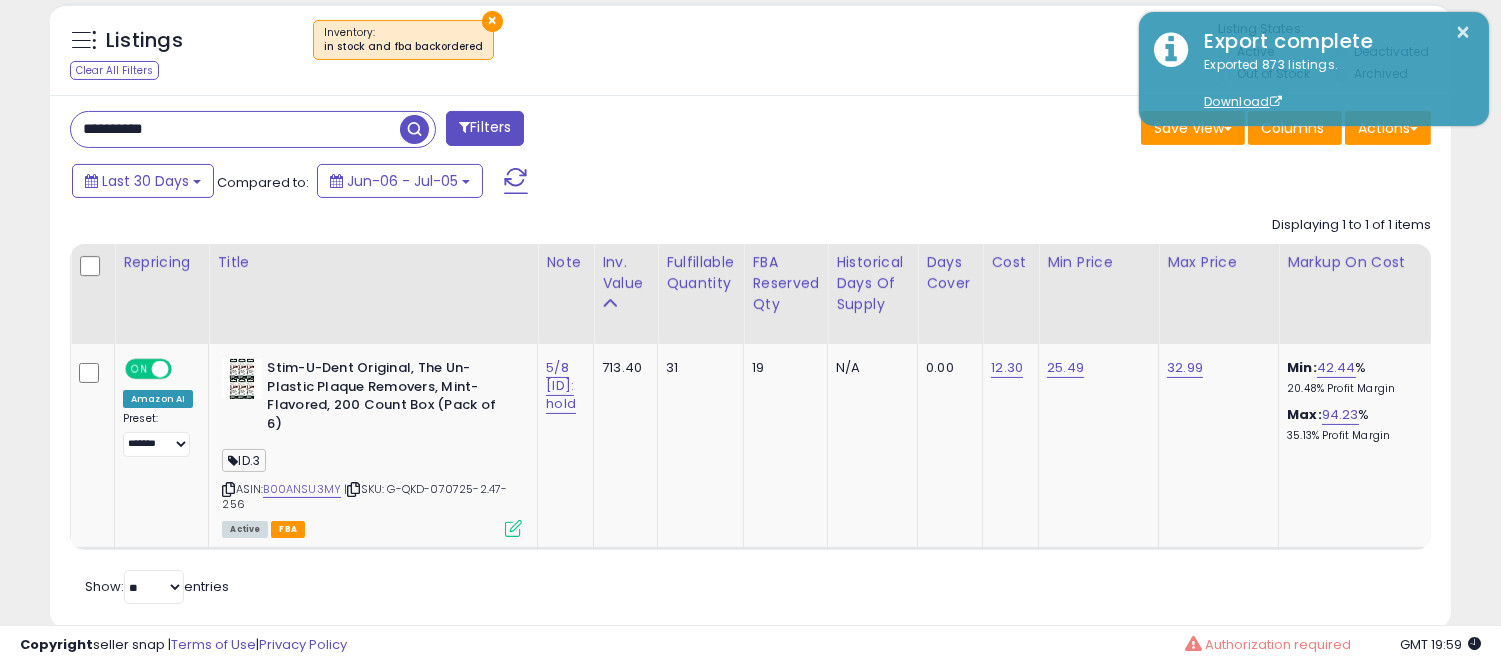 click on "**********" at bounding box center [235, 129] 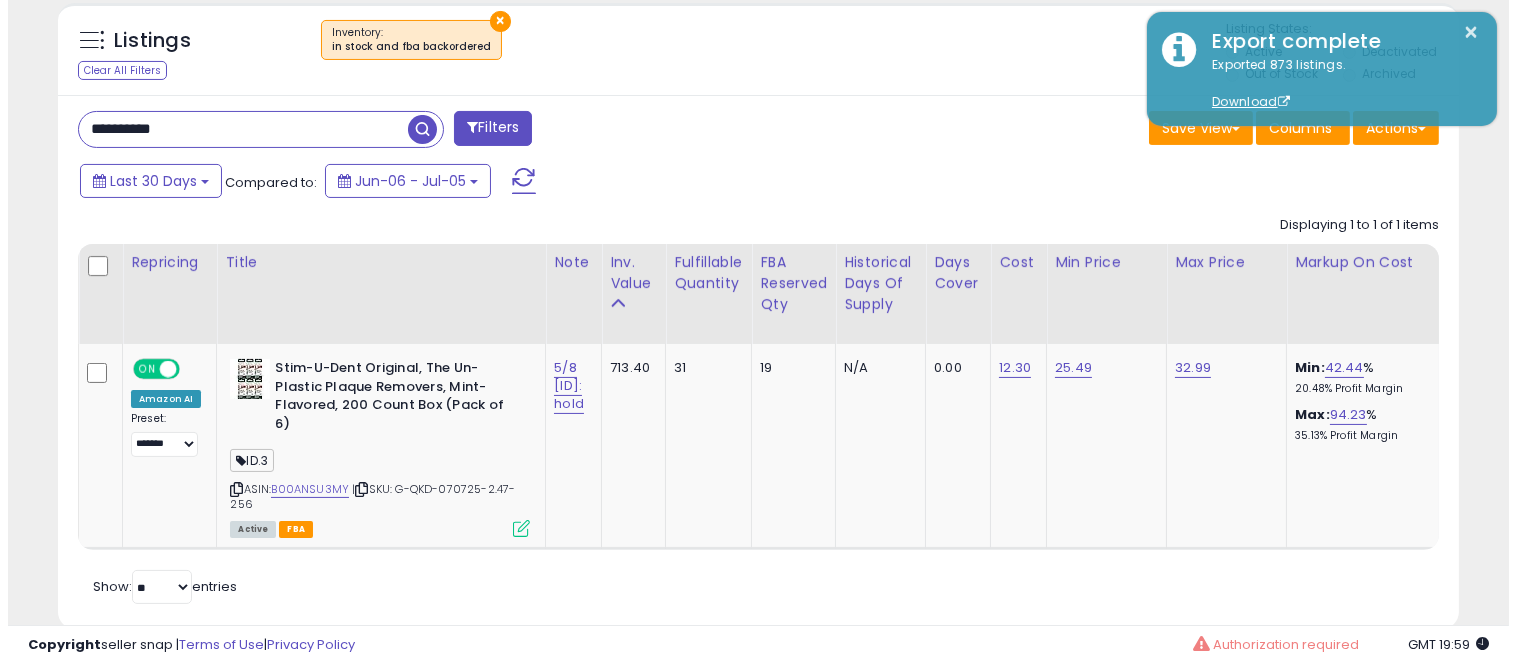 scroll, scrollTop: 578, scrollLeft: 0, axis: vertical 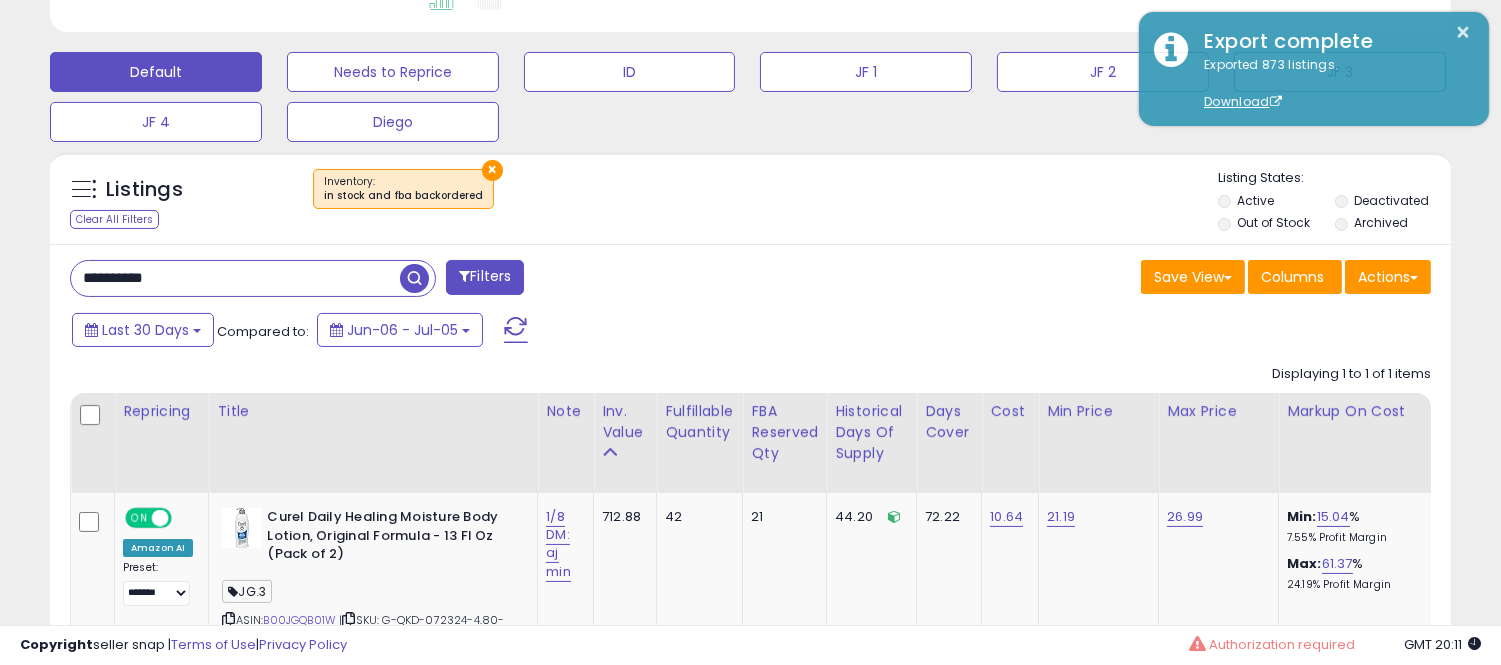 click on "**********" at bounding box center (235, 278) 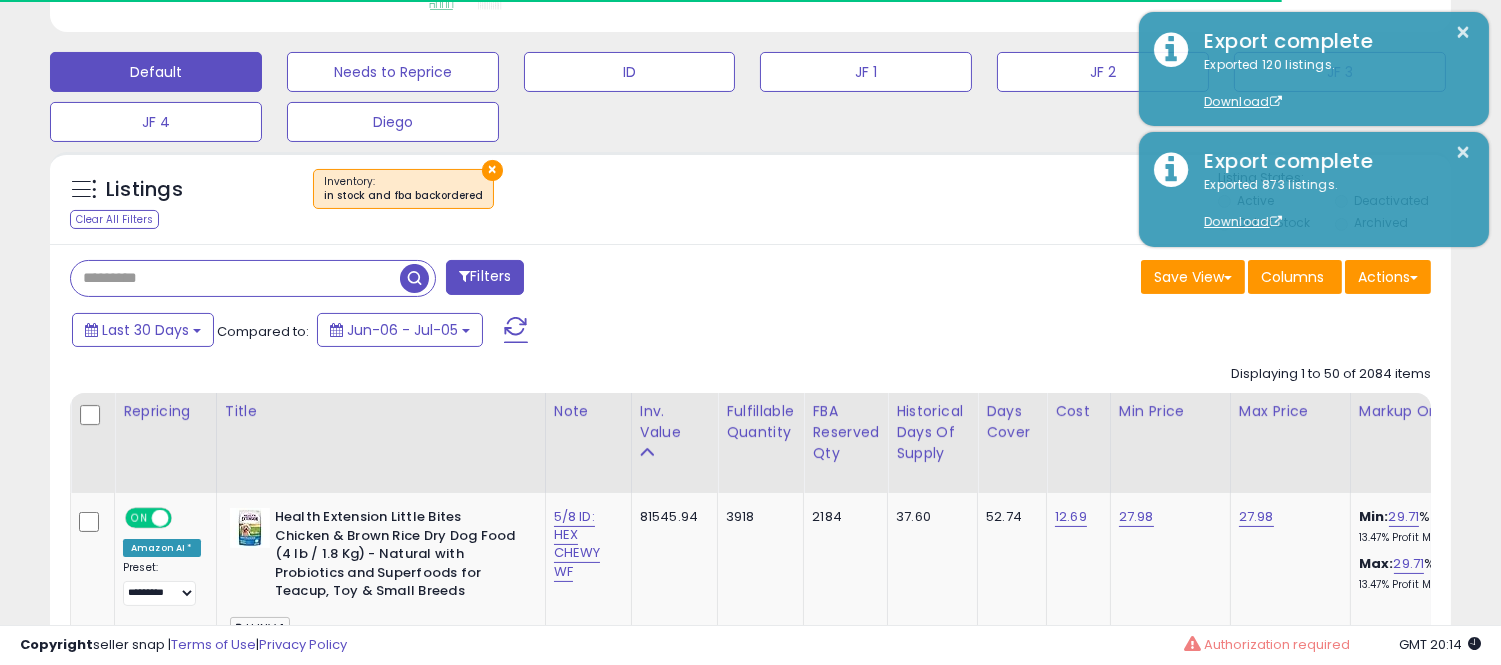 scroll, scrollTop: 999590, scrollLeft: 999188, axis: both 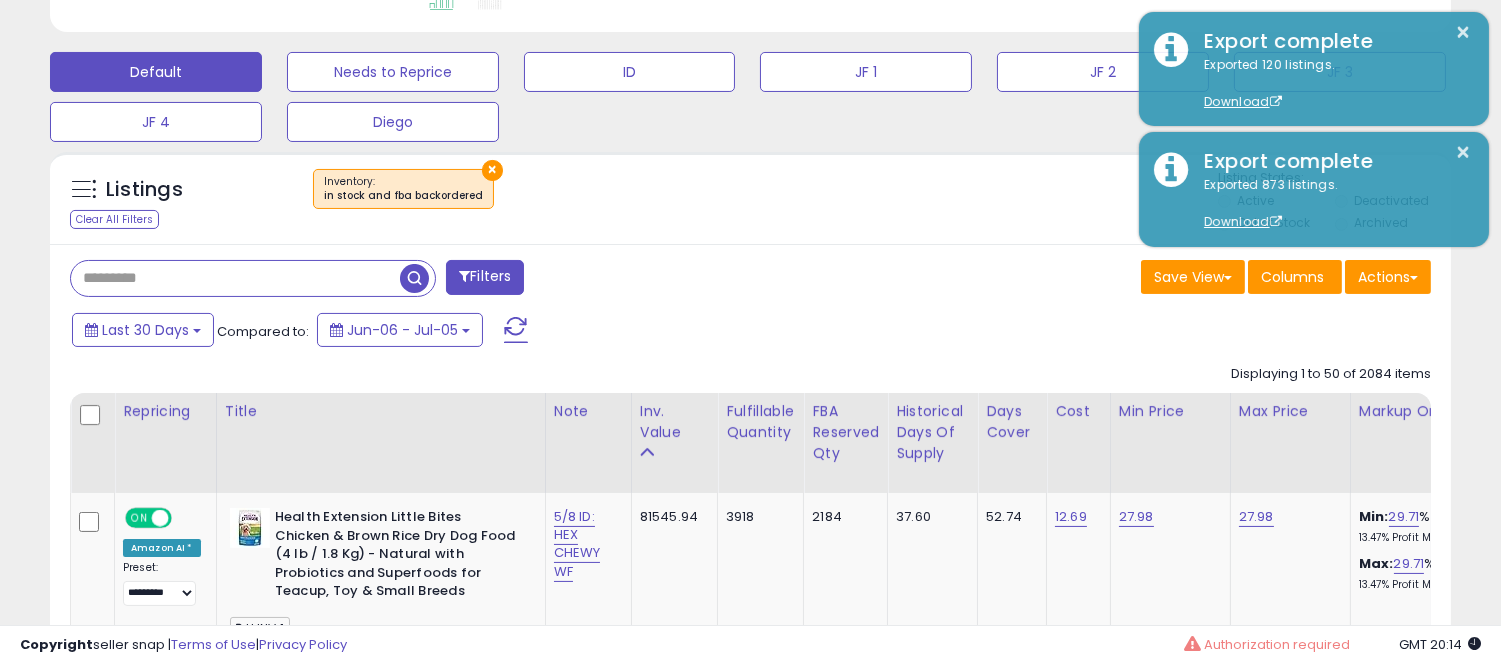 click at bounding box center [235, 278] 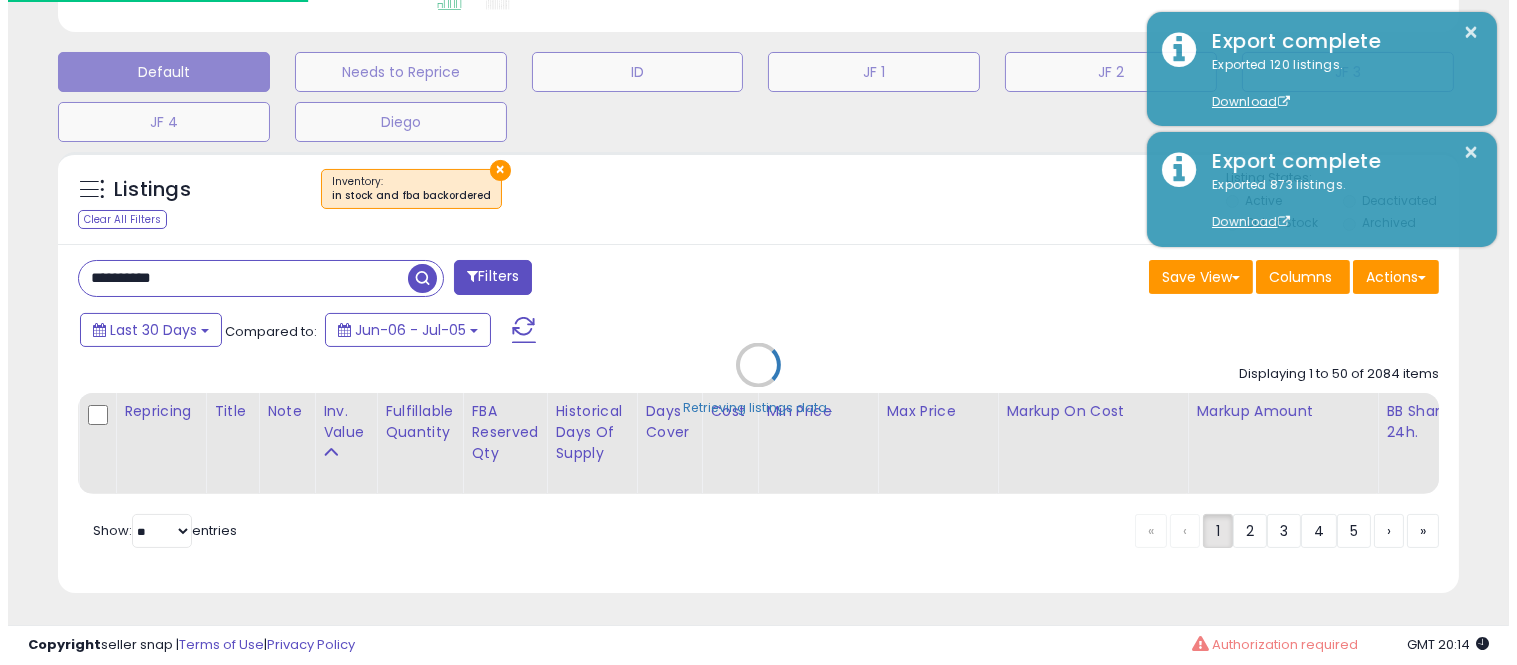 scroll, scrollTop: 999590, scrollLeft: 999178, axis: both 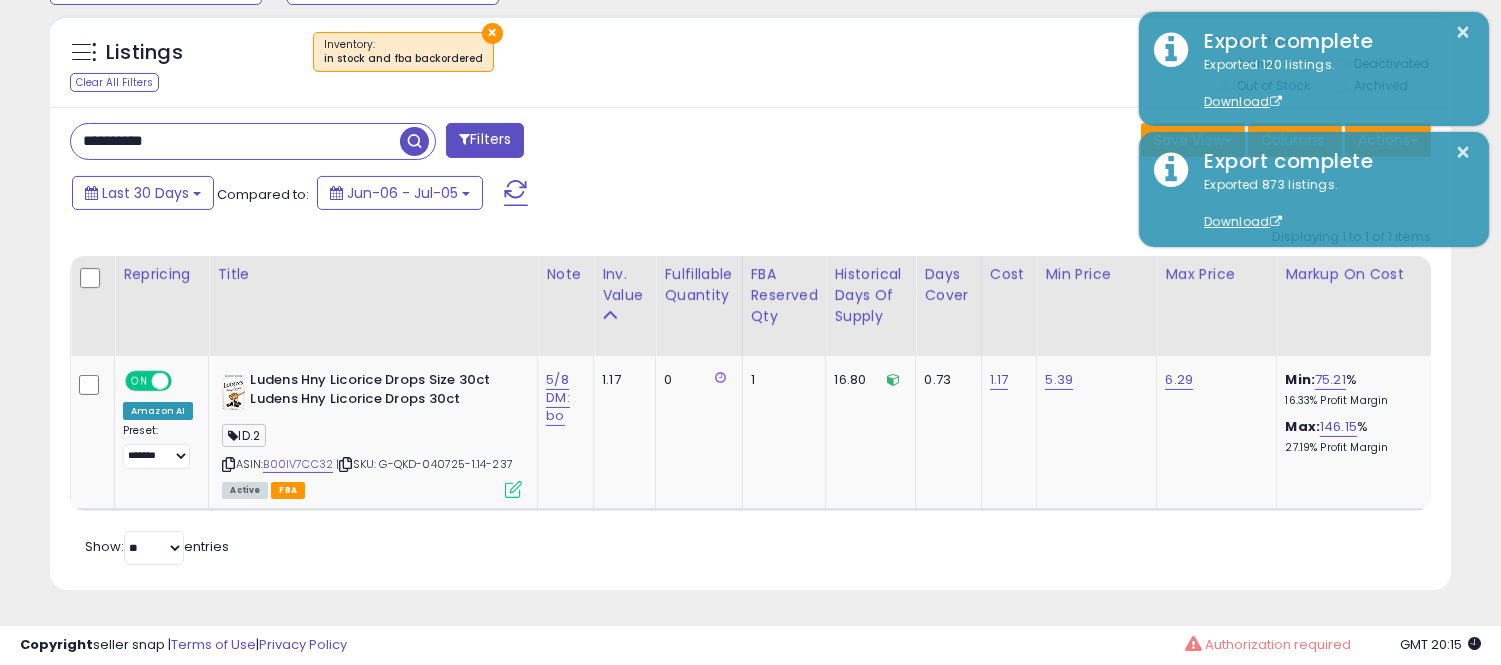 click on "**********" at bounding box center [235, 141] 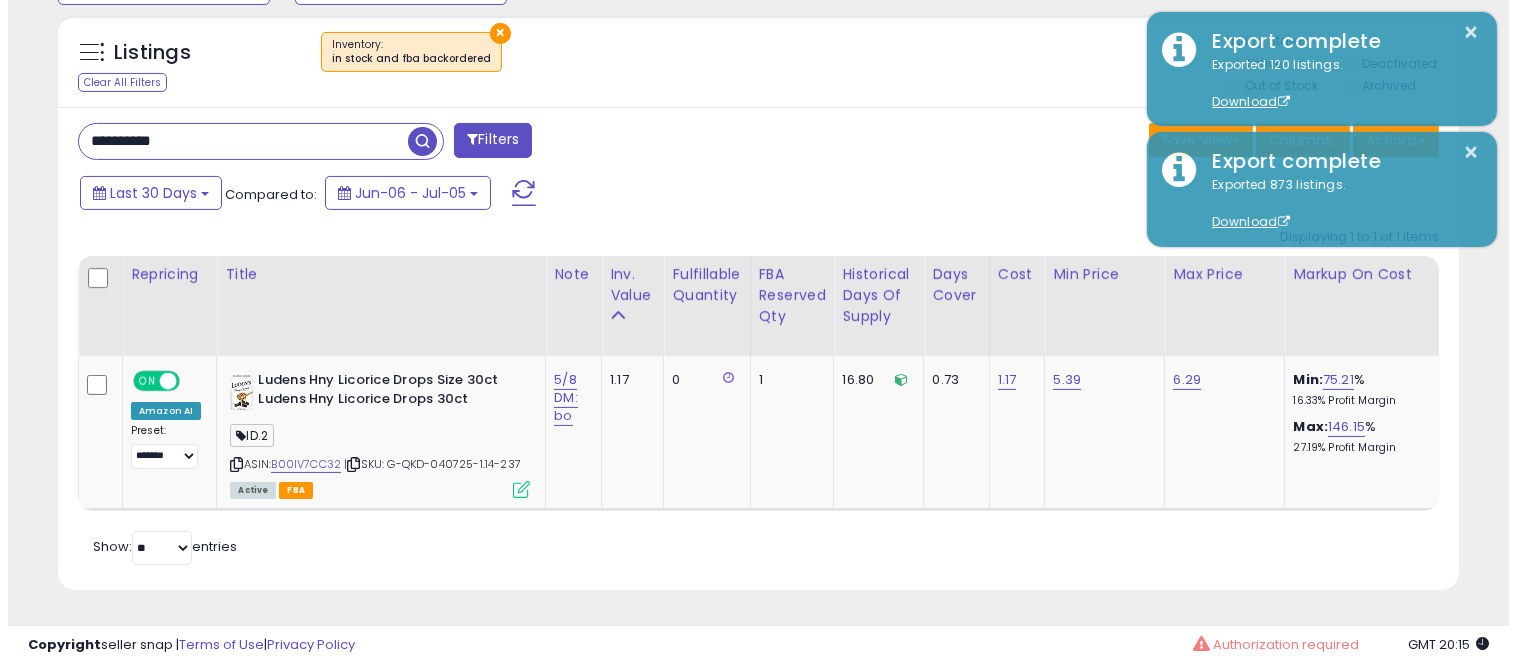 scroll, scrollTop: 578, scrollLeft: 0, axis: vertical 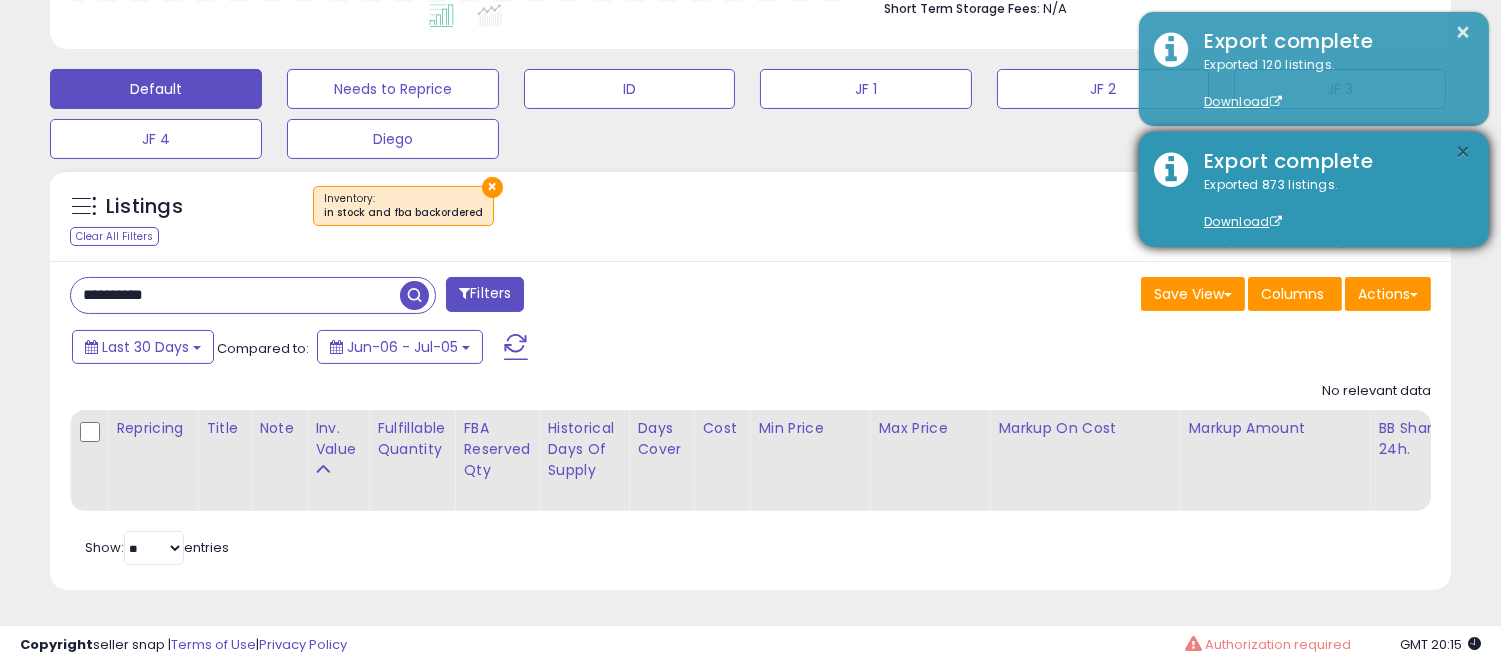 click on "×" at bounding box center (1464, 152) 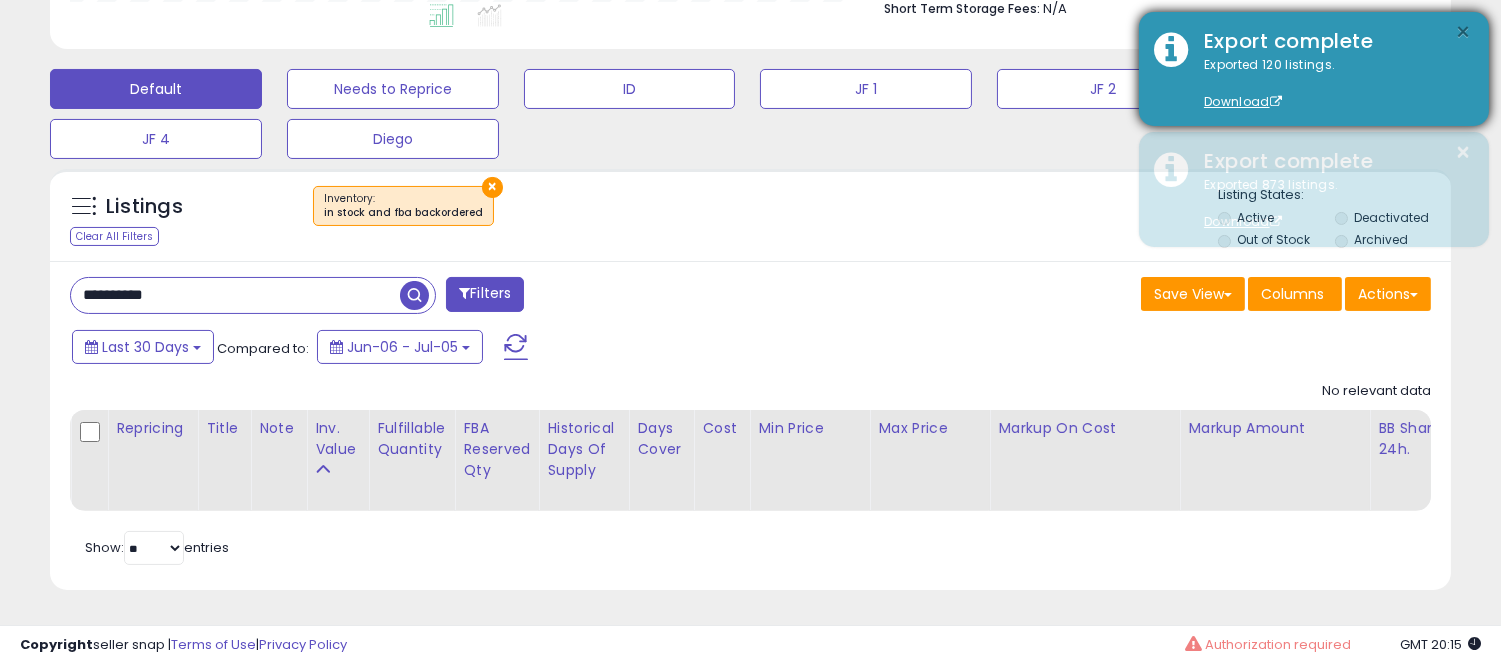 click on "×" at bounding box center (1464, 32) 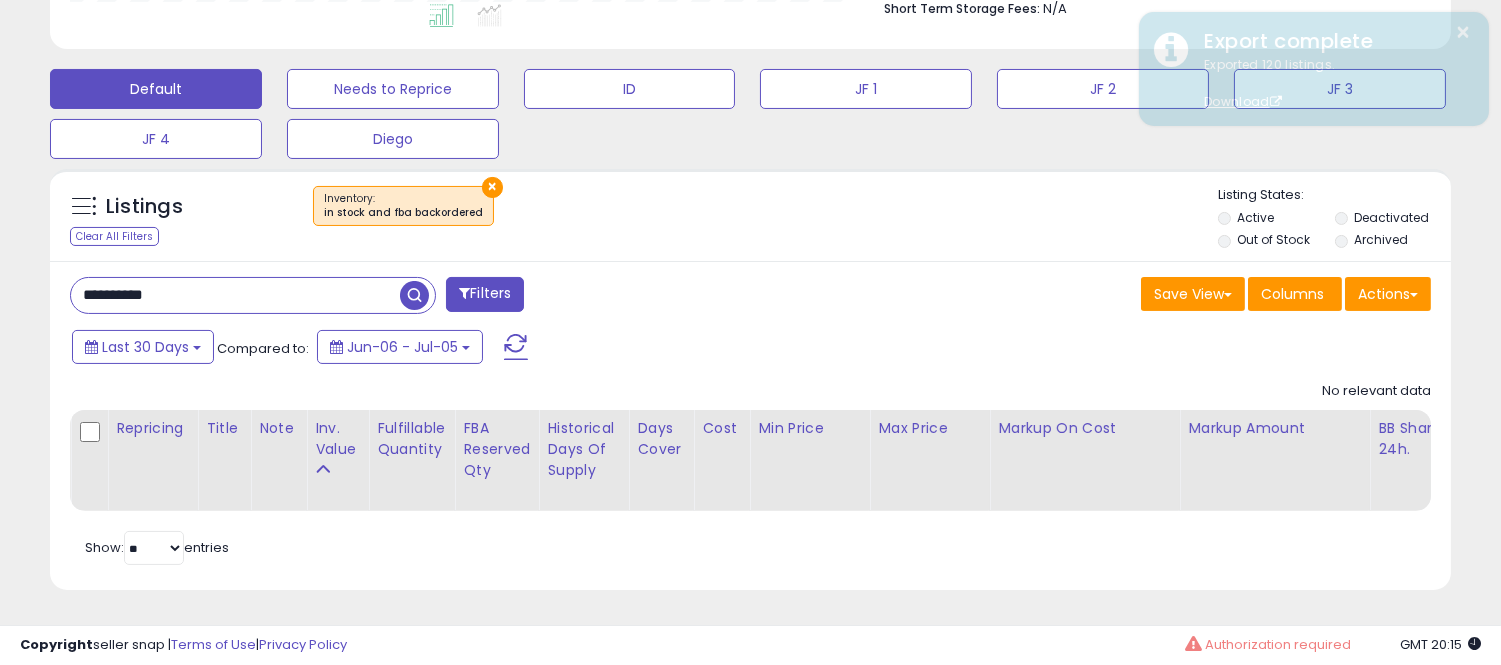 click on "Deactivated" at bounding box center (1392, 220) 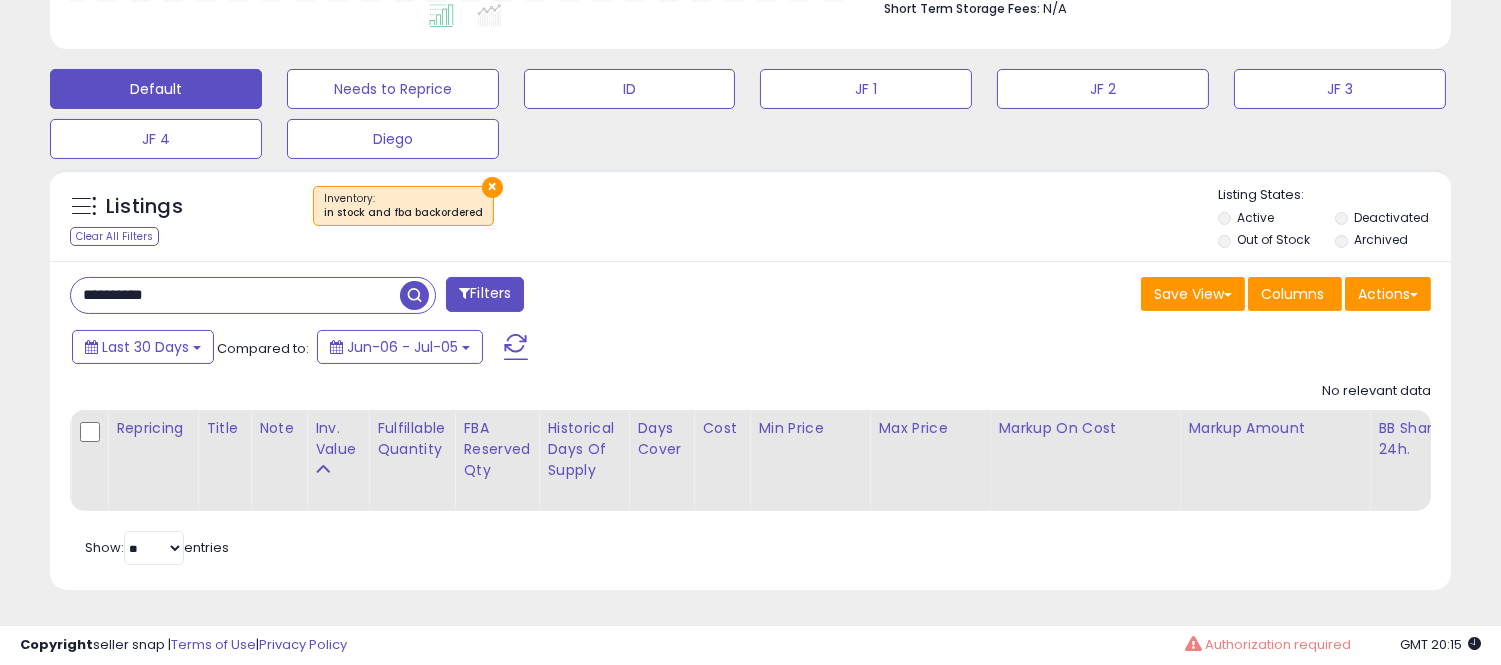 click on "Archived" at bounding box center (1392, 242) 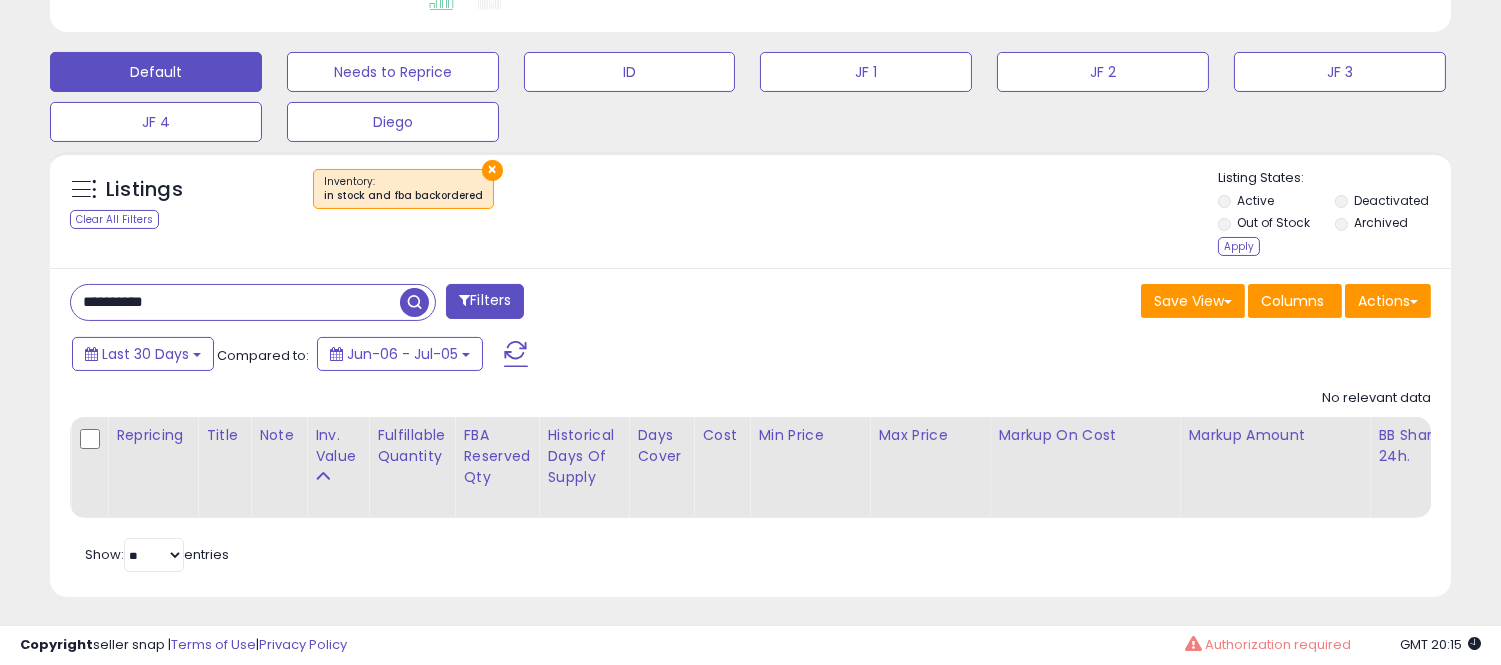 click on "Listing States:
Active
Deactivated
Out of Stock
Archived
Apply" at bounding box center (1334, 215) 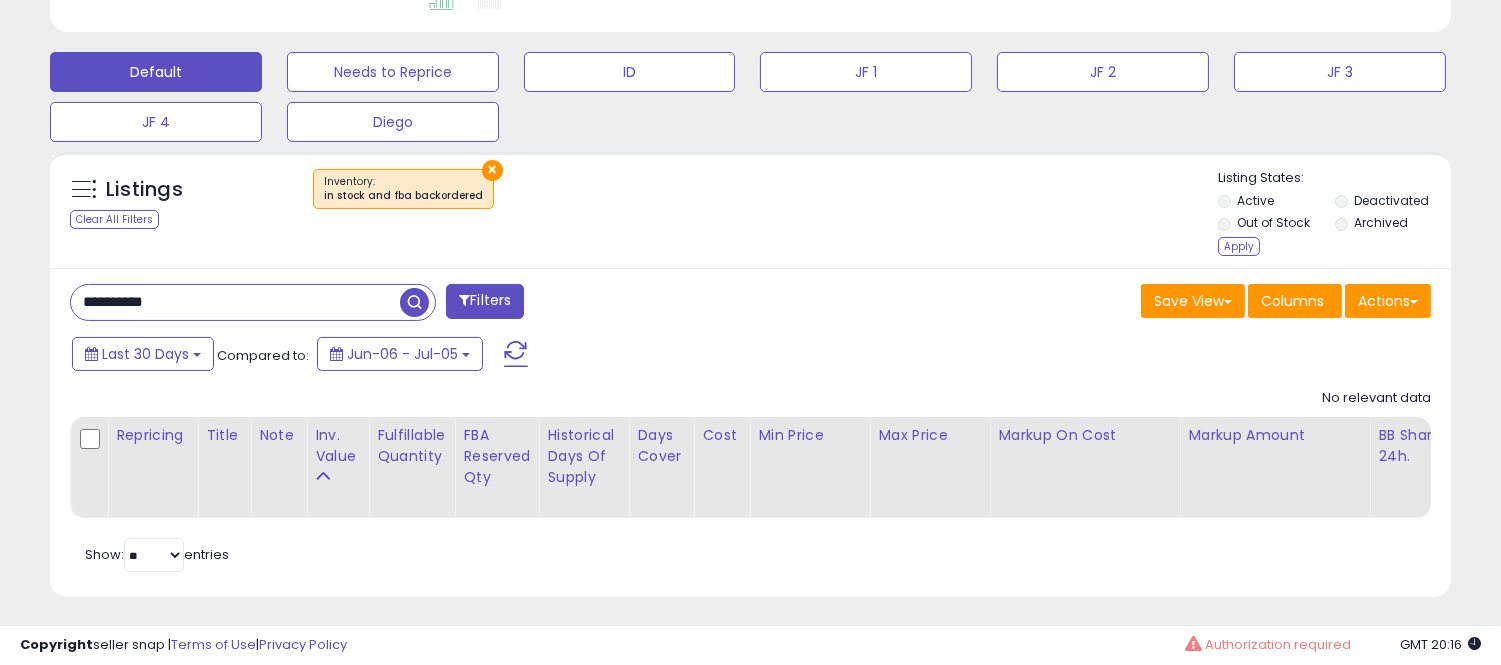 click on "×" at bounding box center [492, 170] 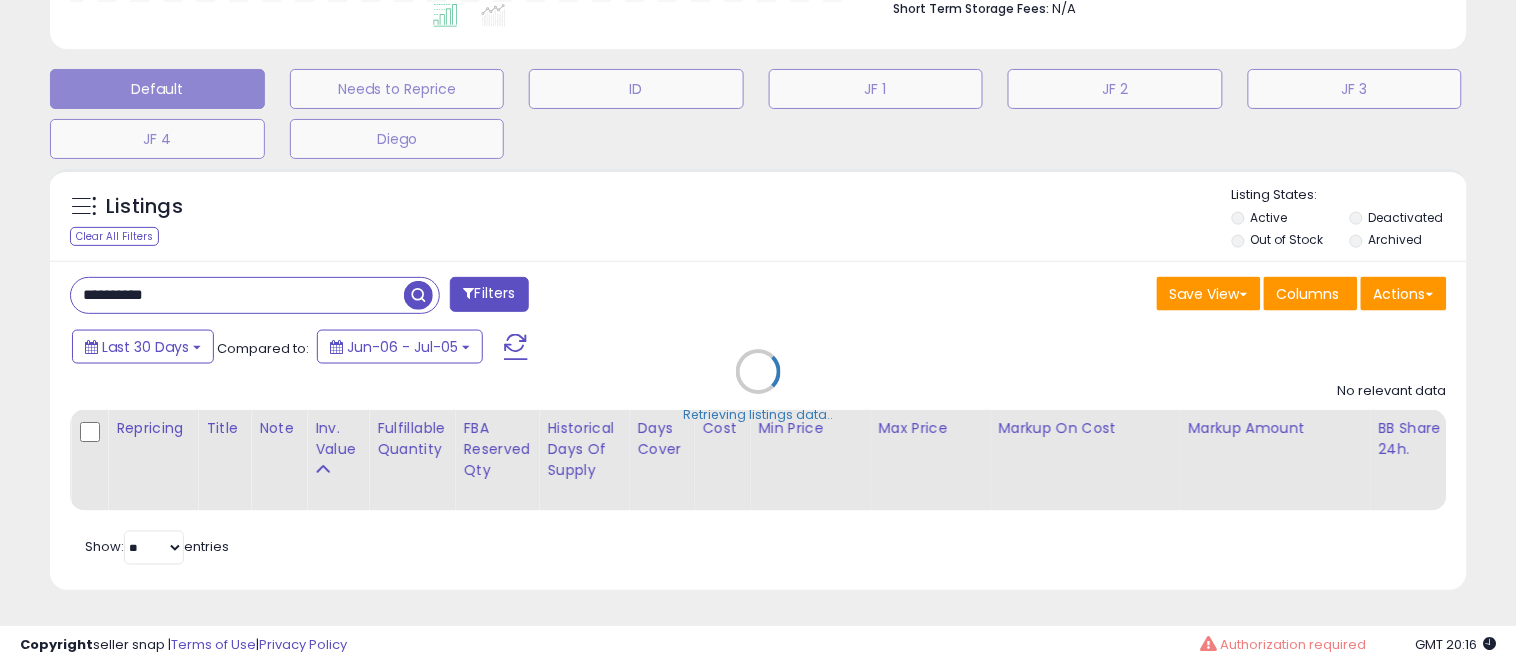 scroll, scrollTop: 999590, scrollLeft: 999178, axis: both 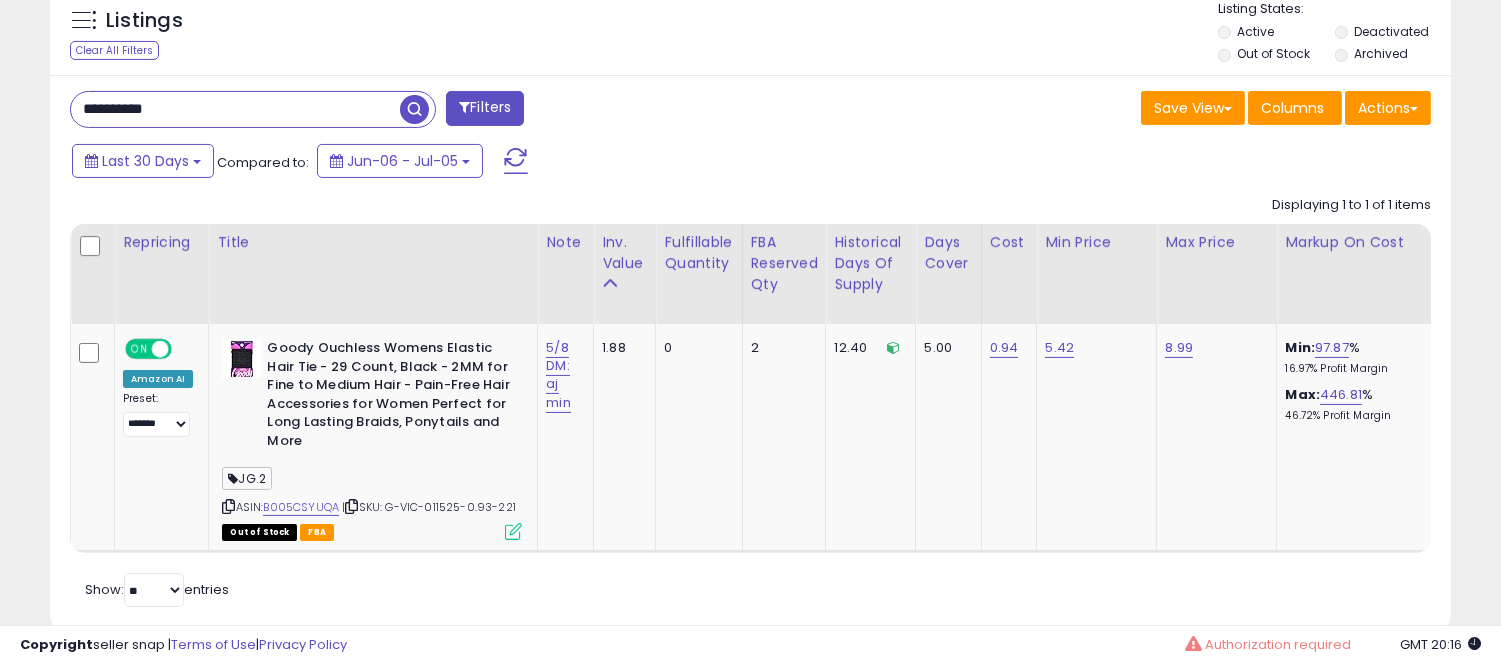 click on "**********" at bounding box center [235, 109] 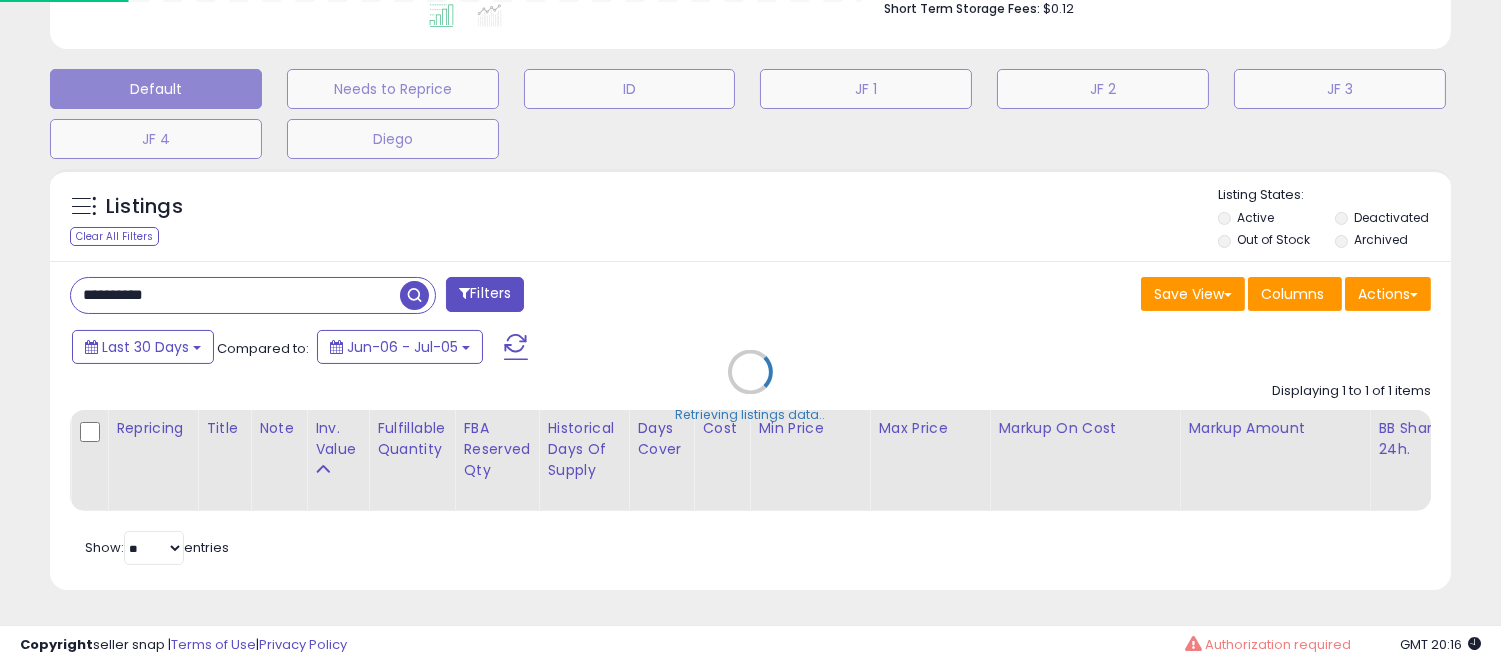 scroll, scrollTop: 999590, scrollLeft: 999178, axis: both 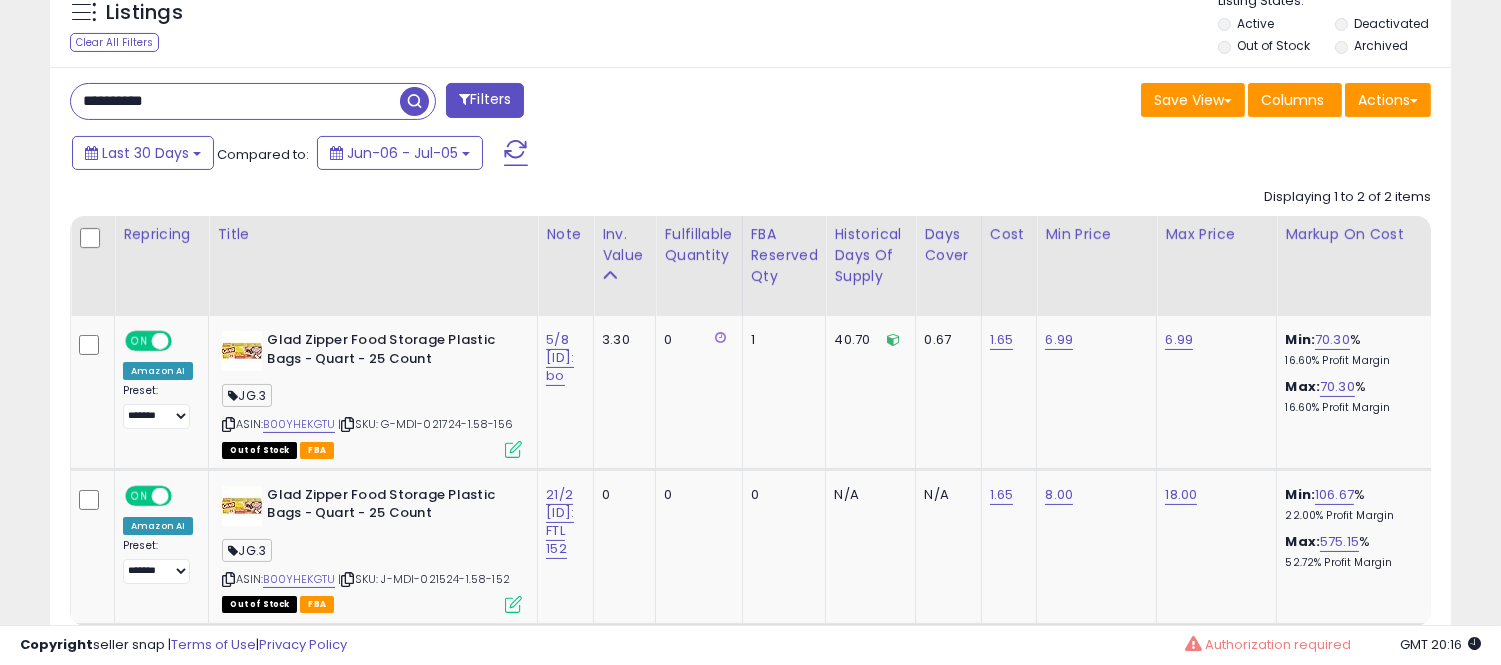 click on "**********" at bounding box center [235, 101] 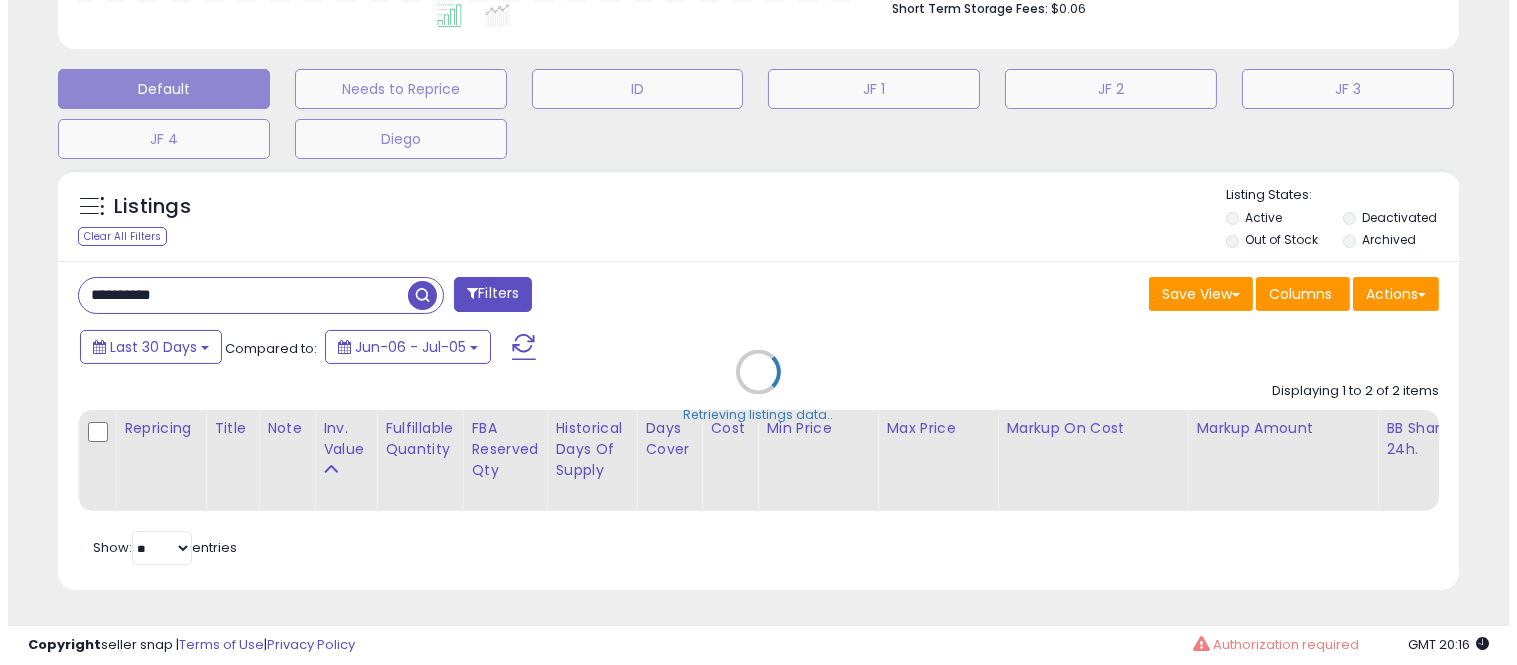 scroll, scrollTop: 578, scrollLeft: 0, axis: vertical 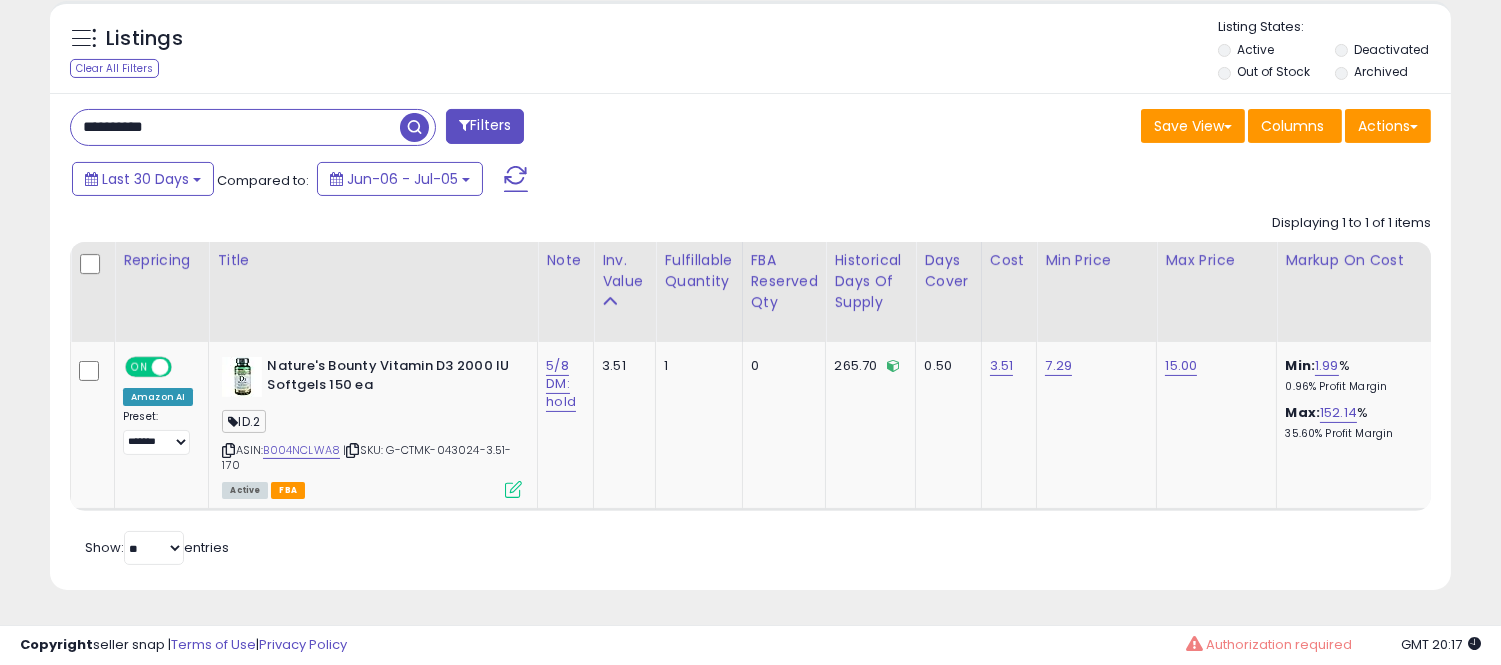 click on "**********" at bounding box center (235, 127) 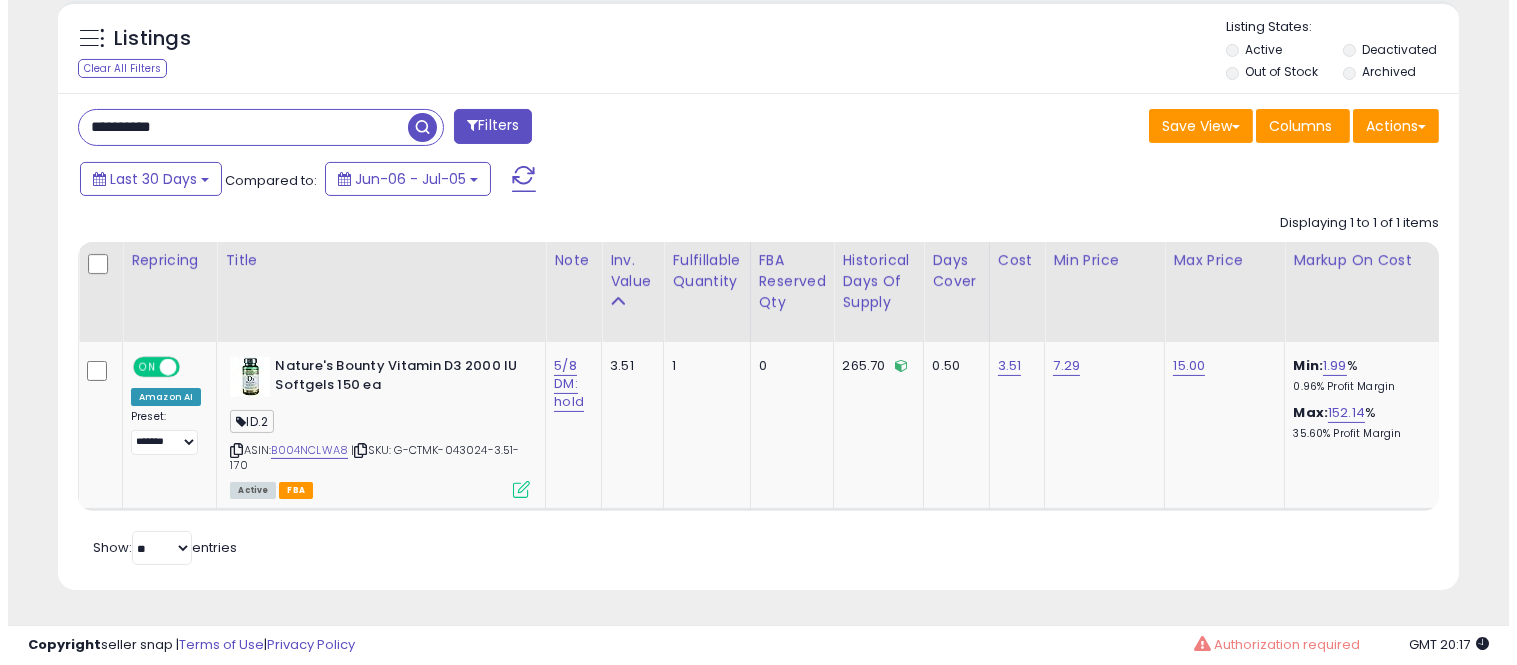 scroll, scrollTop: 578, scrollLeft: 0, axis: vertical 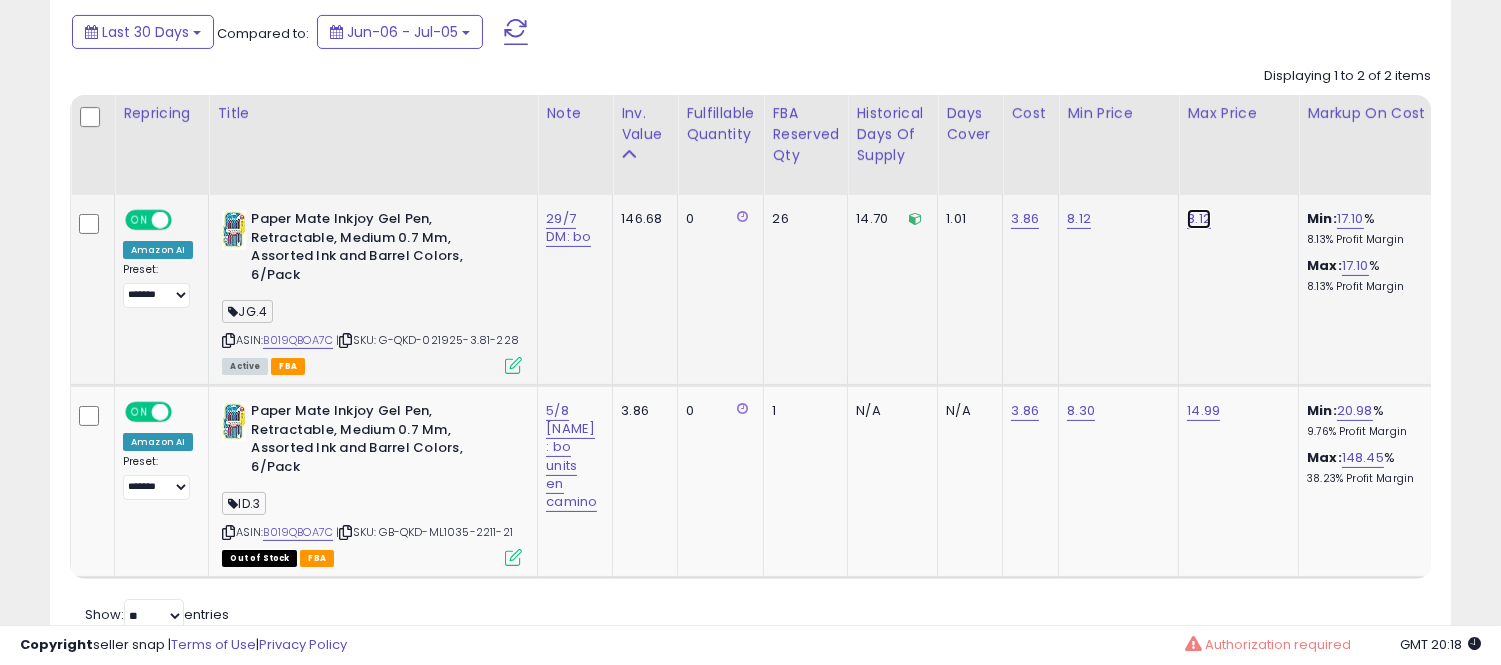 click on "8.12" at bounding box center (1199, 219) 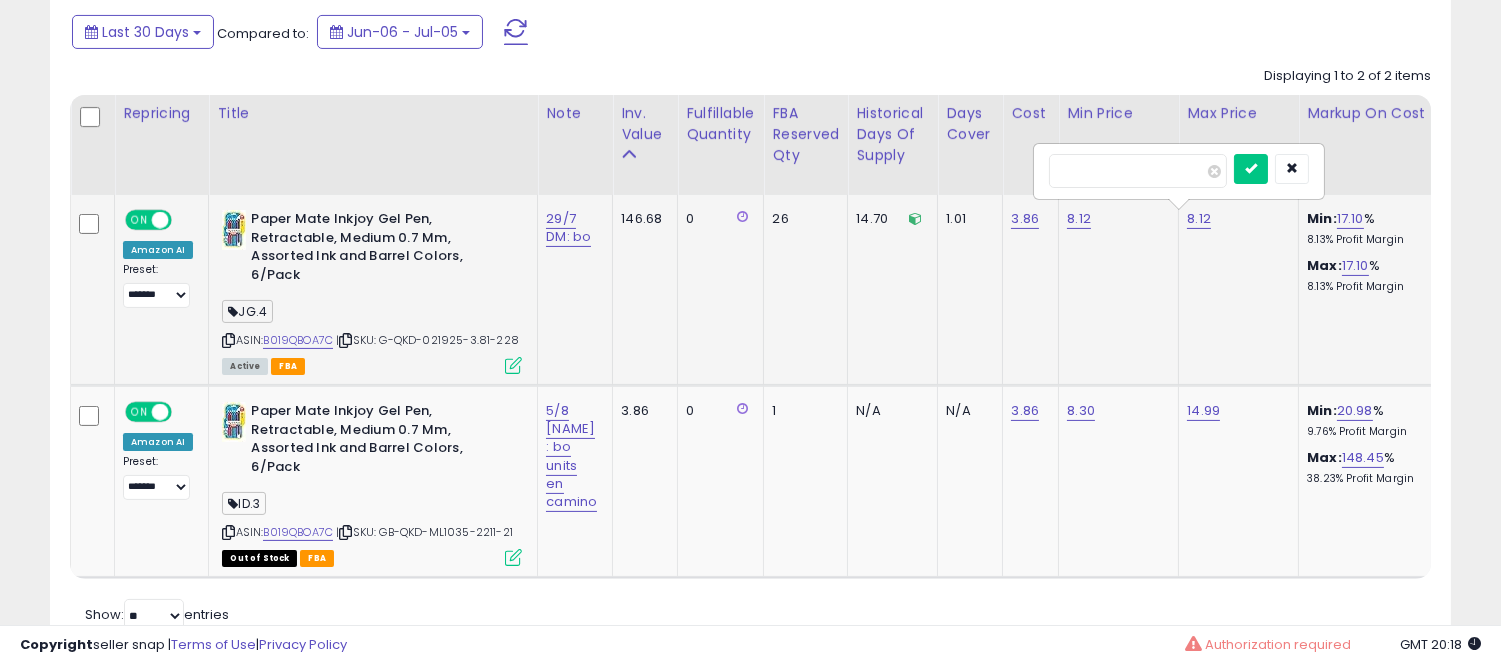 click on "****" at bounding box center (1138, 171) 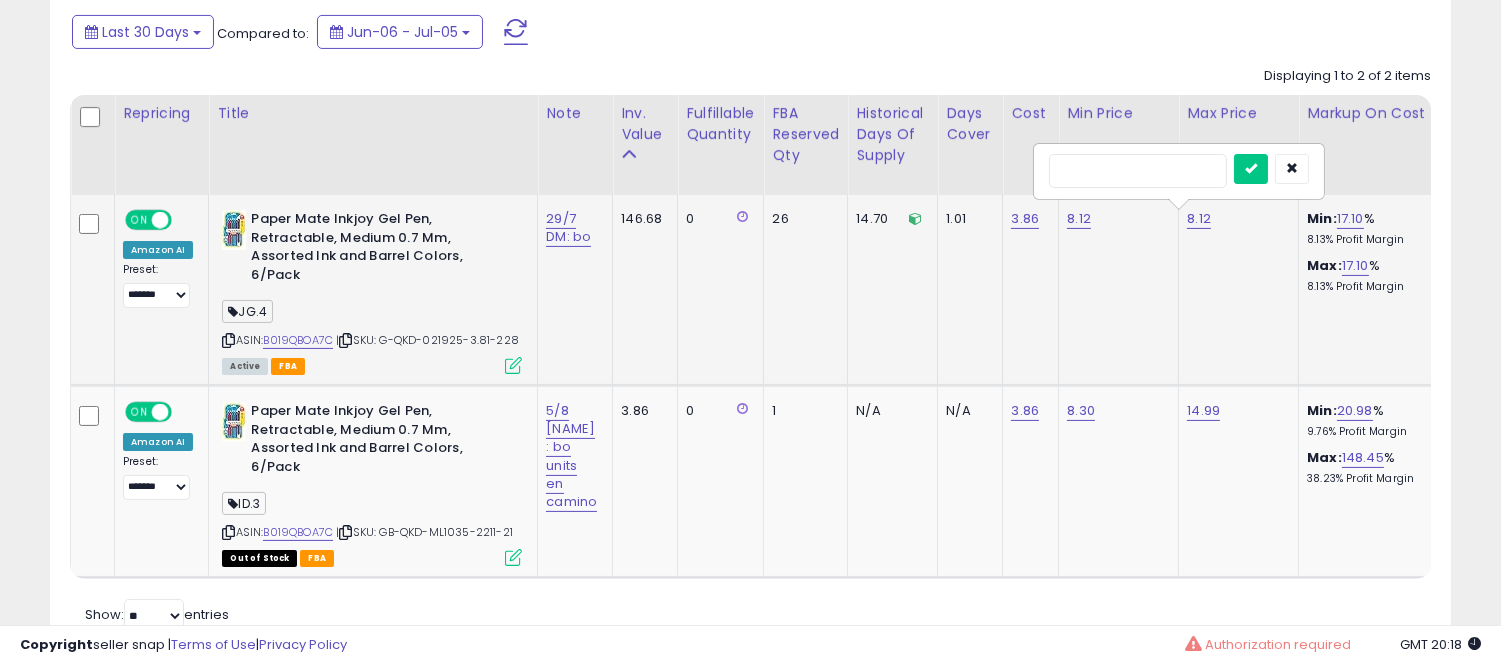 type on "*****" 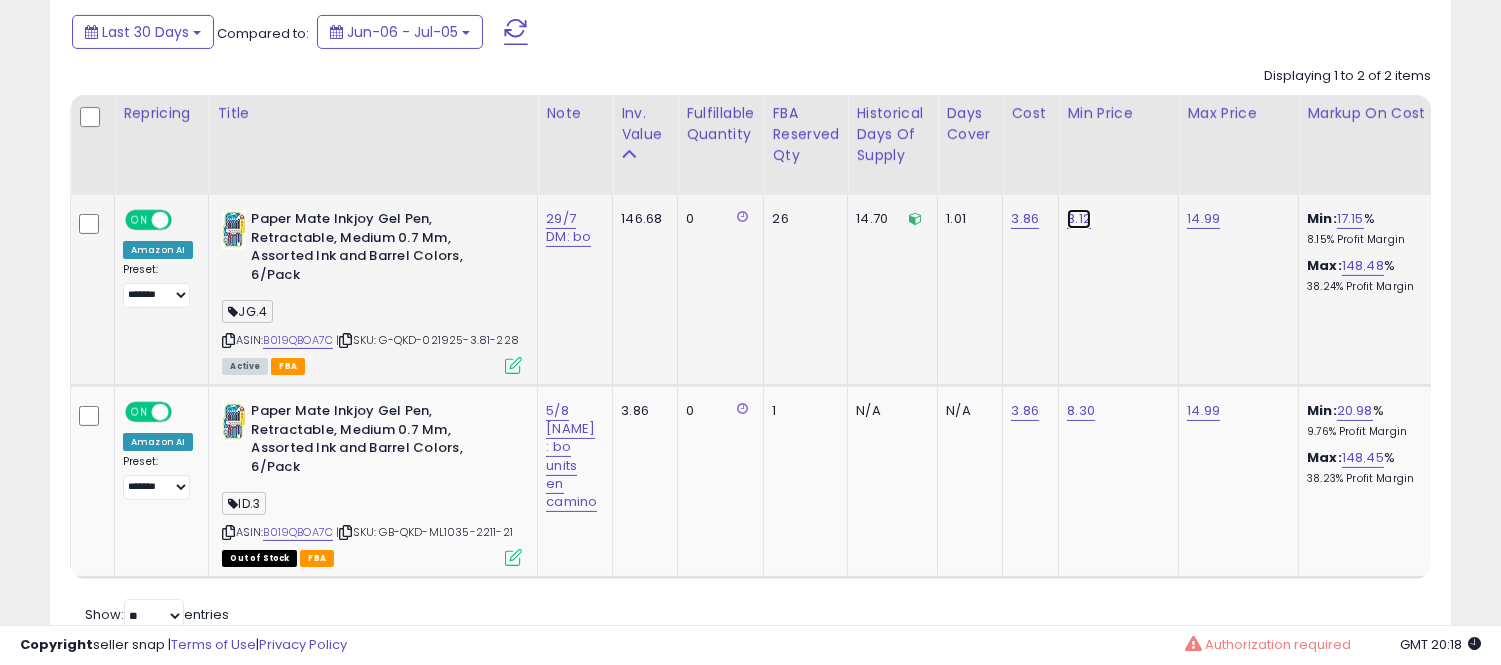 click on "8.12" at bounding box center [1079, 219] 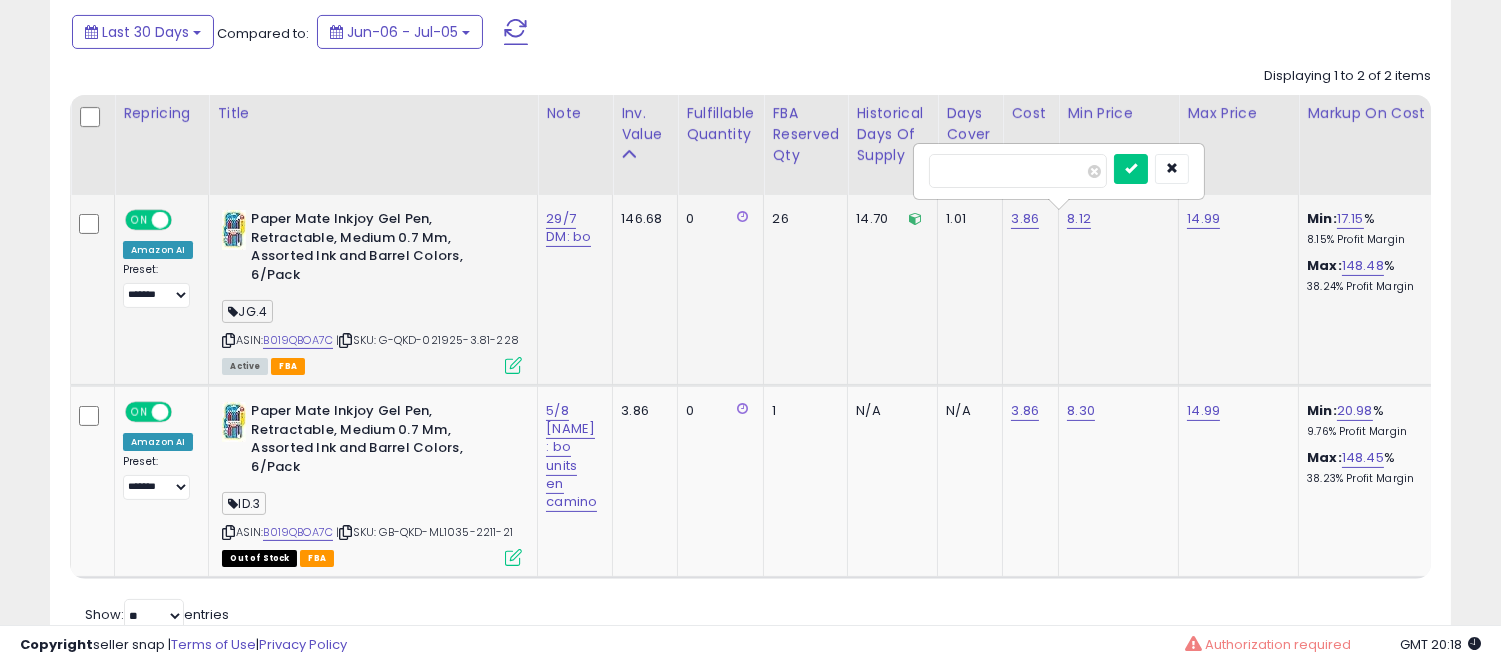 click on "****" at bounding box center (1018, 171) 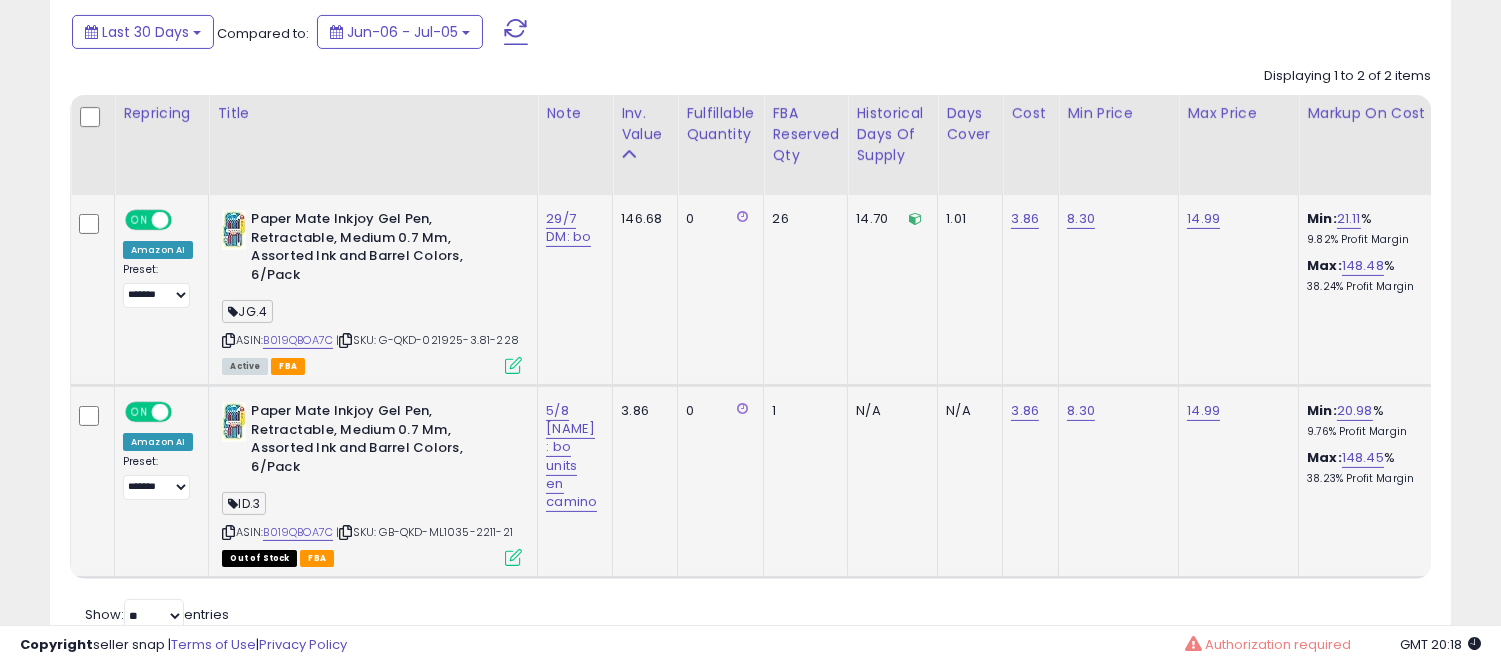 click on "5/8 [NAME] : bo units en camino" at bounding box center [571, 456] 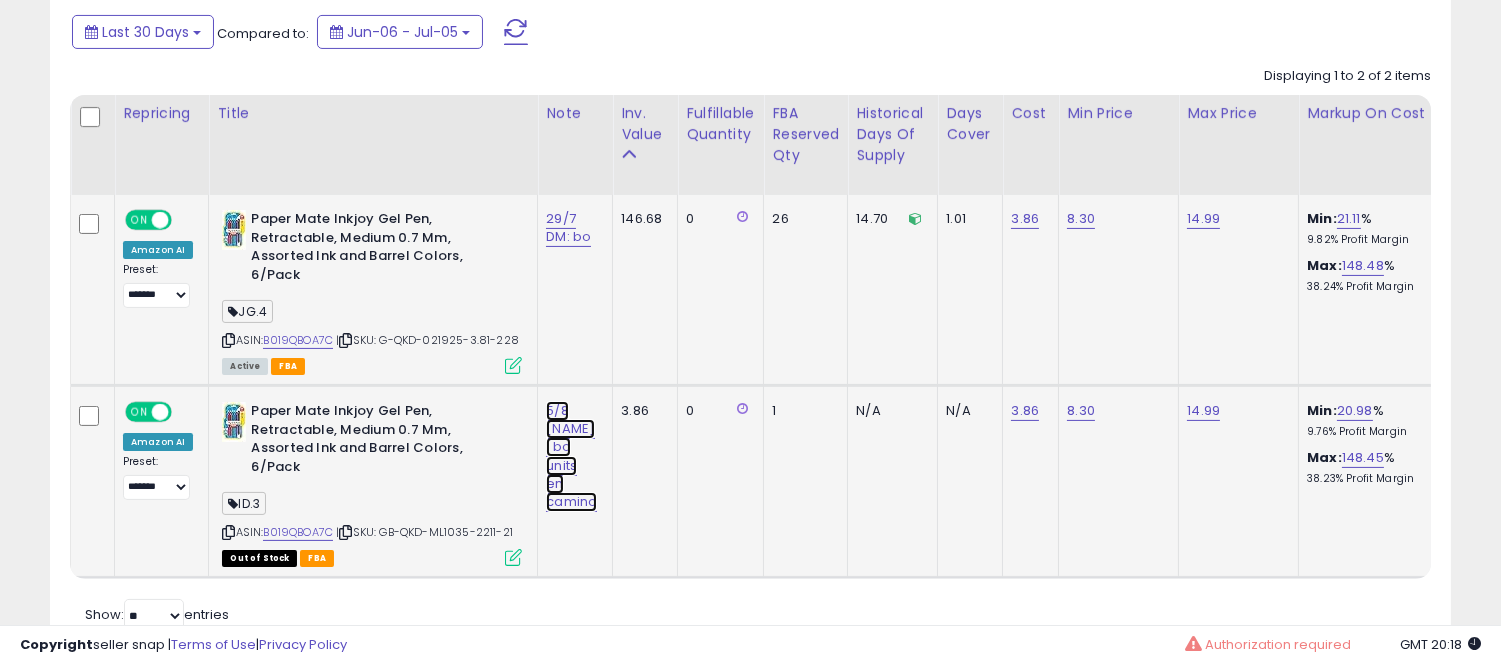 click on "5/8 [NAME] : bo units en camino" at bounding box center [568, 228] 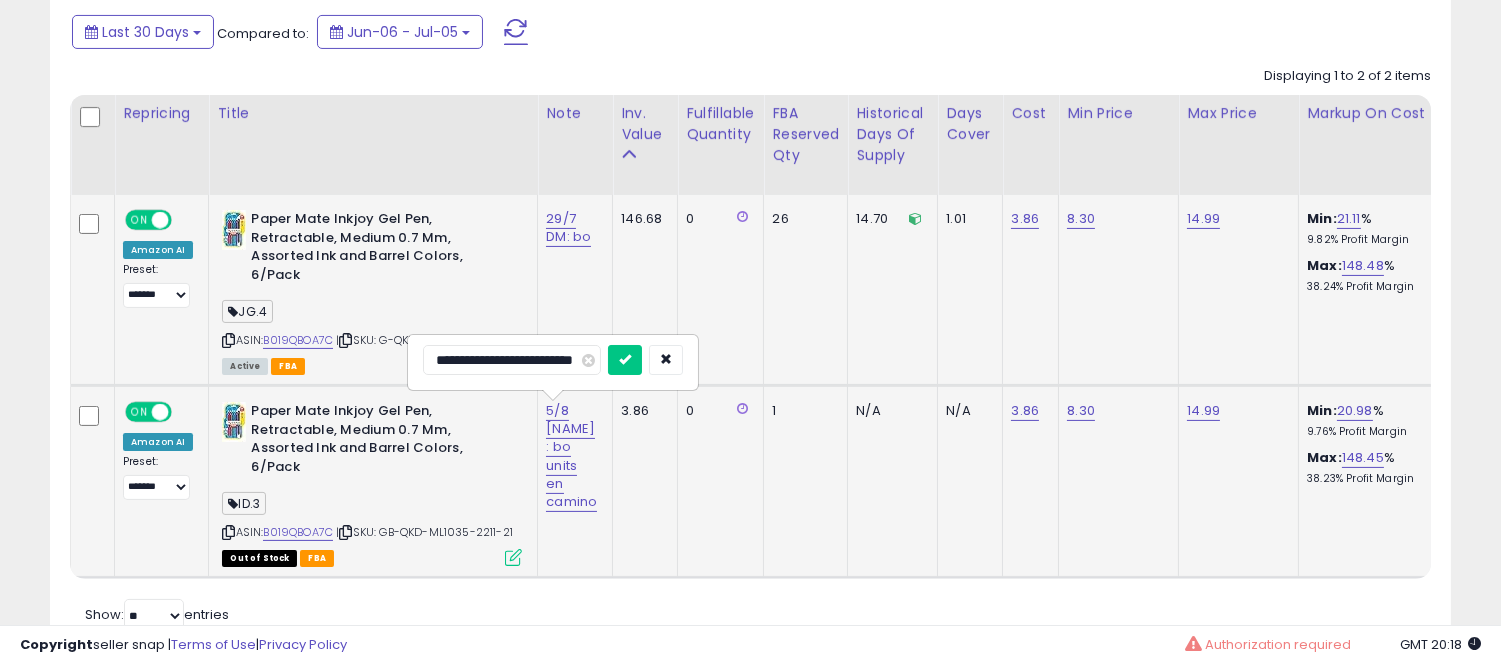 scroll, scrollTop: 0, scrollLeft: 5, axis: horizontal 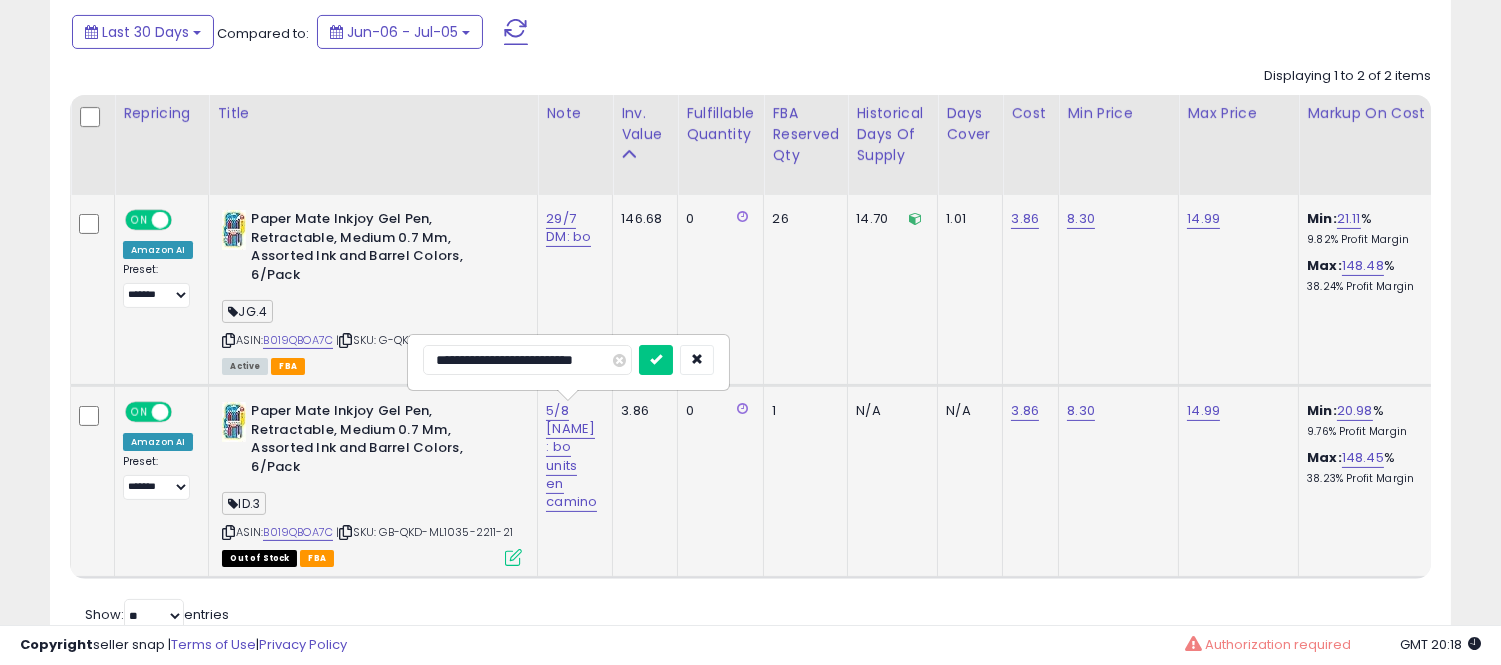 click on "**********" at bounding box center (527, 360) 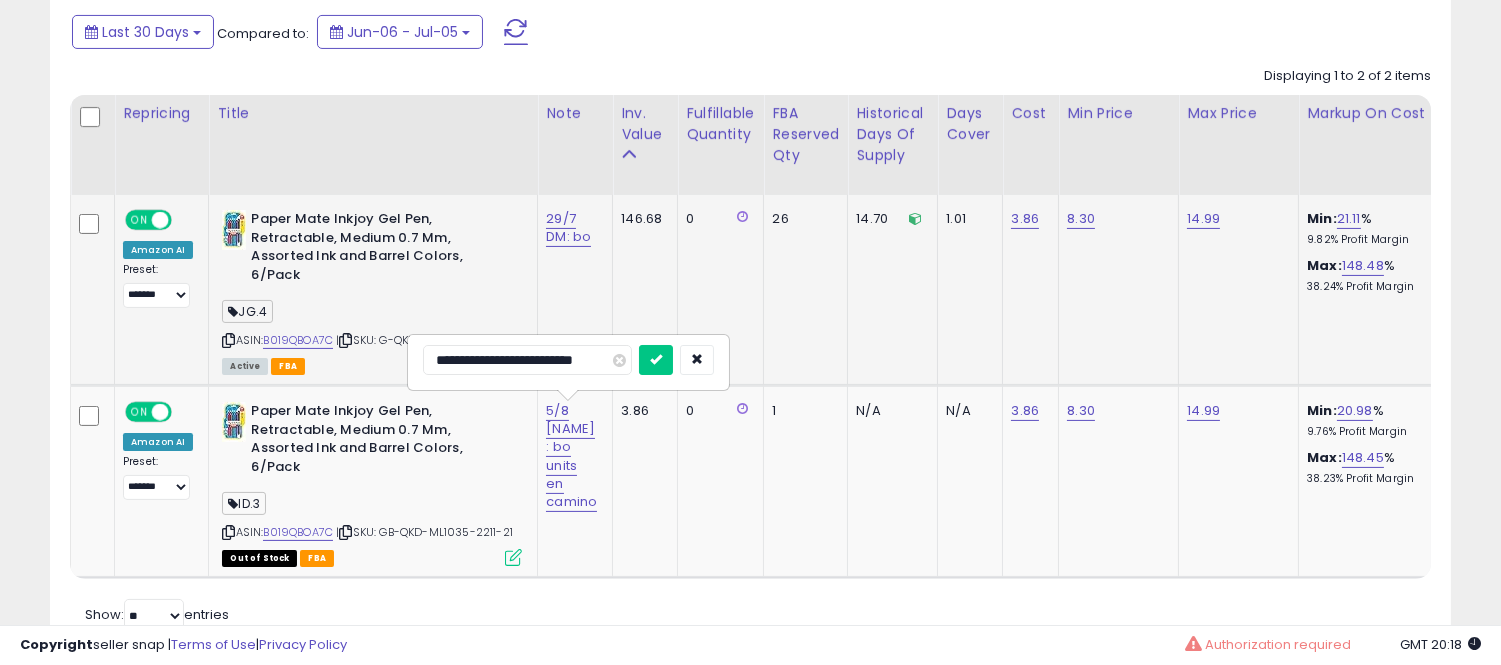 scroll, scrollTop: 0, scrollLeft: 0, axis: both 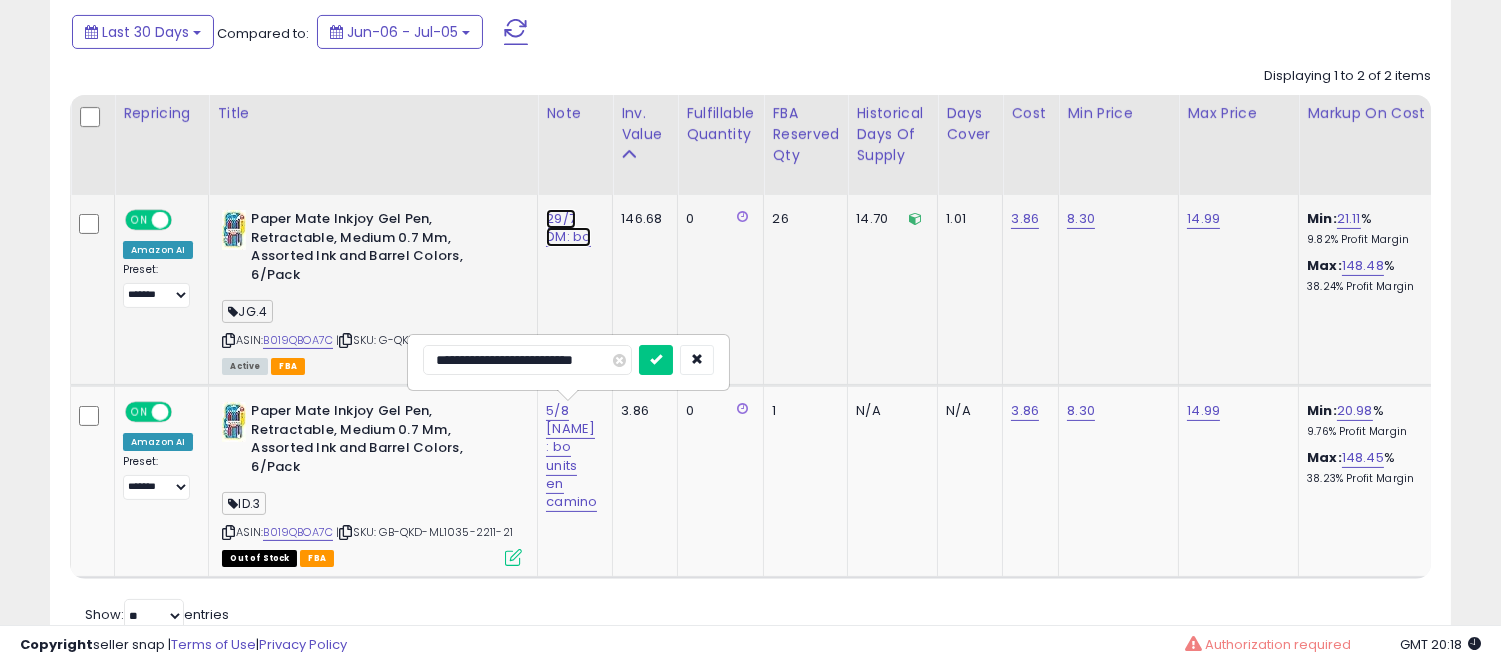 click on "29/7 DM: bo" at bounding box center (568, 228) 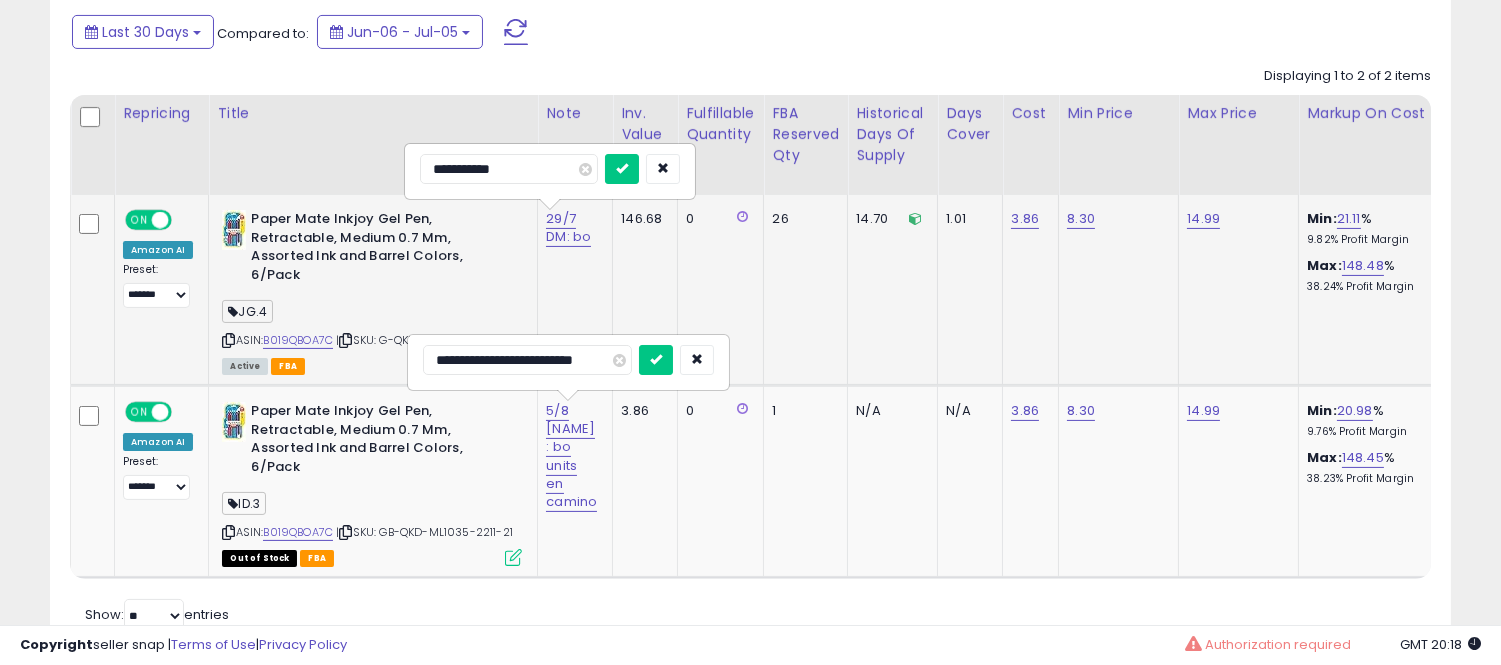 click on "**********" at bounding box center (509, 169) 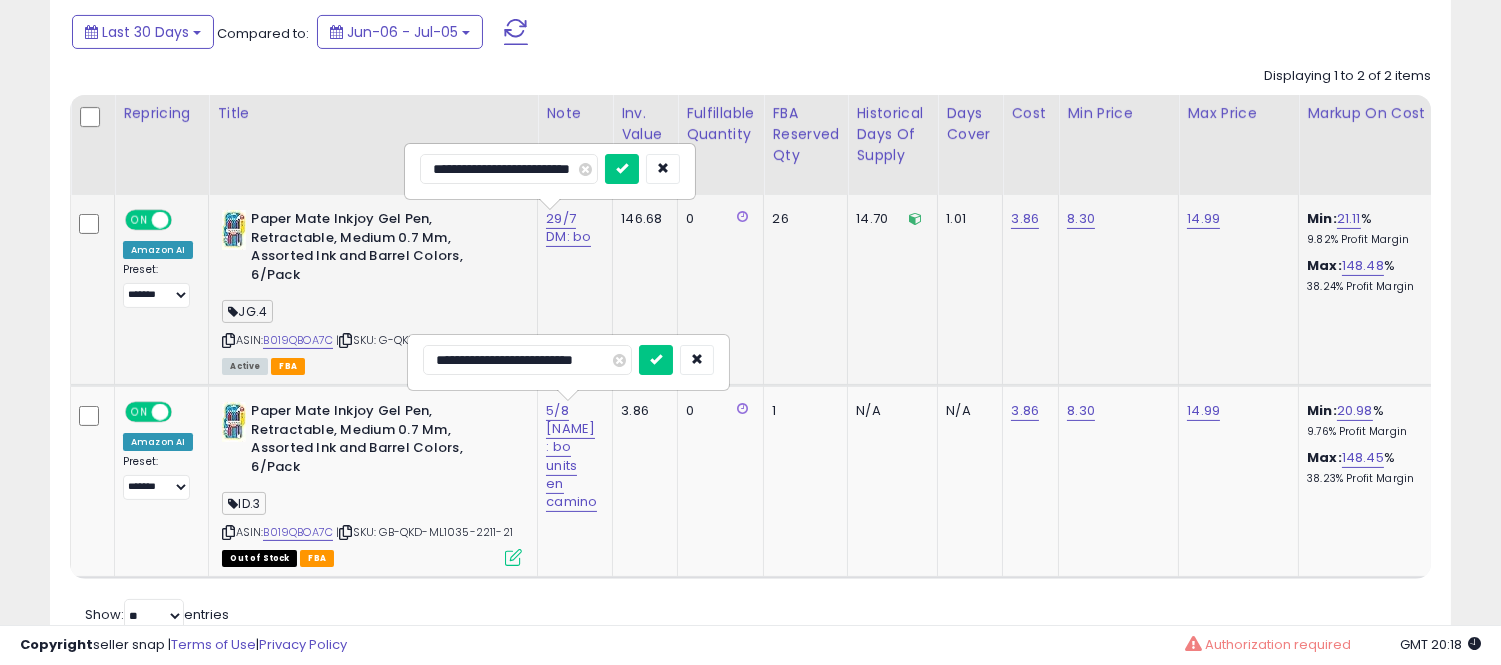 scroll, scrollTop: 0, scrollLeft: 4, axis: horizontal 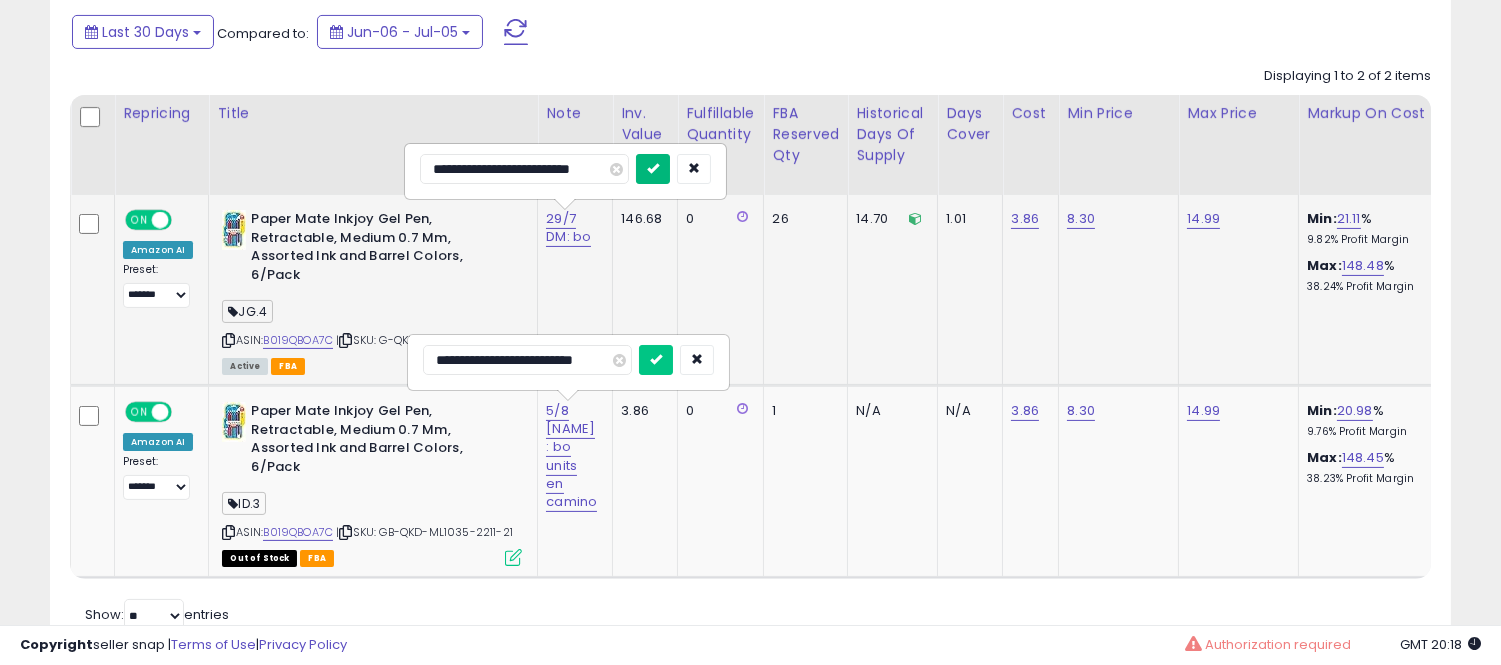 type on "**********" 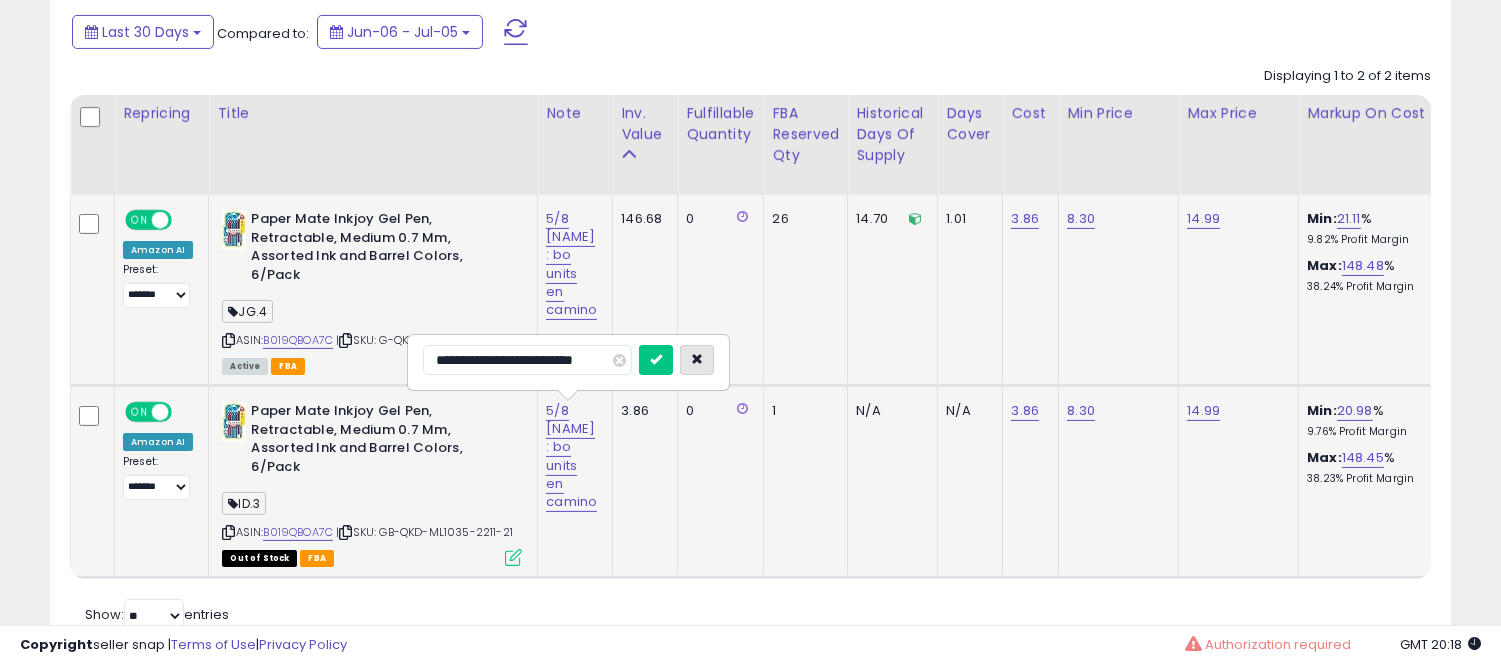 click at bounding box center [697, 360] 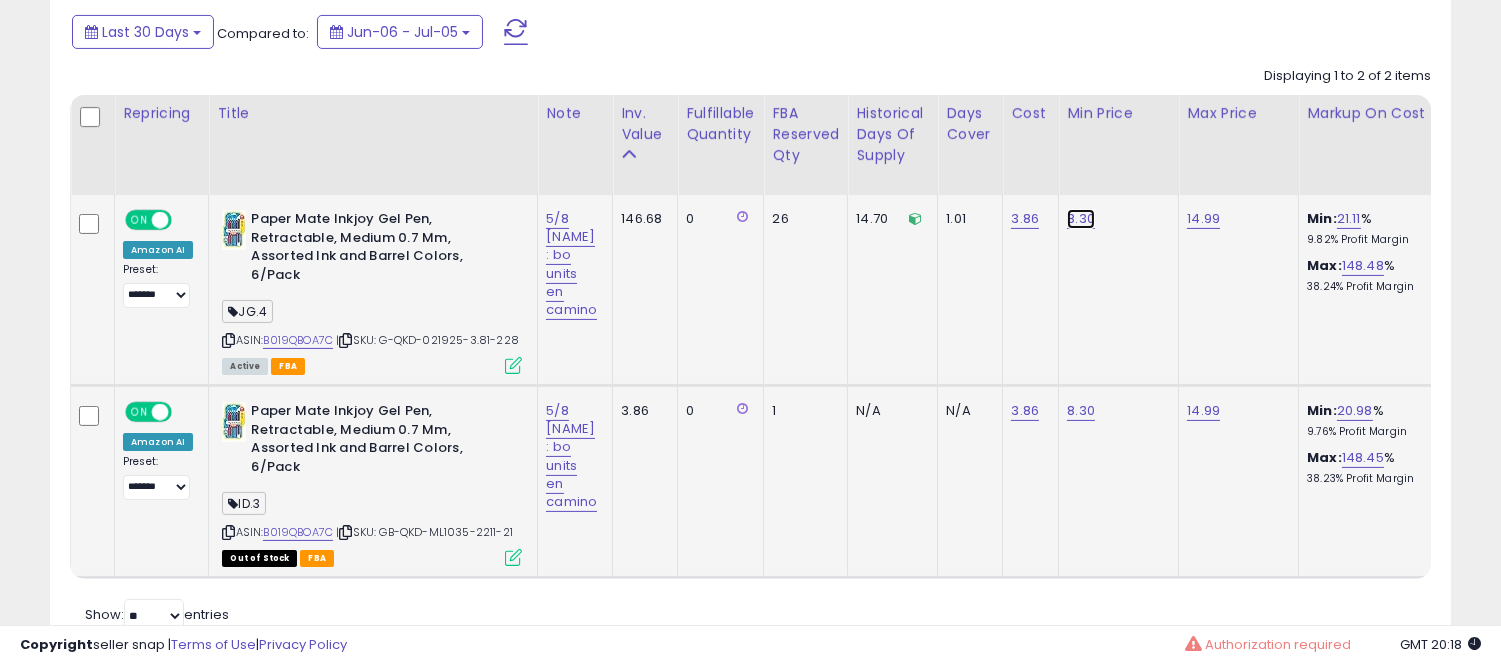click on "8.30" at bounding box center [1081, 219] 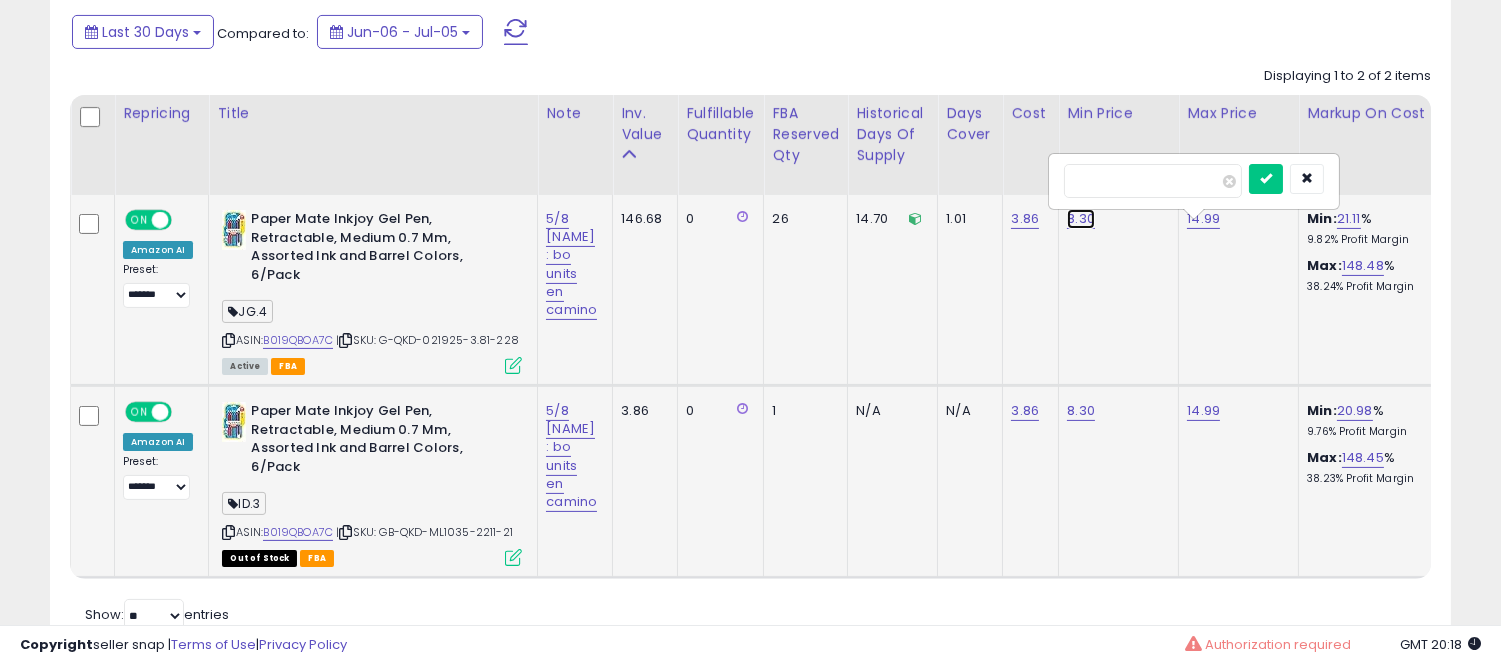 click on "8.30" at bounding box center [1081, 219] 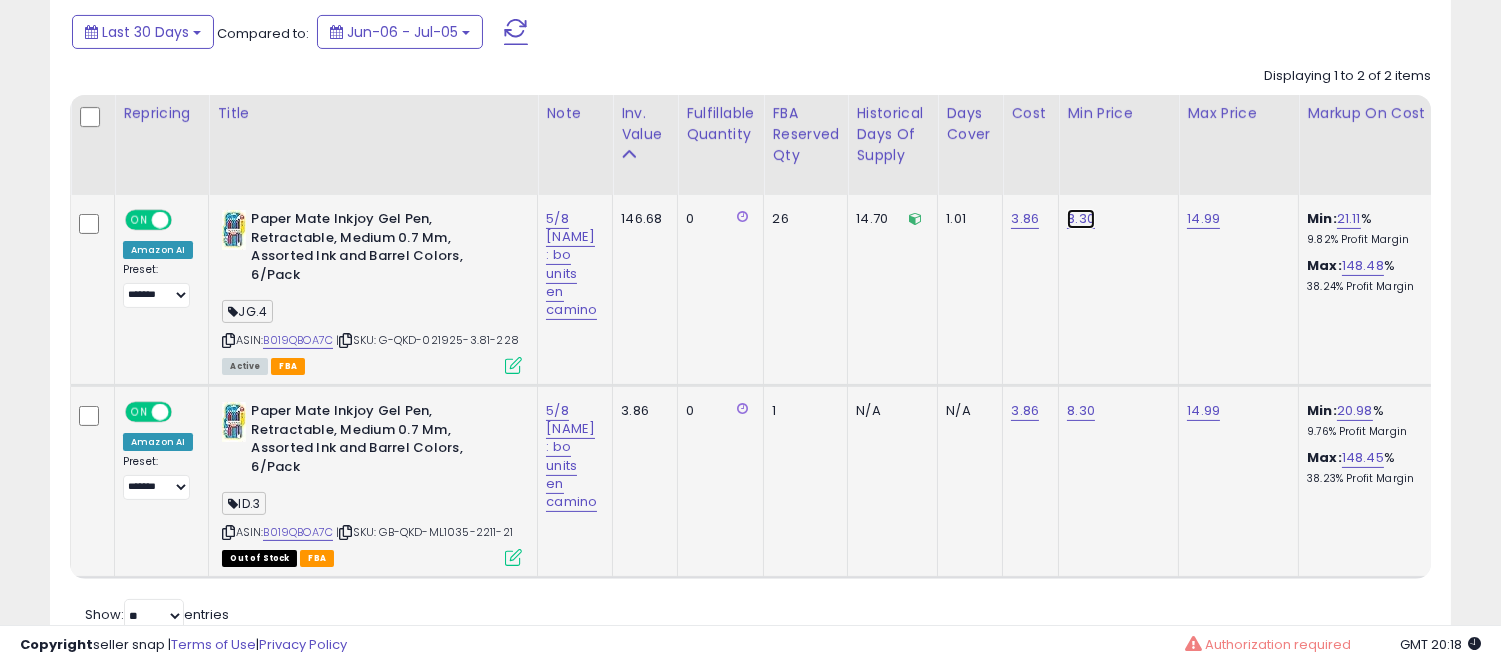 click on "8.30" at bounding box center [1081, 219] 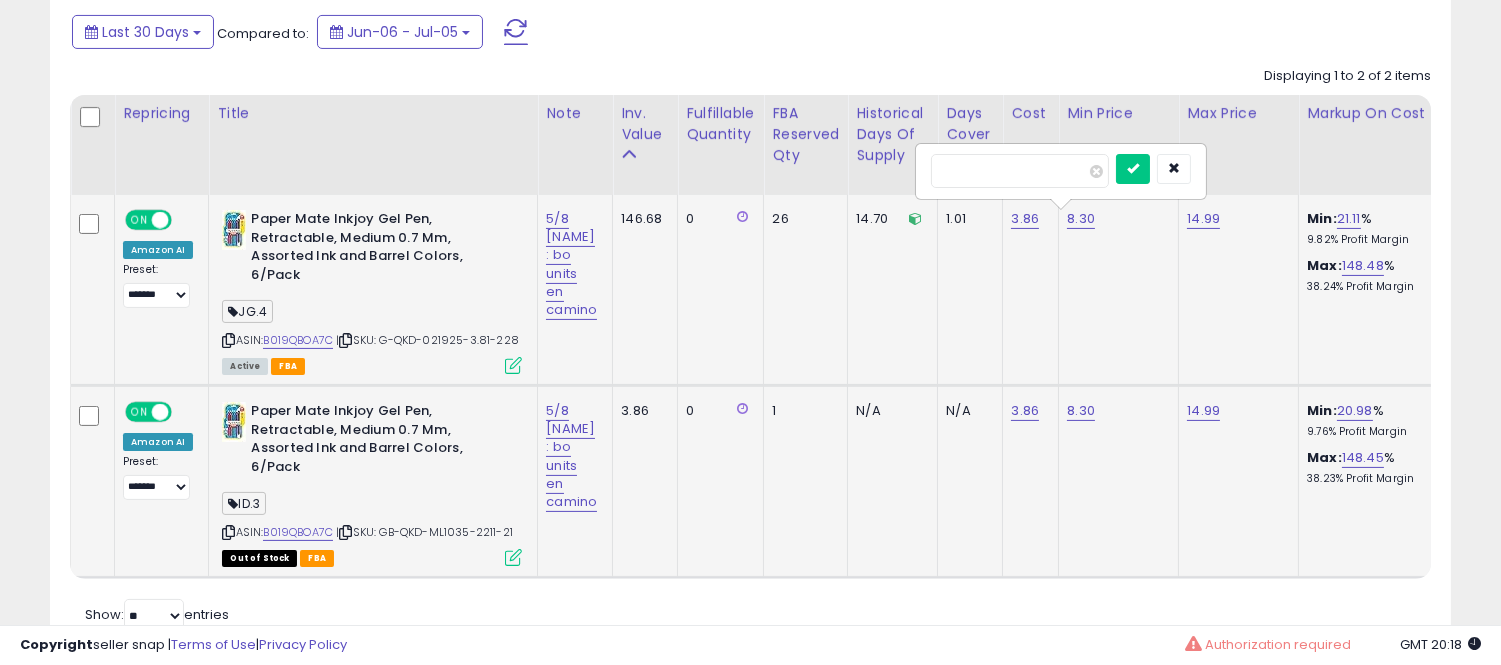 click on "****" at bounding box center [1020, 171] 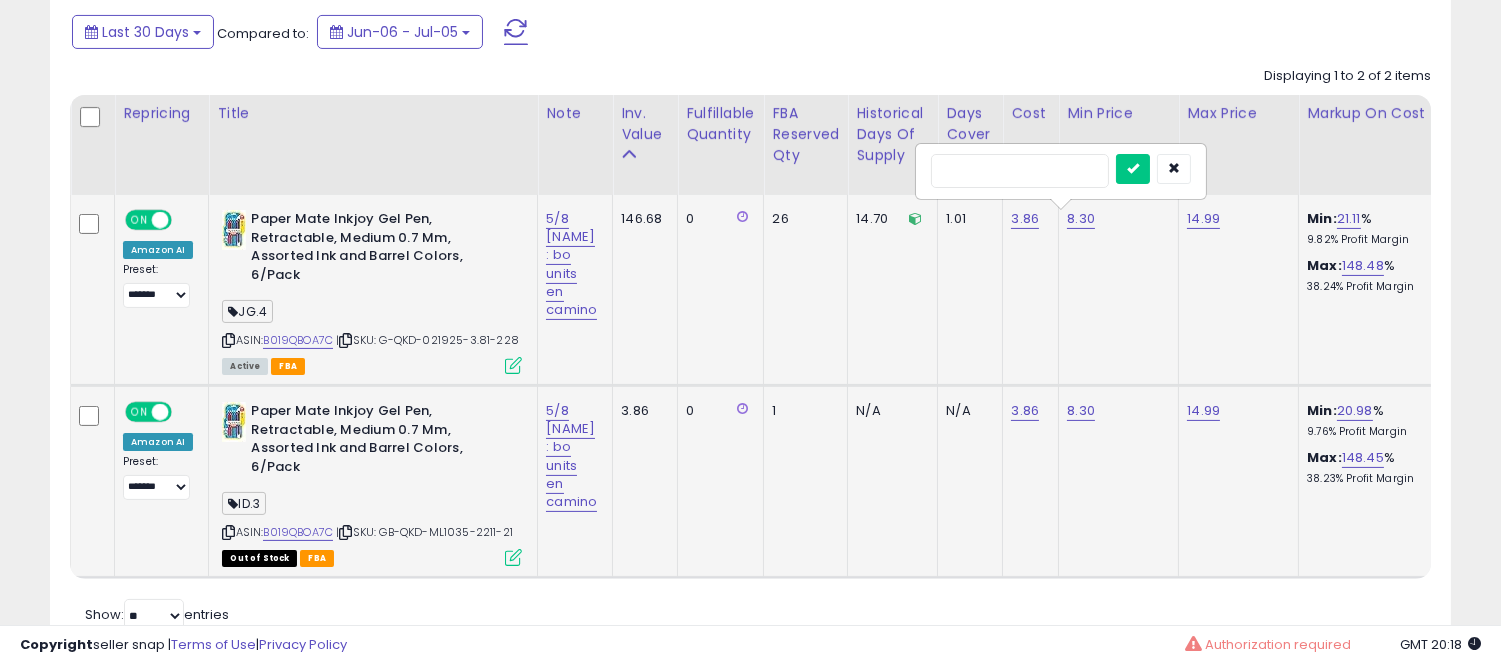 type on "****" 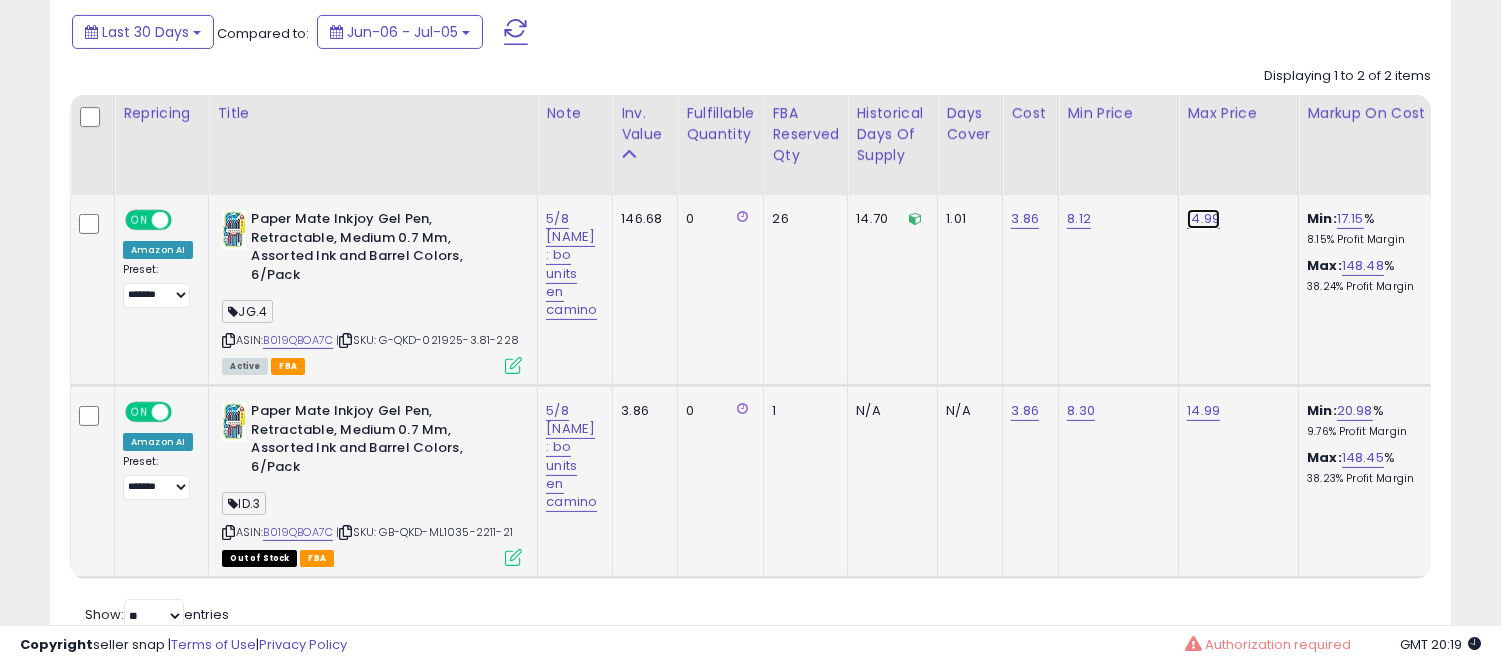click on "14.99" at bounding box center (1203, 219) 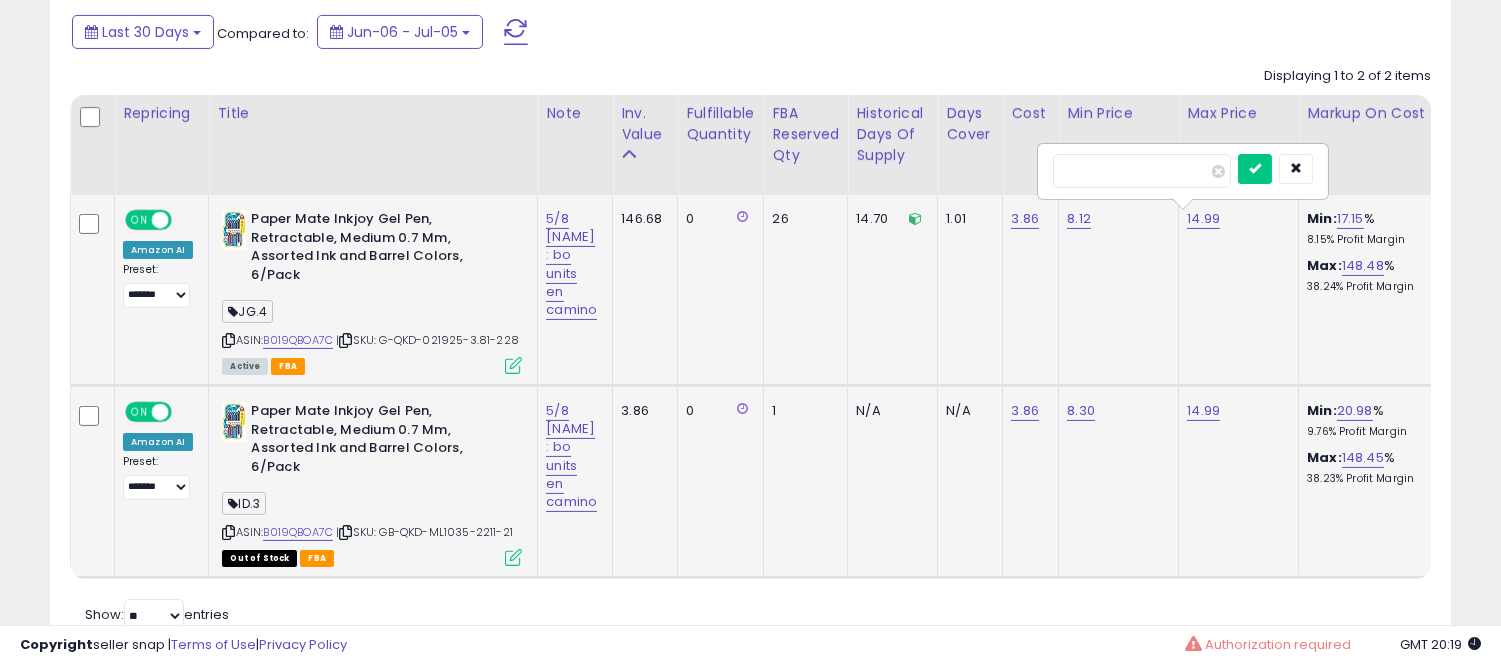 click on "*****" at bounding box center (1142, 171) 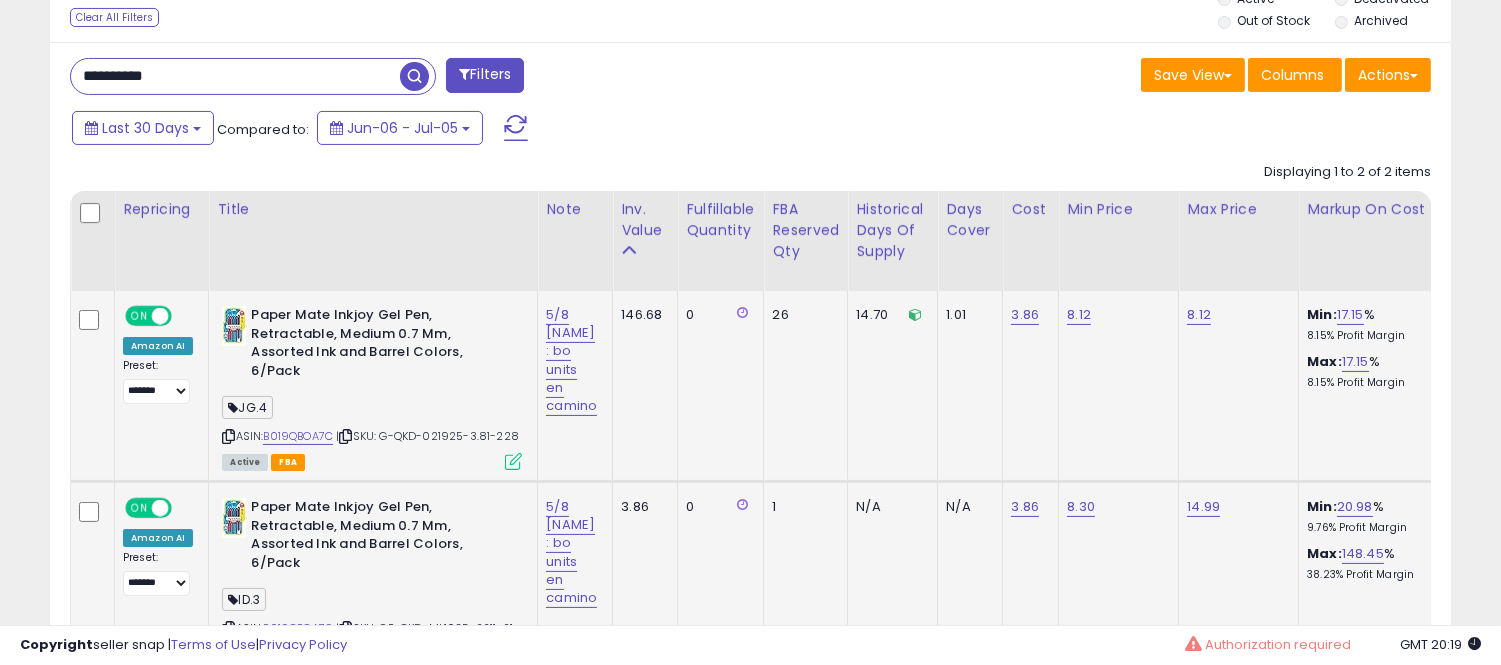 scroll, scrollTop: 754, scrollLeft: 0, axis: vertical 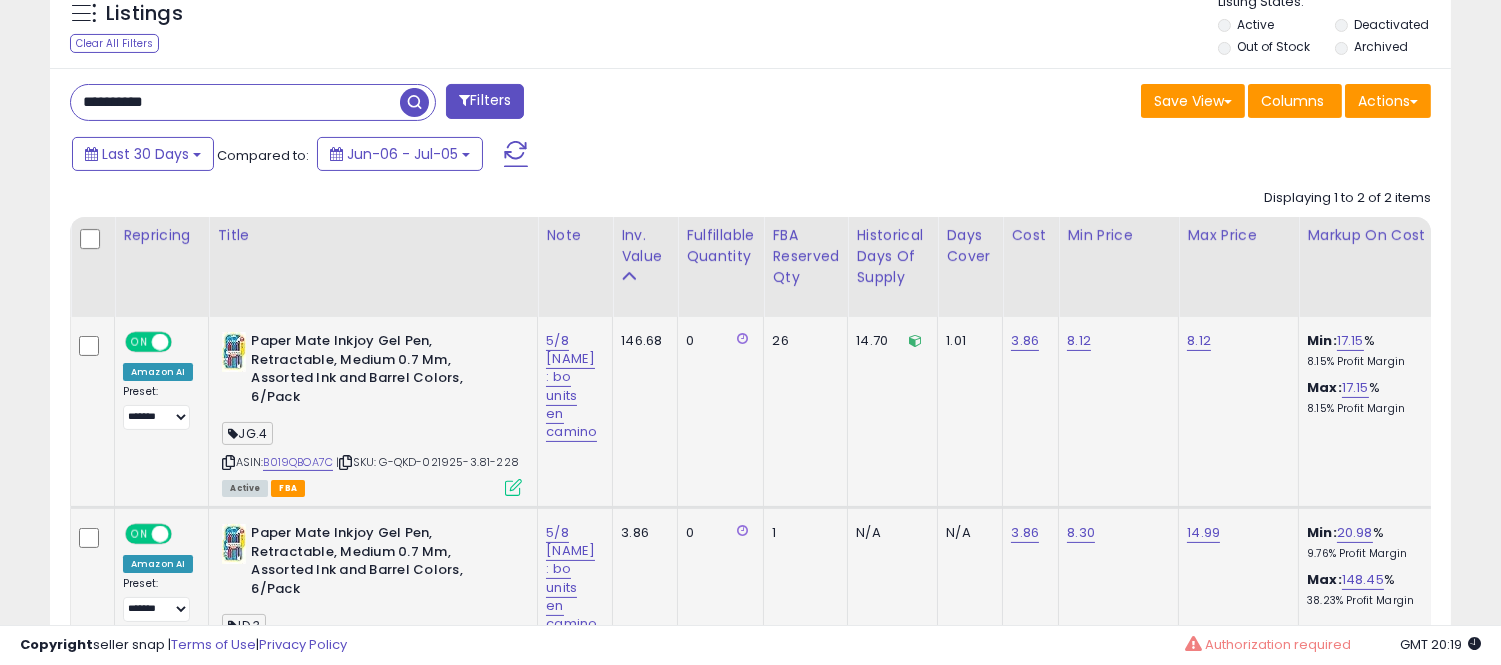 click on "**********" at bounding box center [235, 102] 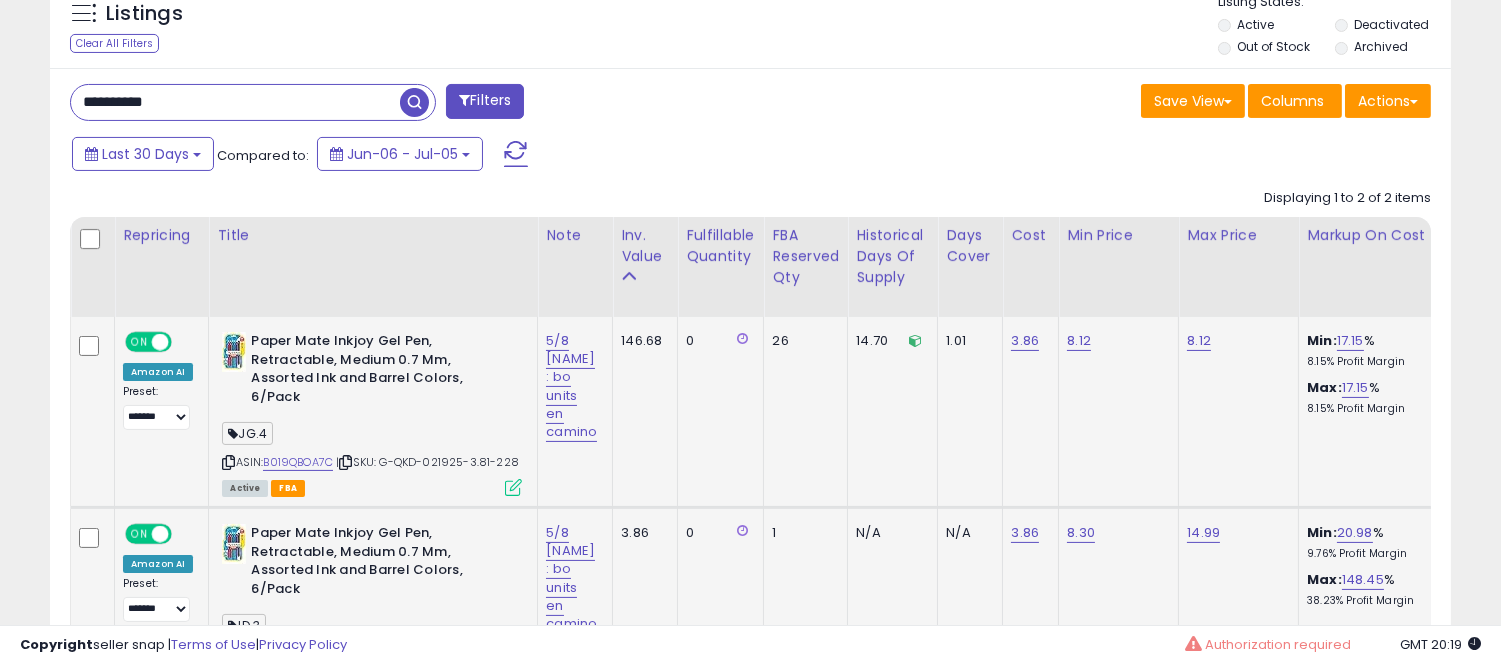 click on "**********" at bounding box center [235, 102] 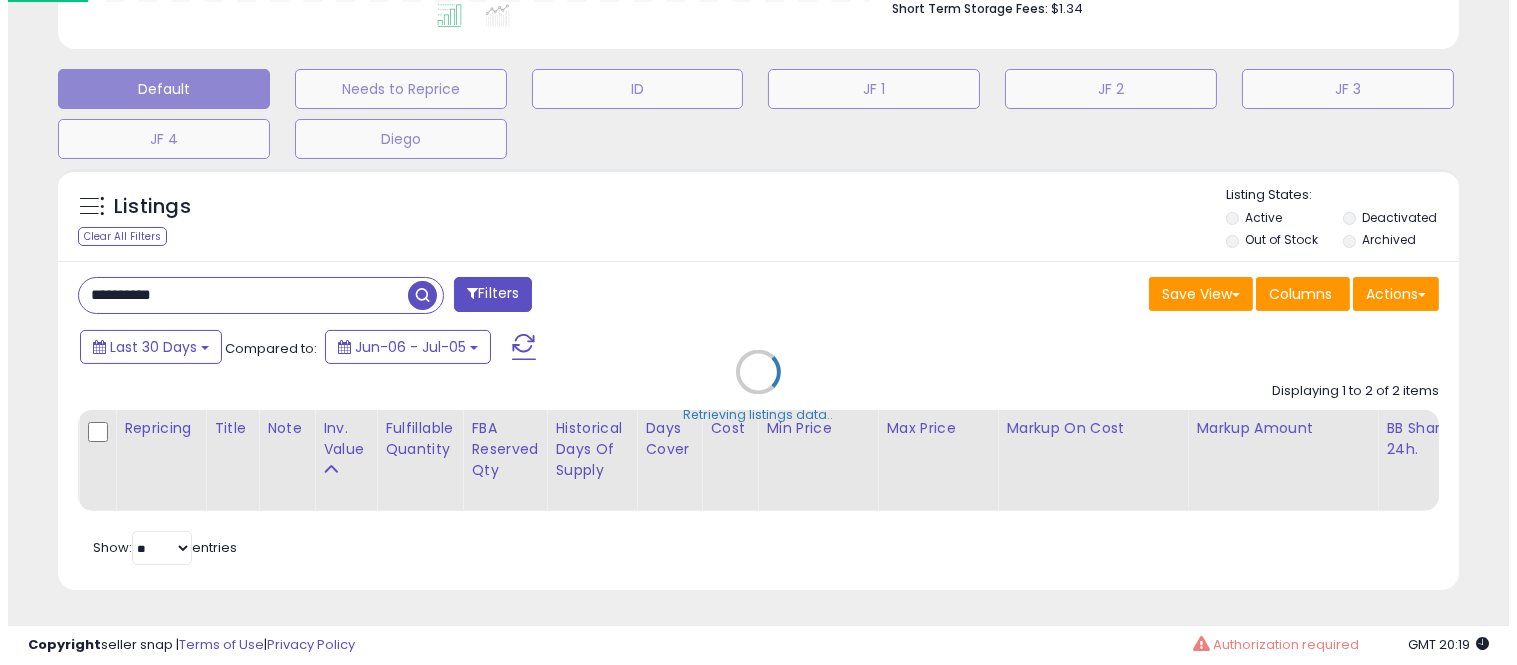 scroll, scrollTop: 578, scrollLeft: 0, axis: vertical 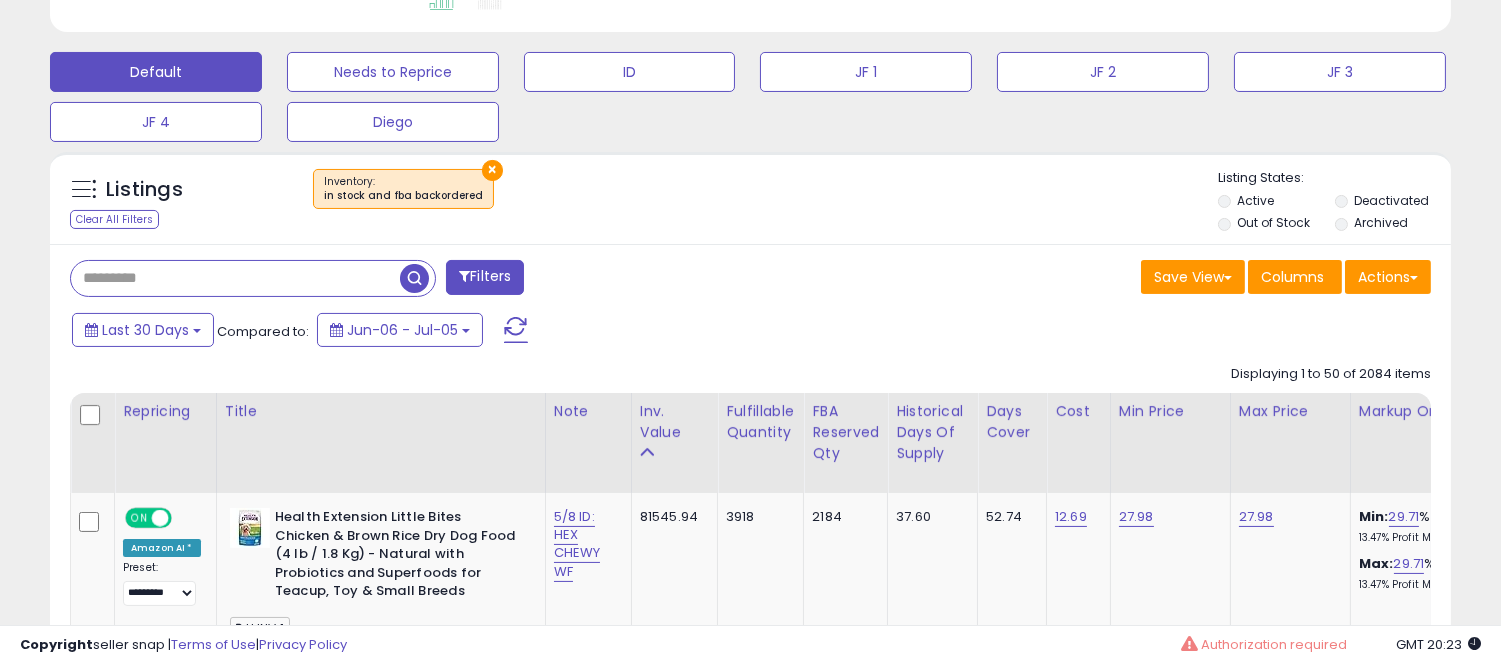 paste on "**********" 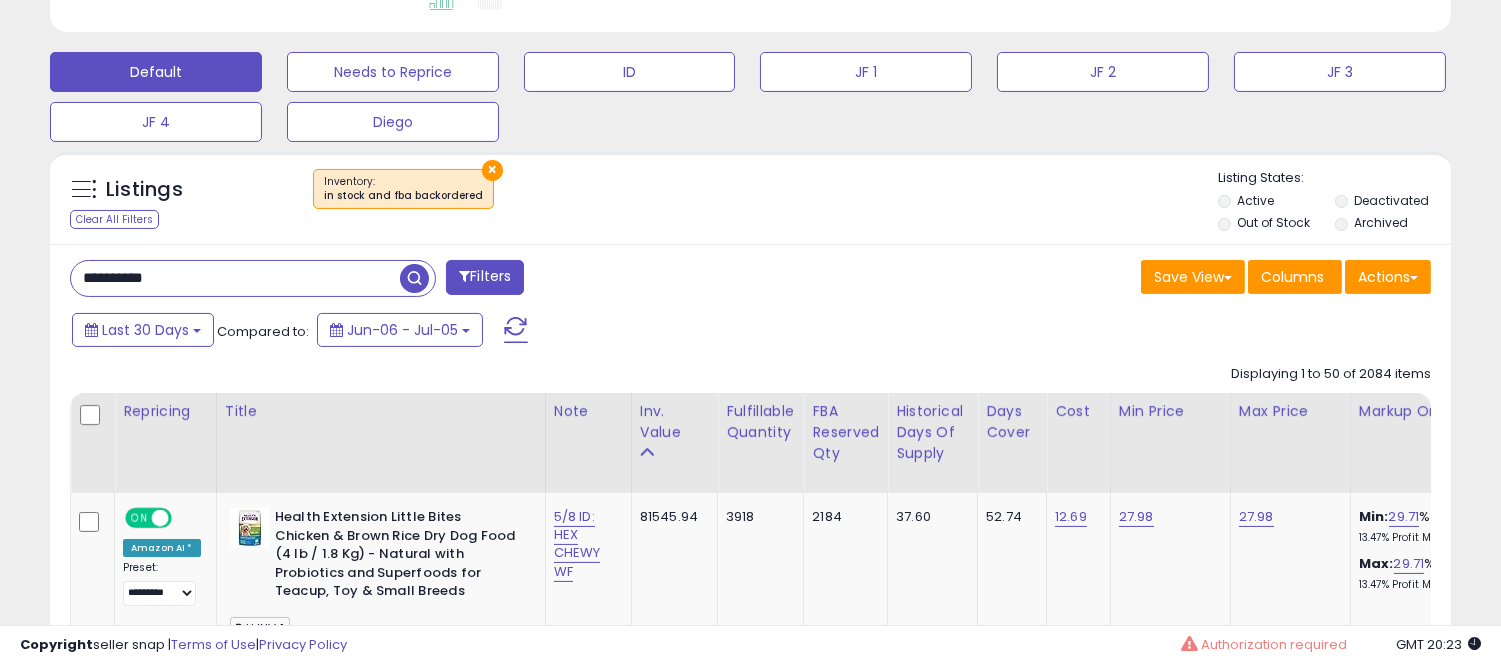 type on "**********" 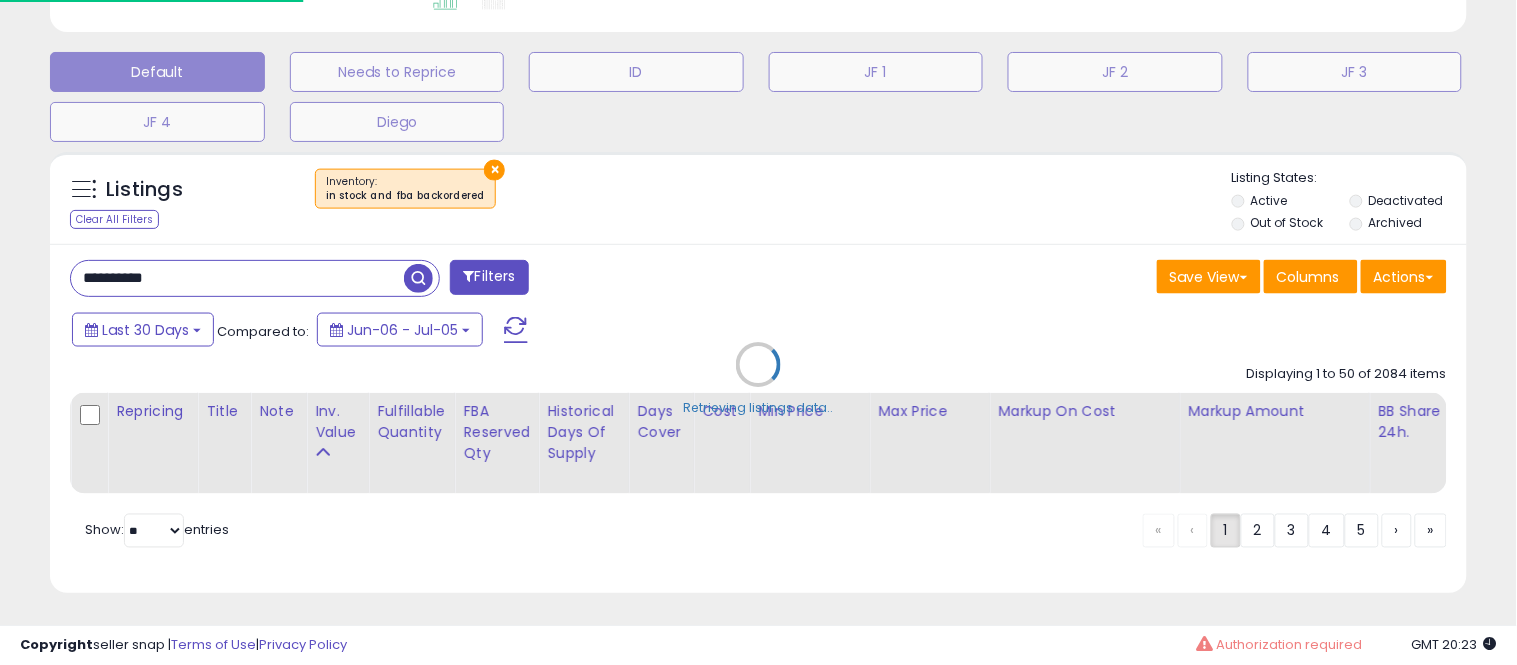 scroll, scrollTop: 999590, scrollLeft: 999178, axis: both 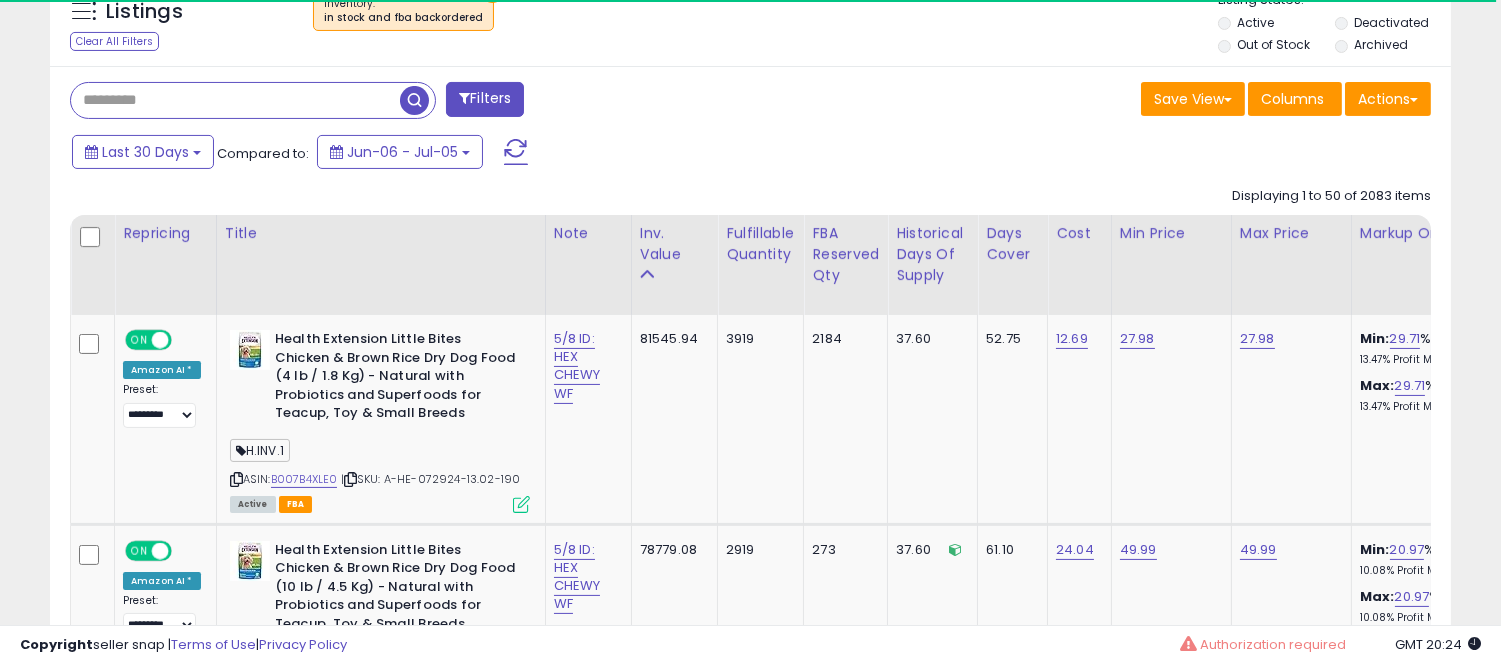 click at bounding box center (235, 100) 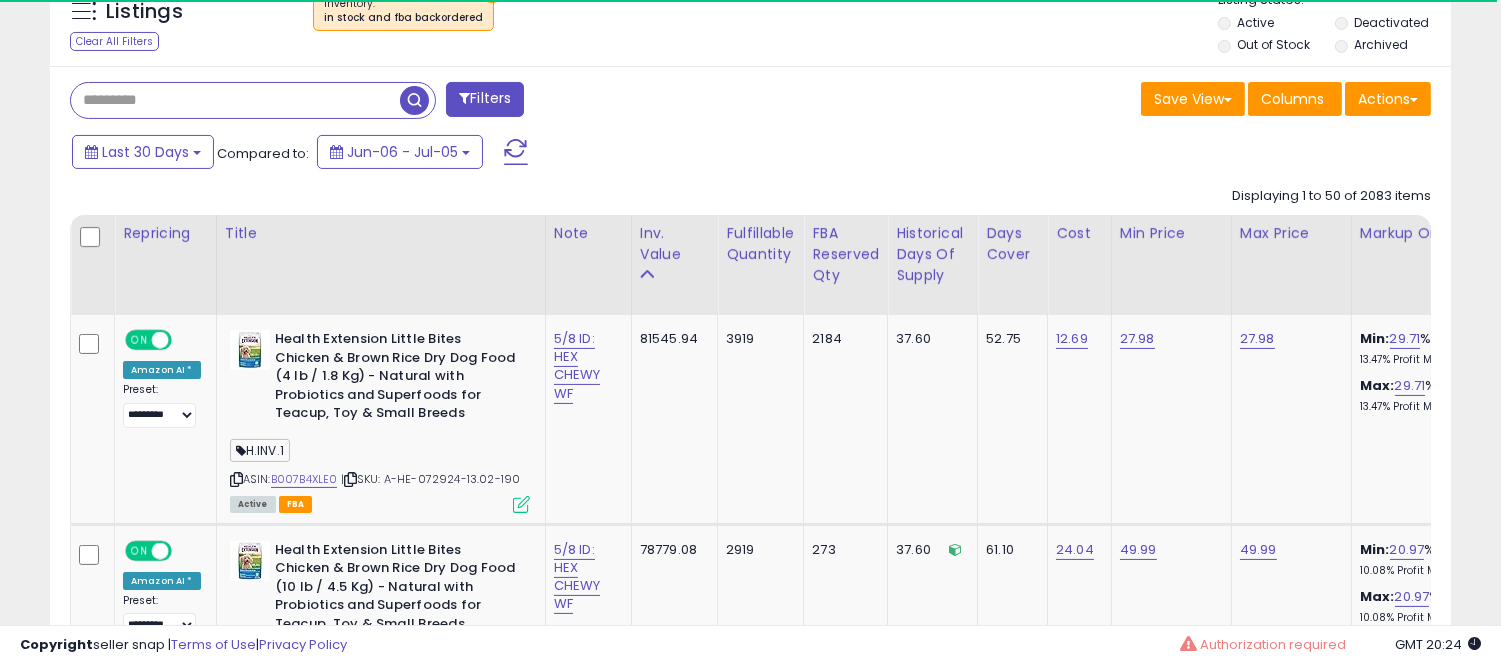 paste on "**********" 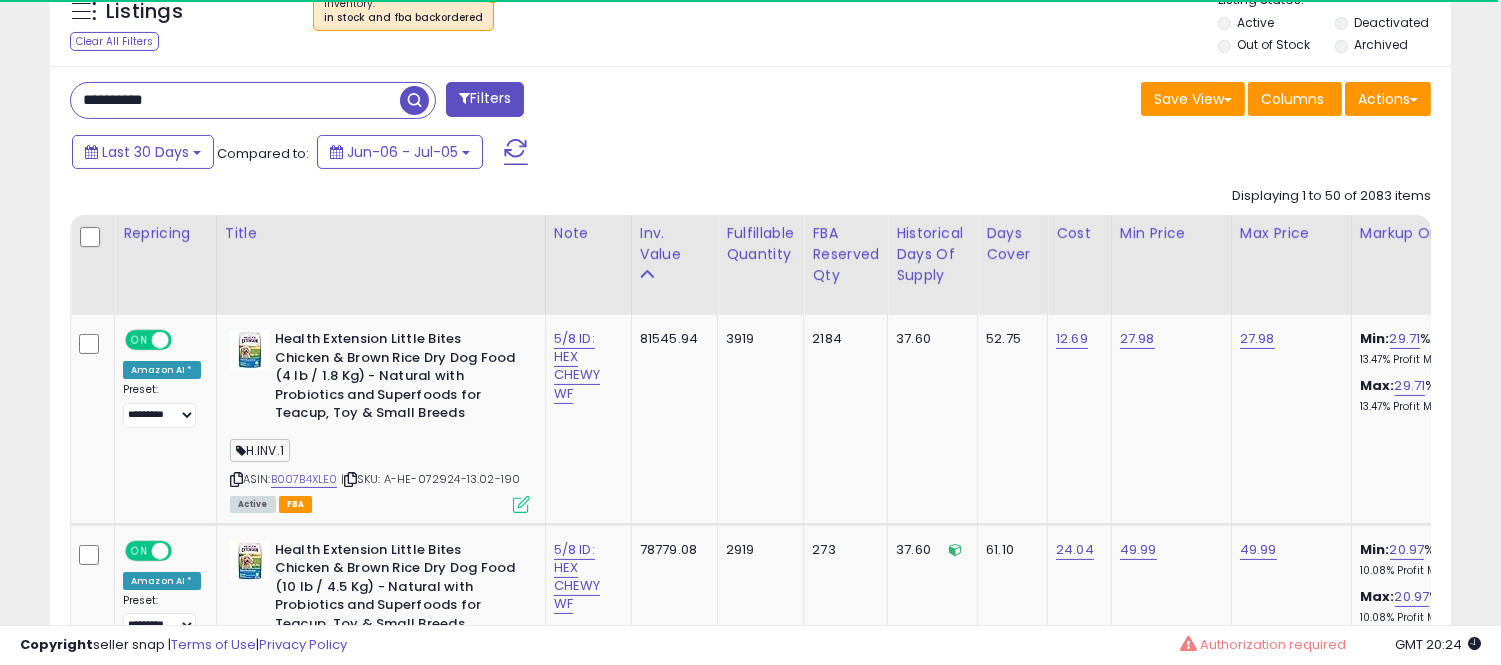 type on "**********" 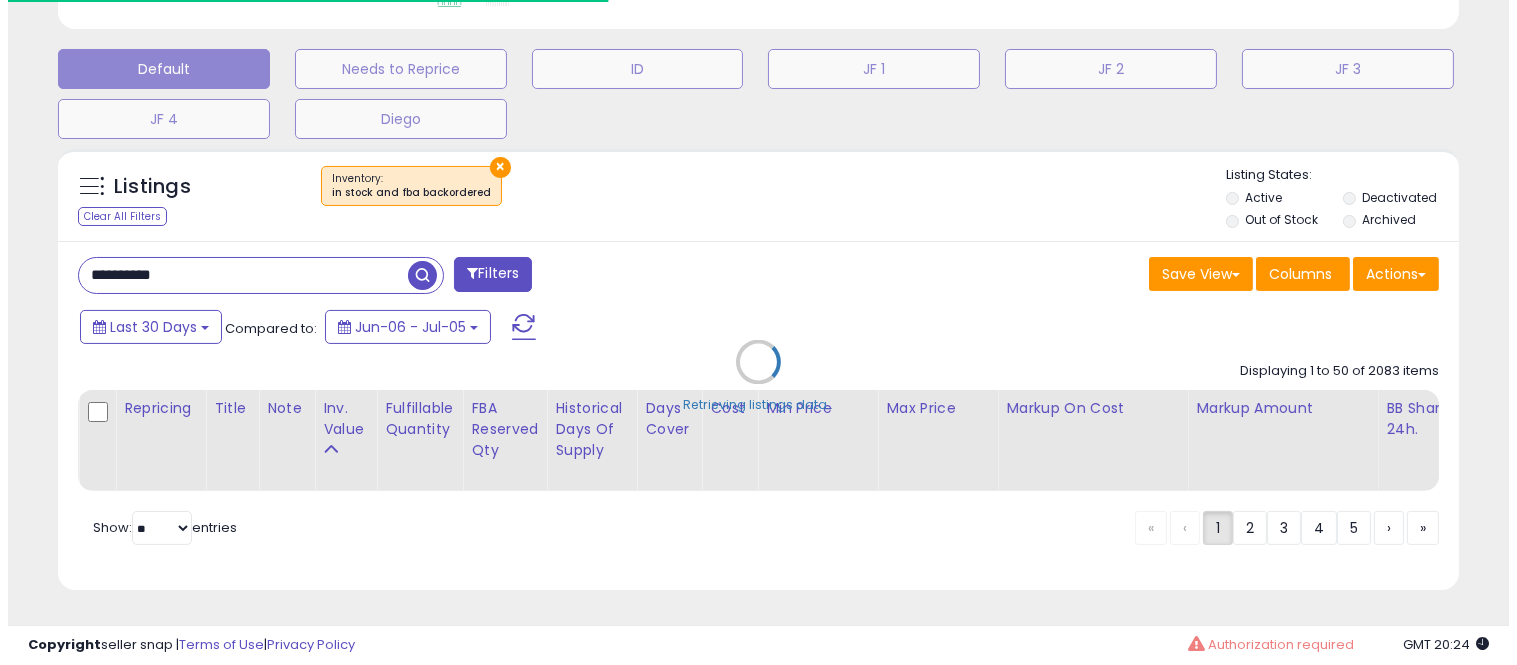 scroll, scrollTop: 598, scrollLeft: 0, axis: vertical 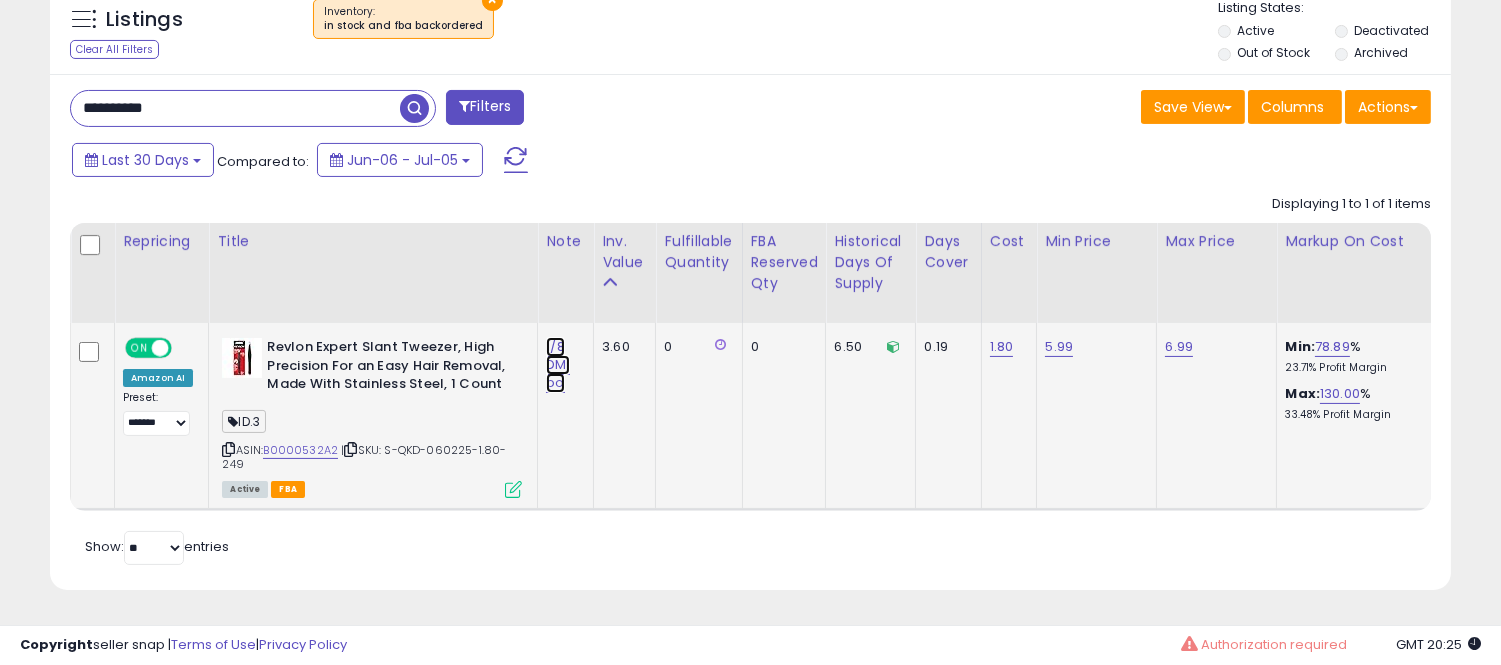 click on "1/8 DM: bo" at bounding box center [557, 365] 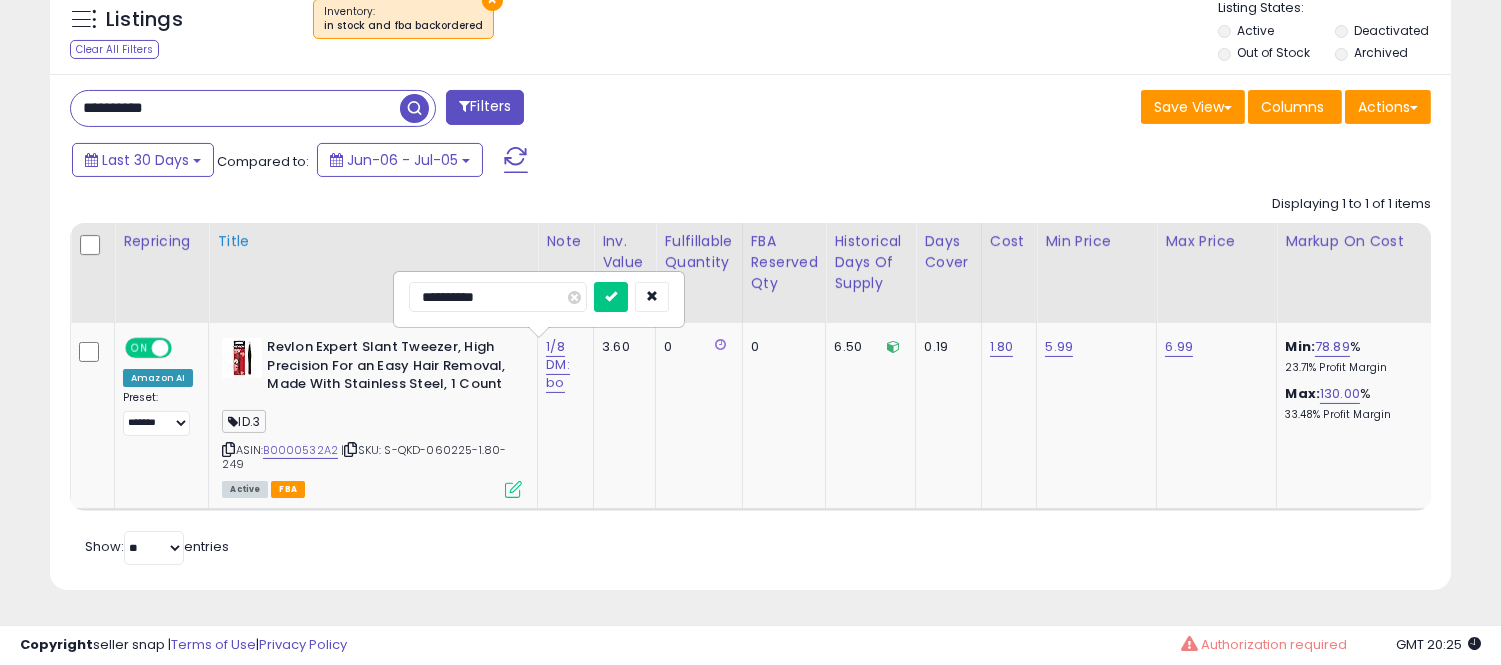 drag, startPoint x: 465, startPoint y: 293, endPoint x: 370, endPoint y: 283, distance: 95.524864 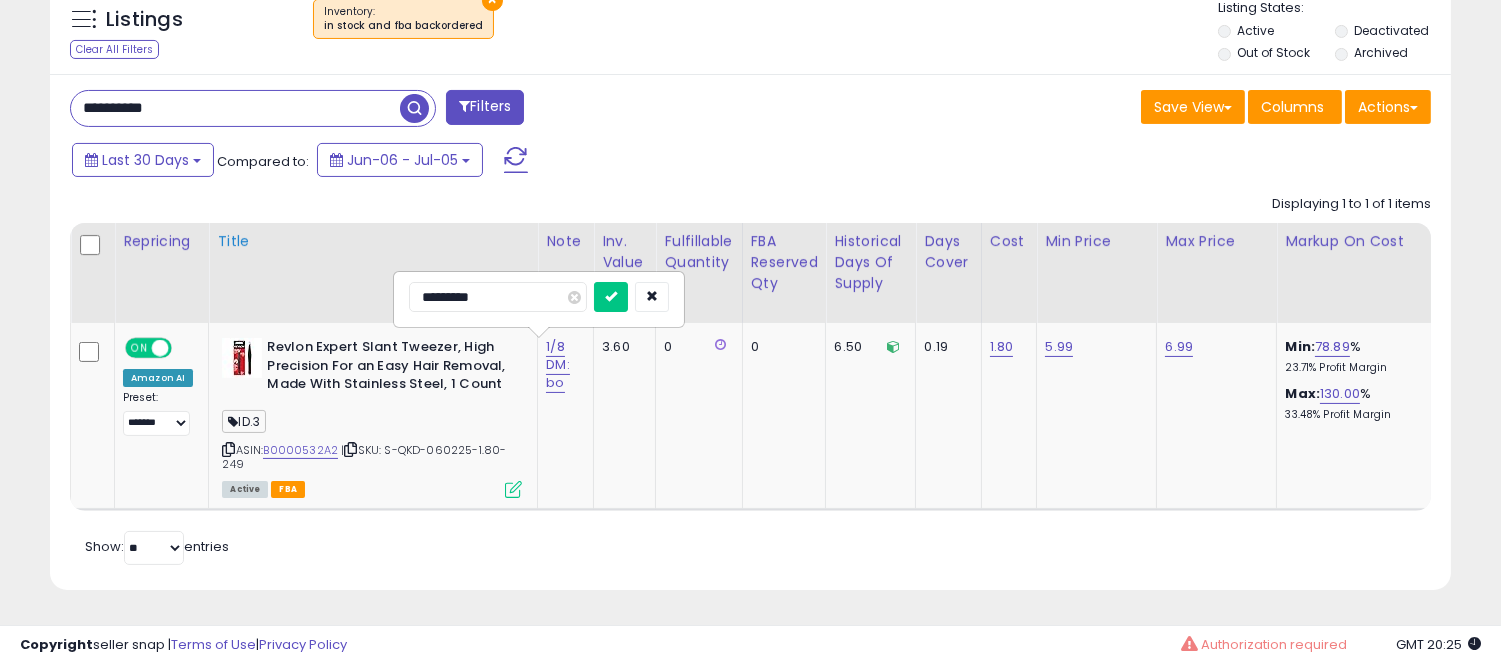 type on "**********" 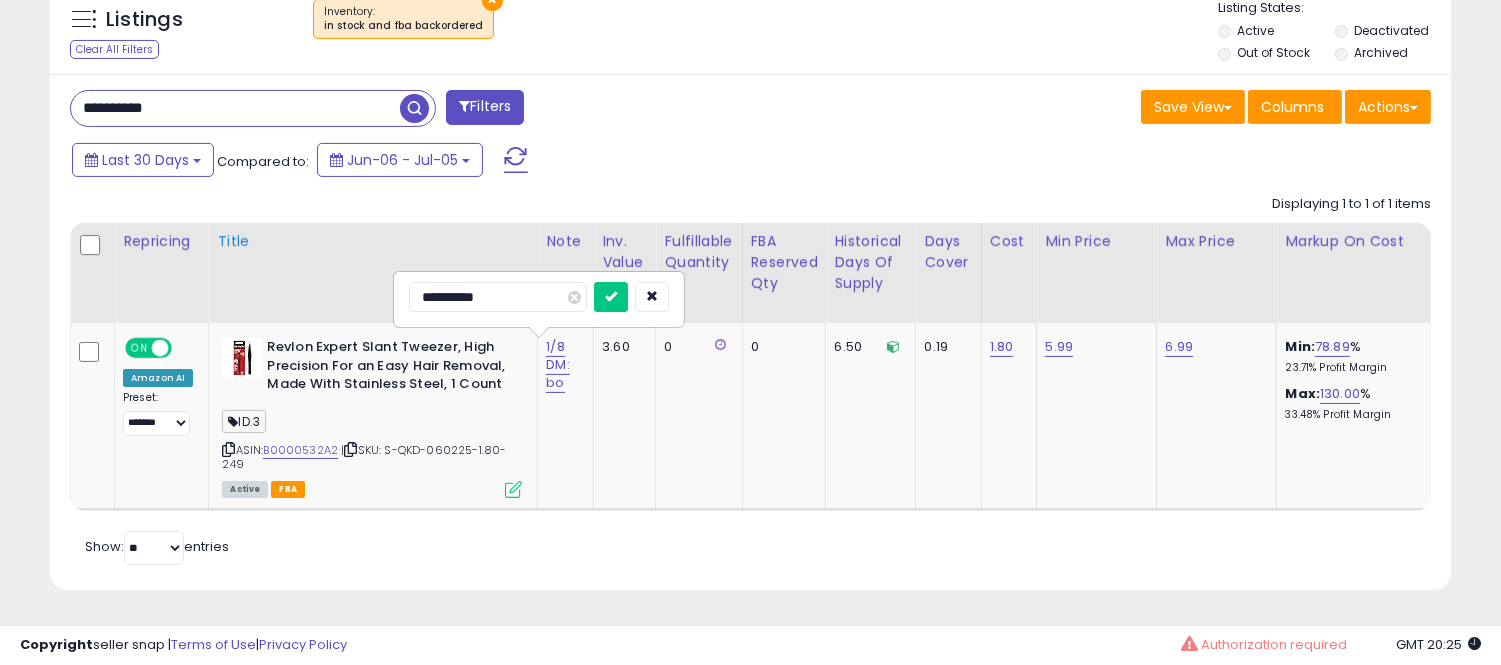 click at bounding box center (611, 297) 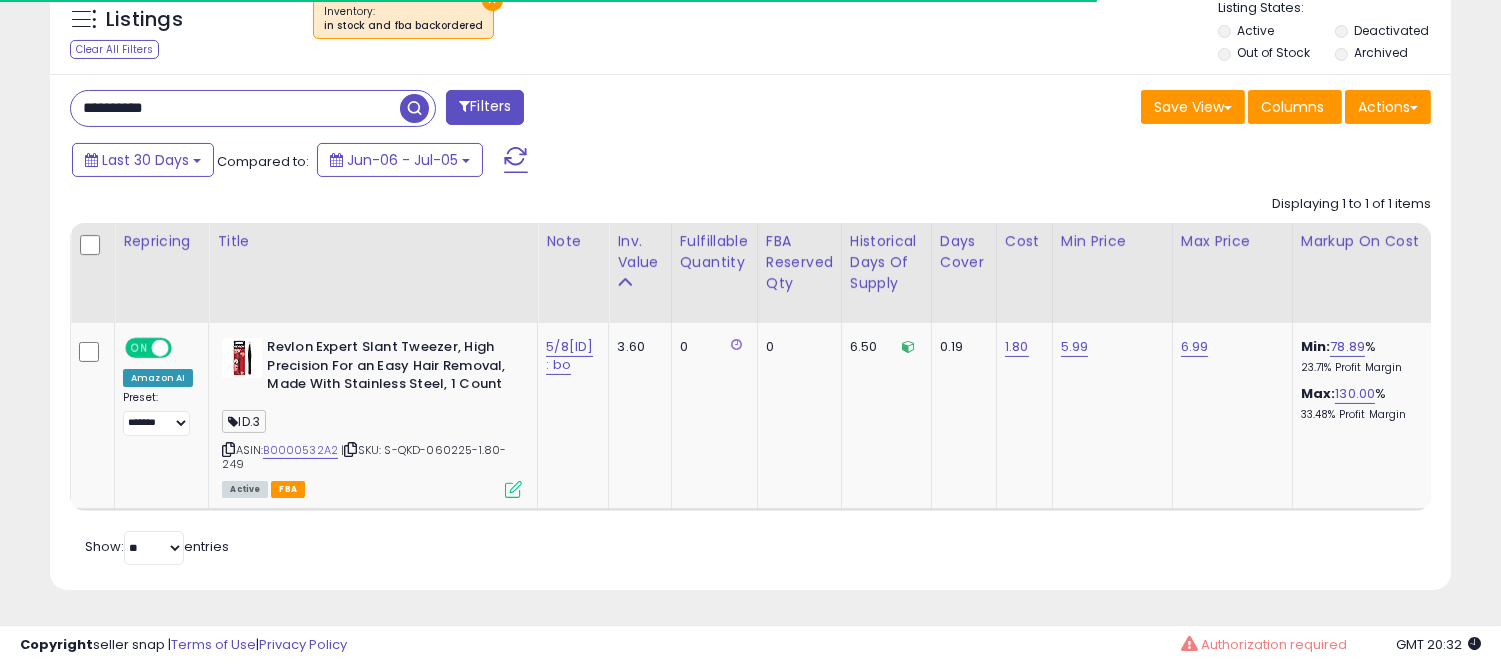 click on "**********" at bounding box center [235, 108] 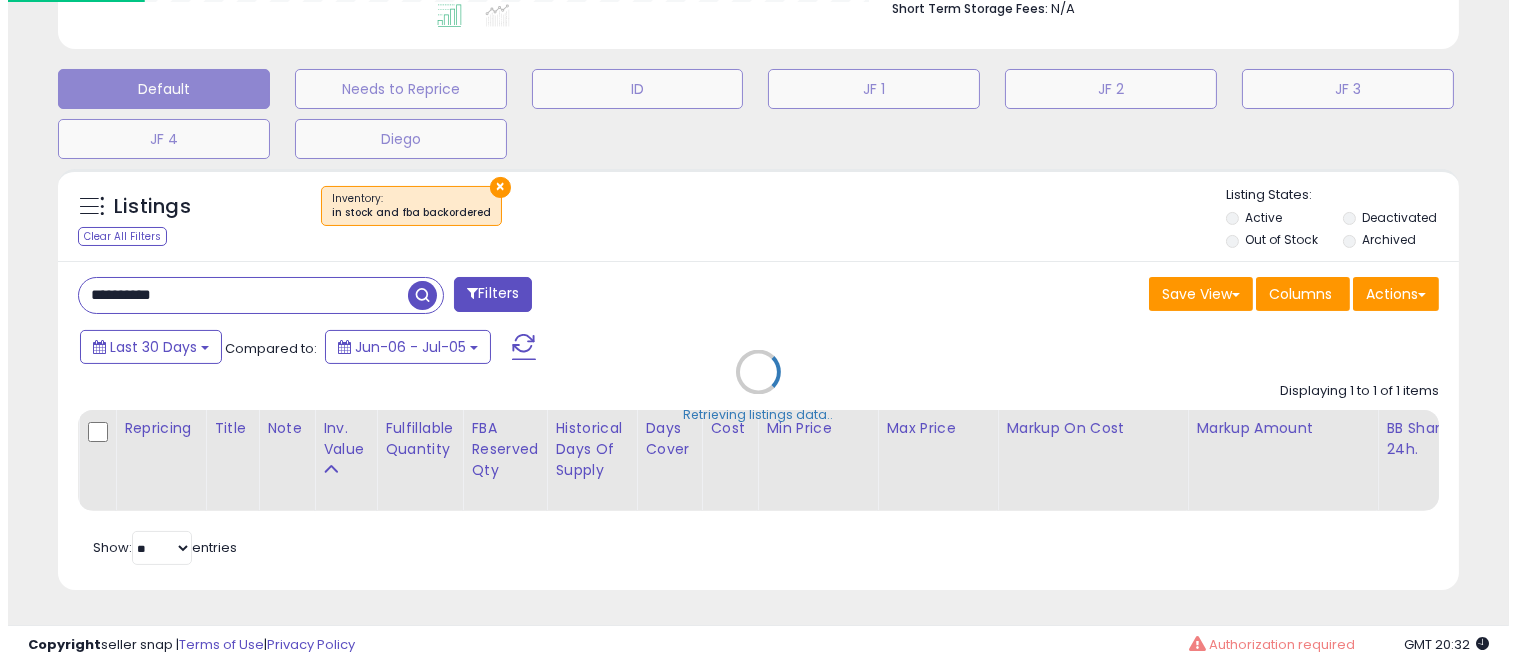 scroll, scrollTop: 578, scrollLeft: 0, axis: vertical 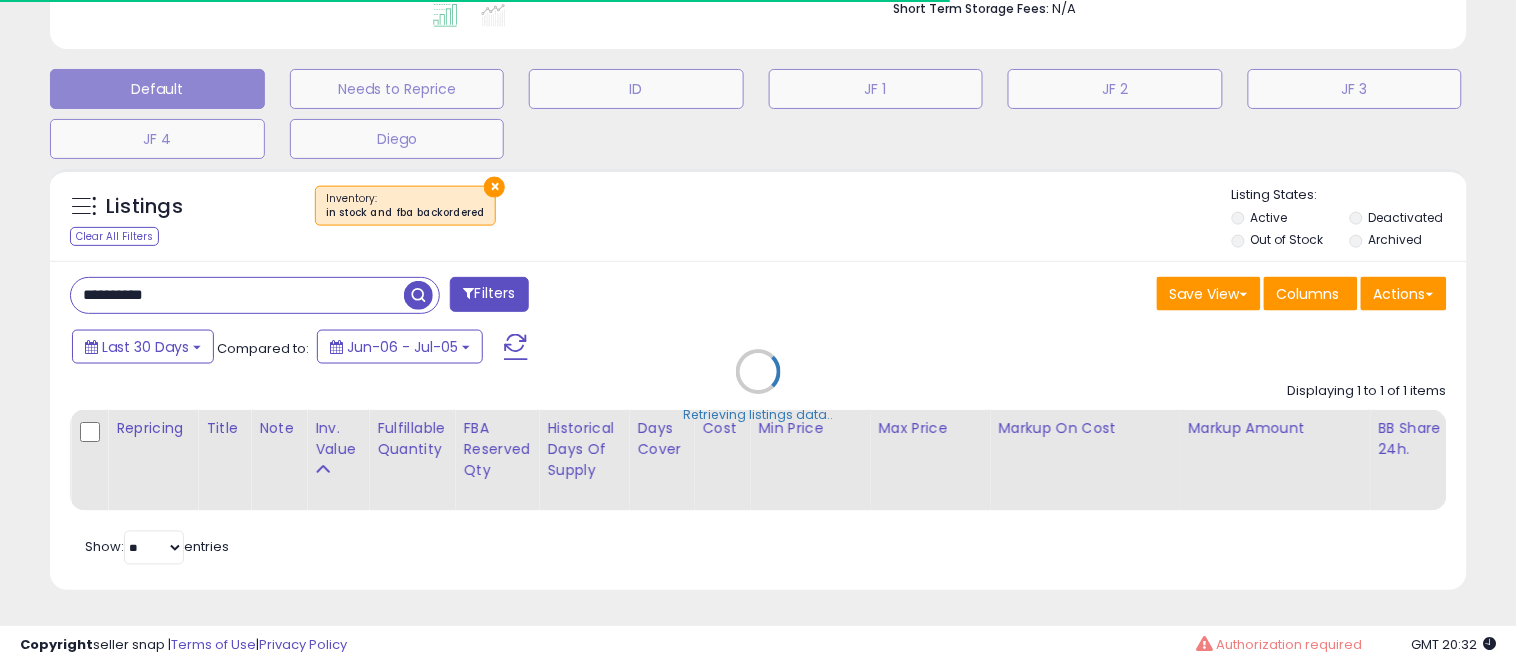 click on "Retrieving listings data.." at bounding box center [758, 387] 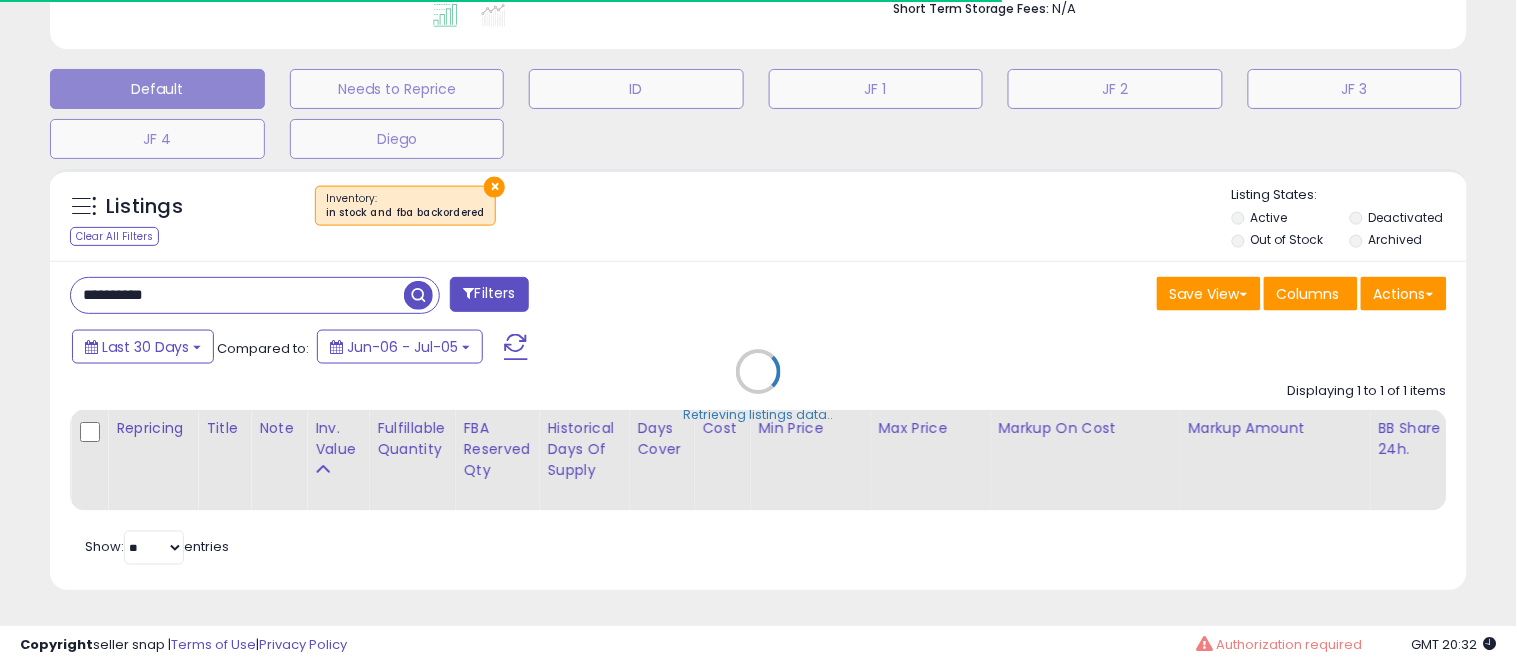 click on "Retrieving listings data.." at bounding box center (758, 387) 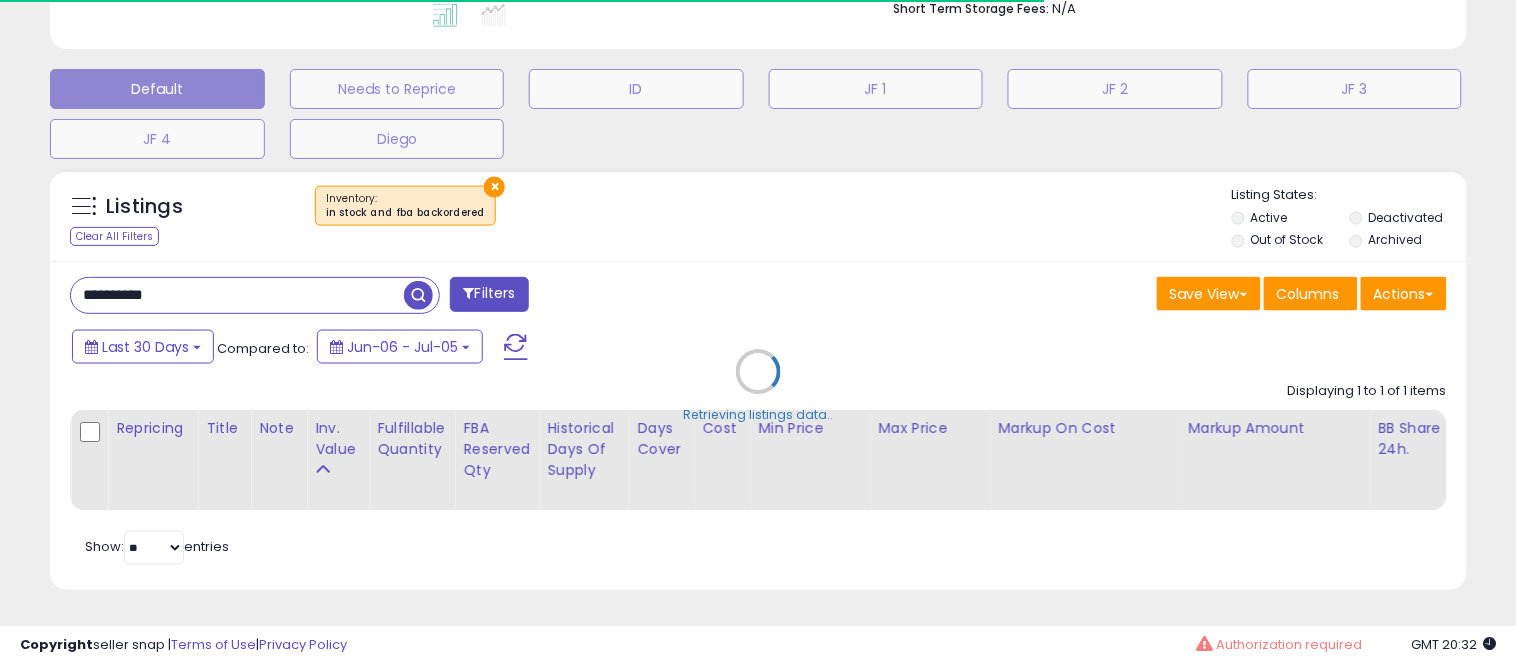click on "Retrieving listings data.." at bounding box center (758, 387) 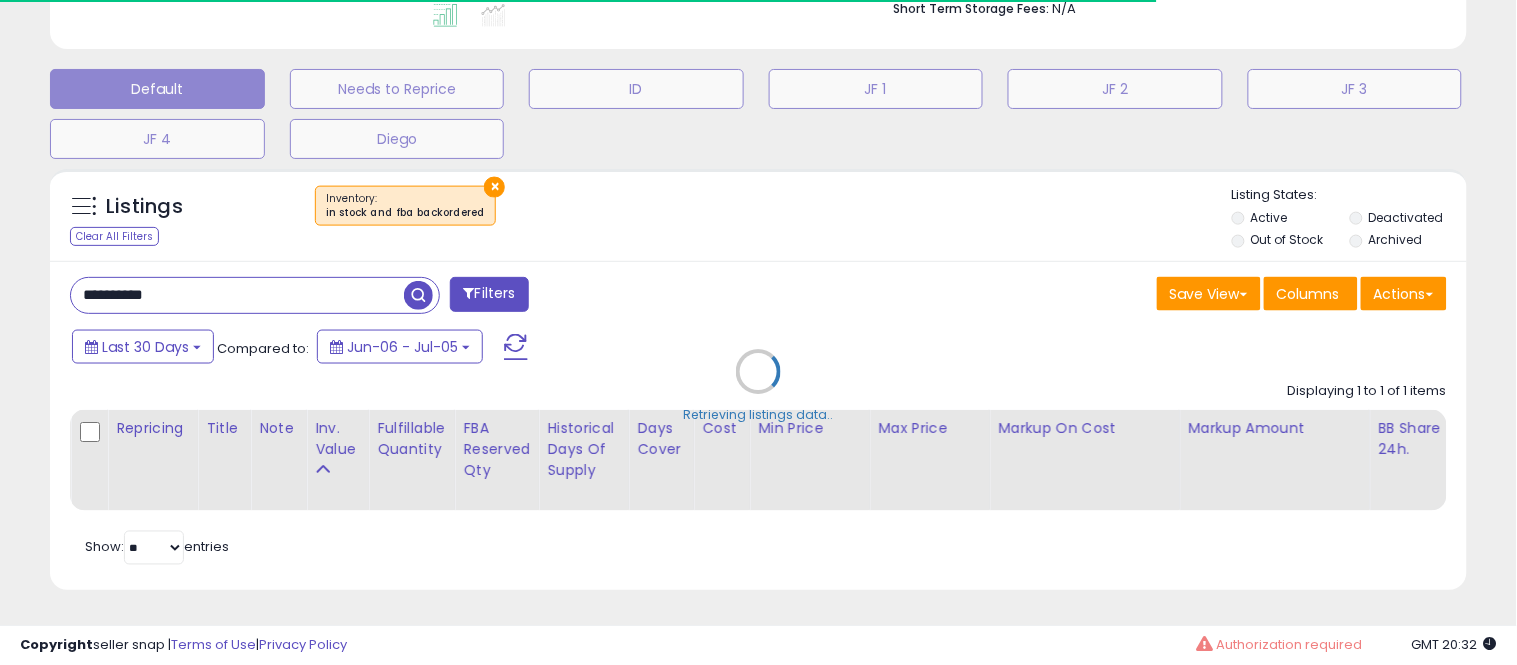 click on "Retrieving listings data.." at bounding box center (758, 387) 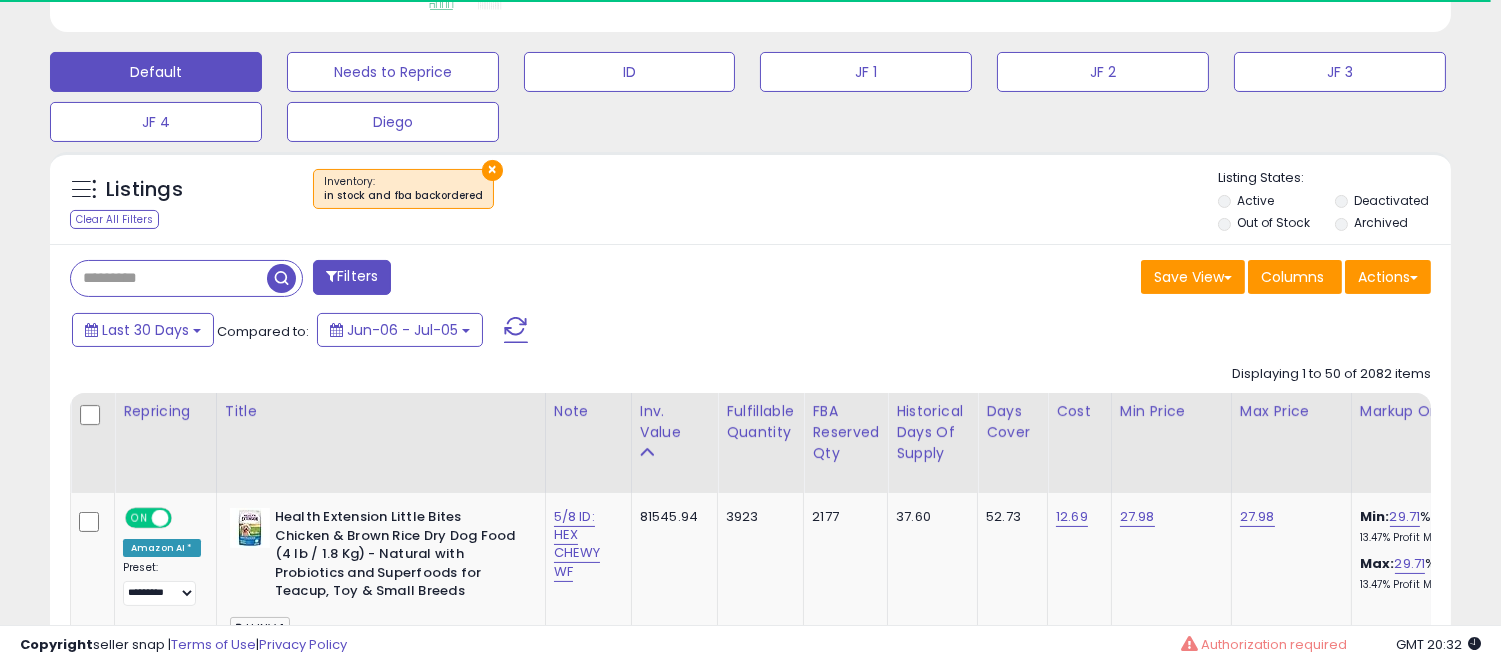 scroll, scrollTop: 410, scrollLeft: 812, axis: both 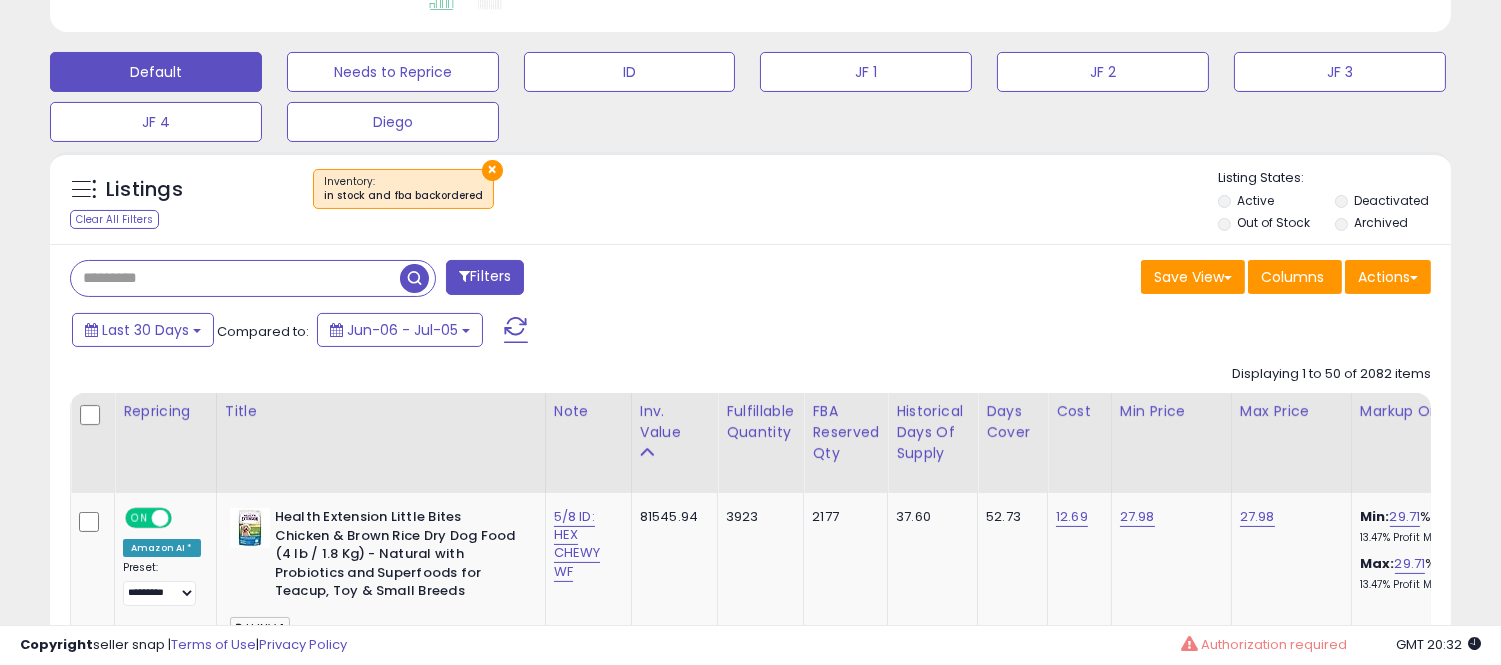 click at bounding box center [235, 278] 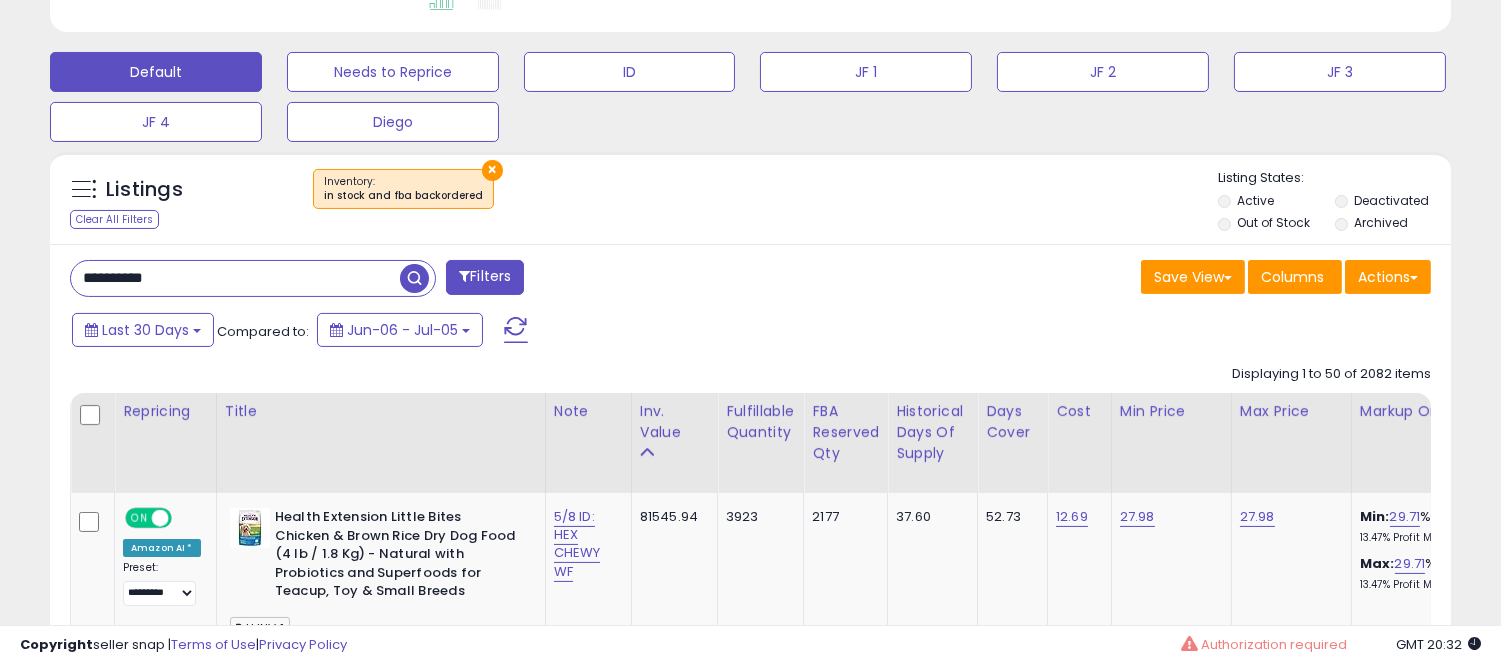 click at bounding box center (414, 278) 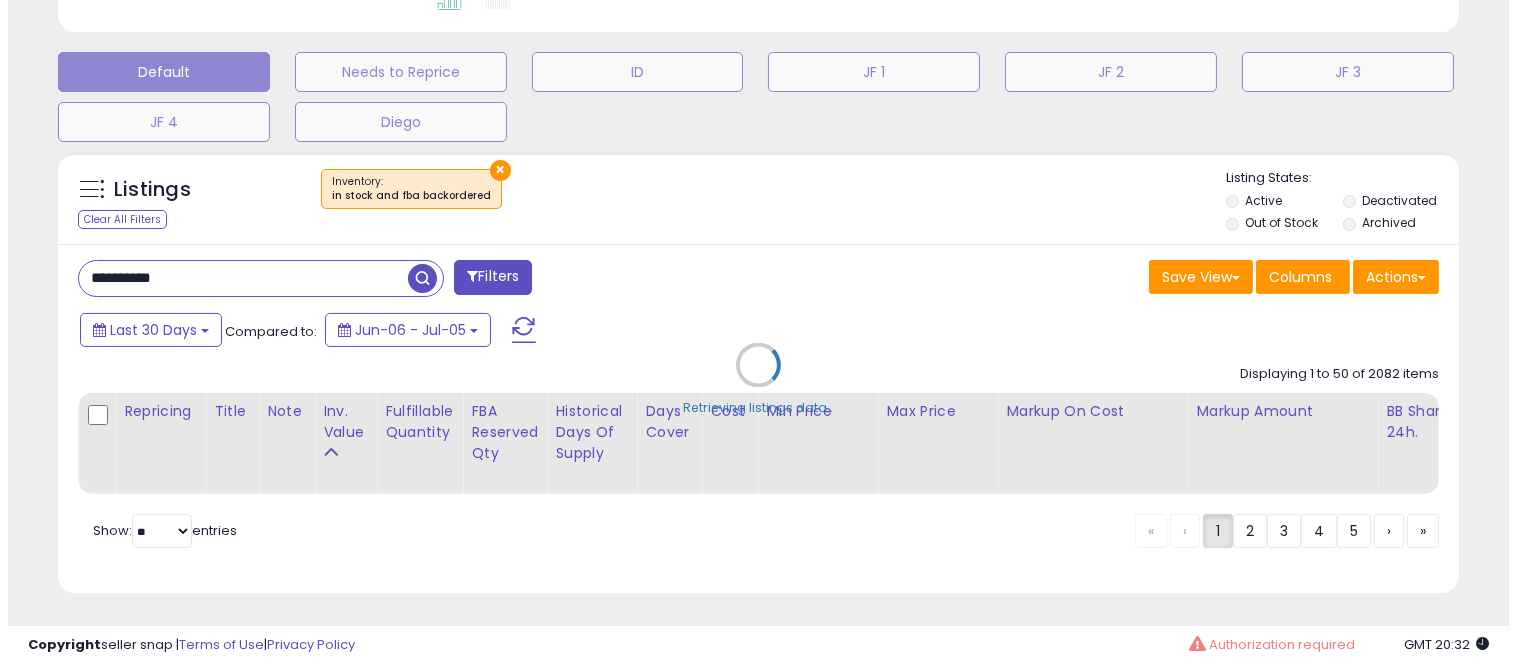 scroll, scrollTop: 999590, scrollLeft: 999178, axis: both 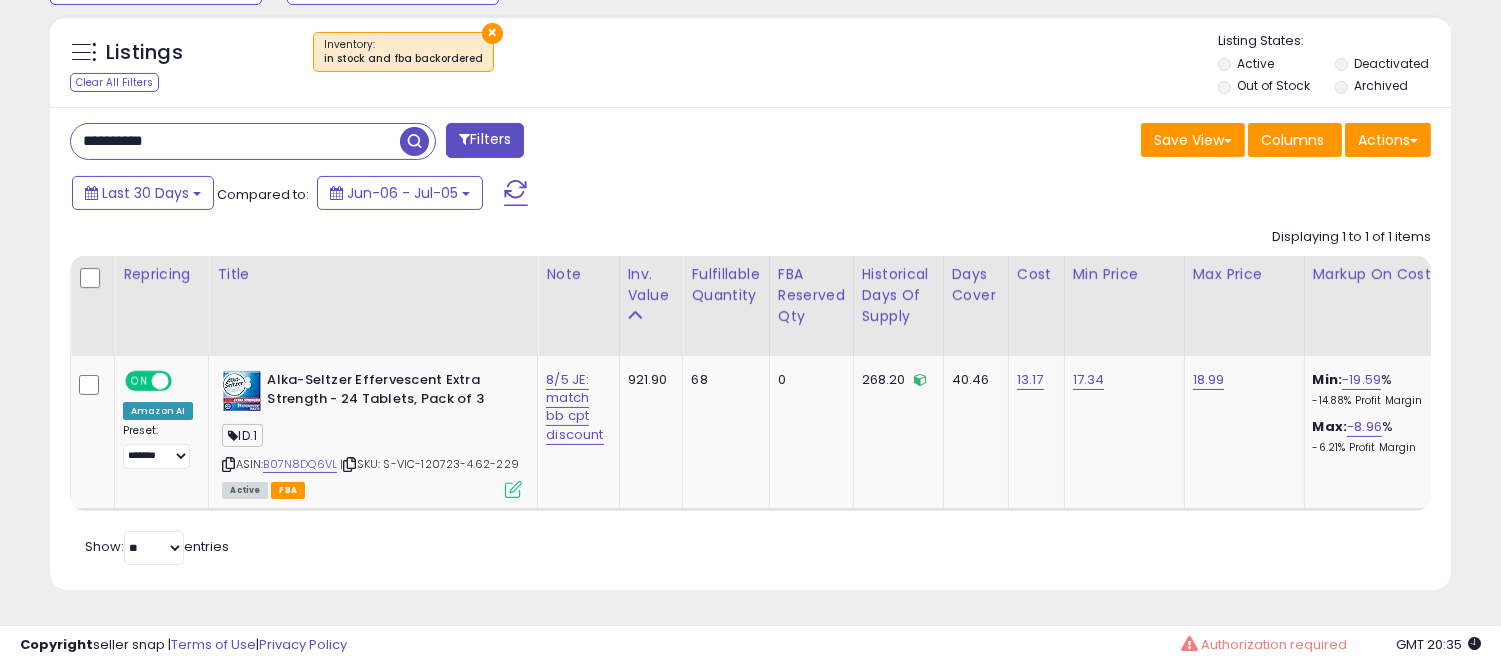 click on "**********" at bounding box center [235, 141] 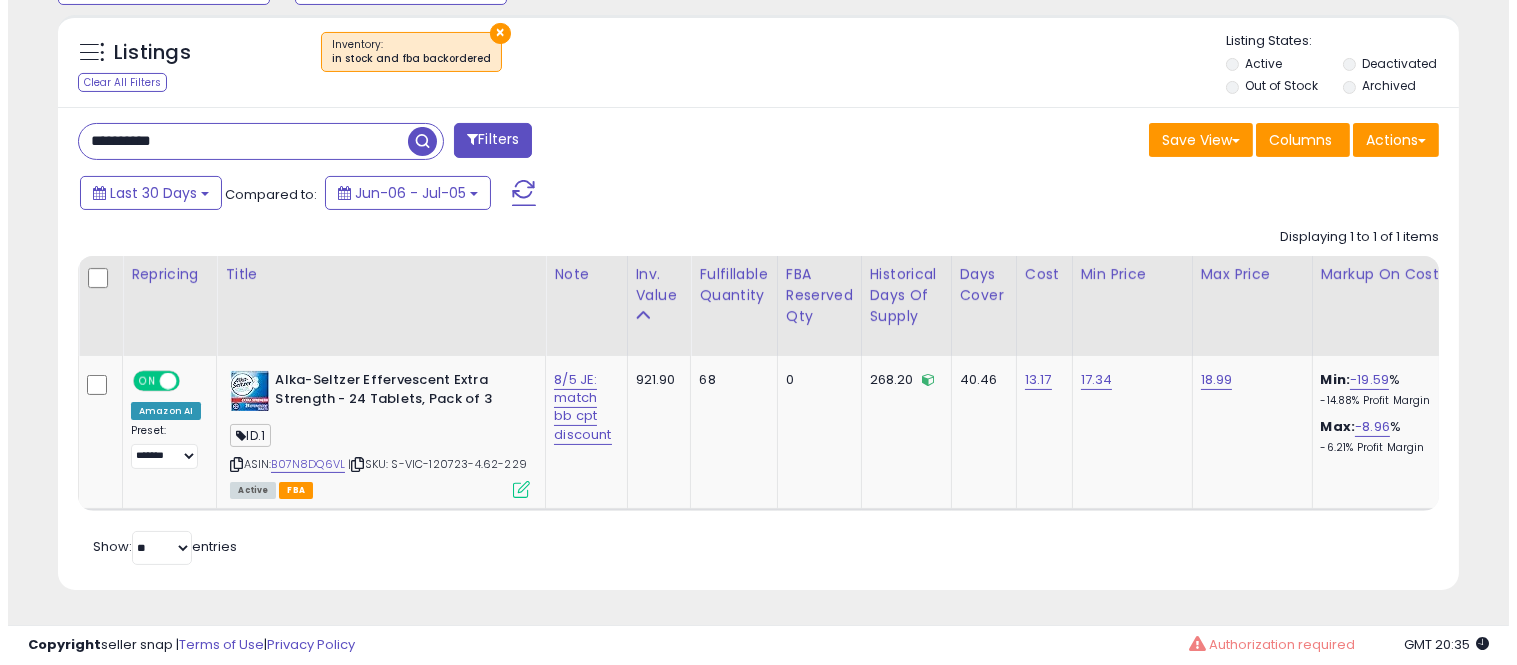 scroll, scrollTop: 578, scrollLeft: 0, axis: vertical 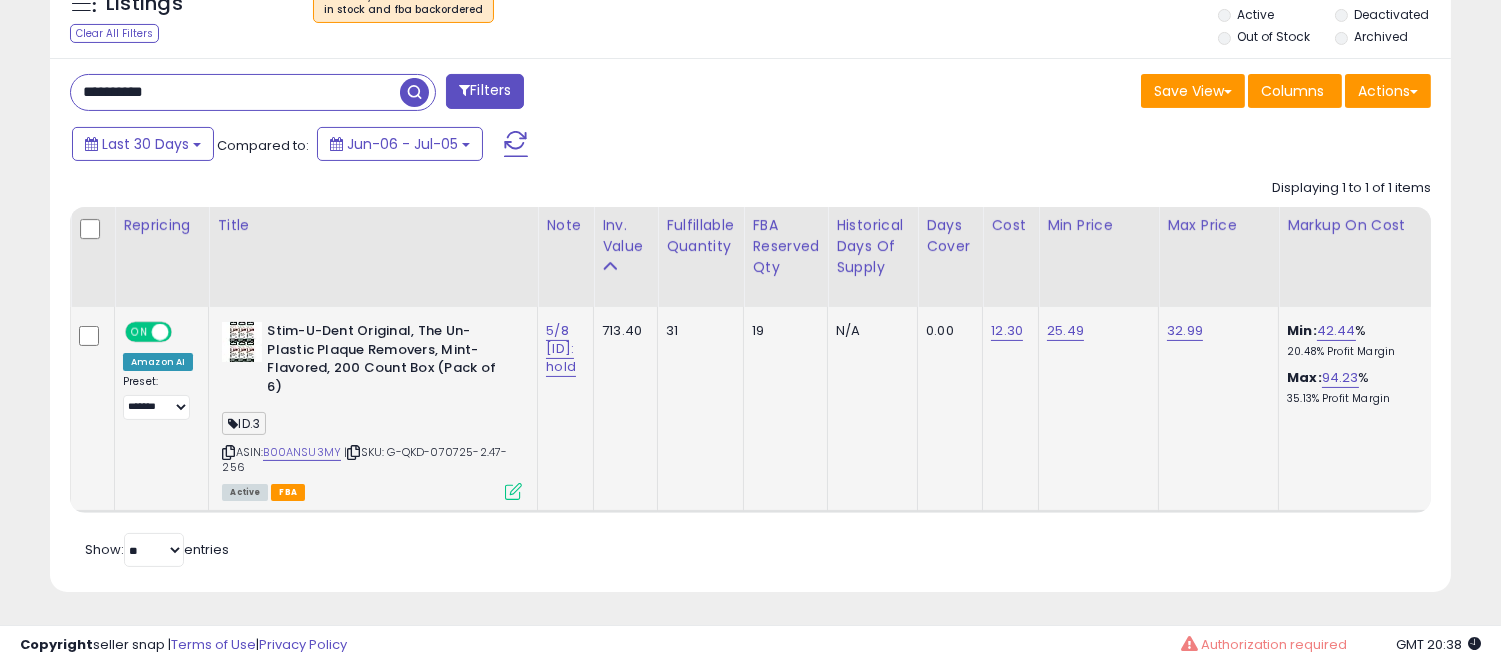 click on "Active FBA" at bounding box center [372, 491] 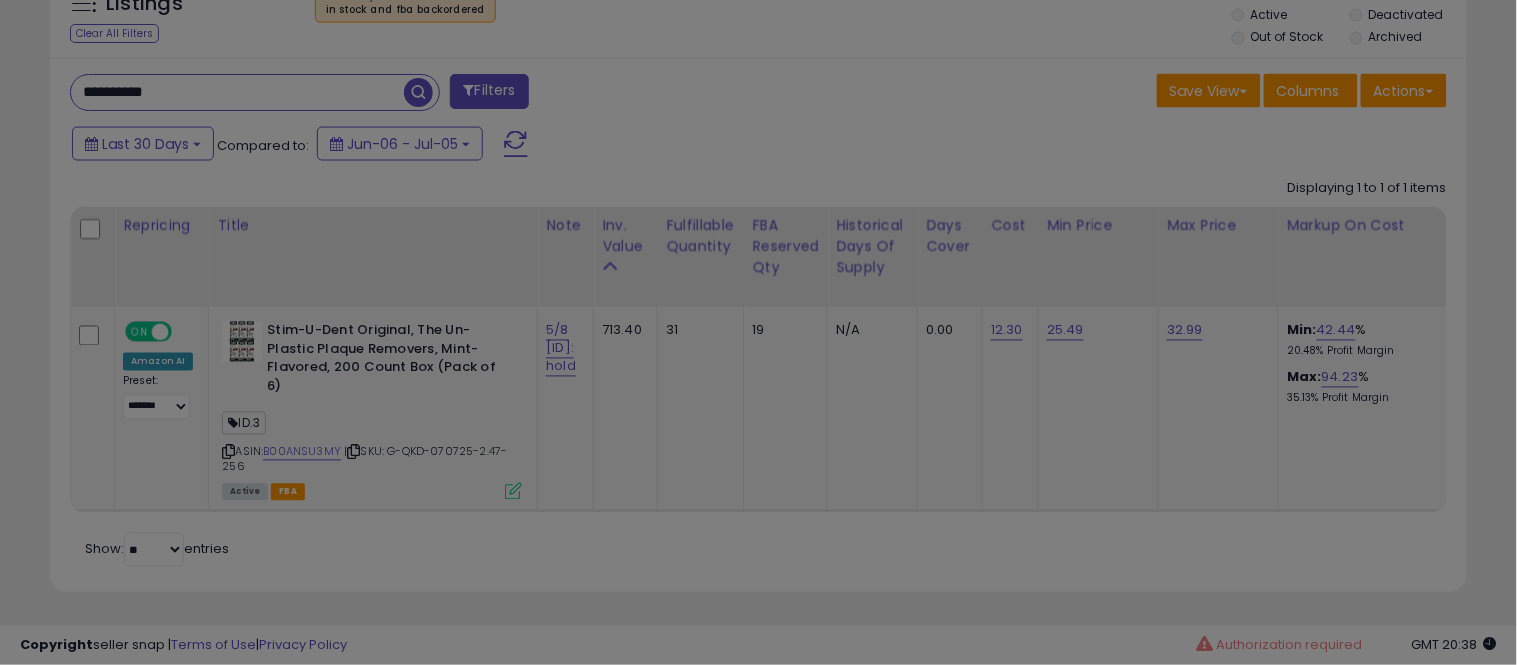 scroll, scrollTop: 999590, scrollLeft: 999178, axis: both 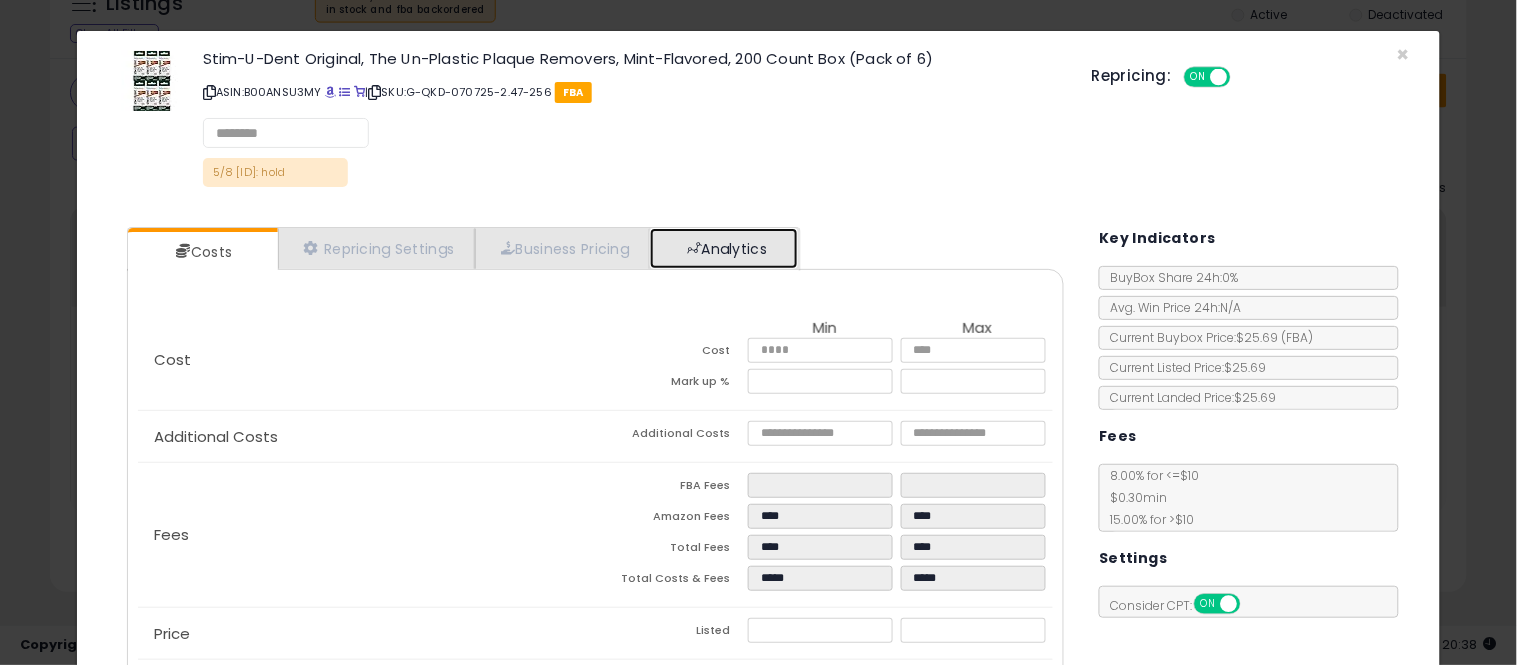 click at bounding box center [694, 248] 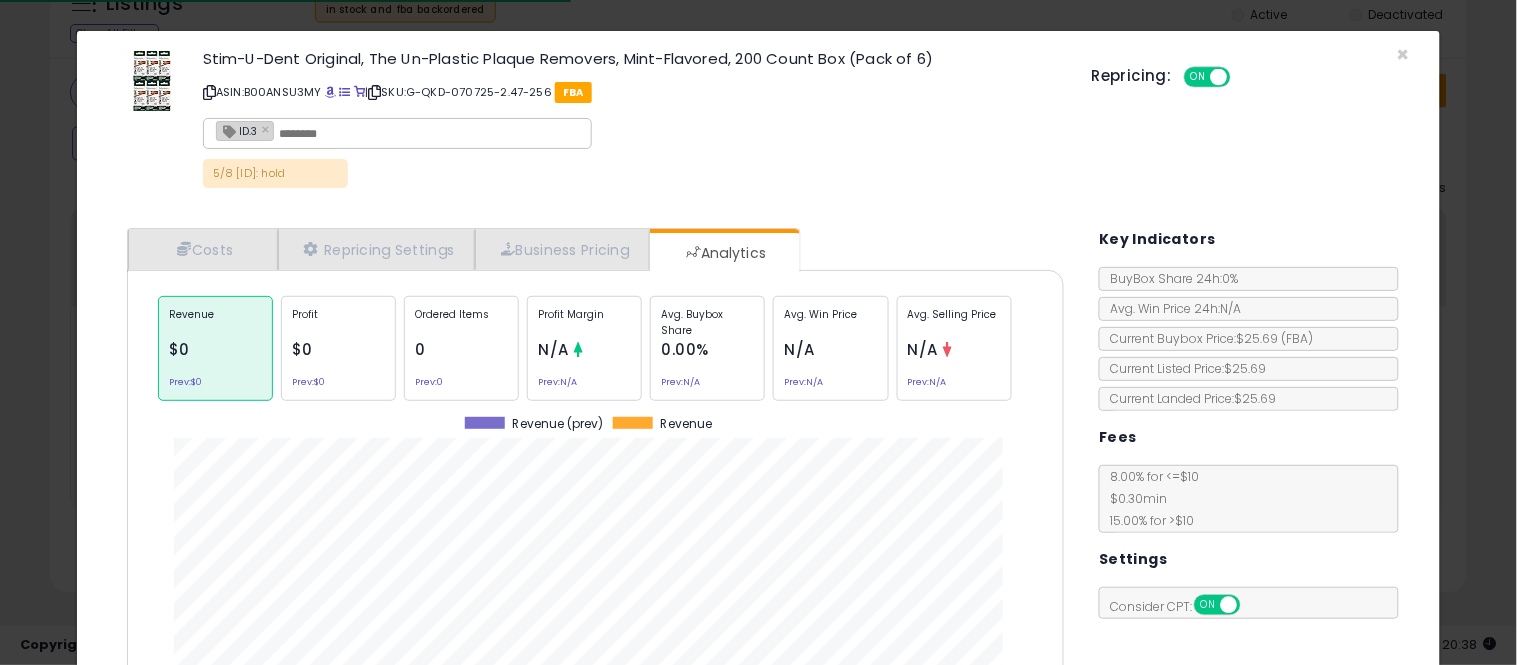 click on "Profit Margin" at bounding box center (584, 322) 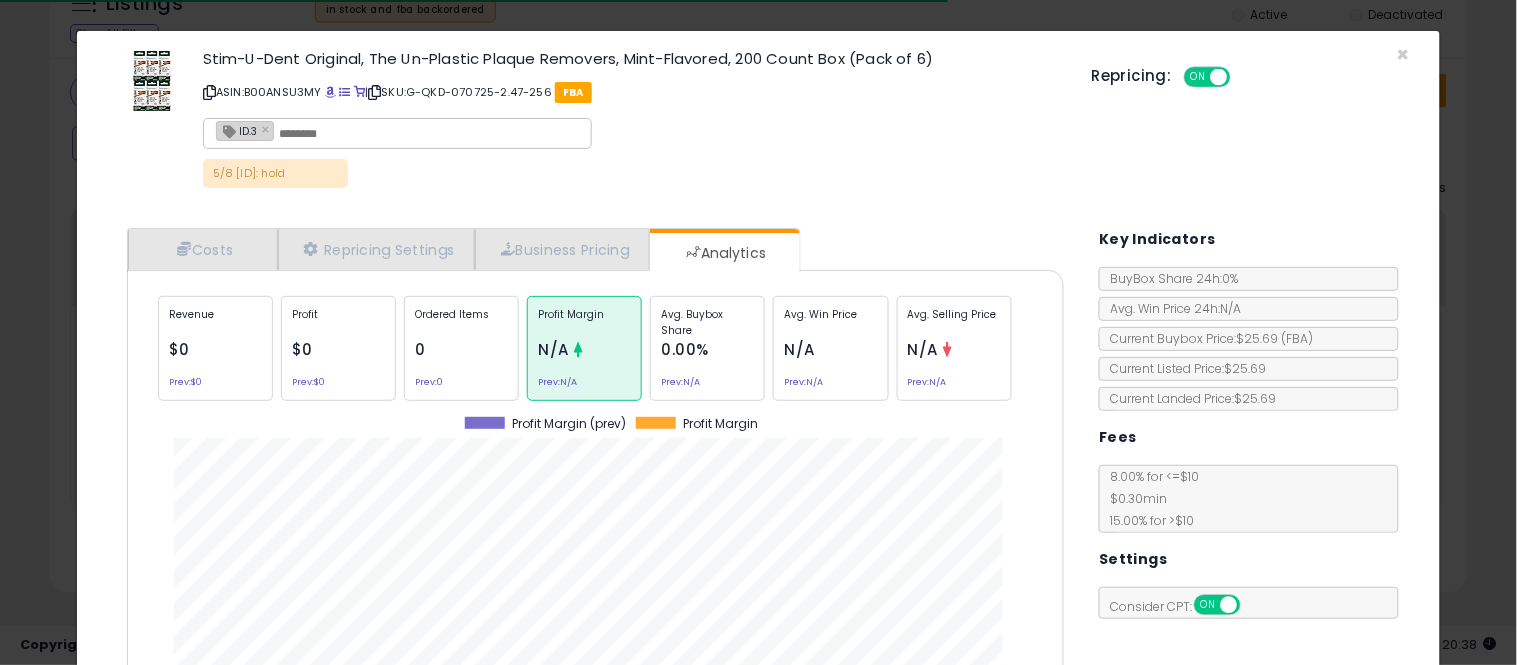 scroll, scrollTop: 999384, scrollLeft: 999033, axis: both 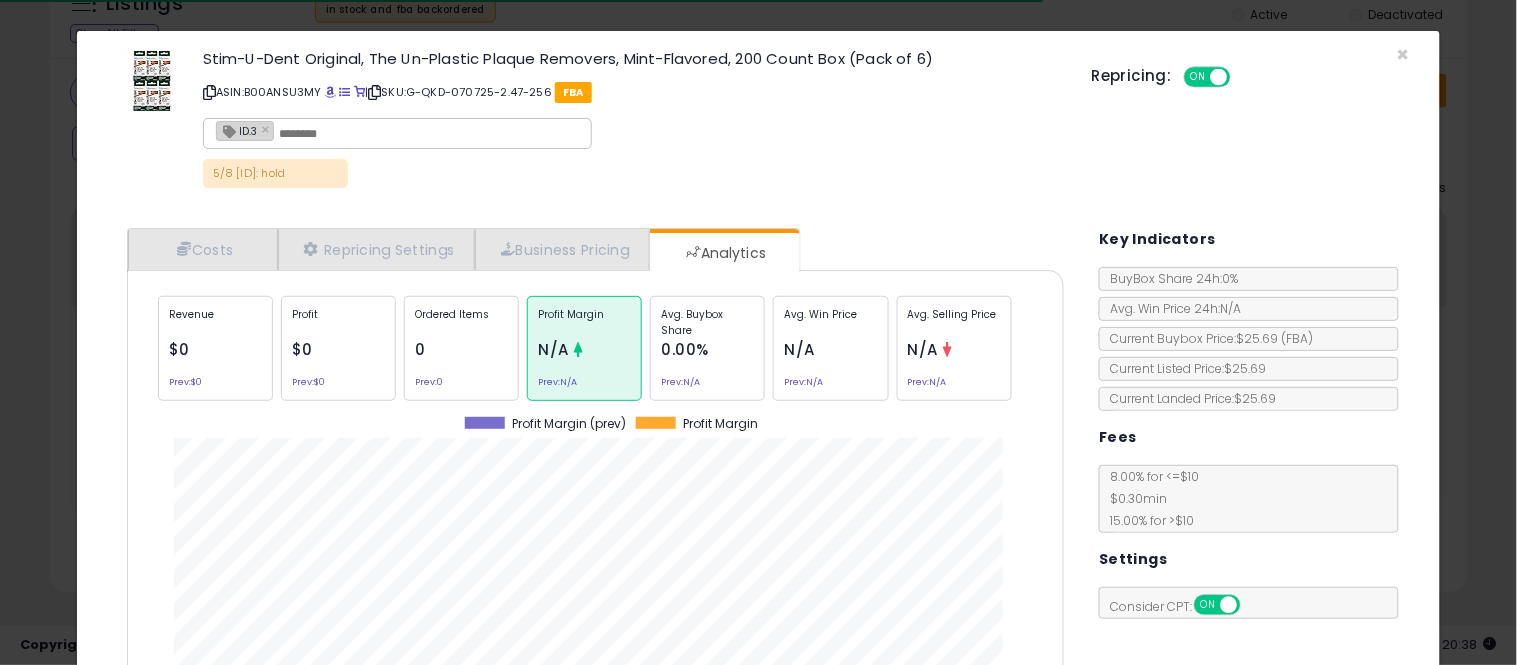 click on "Avg. Win Price" at bounding box center (830, 322) 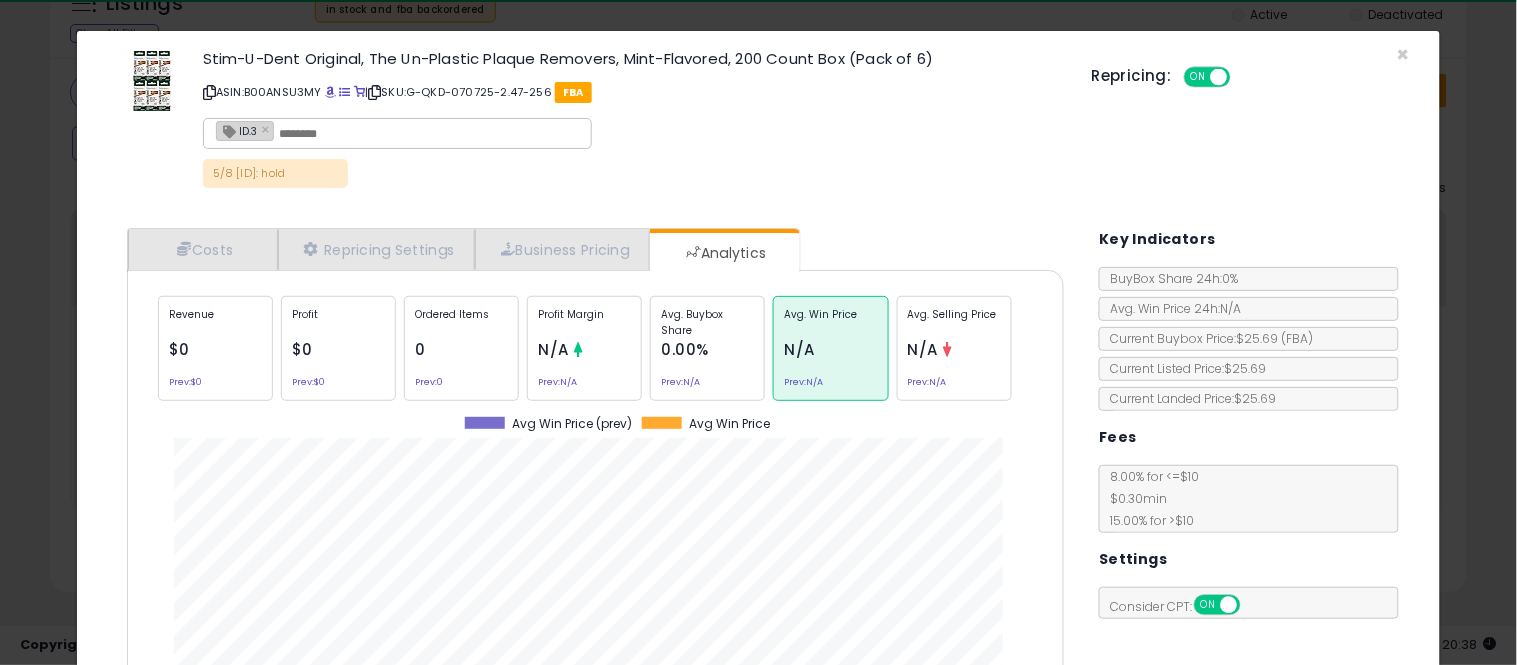 scroll, scrollTop: 999384, scrollLeft: 999033, axis: both 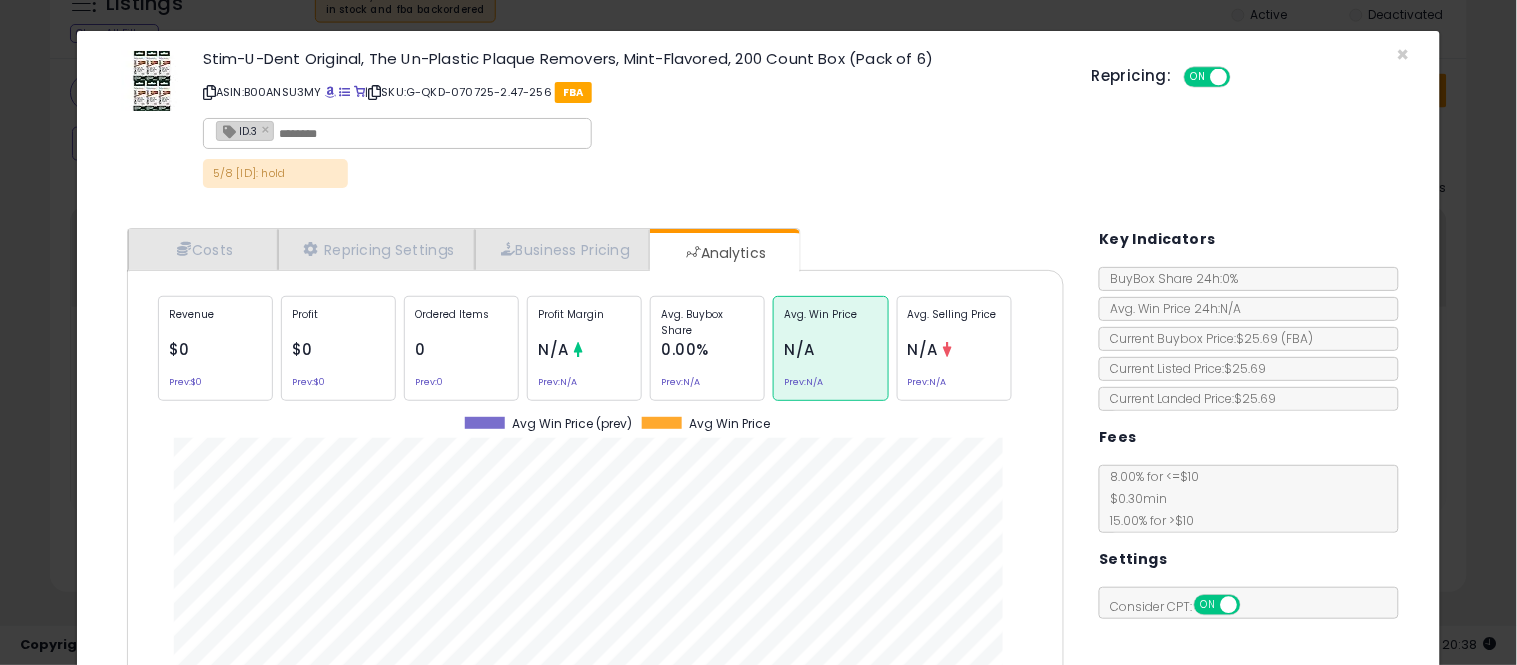 click on "Avg. Buybox Share
0.00%
Prev:  N/A" 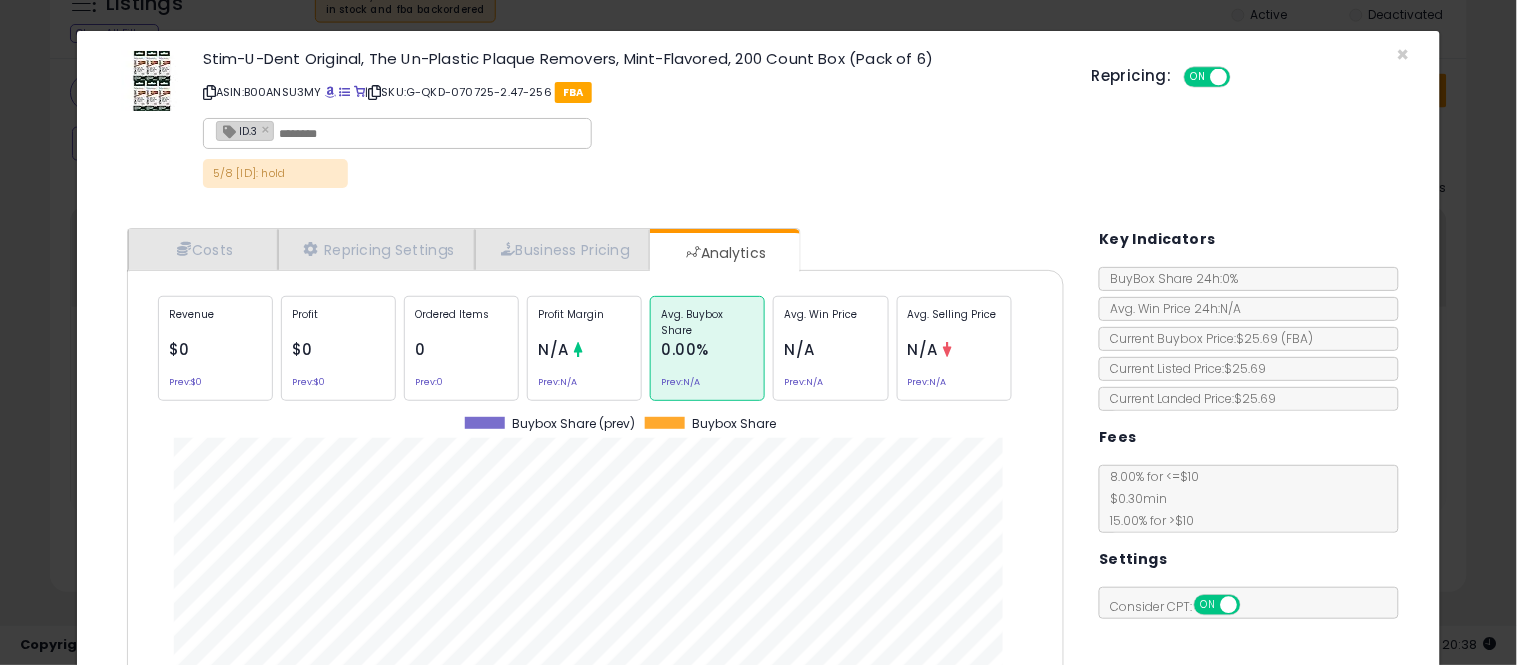 scroll, scrollTop: 999384, scrollLeft: 999033, axis: both 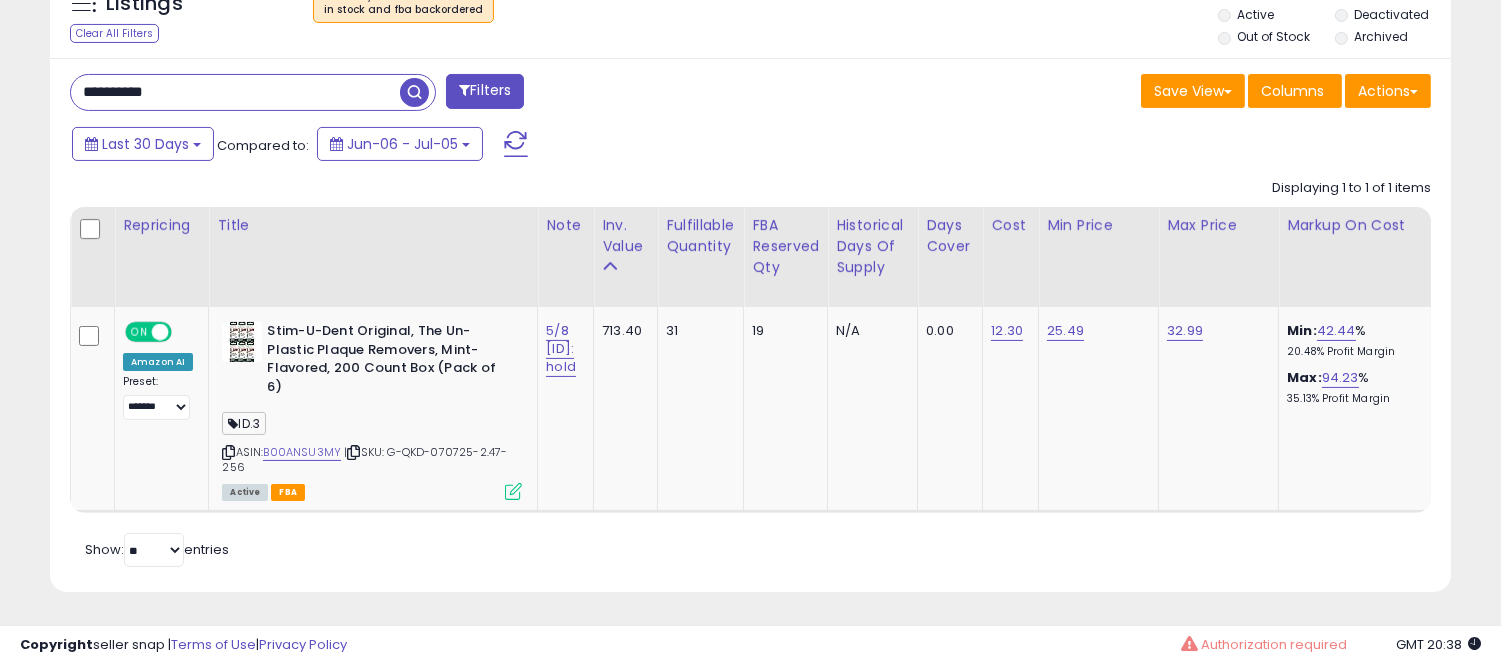 click on "**********" at bounding box center (235, 92) 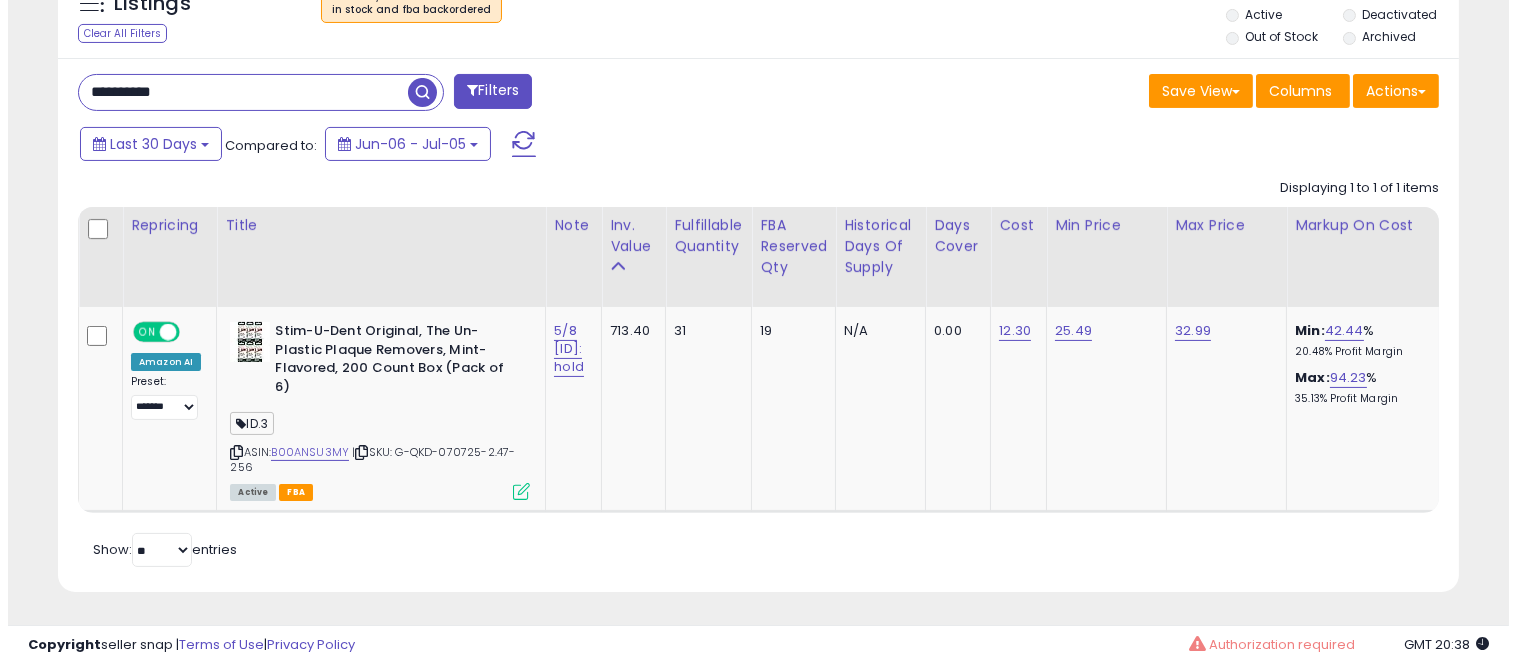 scroll, scrollTop: 578, scrollLeft: 0, axis: vertical 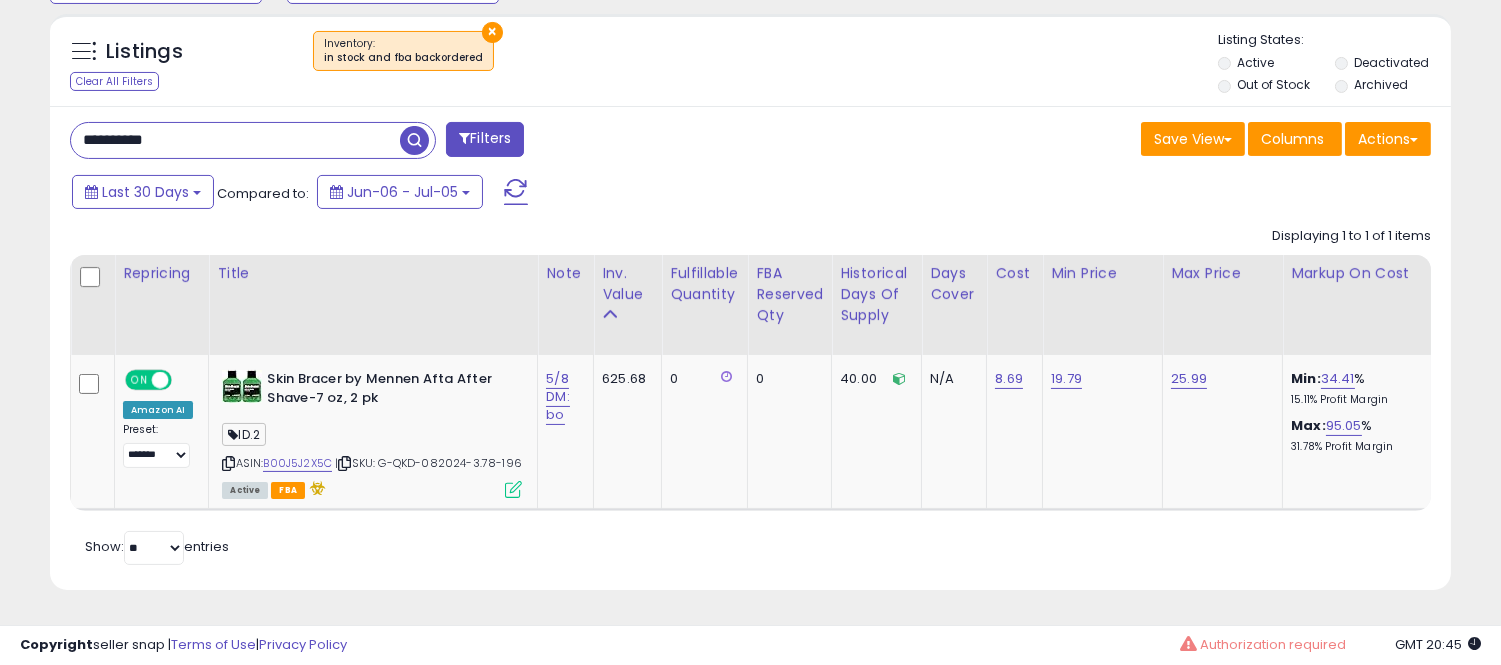 click on "**********" at bounding box center (235, 140) 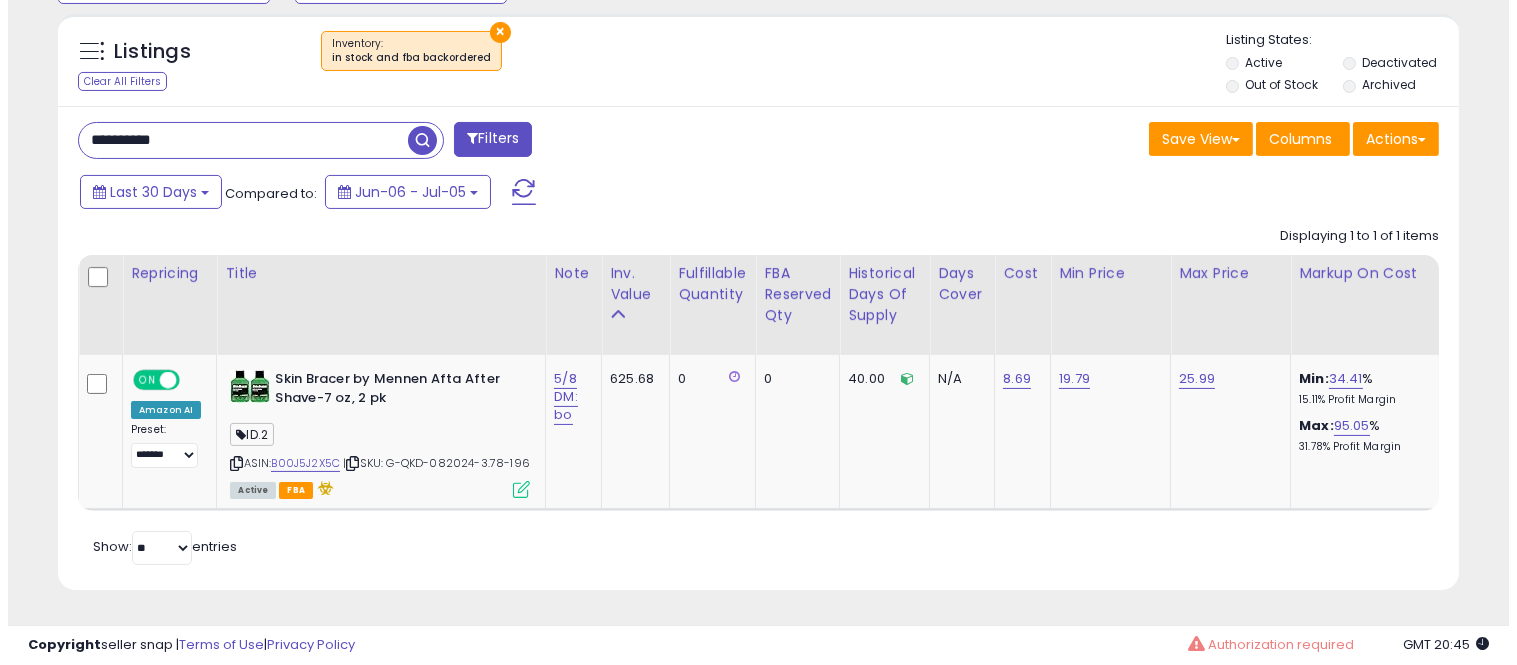 scroll, scrollTop: 578, scrollLeft: 0, axis: vertical 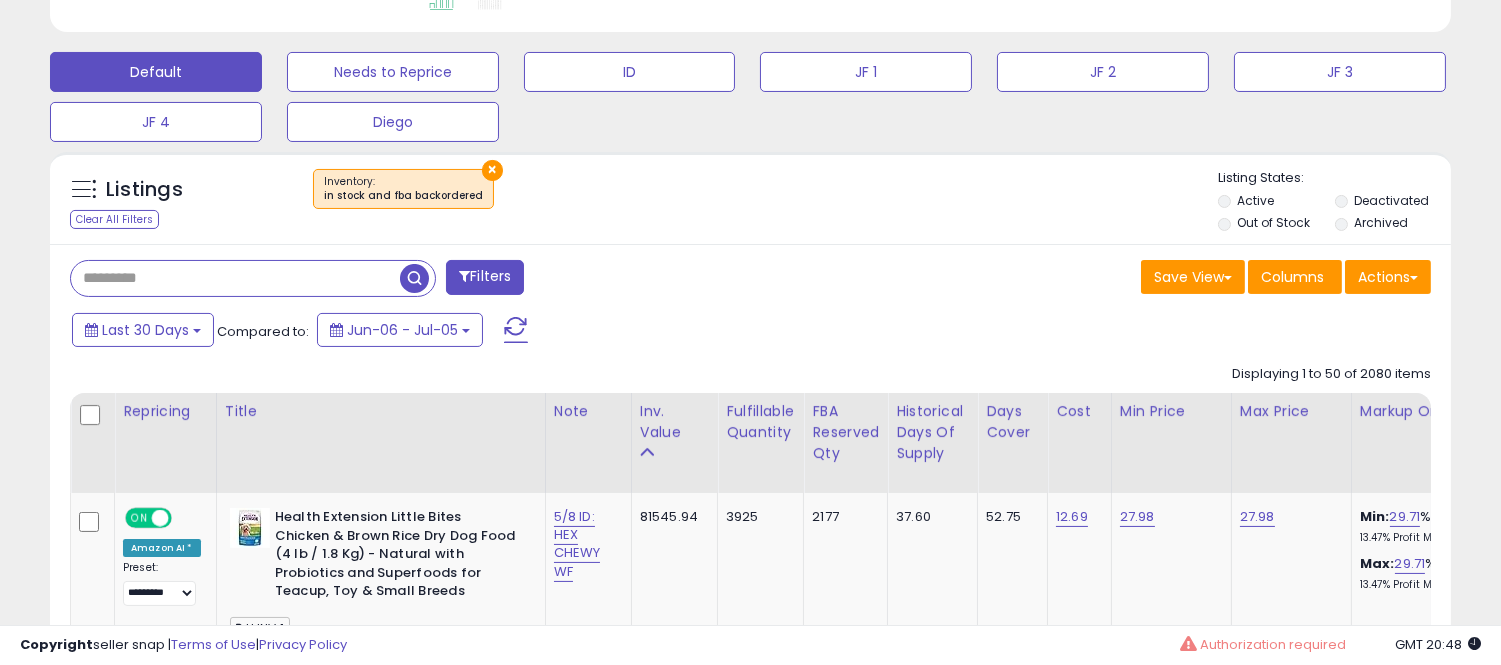 click at bounding box center (235, 278) 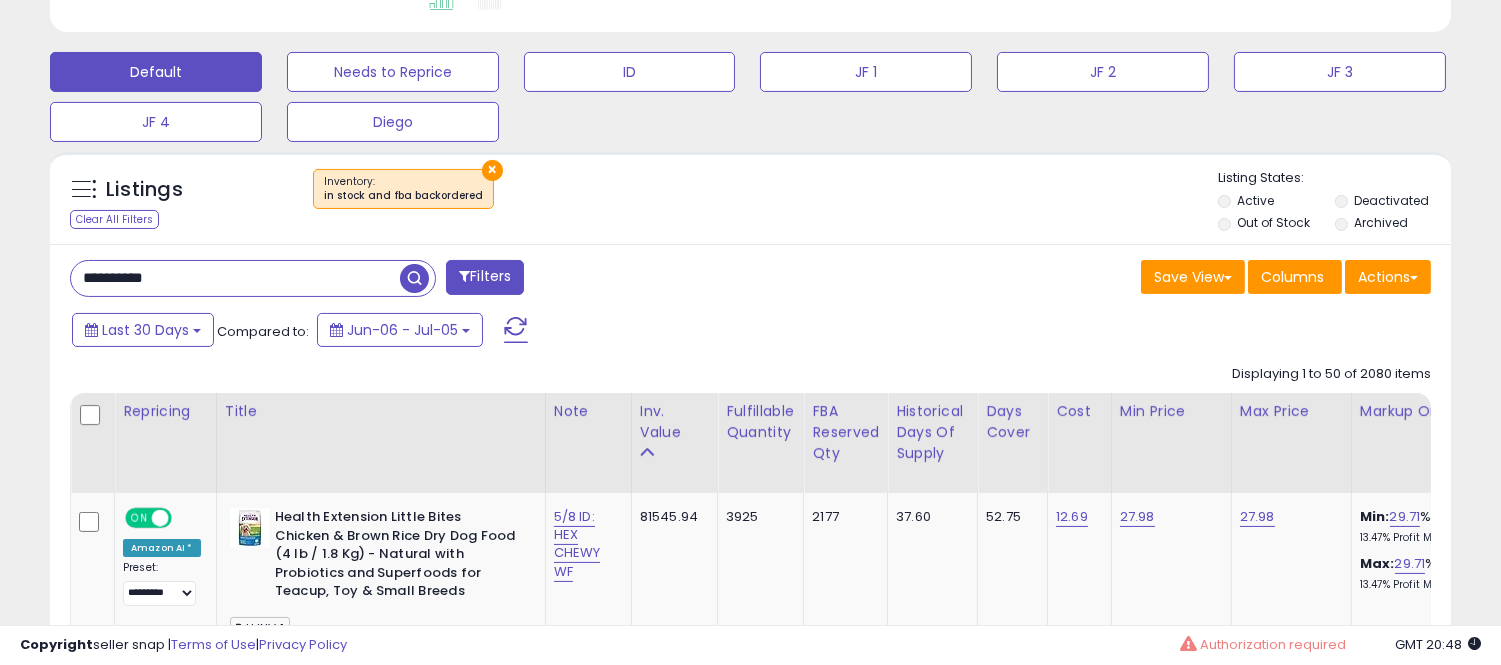 type on "**********" 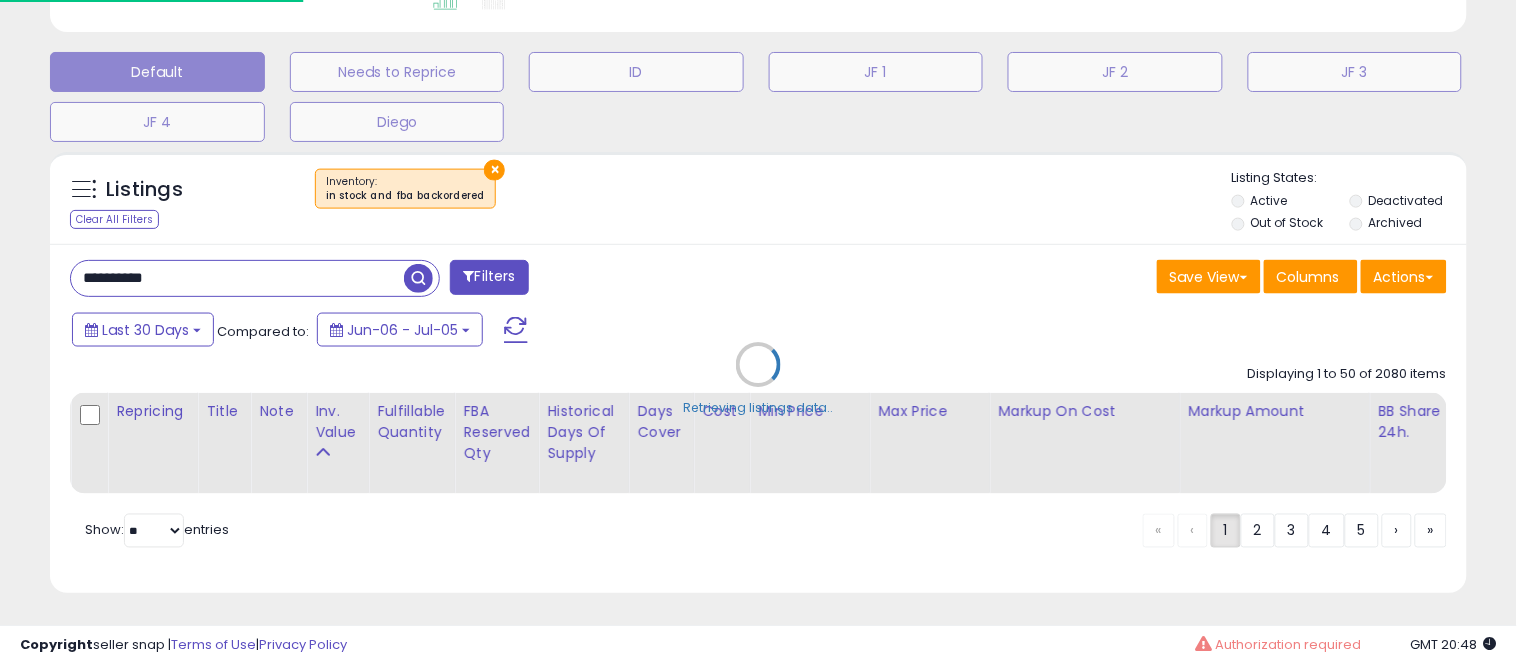 scroll, scrollTop: 999590, scrollLeft: 999178, axis: both 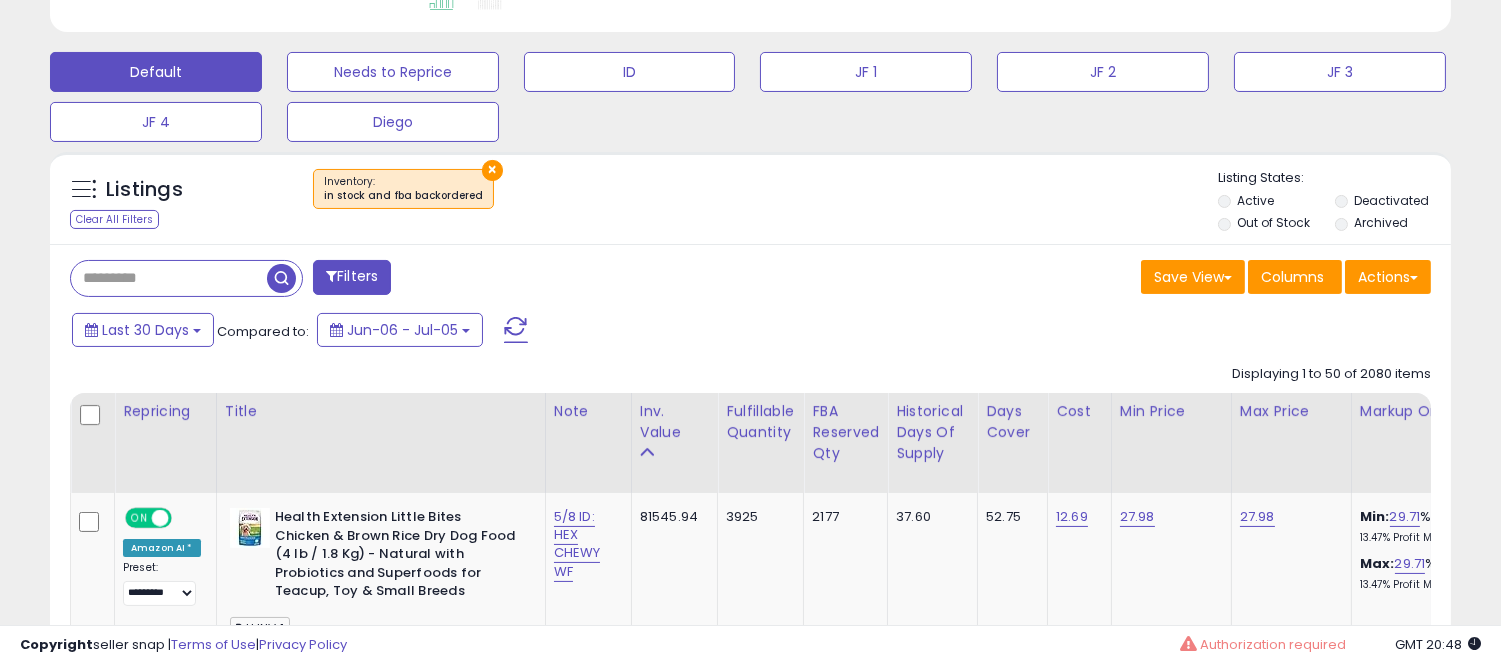 click on "Filters
Save View
Save As New View" at bounding box center (750, 5575) 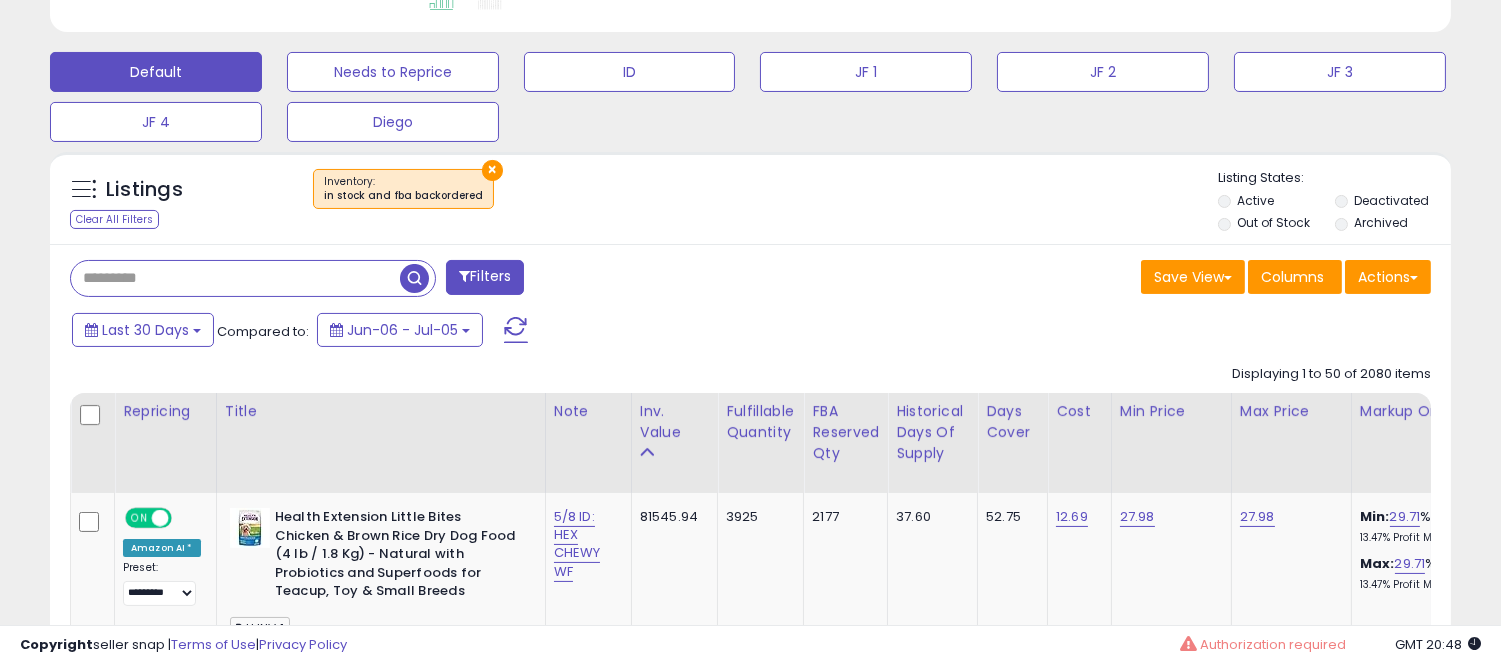 paste on "**********" 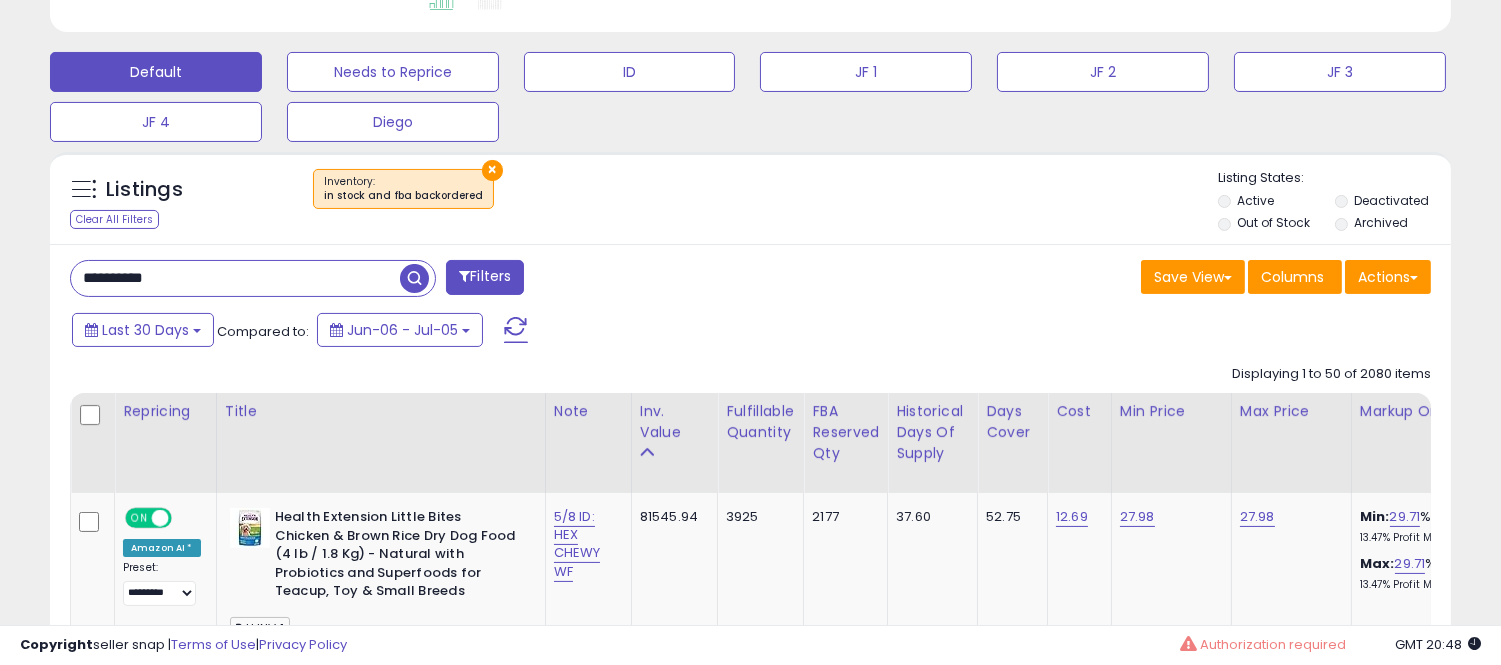 click on "**********" at bounding box center (235, 278) 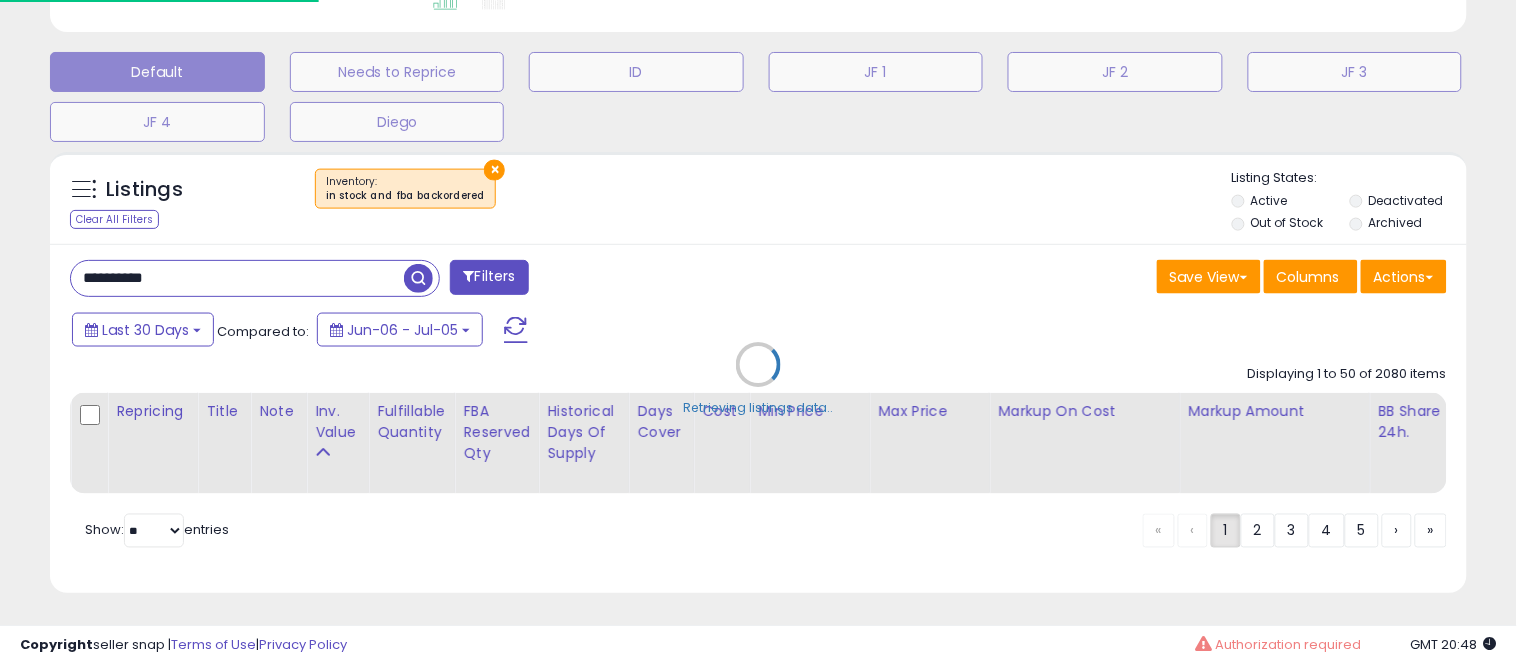scroll, scrollTop: 999590, scrollLeft: 999178, axis: both 